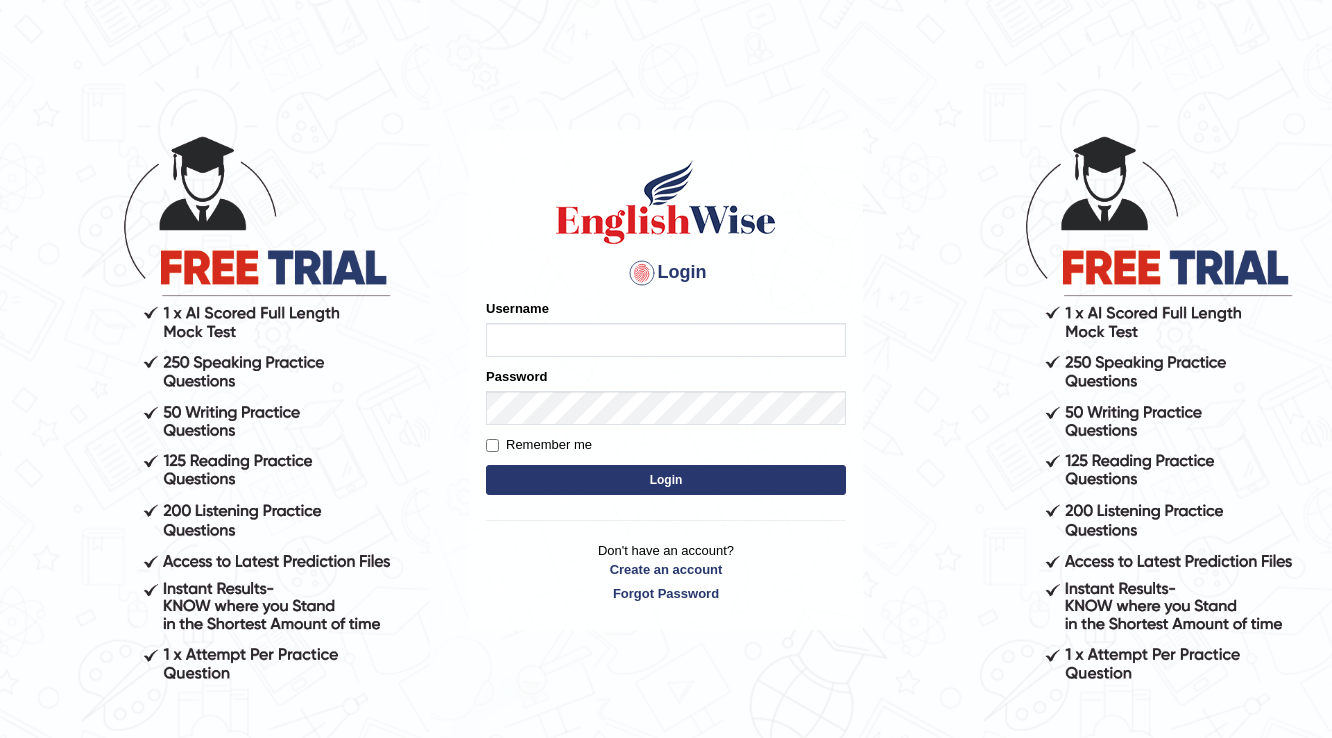 scroll, scrollTop: 0, scrollLeft: 0, axis: both 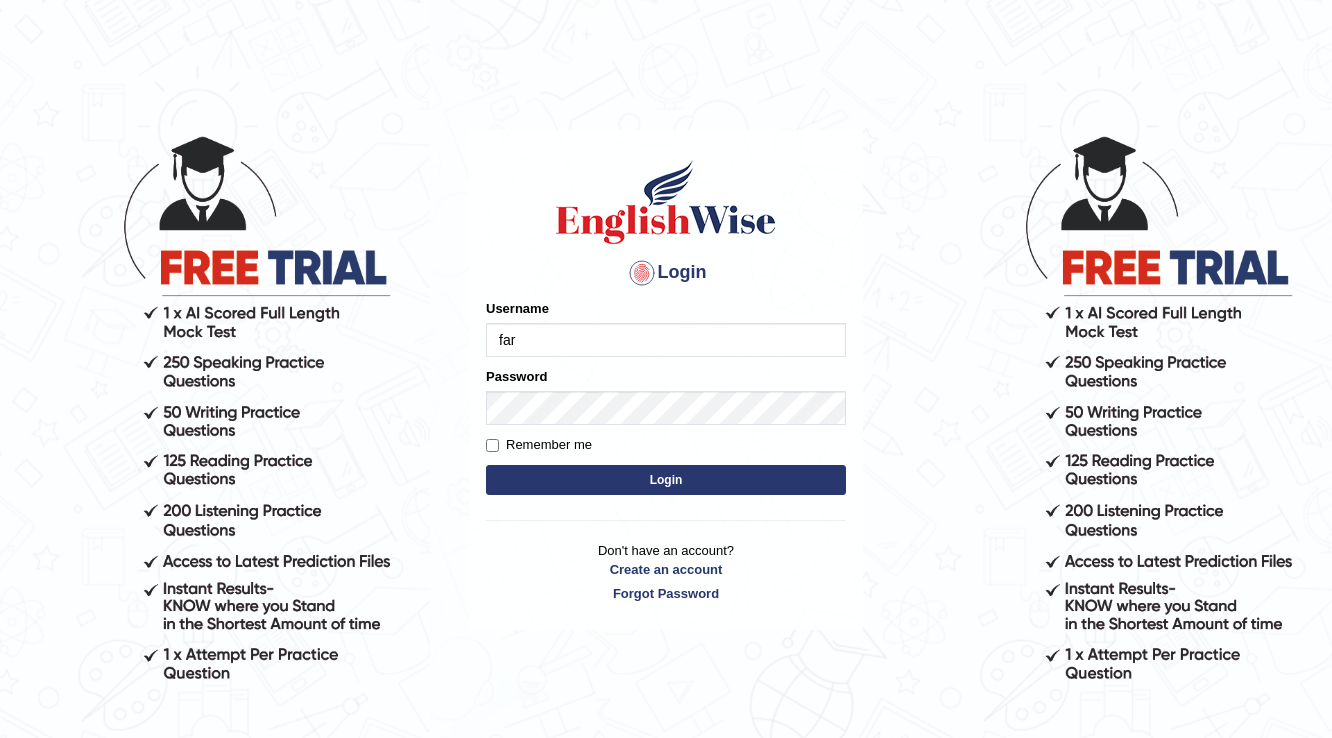 type on "farihaafghan556" 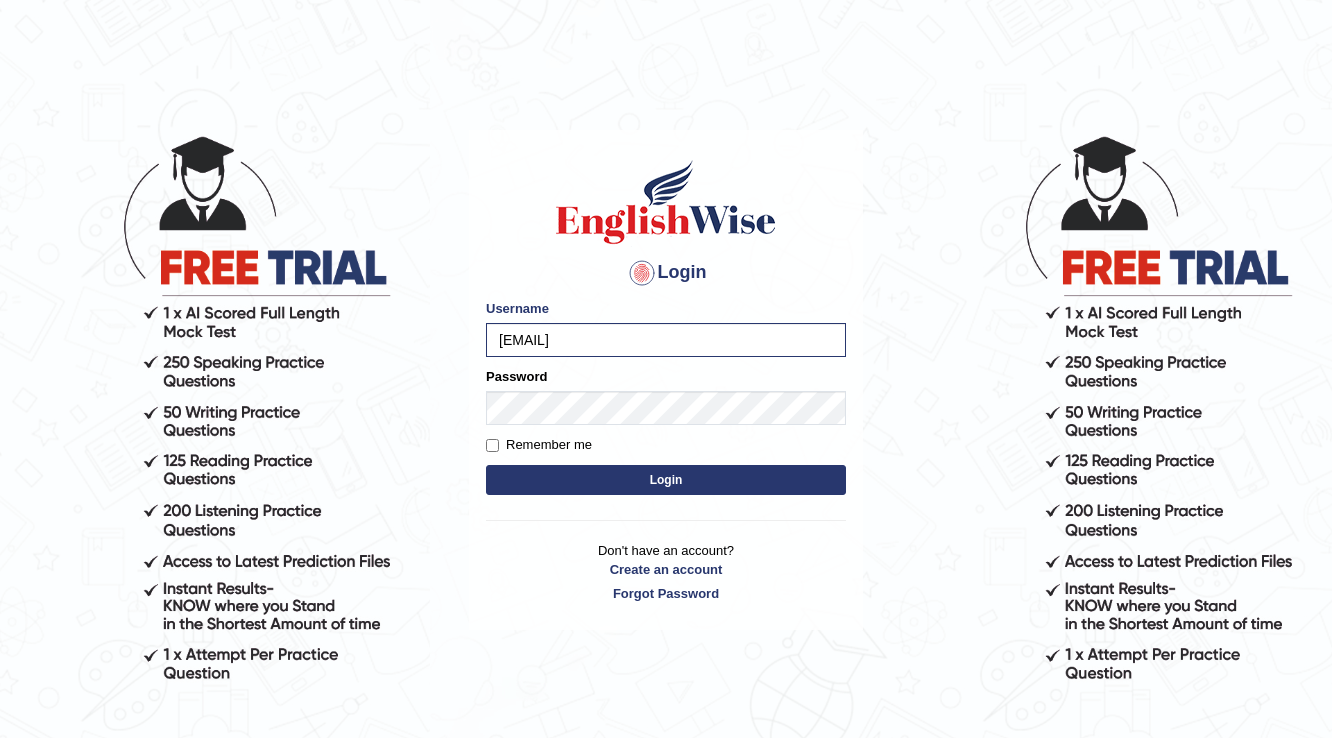 click on "Login" at bounding box center [666, 480] 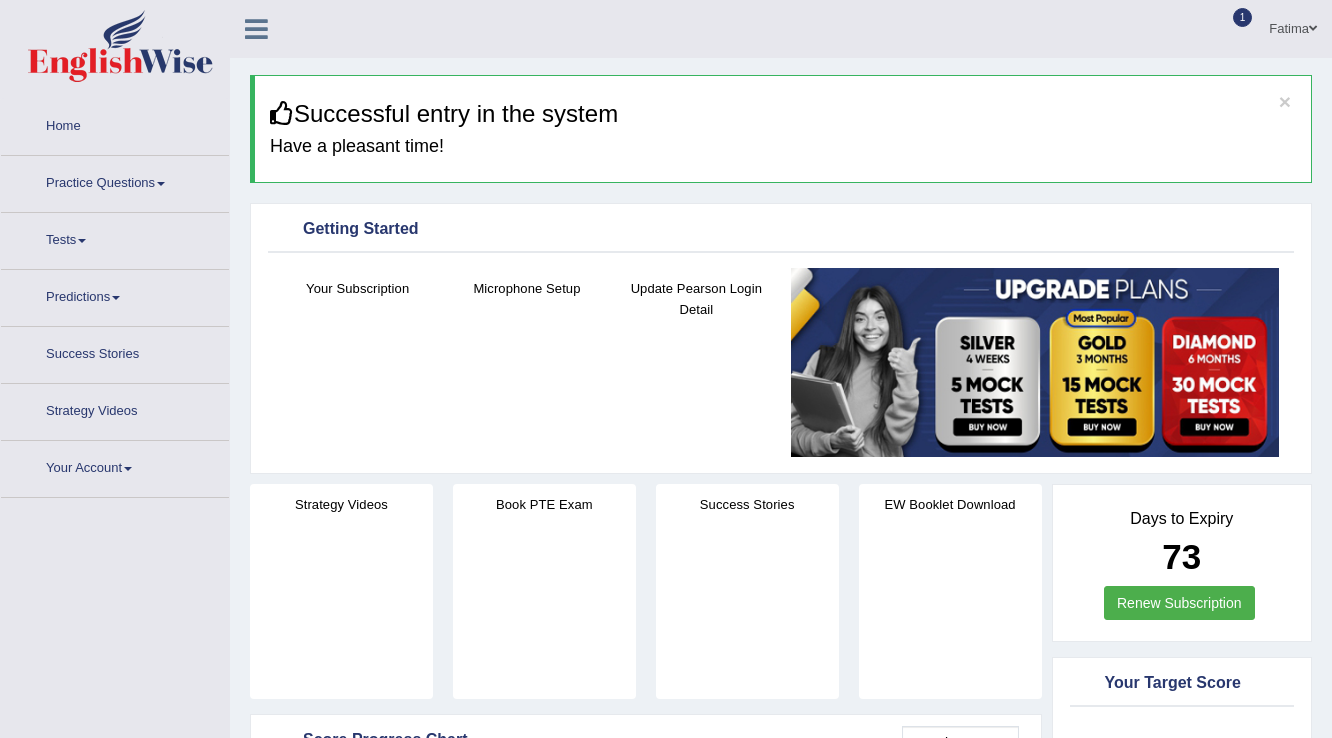 scroll, scrollTop: 0, scrollLeft: 0, axis: both 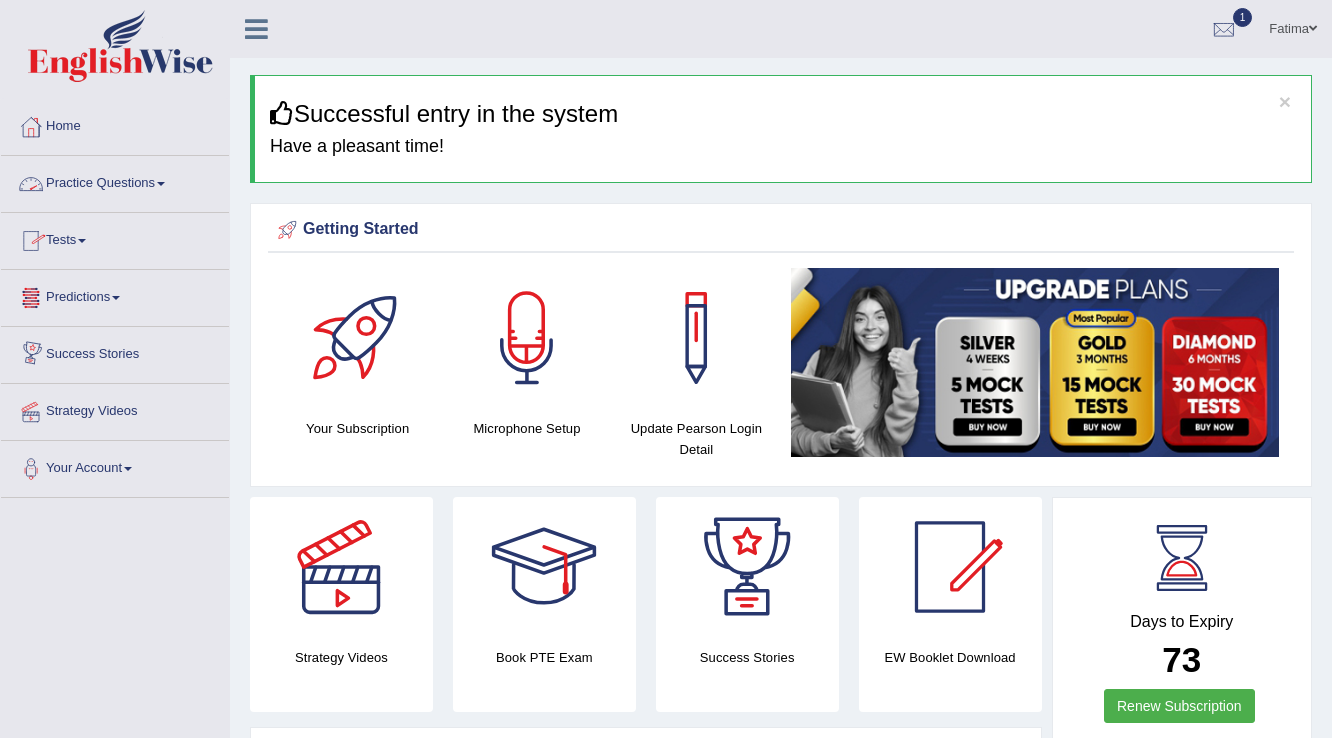 click on "Practice Questions" at bounding box center [115, 181] 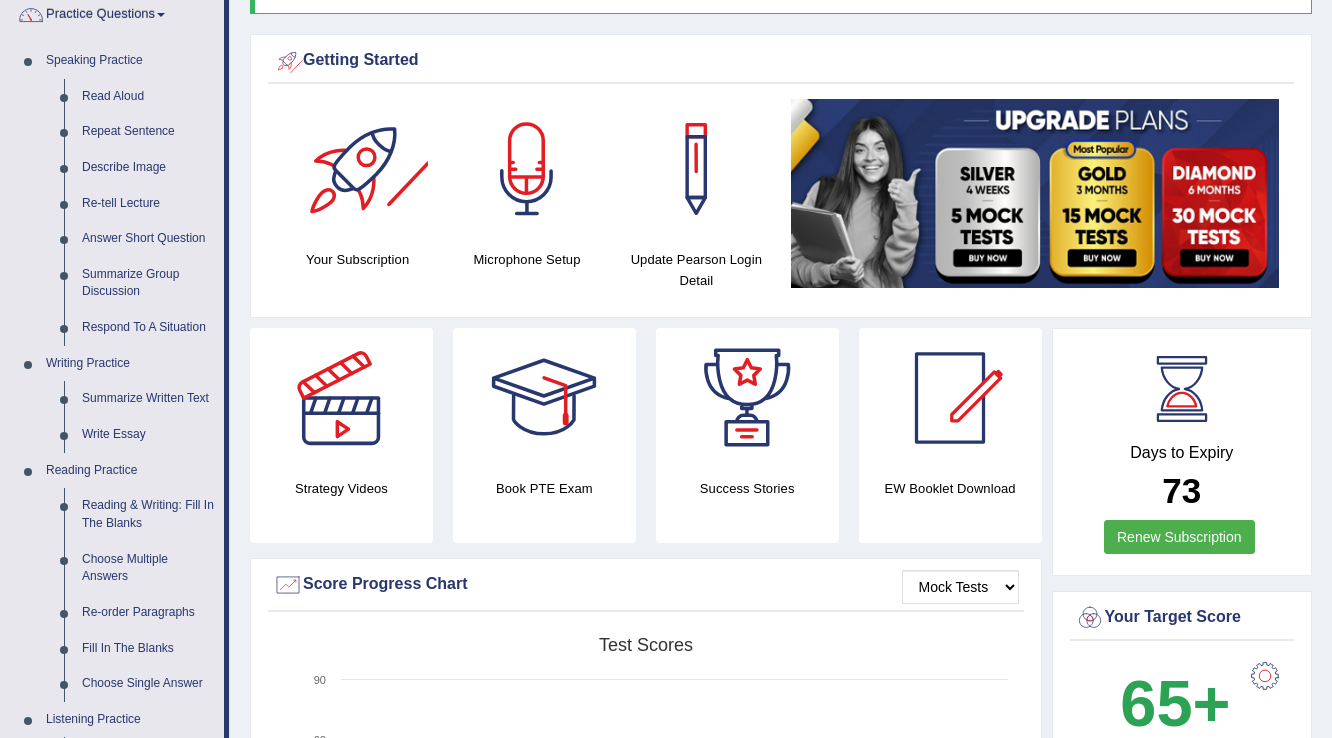 scroll, scrollTop: 400, scrollLeft: 0, axis: vertical 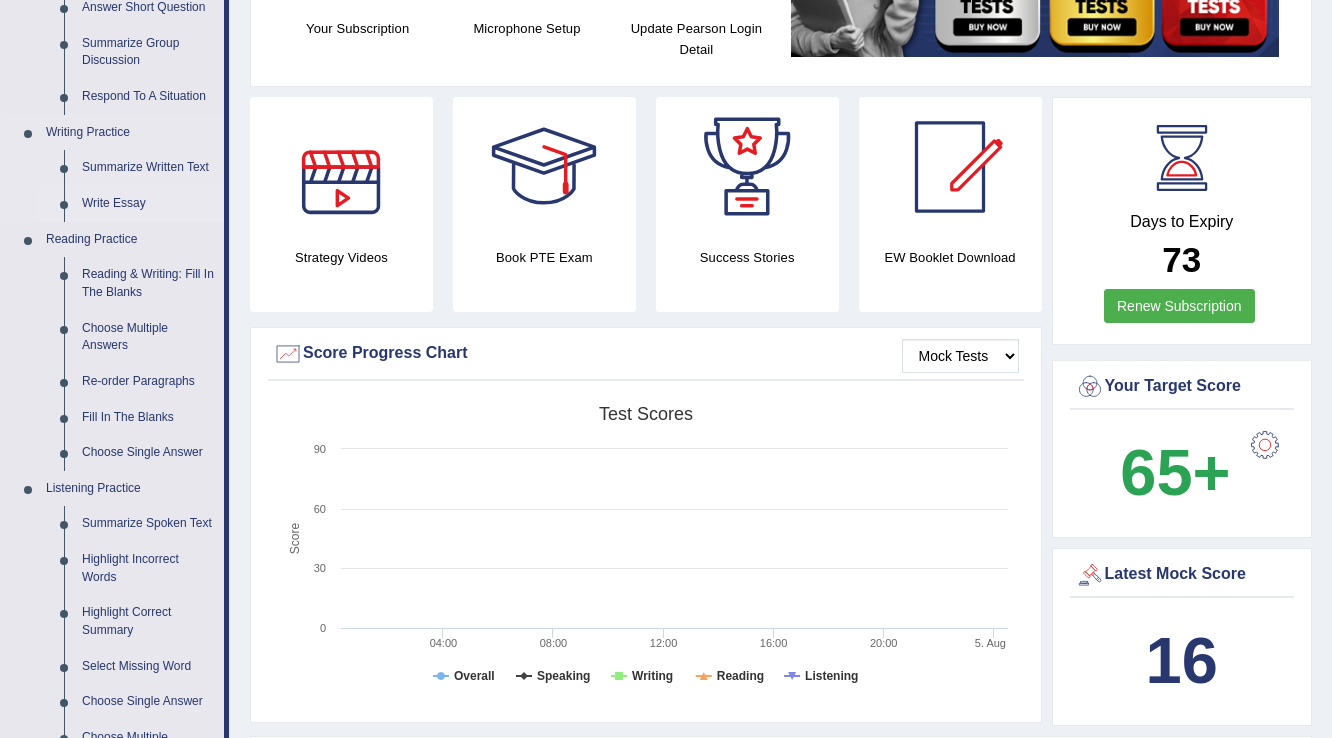 click on "Write Essay" at bounding box center [148, 204] 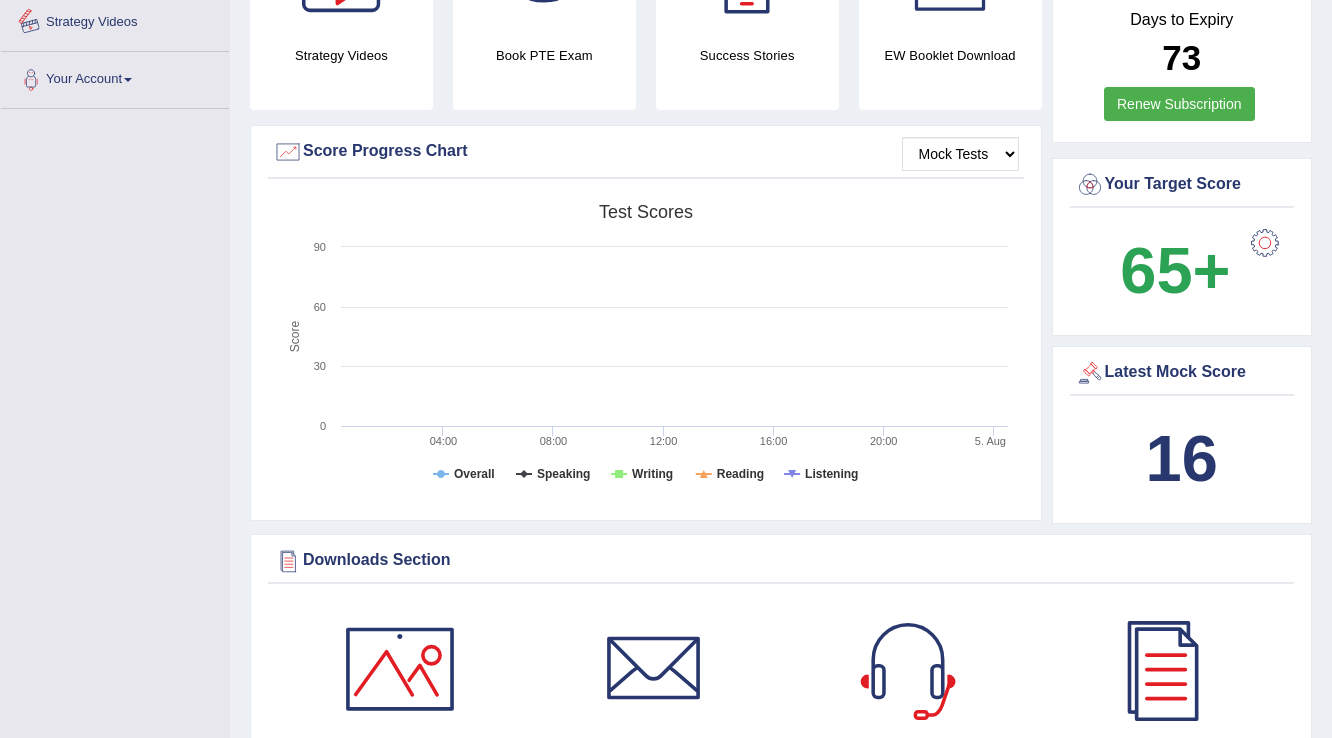 scroll, scrollTop: 1466, scrollLeft: 0, axis: vertical 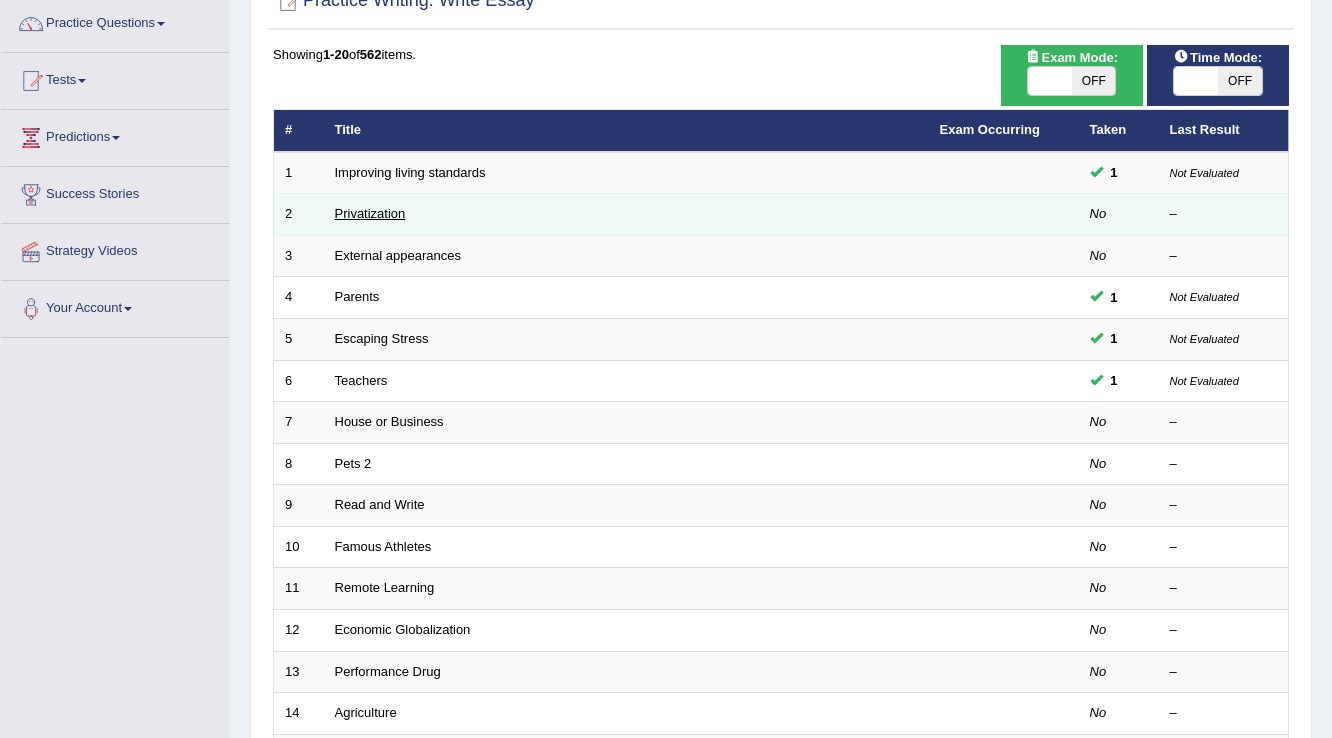 click on "Privatization" at bounding box center [370, 213] 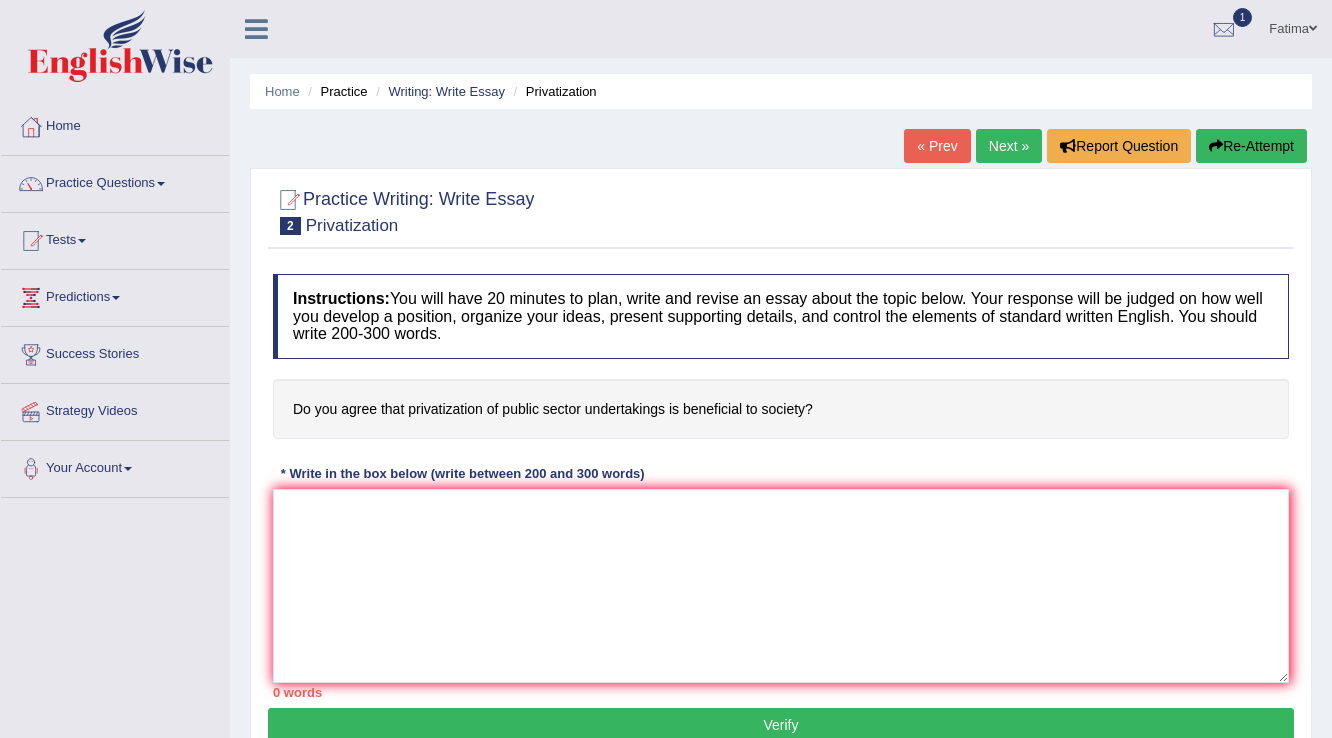 scroll, scrollTop: 0, scrollLeft: 0, axis: both 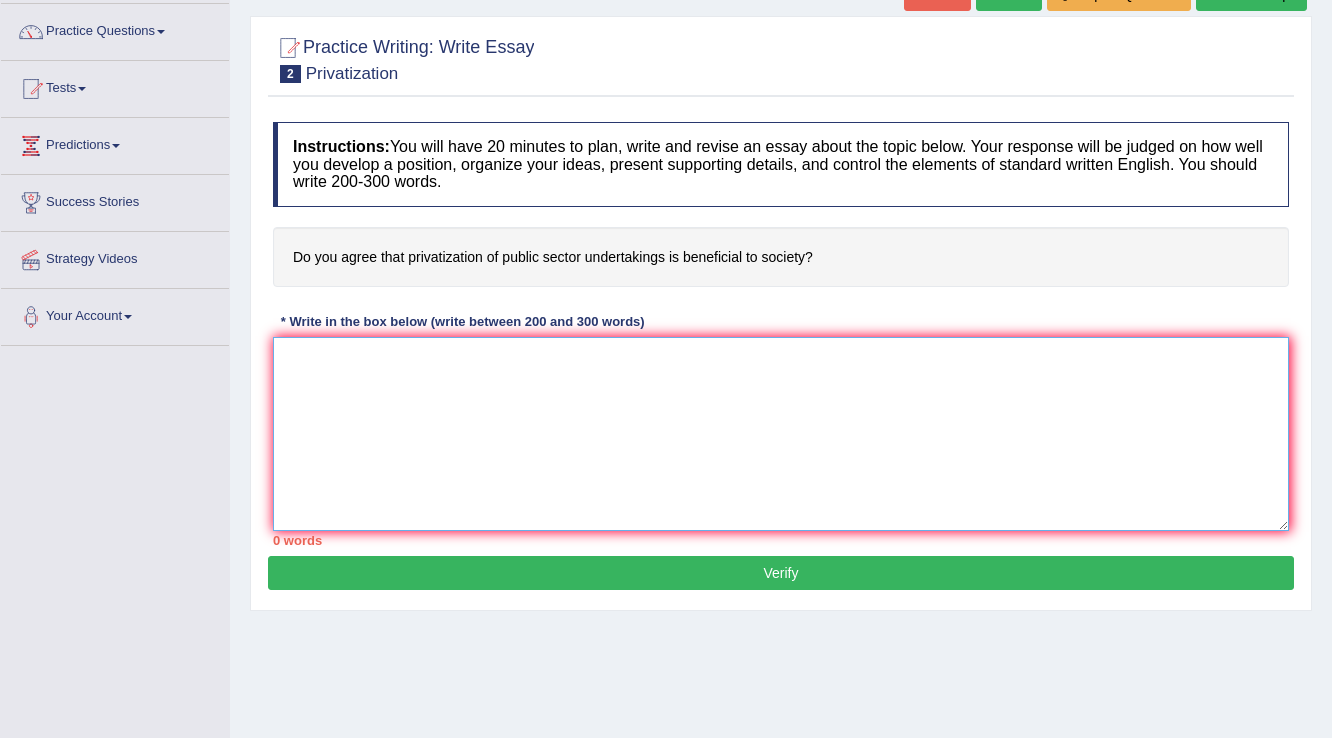 click at bounding box center [781, 434] 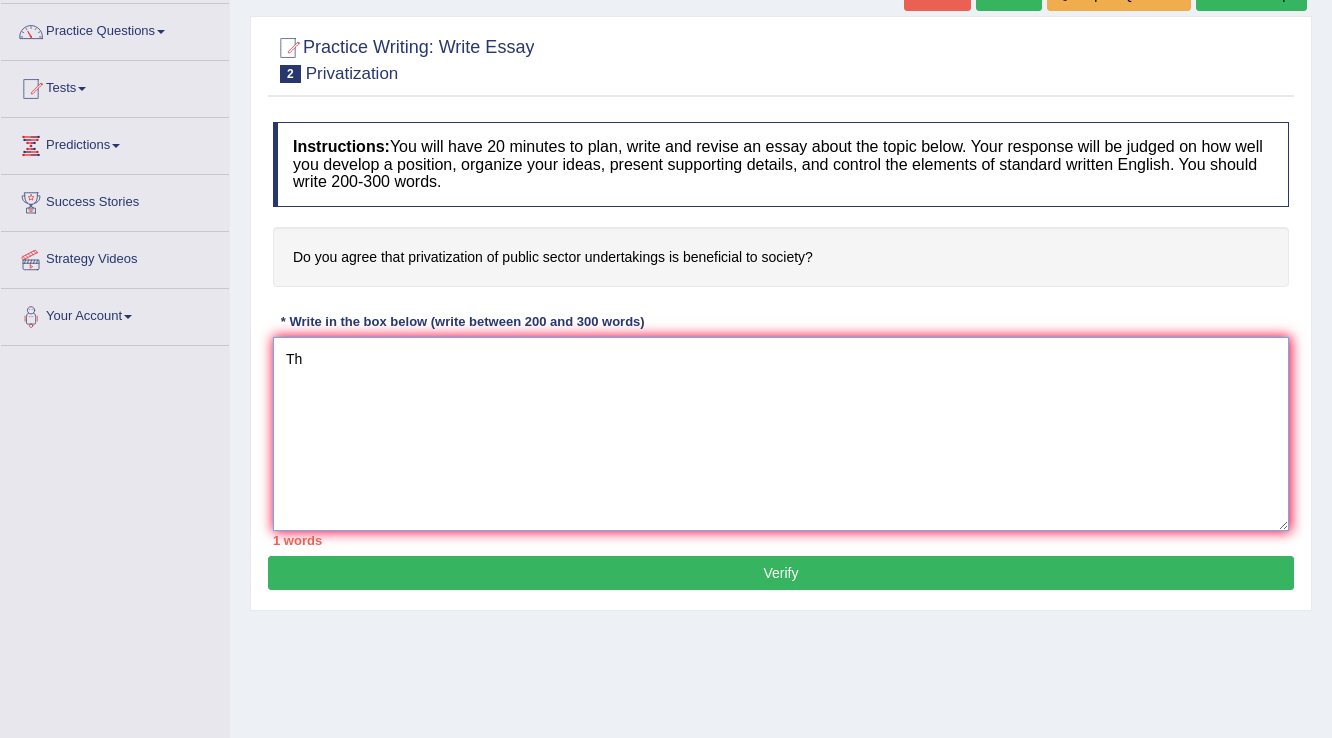 type on "T" 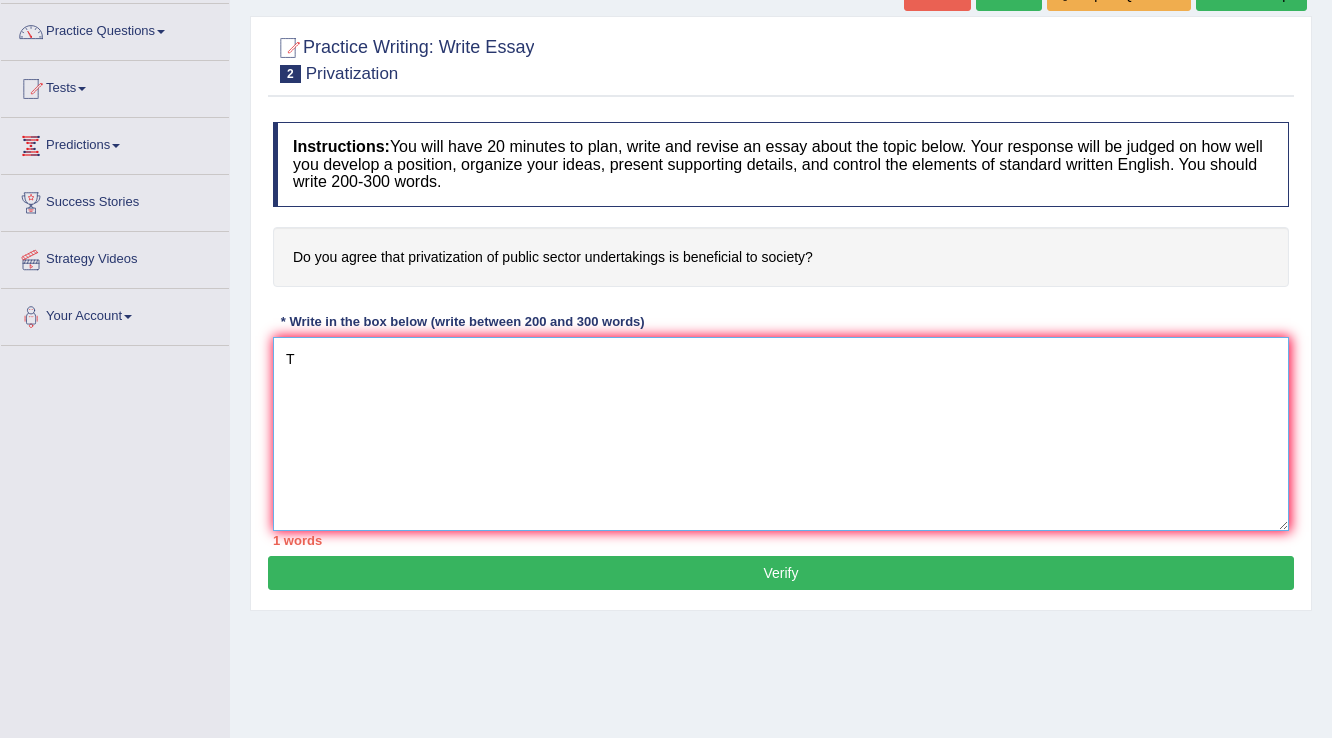 type 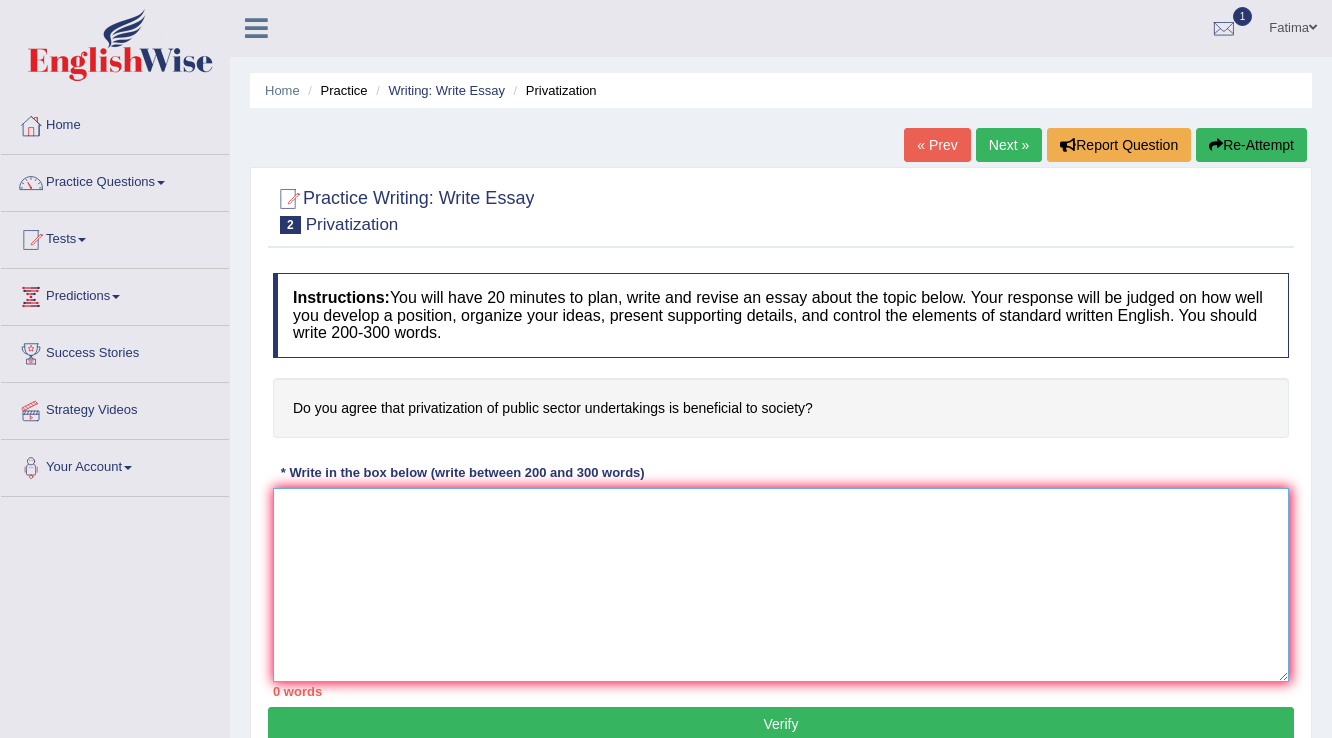 scroll, scrollTop: 0, scrollLeft: 0, axis: both 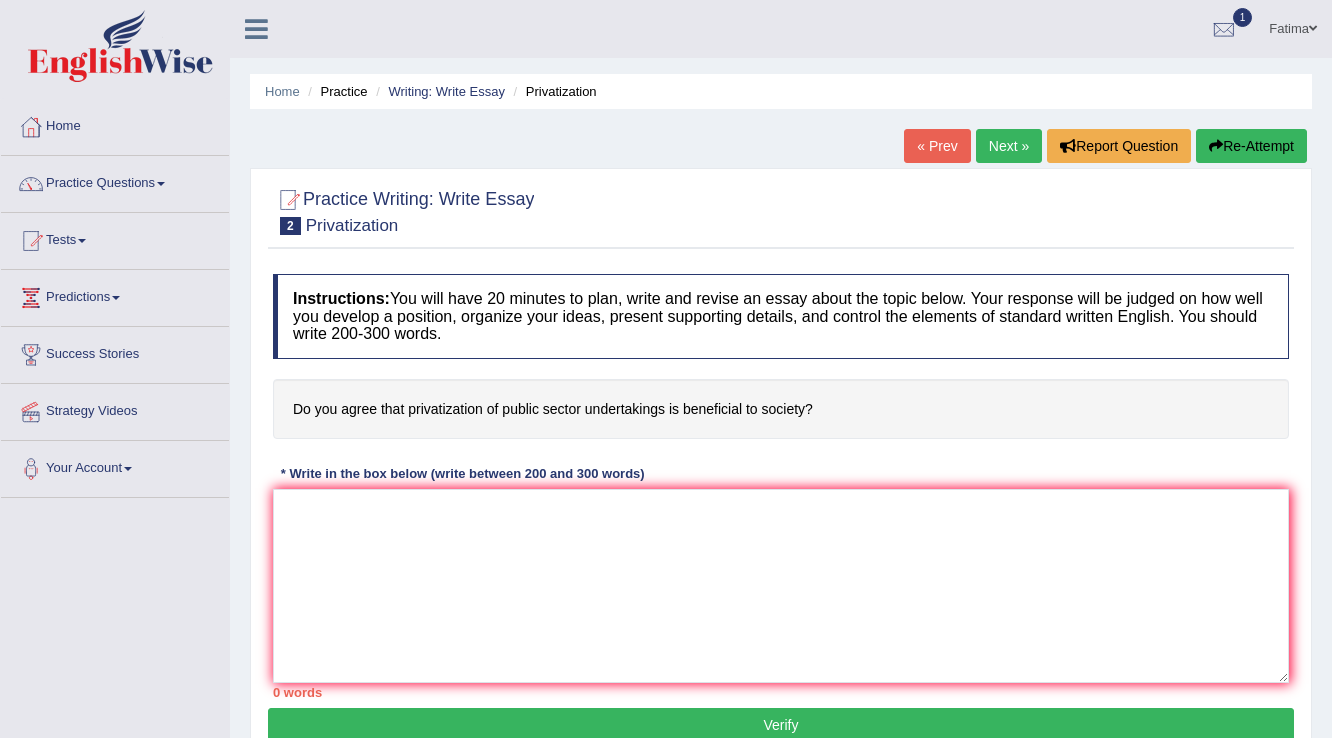 click on "Practice Questions" at bounding box center [115, 181] 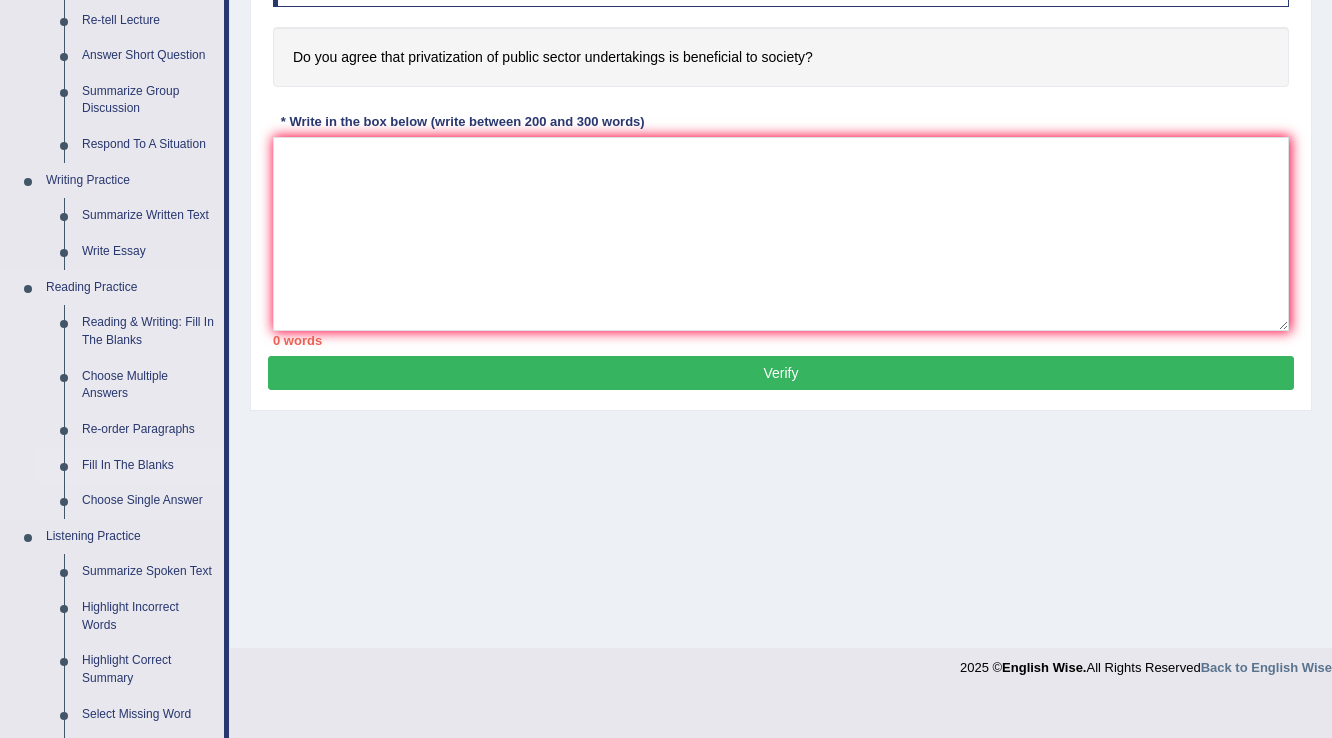 scroll, scrollTop: 400, scrollLeft: 0, axis: vertical 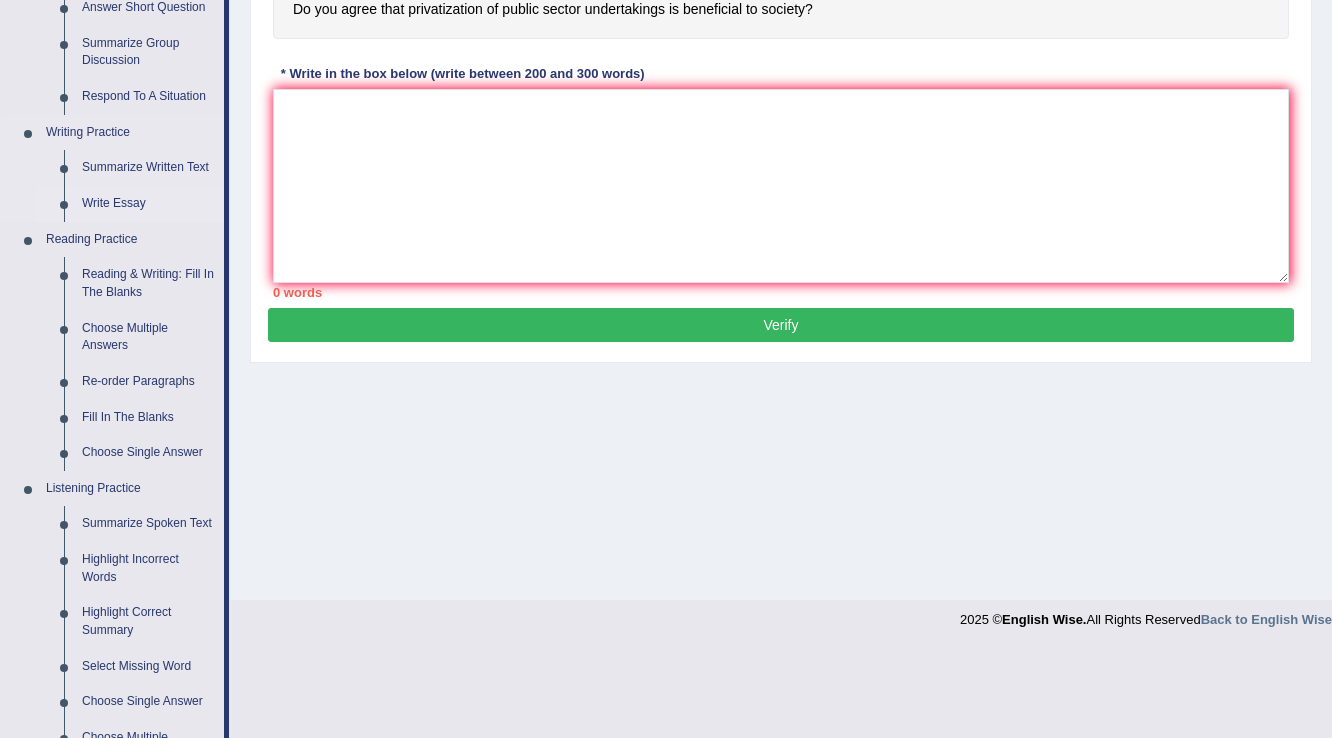 click on "Write Essay" at bounding box center (148, 204) 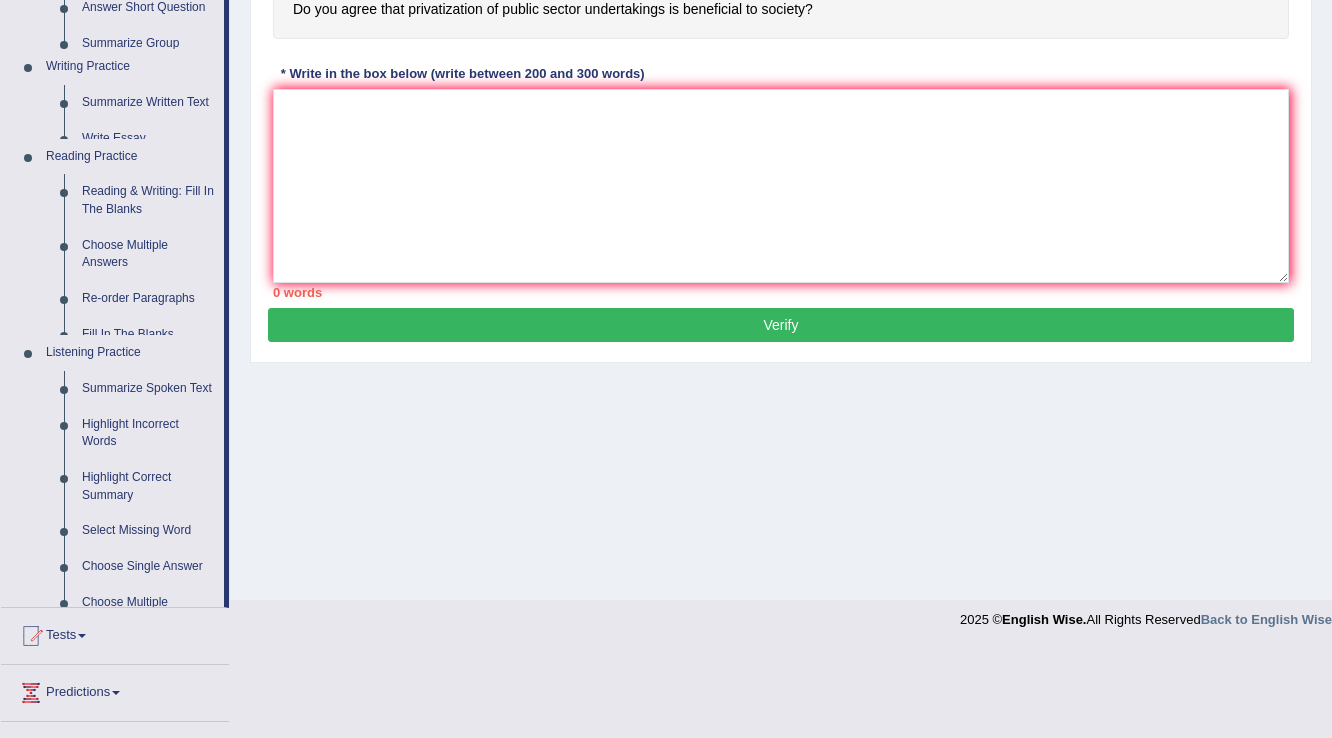 scroll, scrollTop: 312, scrollLeft: 0, axis: vertical 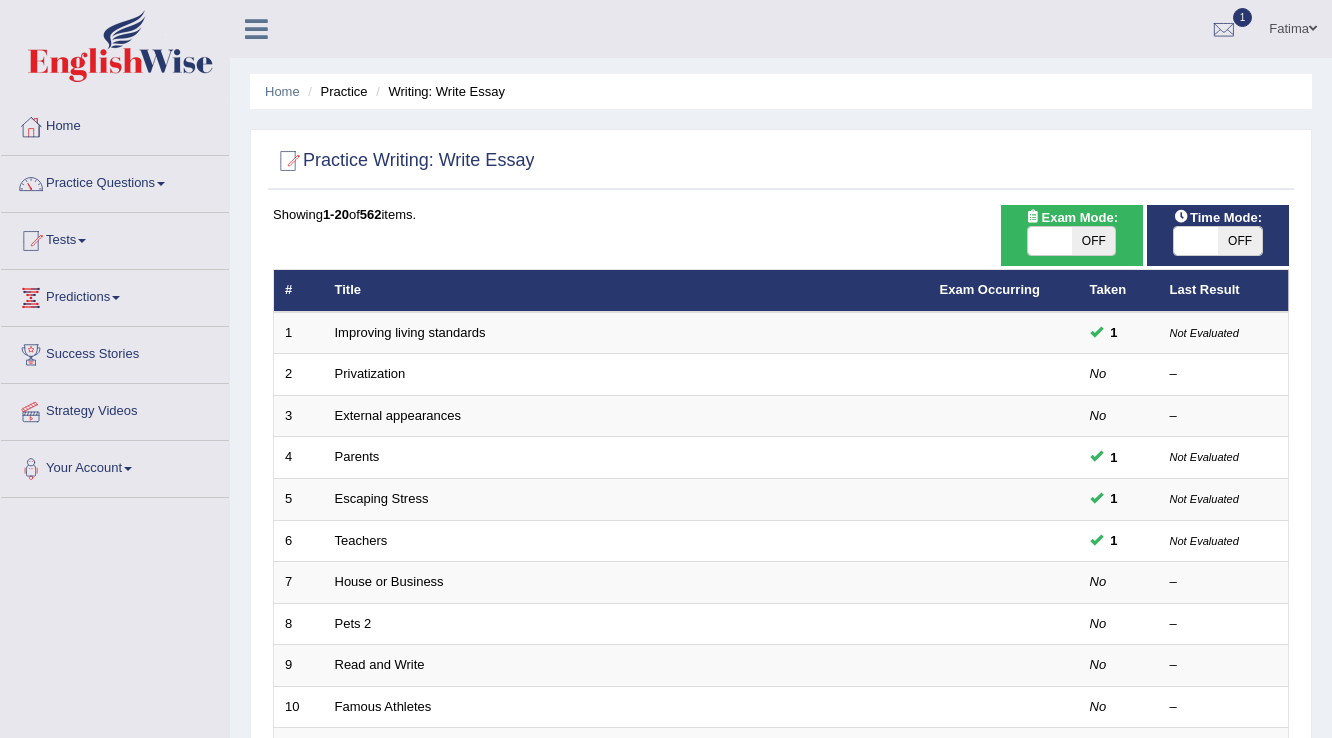 click on "OFF" at bounding box center [1240, 241] 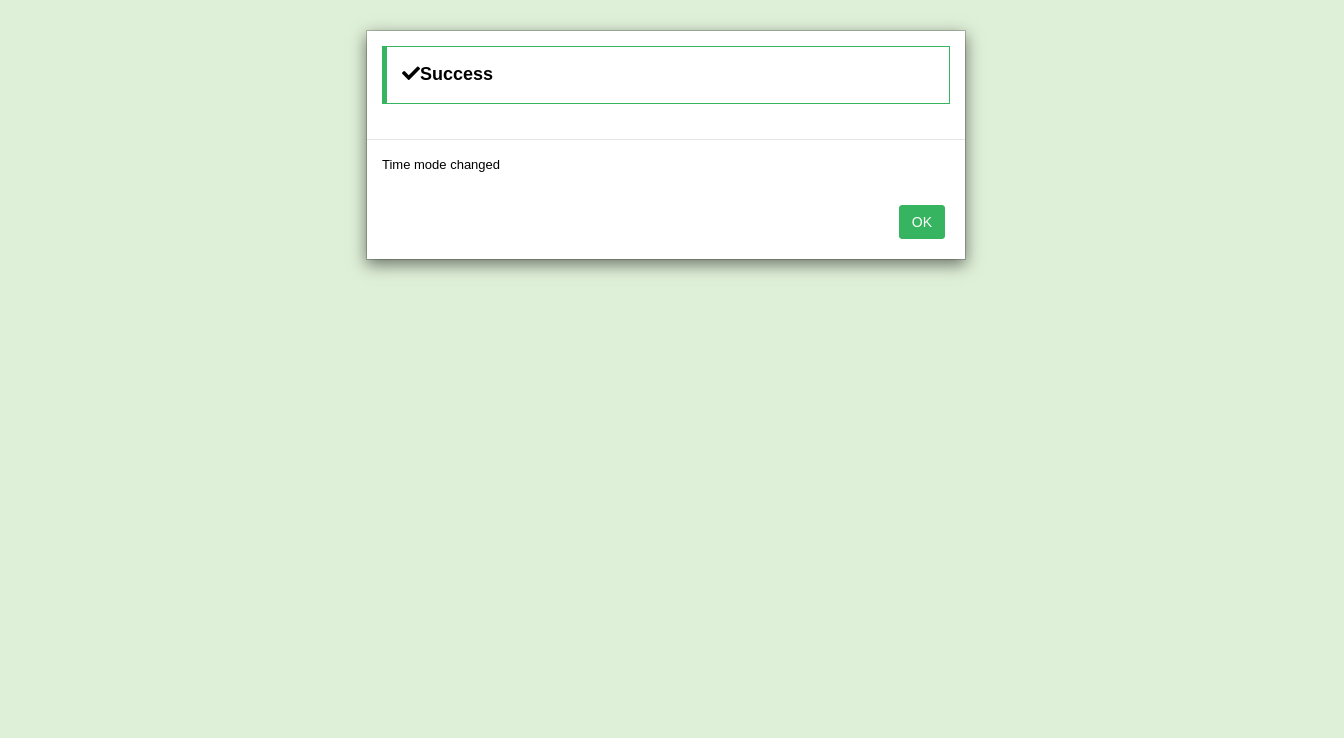 click on "OK" at bounding box center [922, 222] 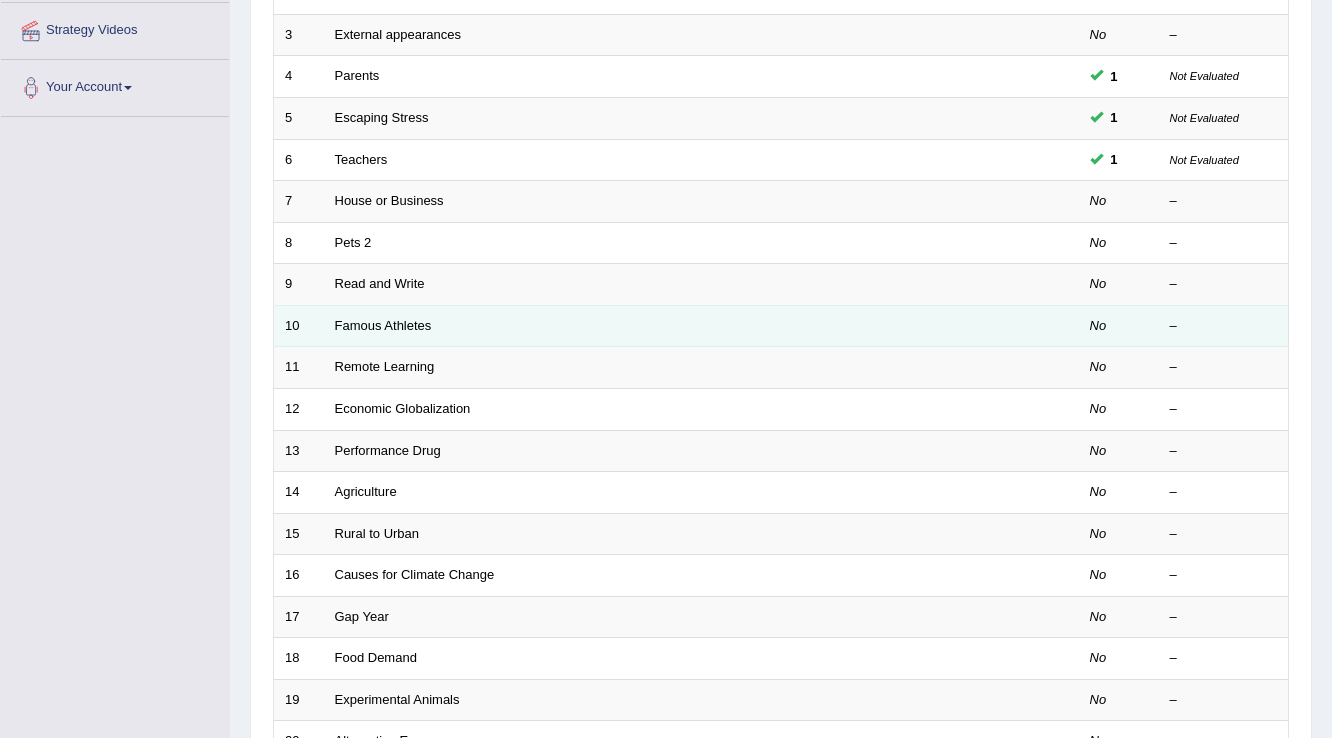 scroll, scrollTop: 240, scrollLeft: 0, axis: vertical 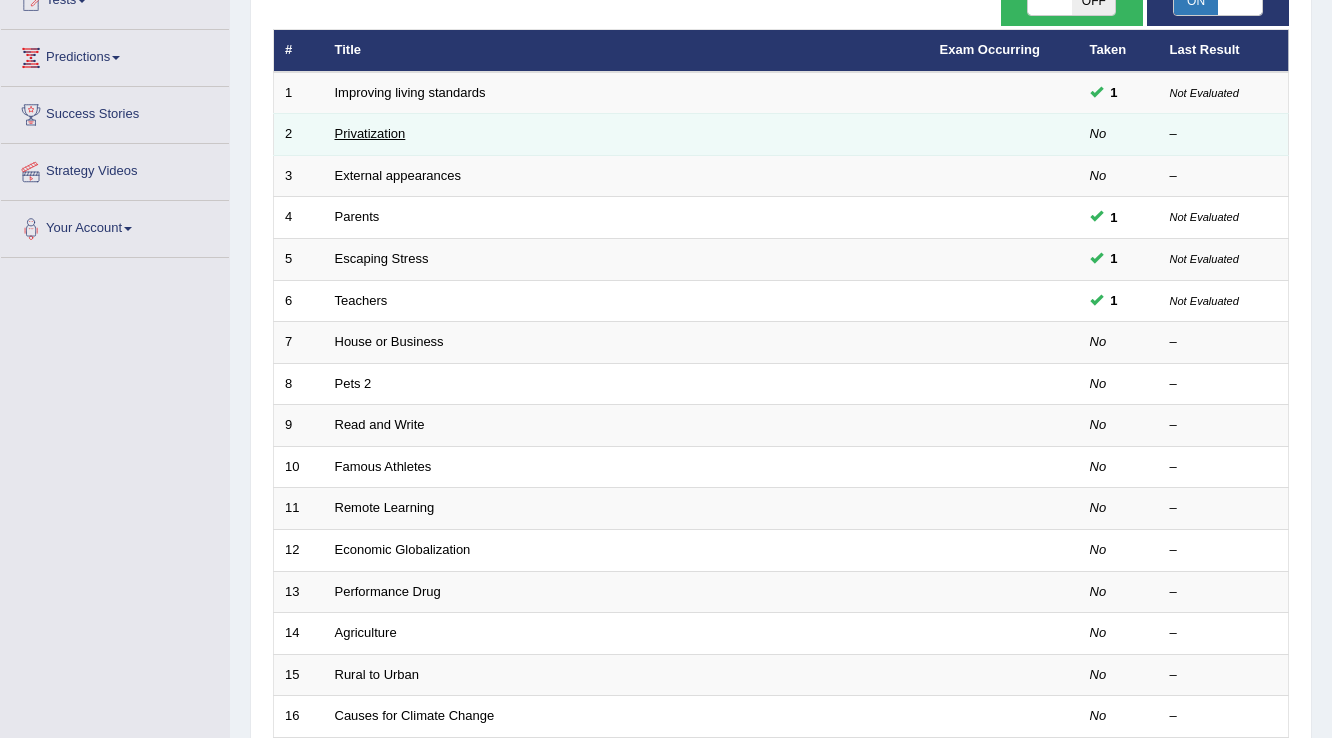 click on "Privatization" at bounding box center [370, 133] 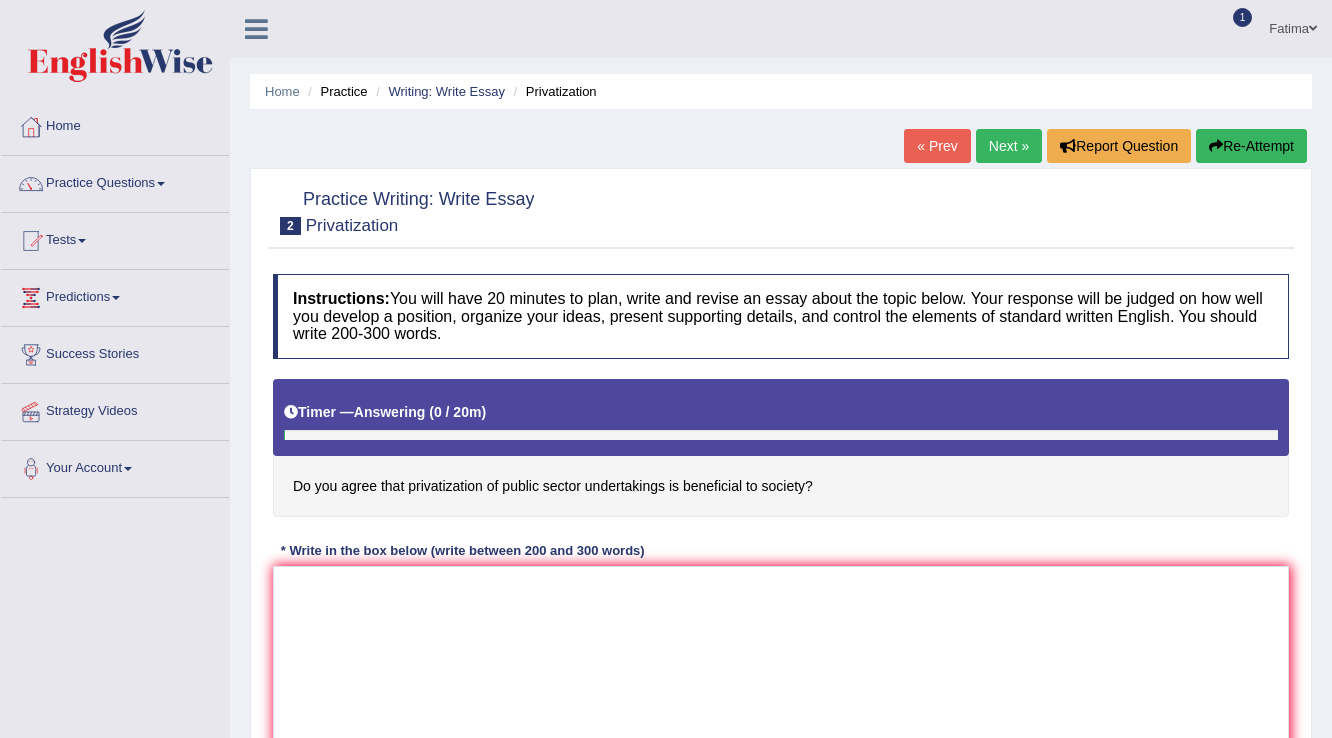 scroll, scrollTop: 0, scrollLeft: 0, axis: both 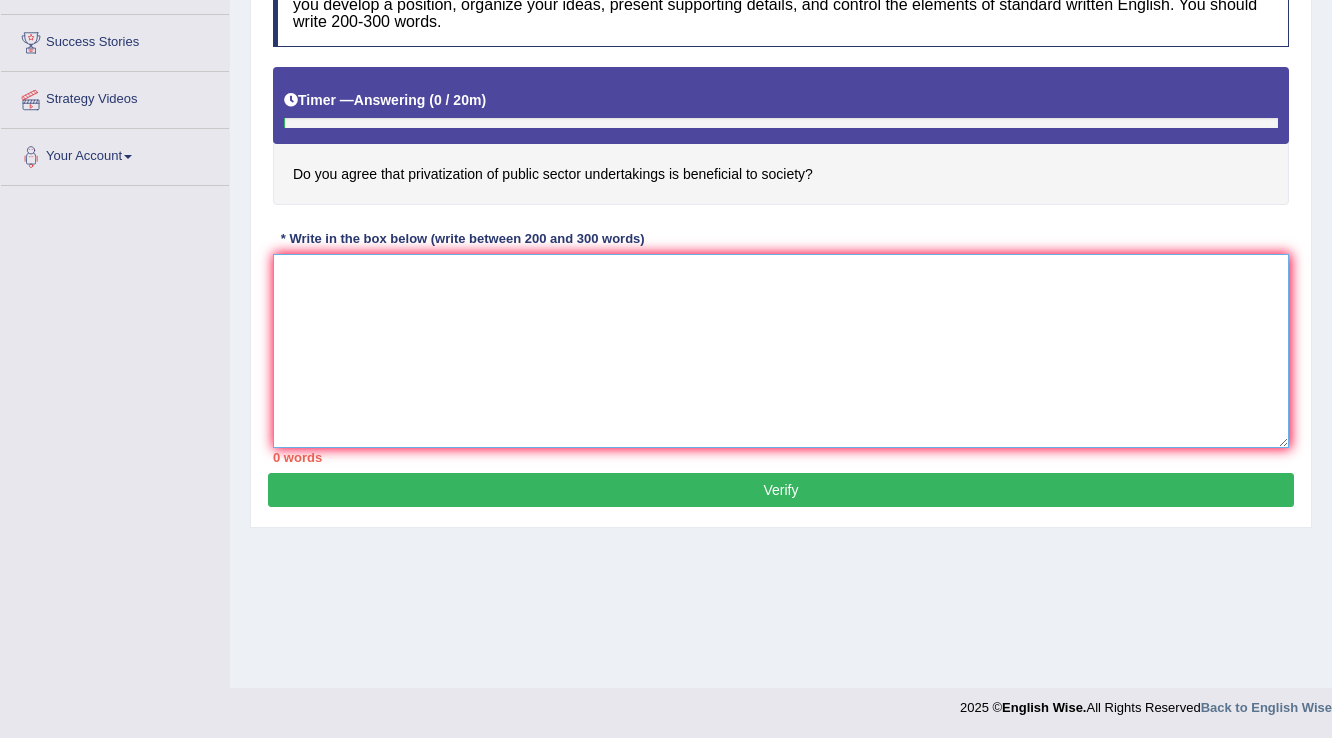 click at bounding box center (781, 351) 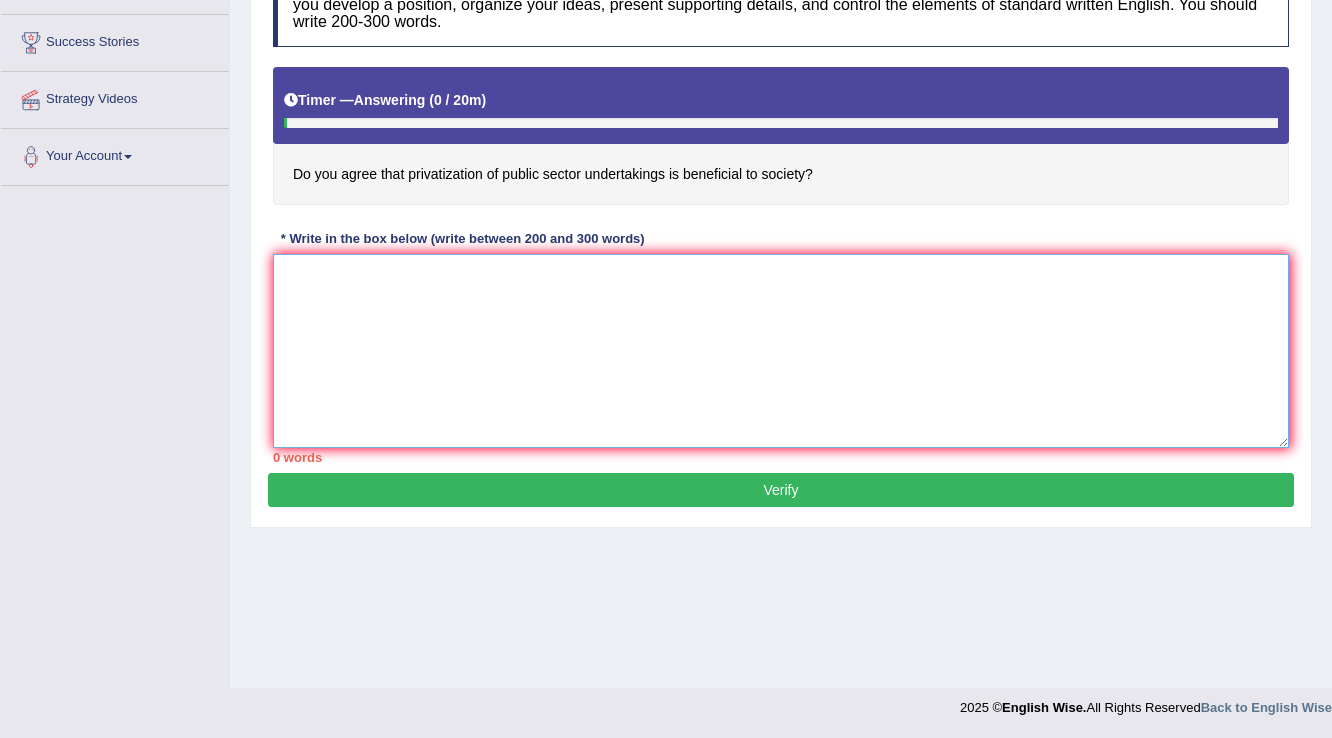 type on "R" 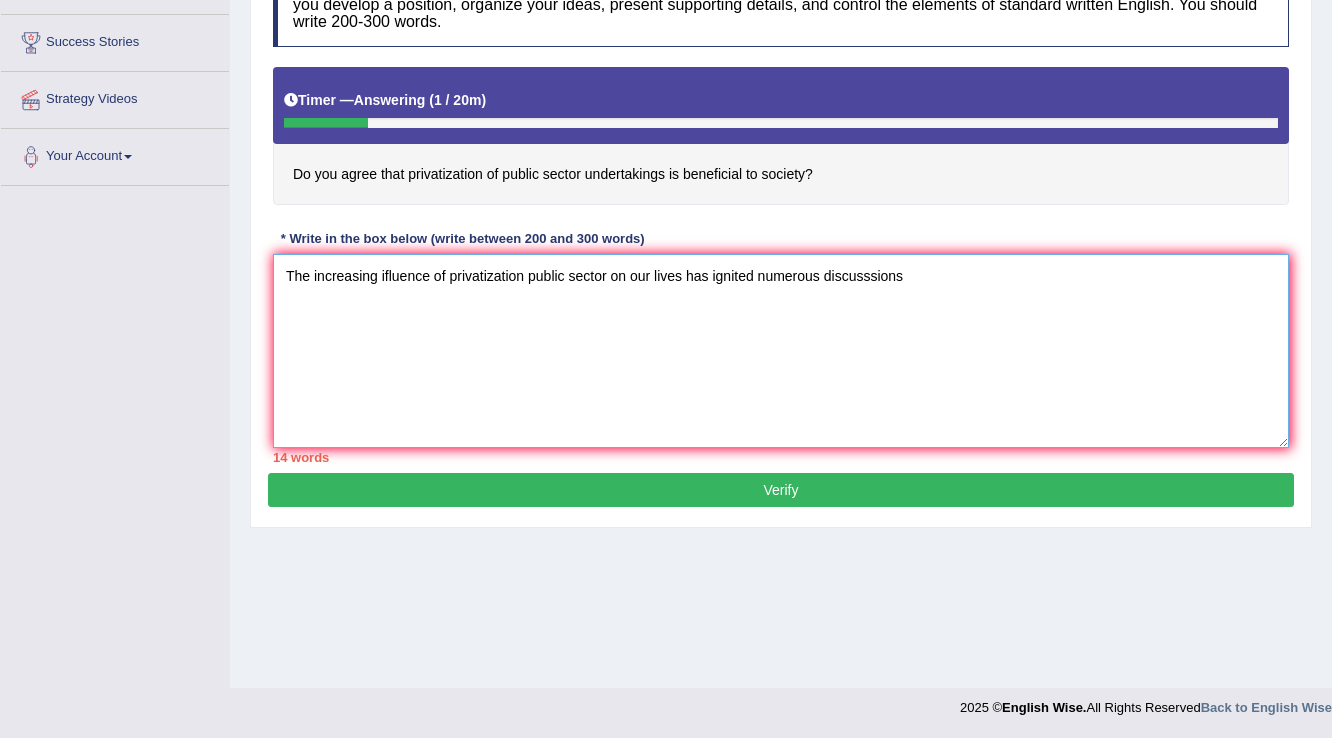 drag, startPoint x: 874, startPoint y: 272, endPoint x: 904, endPoint y: 339, distance: 73.409805 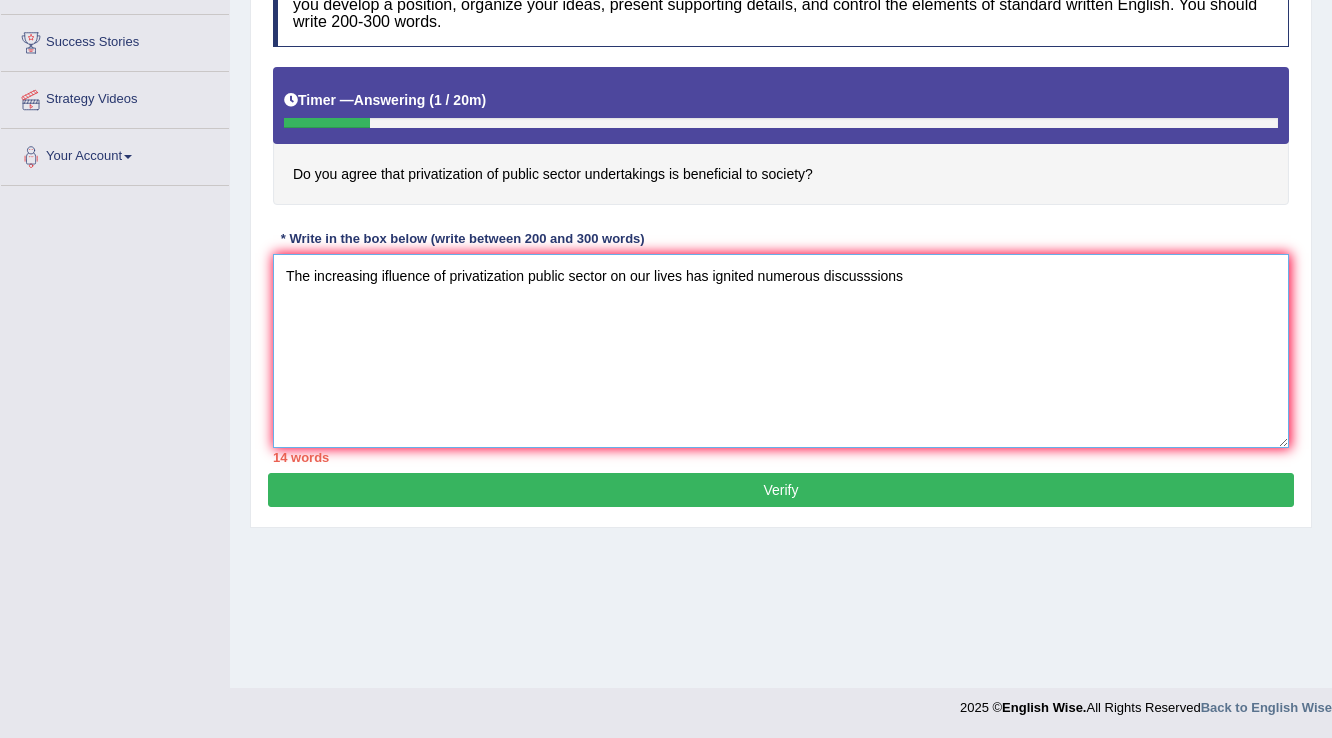 drag, startPoint x: 867, startPoint y: 273, endPoint x: 878, endPoint y: 275, distance: 11.18034 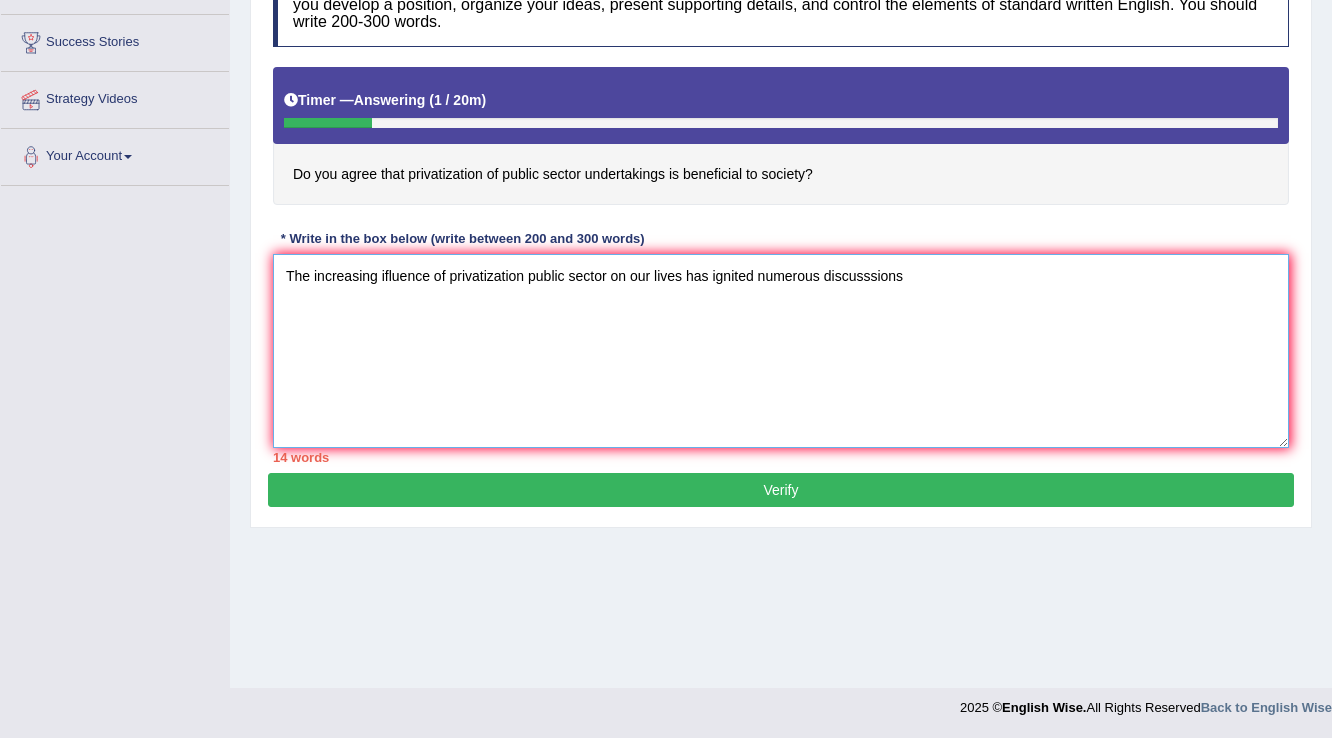 click on "The increasing ifluence of privatization public sector on our lives has ignited numerous discusssions" at bounding box center [781, 351] 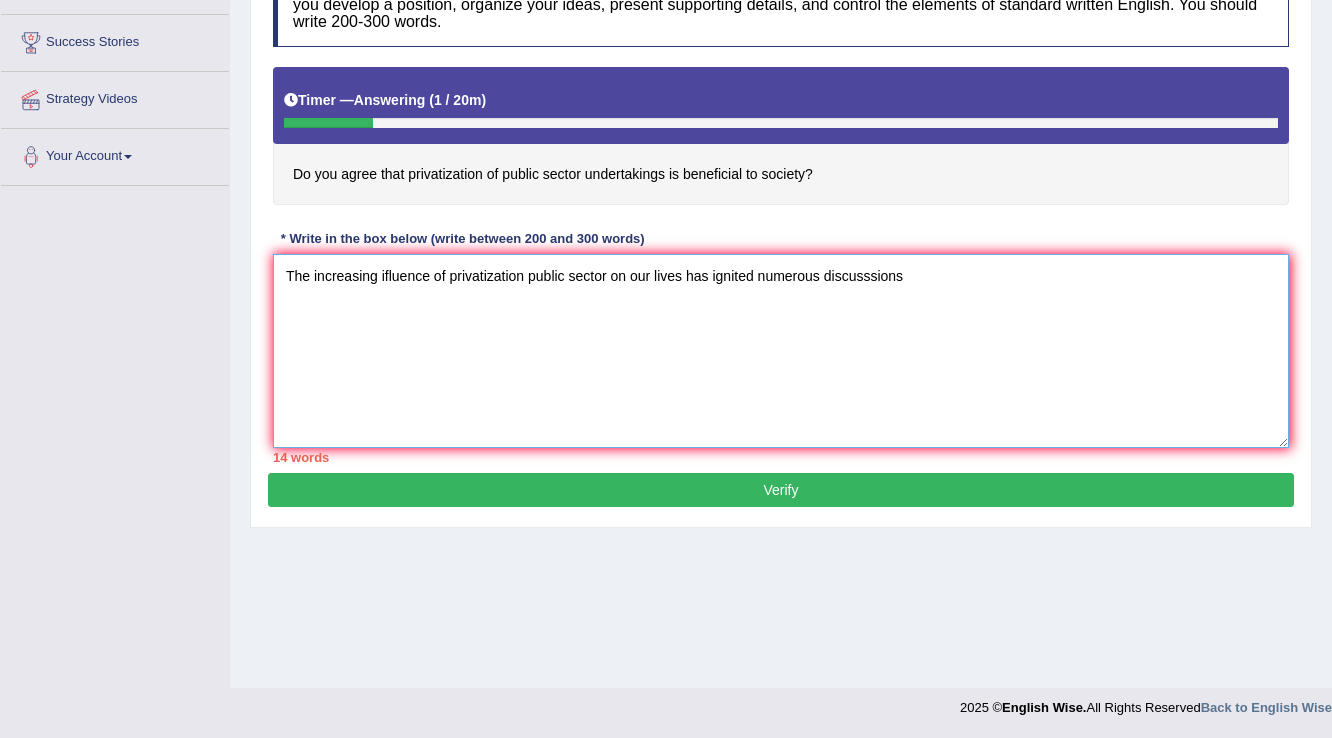 click on "The increasing ifluence of privatization public sector on our lives has ignited numerous discusssions" at bounding box center [781, 351] 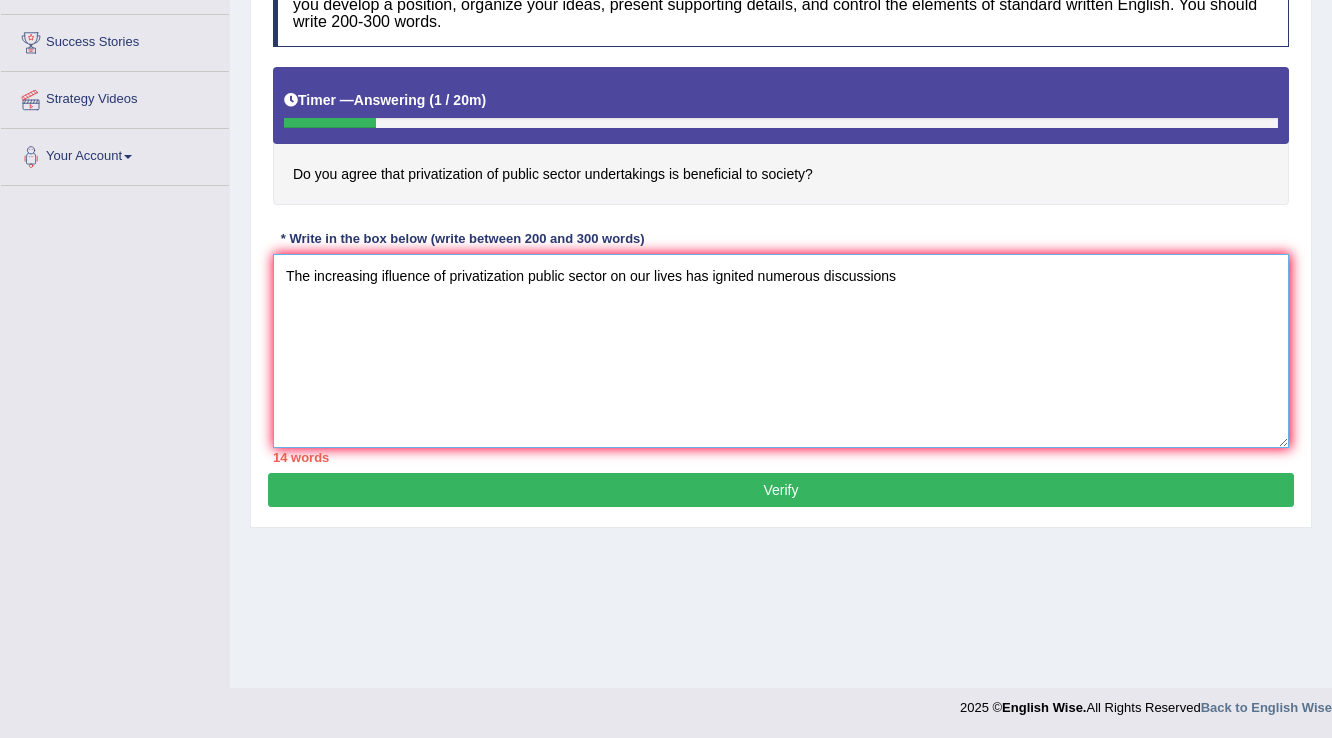 drag, startPoint x: 914, startPoint y: 270, endPoint x: 909, endPoint y: 283, distance: 13.928389 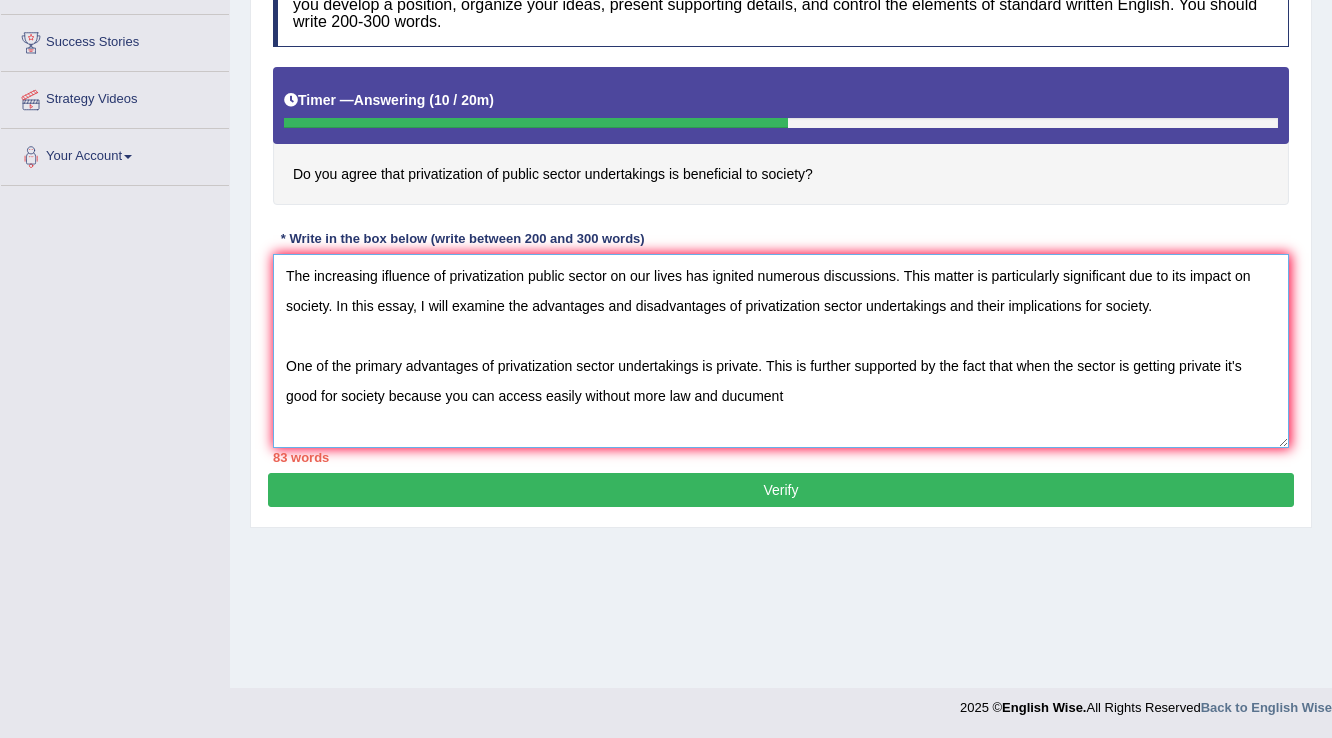 drag, startPoint x: 597, startPoint y: 394, endPoint x: 615, endPoint y: 403, distance: 20.12461 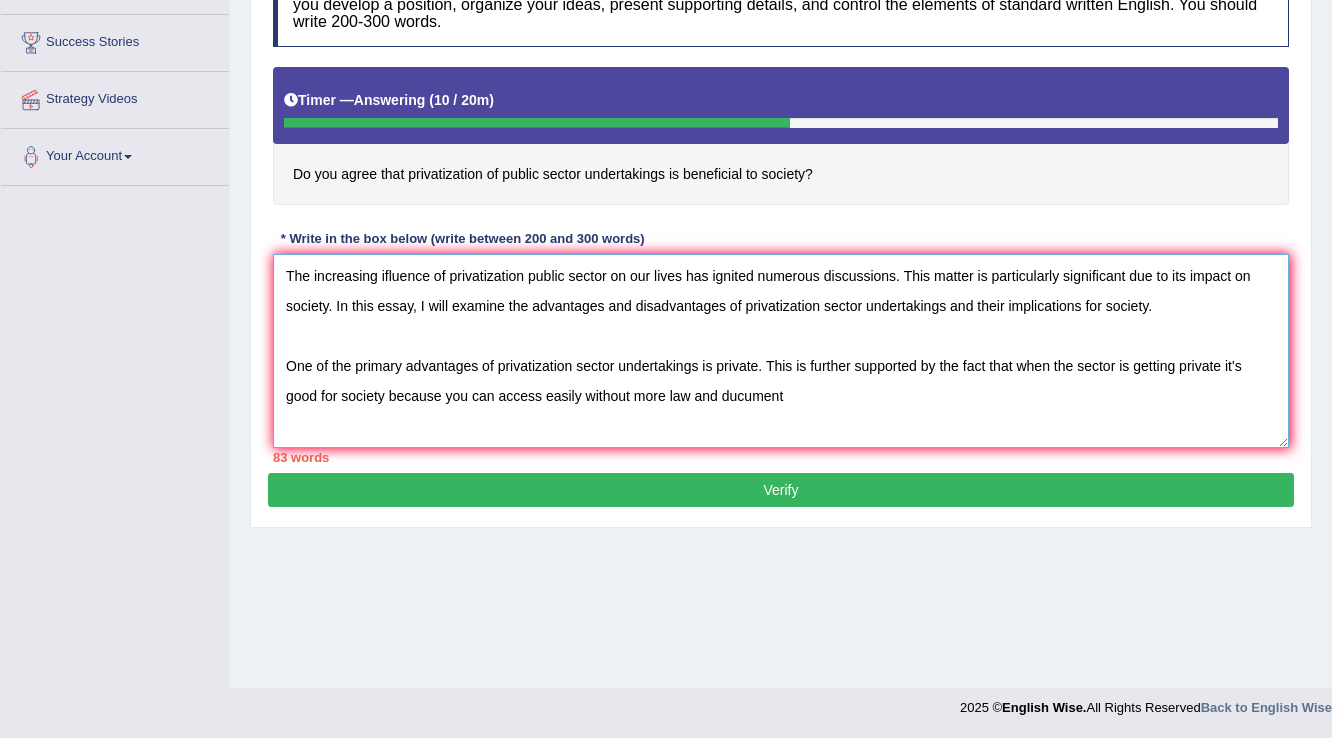 click on "The increasing ifluence of privatization public sector on our lives has ignited numerous discussions. This matter is particularly significant due to its impact on society. In this essay, I will examine the advantages and disadvantages of privatization sector undertakings and their implications for society.
One of the primary advantages of privatization sector undertakings is private. This is further supported by the fact that when the sector is getting private it's good for society because you can access easily without more law and ducument" at bounding box center [781, 351] 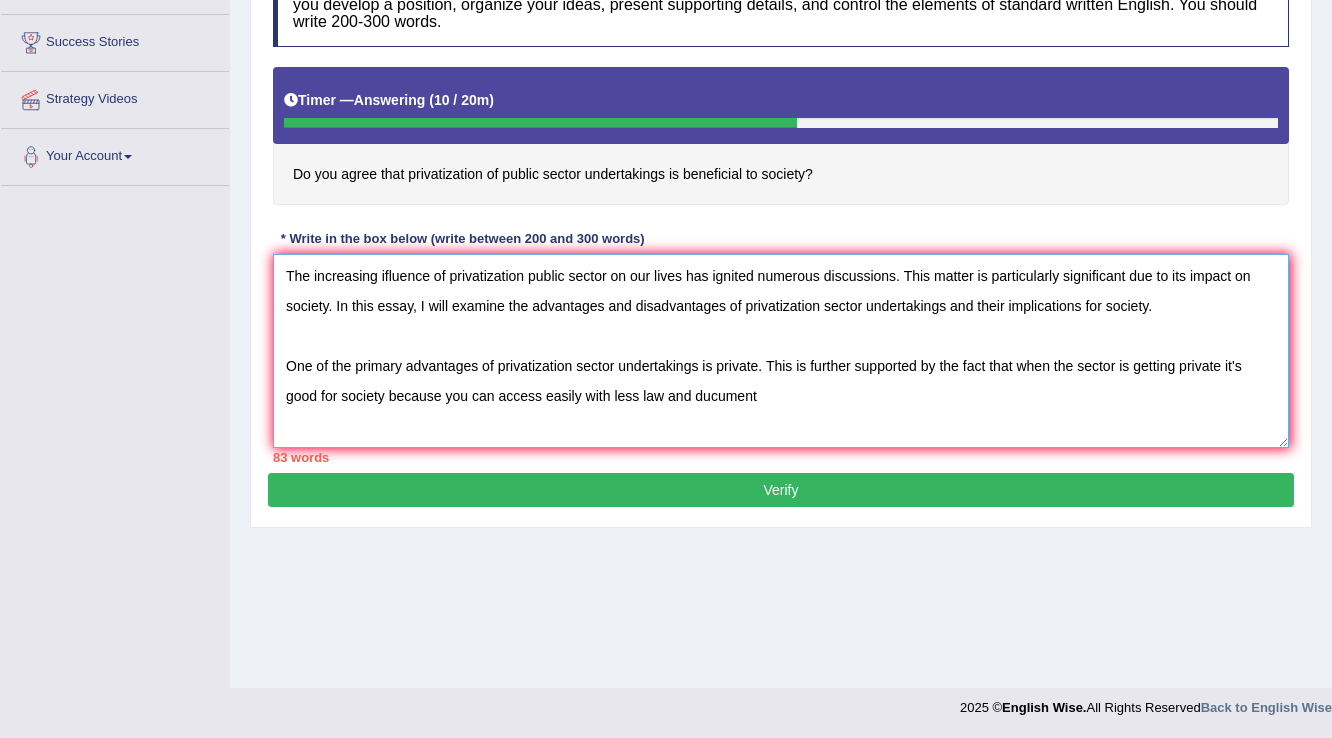 drag, startPoint x: 629, startPoint y: 396, endPoint x: 642, endPoint y: 411, distance: 19.849434 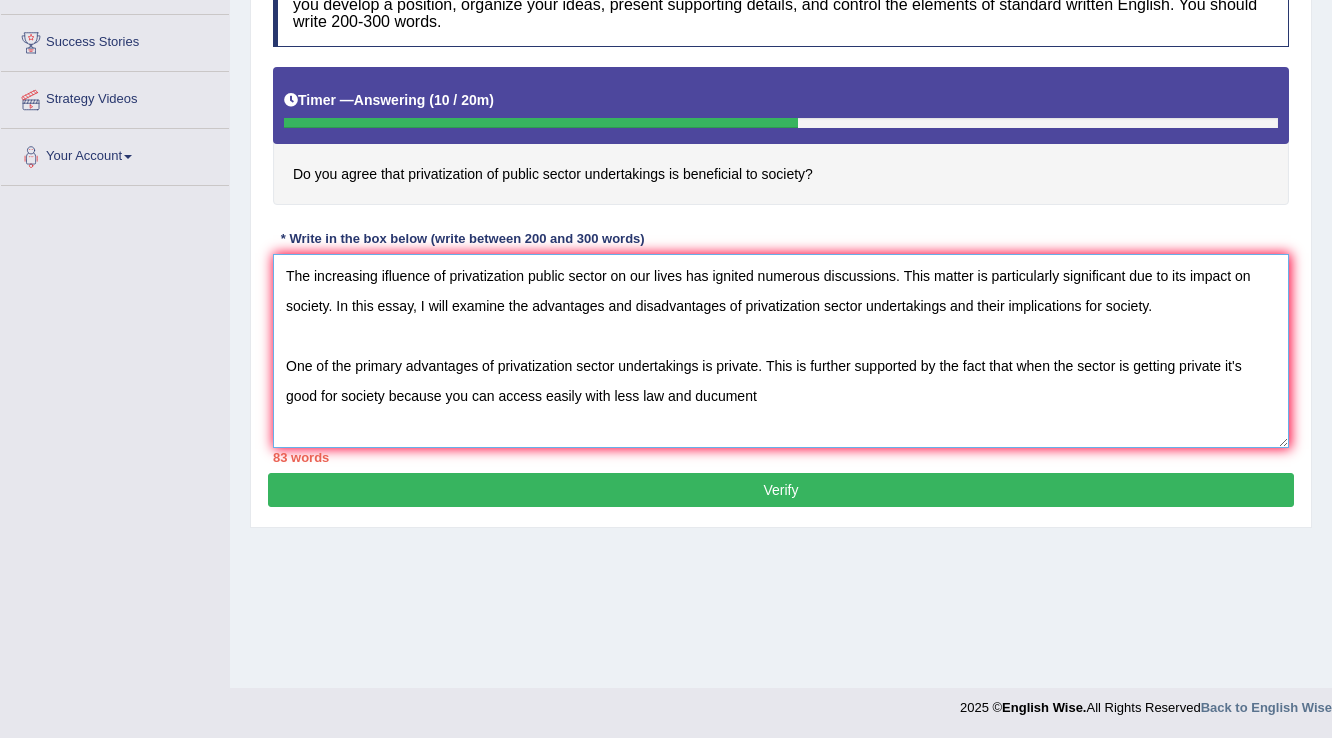 click on "The increasing ifluence of privatization public sector on our lives has ignited numerous discussions. This matter is particularly significant due to its impact on society. In this essay, I will examine the advantages and disadvantages of privatization sector undertakings and their implications for society.
One of the primary advantages of privatization sector undertakings is private. This is further supported by the fact that when the sector is getting private it's good for society because you can access easily with less law and ducument" at bounding box center [781, 351] 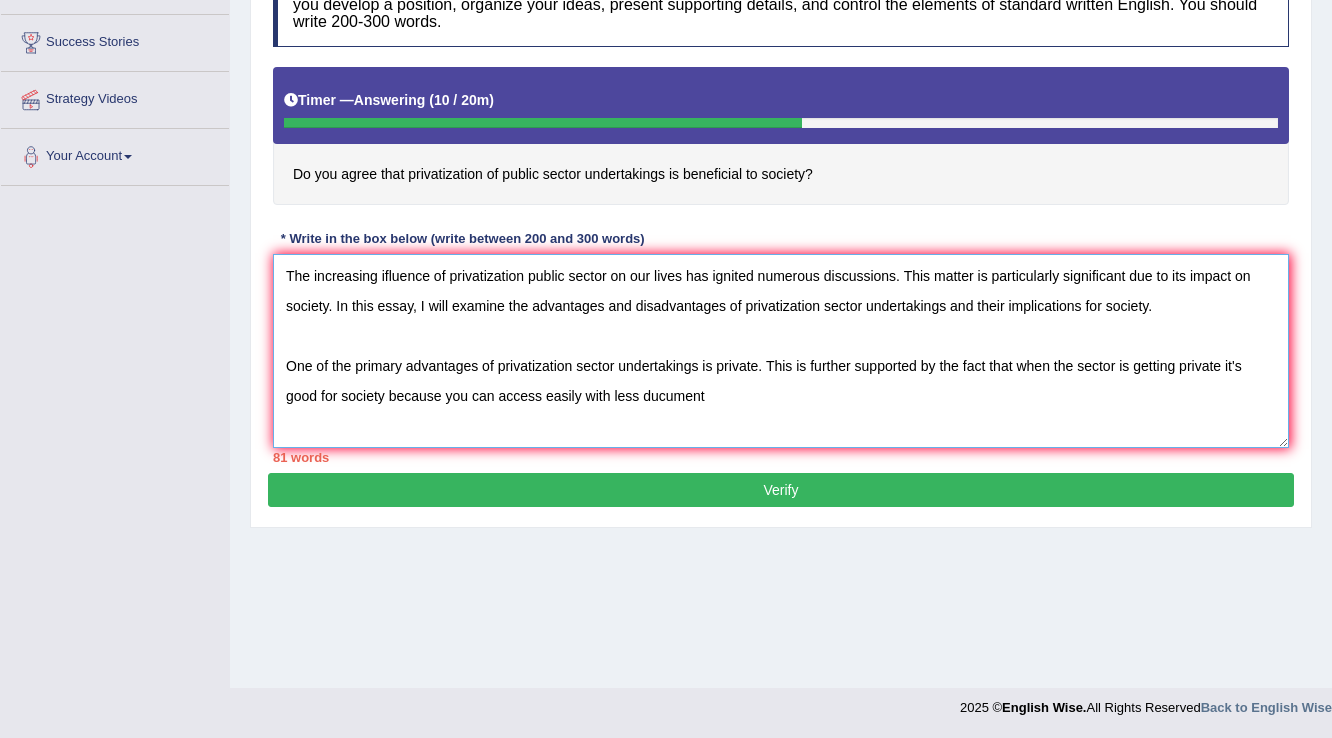 click on "The increasing ifluence of privatization public sector on our lives has ignited numerous discussions. This matter is particularly significant due to its impact on society. In this essay, I will examine the advantages and disadvantages of privatization sector undertakings and their implications for society.
One of the primary advantages of privatization sector undertakings is private. This is further supported by the fact that when the sector is getting private it's good for society because you can access easily with less ducument" at bounding box center [781, 351] 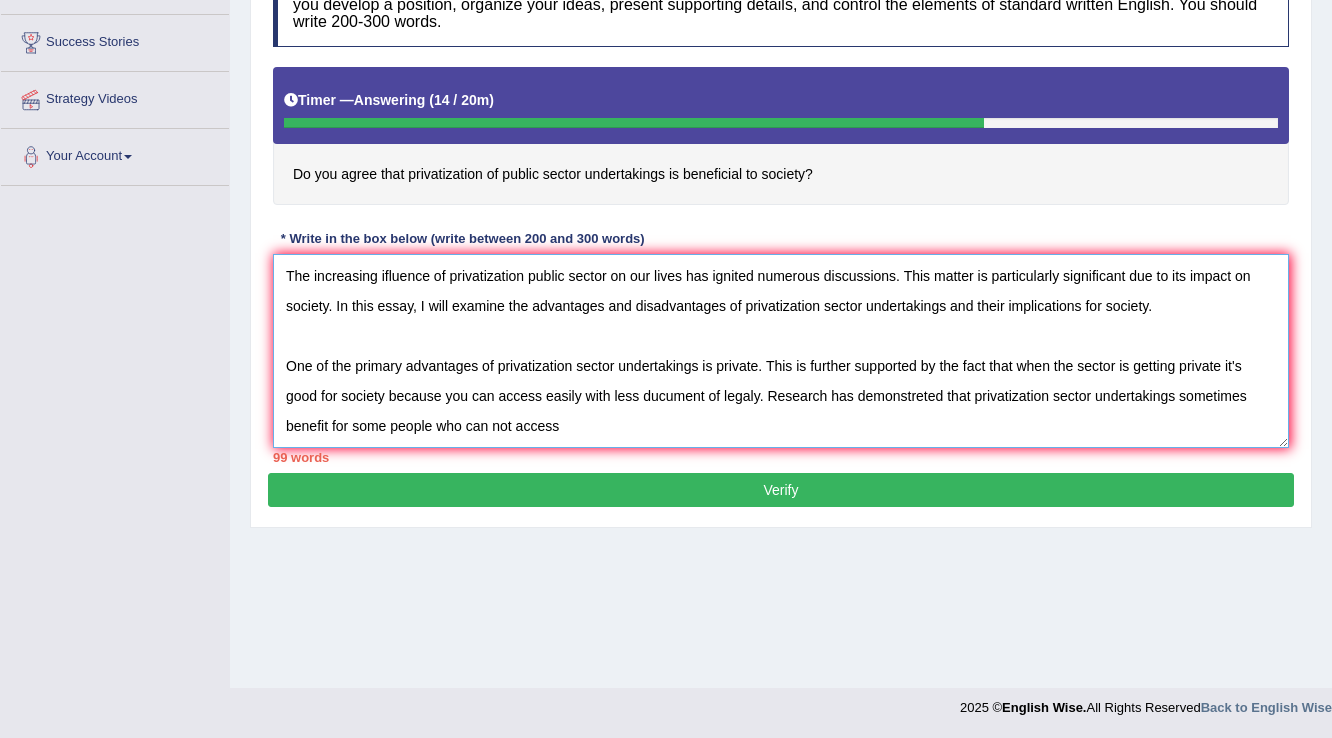 click on "The increasing ifluence of privatization public sector on our lives has ignited numerous discussions. This matter is particularly significant due to its impact on society. In this essay, I will examine the advantages and disadvantages of privatization sector undertakings and their implications for society.
One of the primary advantages of privatization sector undertakings is private. This is further supported by the fact that when the sector is getting private it's good for society because you can access easily with less ducument of legaly. Research has demonstreted that privatization sector undertakings sometimes benefit for some people who can not access" at bounding box center [781, 351] 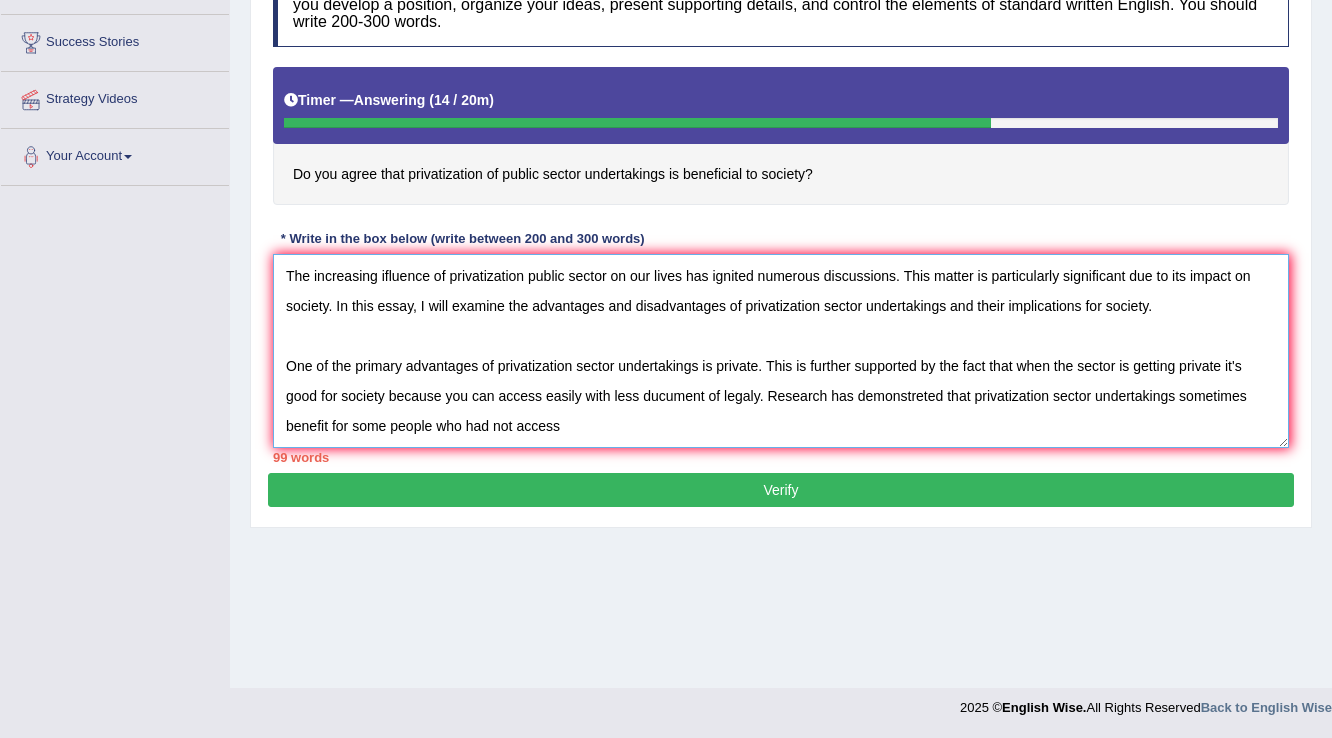 drag, startPoint x: 523, startPoint y: 426, endPoint x: 533, endPoint y: 432, distance: 11.661903 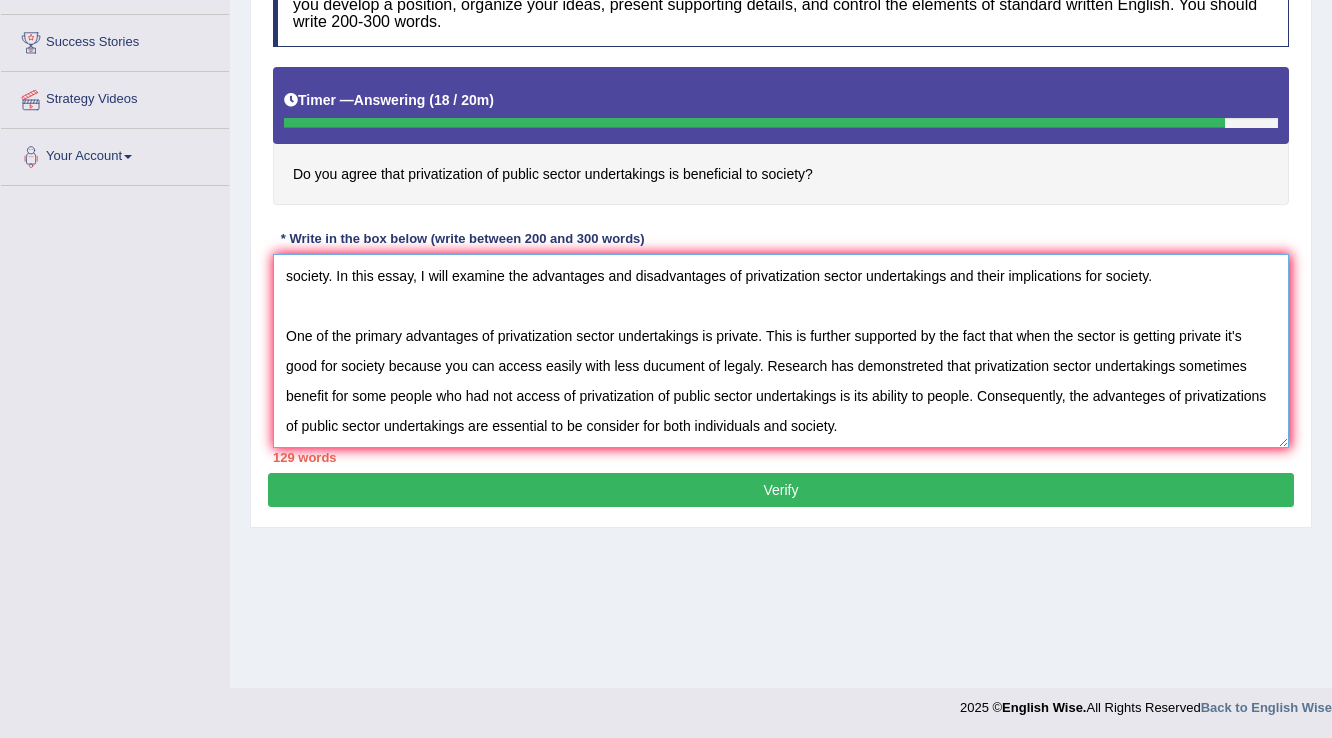scroll, scrollTop: 76, scrollLeft: 0, axis: vertical 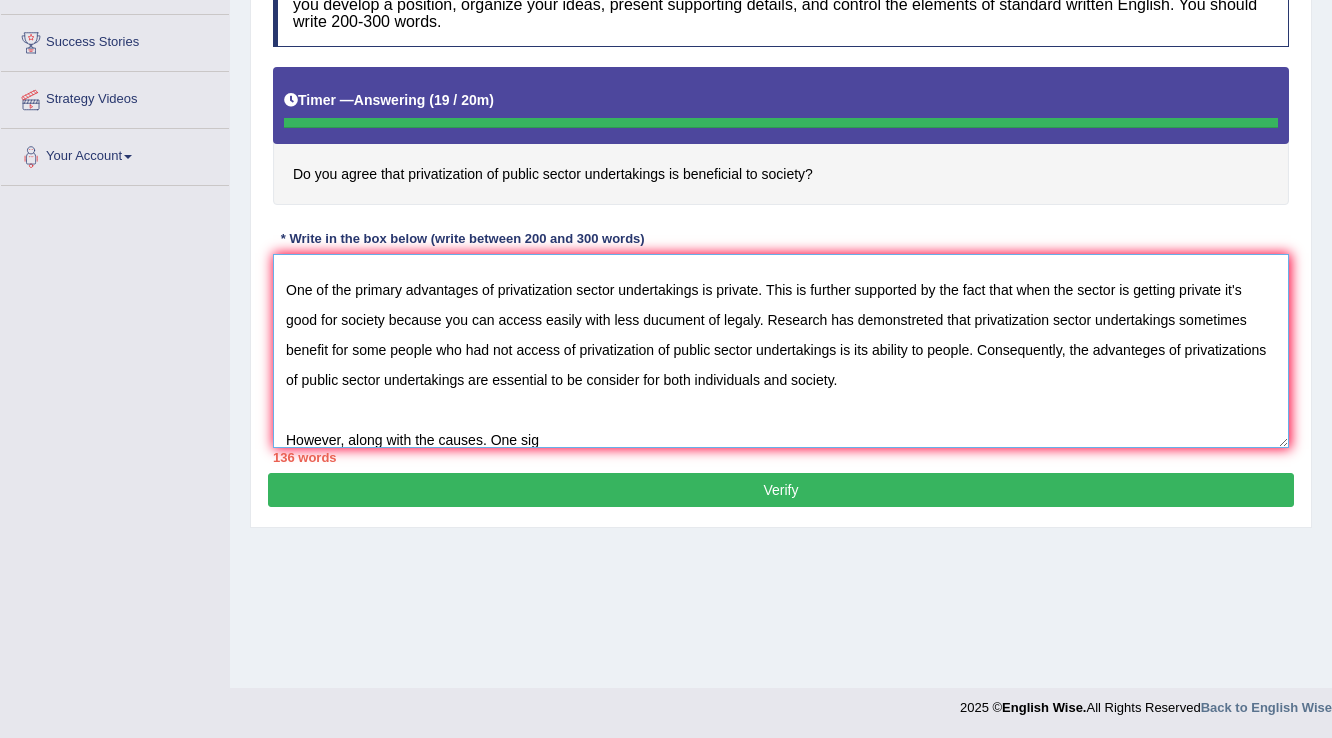 type on "The increasing ifluence of privatization public sector on our lives has ignited numerous discussions. This matter is particularly significant due to its impact on society. In this essay, I will examine the advantages and disadvantages of privatization sector undertakings and their implications for society.
One of the primary advantages of privatization sector undertakings is private. This is further supported by the fact that when the sector is getting private it's good for society because you can access easily with less ducument of legaly. Research has demonstreted that privatization sector undertakings sometimes benefit for some people who had not access of privatization of public sector undertakings is its ability to people. Consequently, the advanteges of privatizations of public sector undertakings are essential to be consider for both individuals and society.
However, along with the causes. One sig" 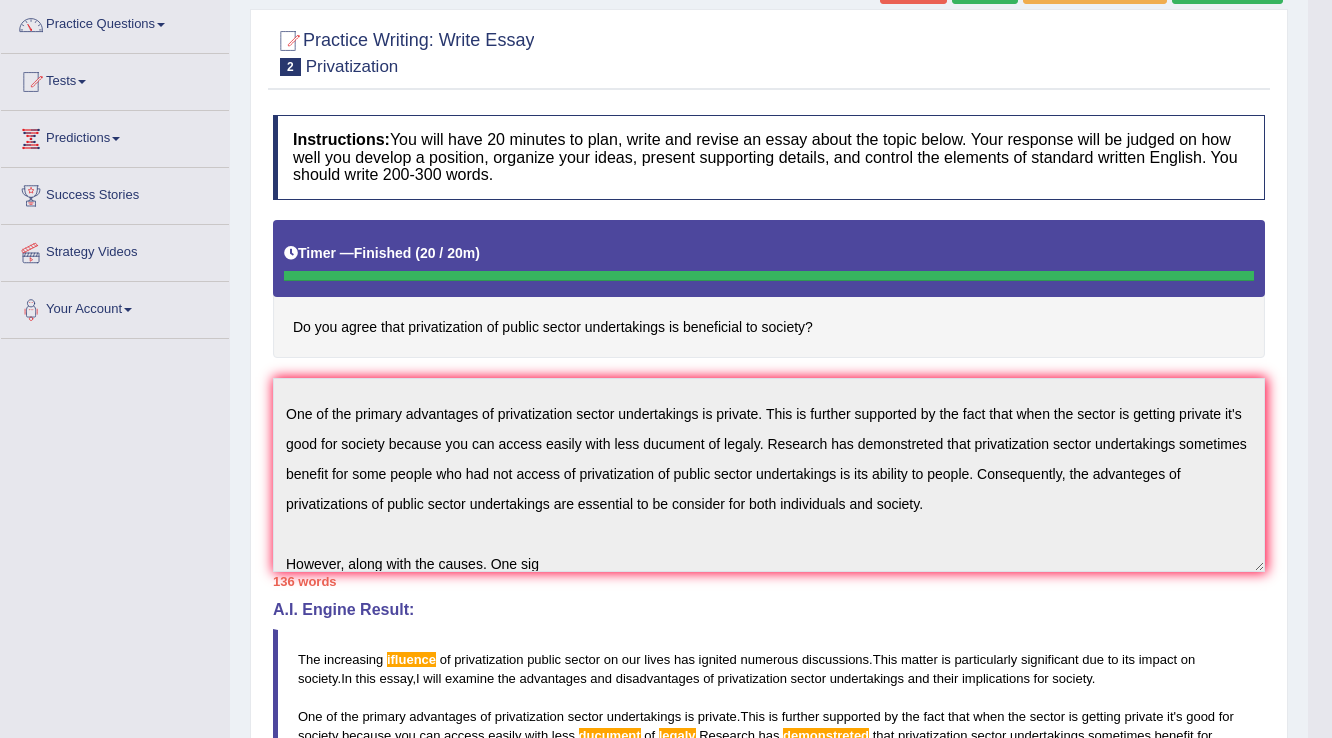 scroll, scrollTop: 0, scrollLeft: 0, axis: both 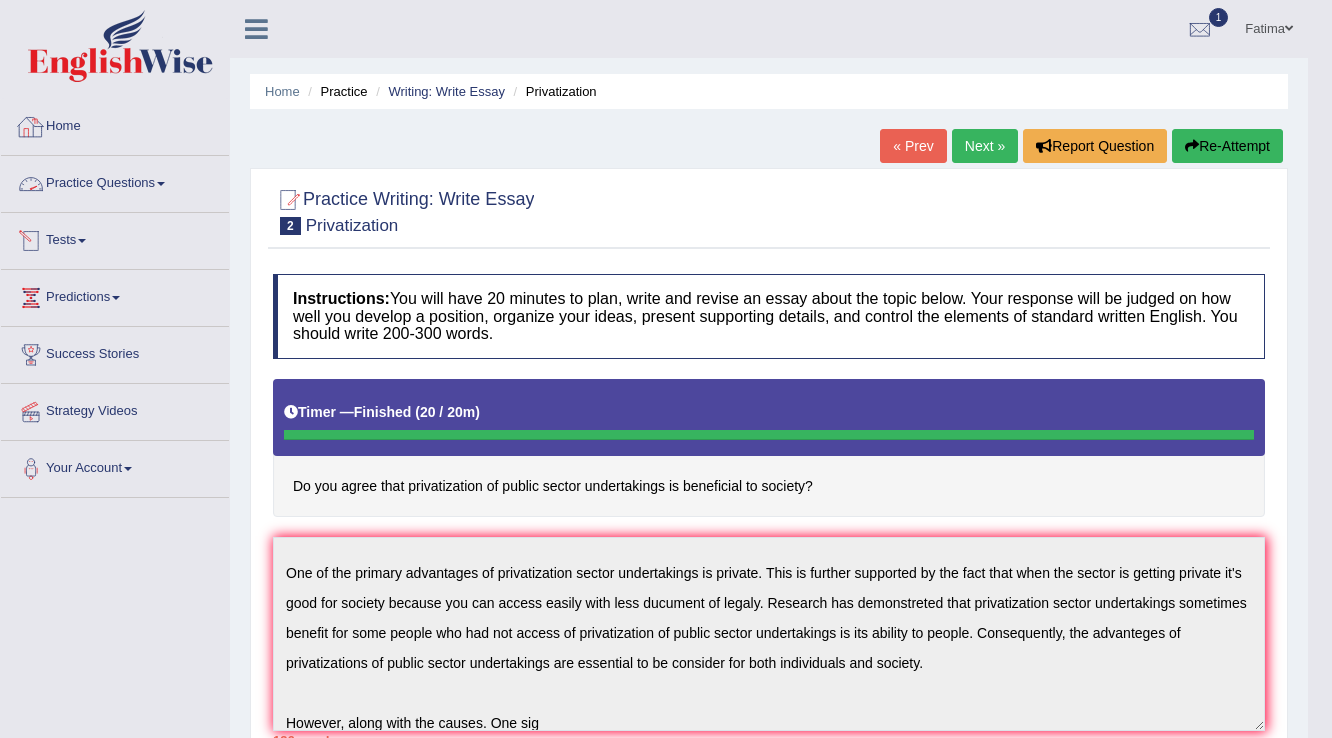 click on "Practice Questions" at bounding box center [115, 181] 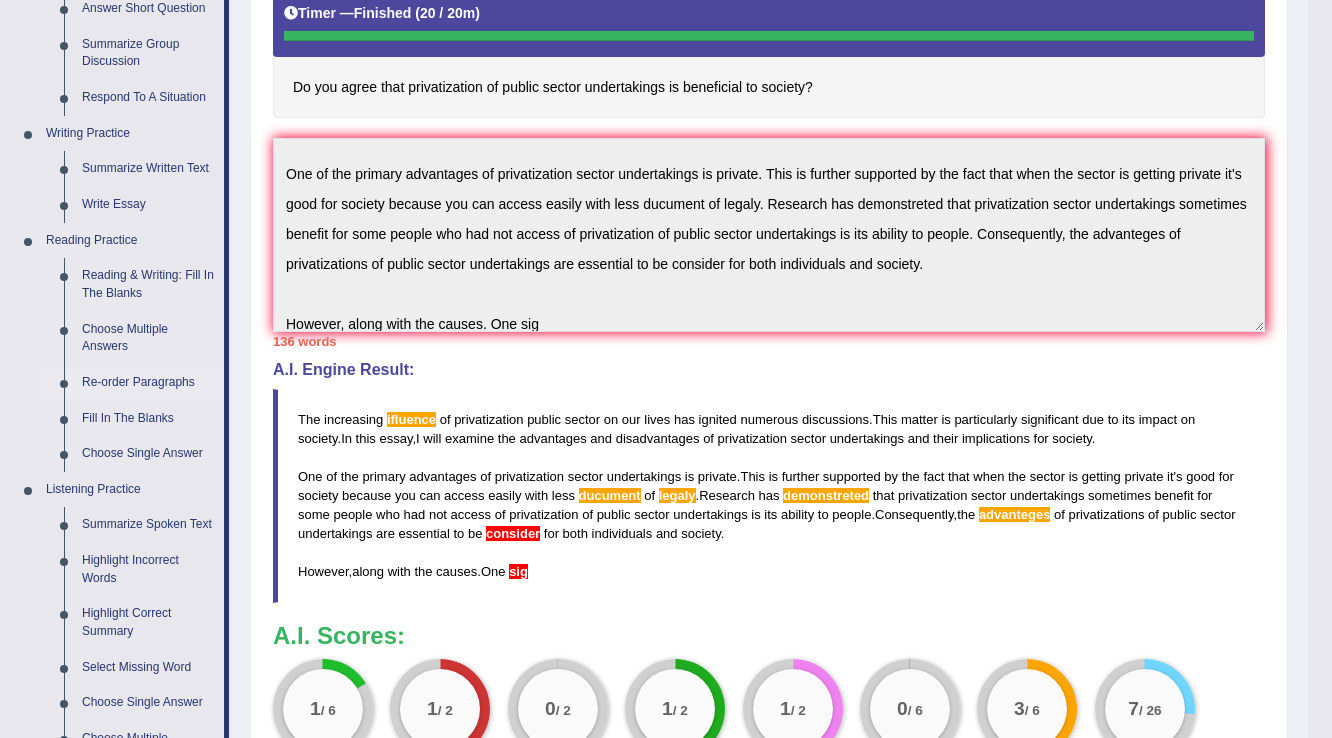 scroll, scrollTop: 400, scrollLeft: 0, axis: vertical 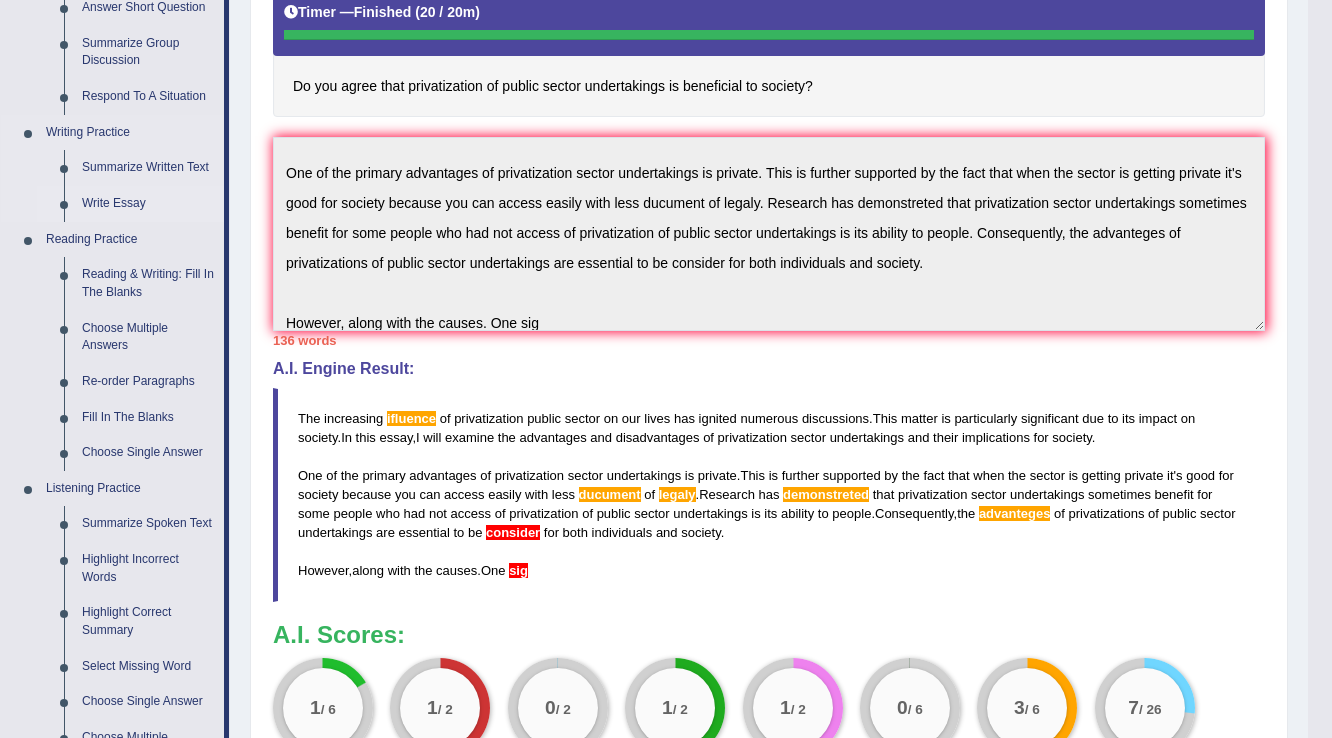 click on "Write Essay" at bounding box center (148, 204) 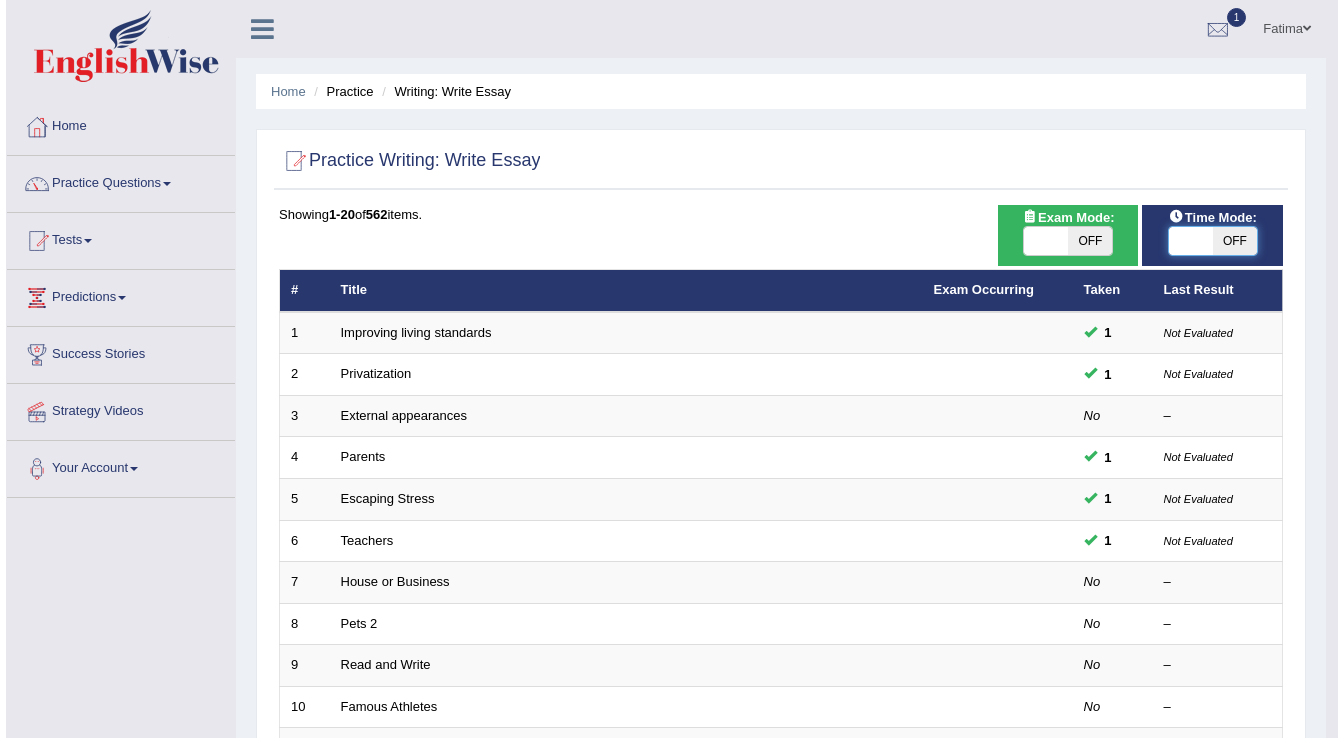 scroll, scrollTop: 0, scrollLeft: 0, axis: both 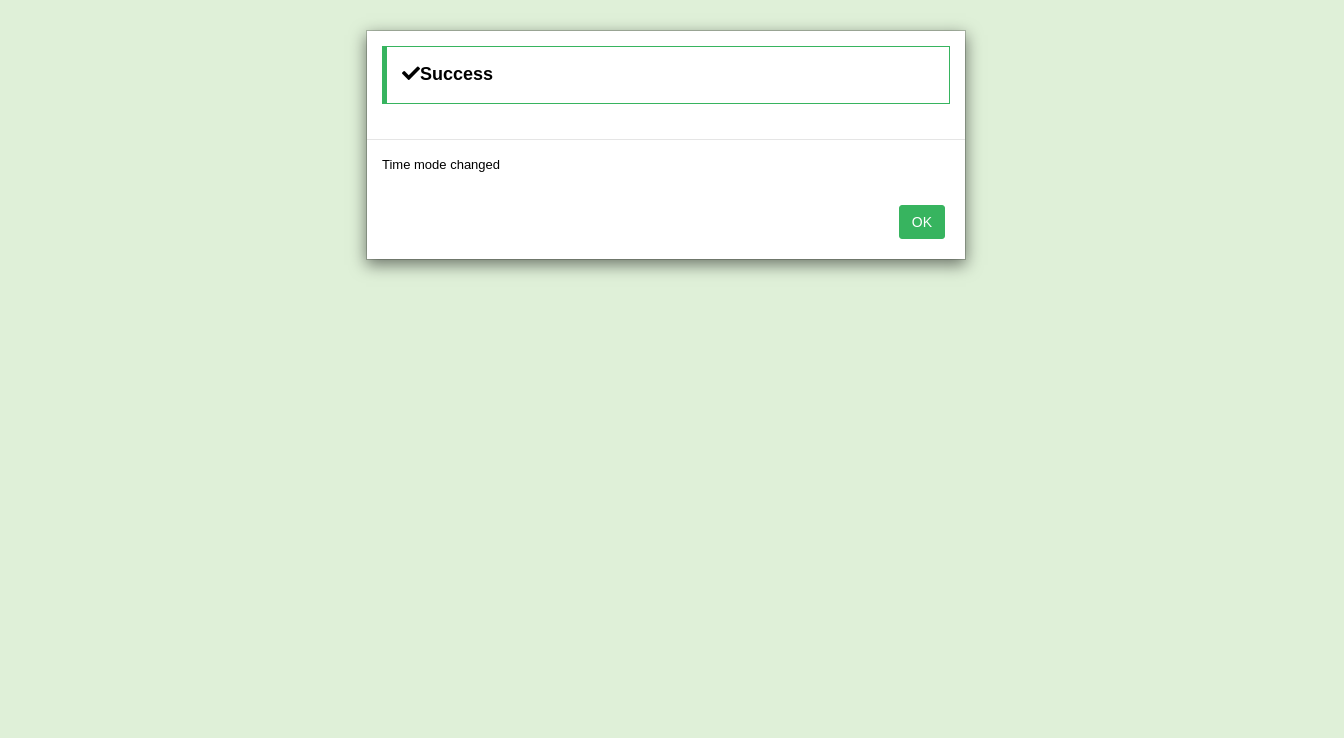 click on "OK" at bounding box center (922, 222) 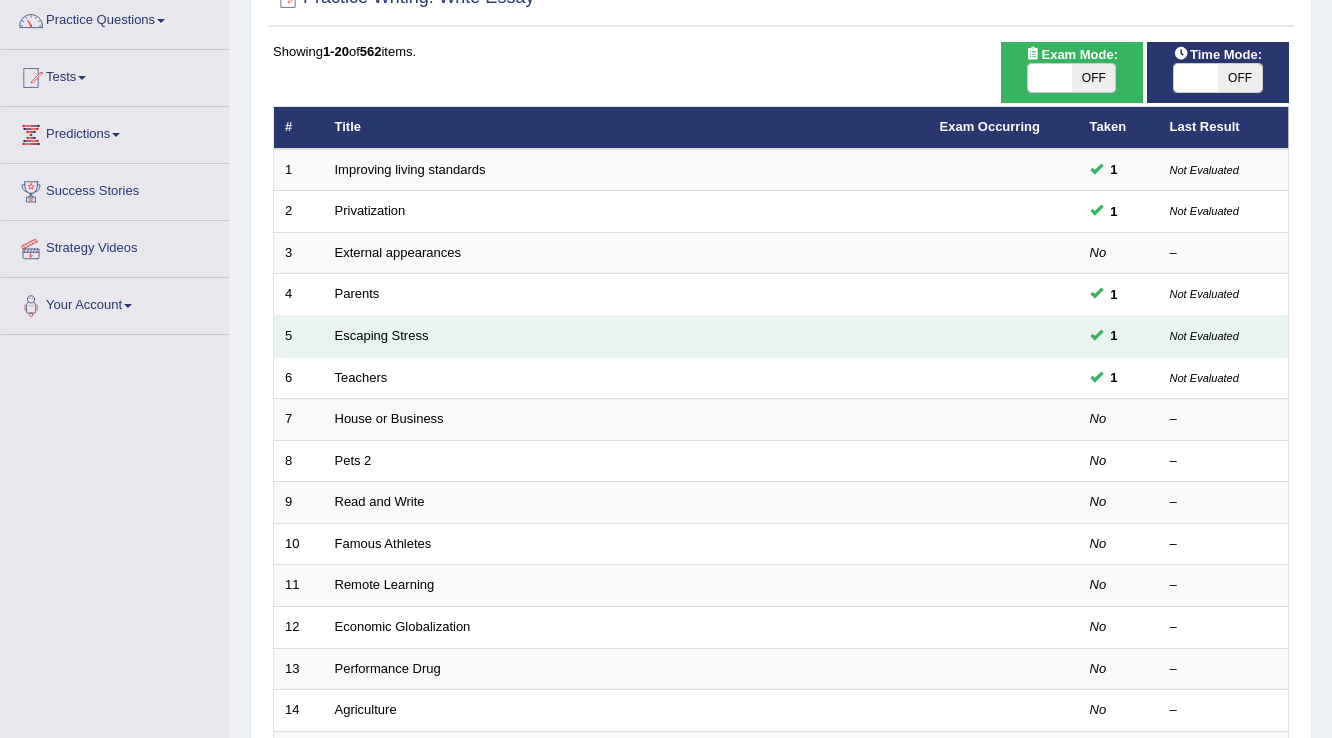 scroll, scrollTop: 160, scrollLeft: 0, axis: vertical 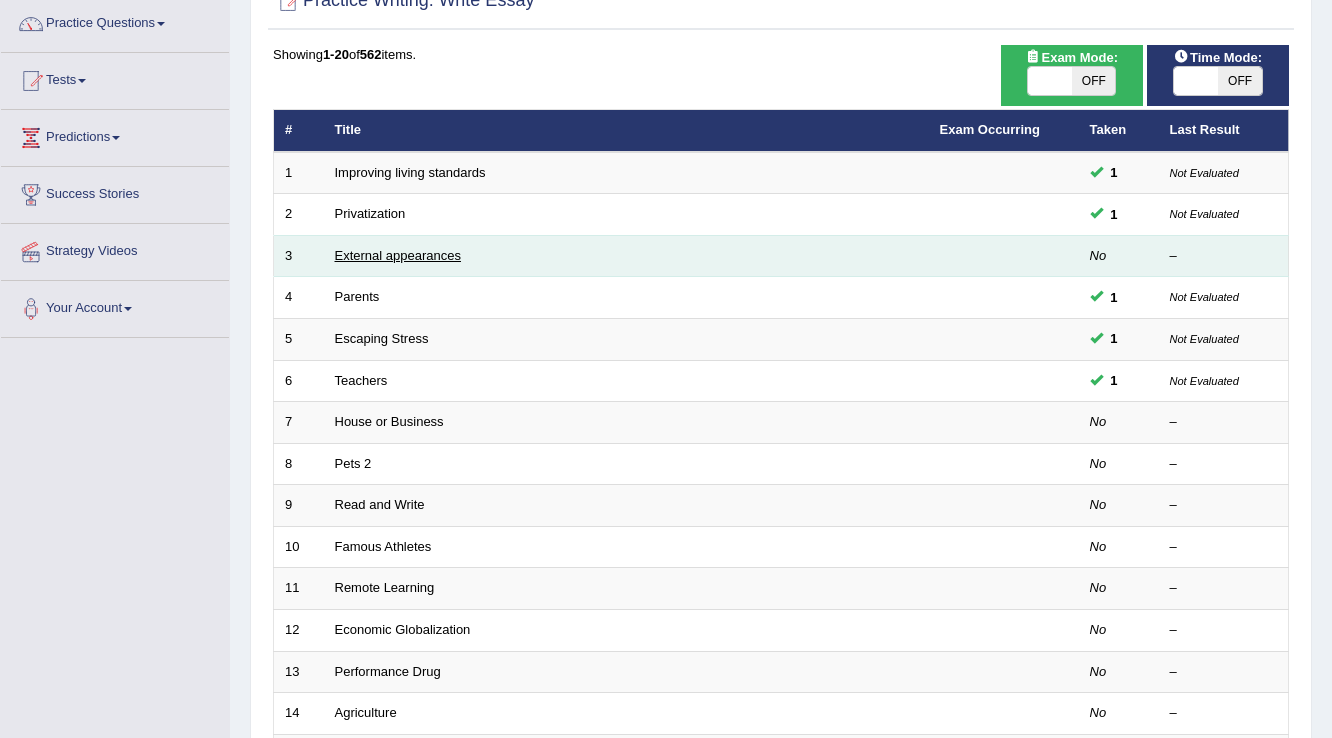 click on "External appearances" at bounding box center [398, 255] 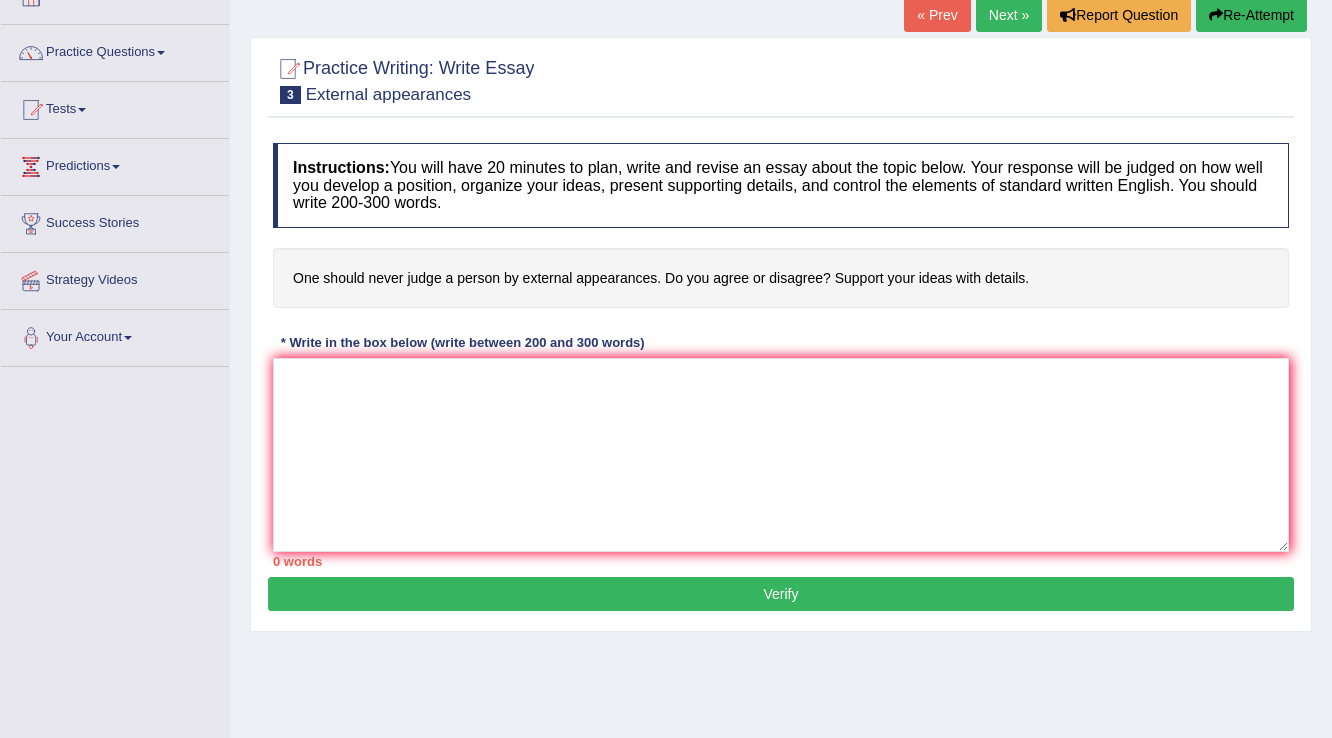 scroll, scrollTop: 260, scrollLeft: 0, axis: vertical 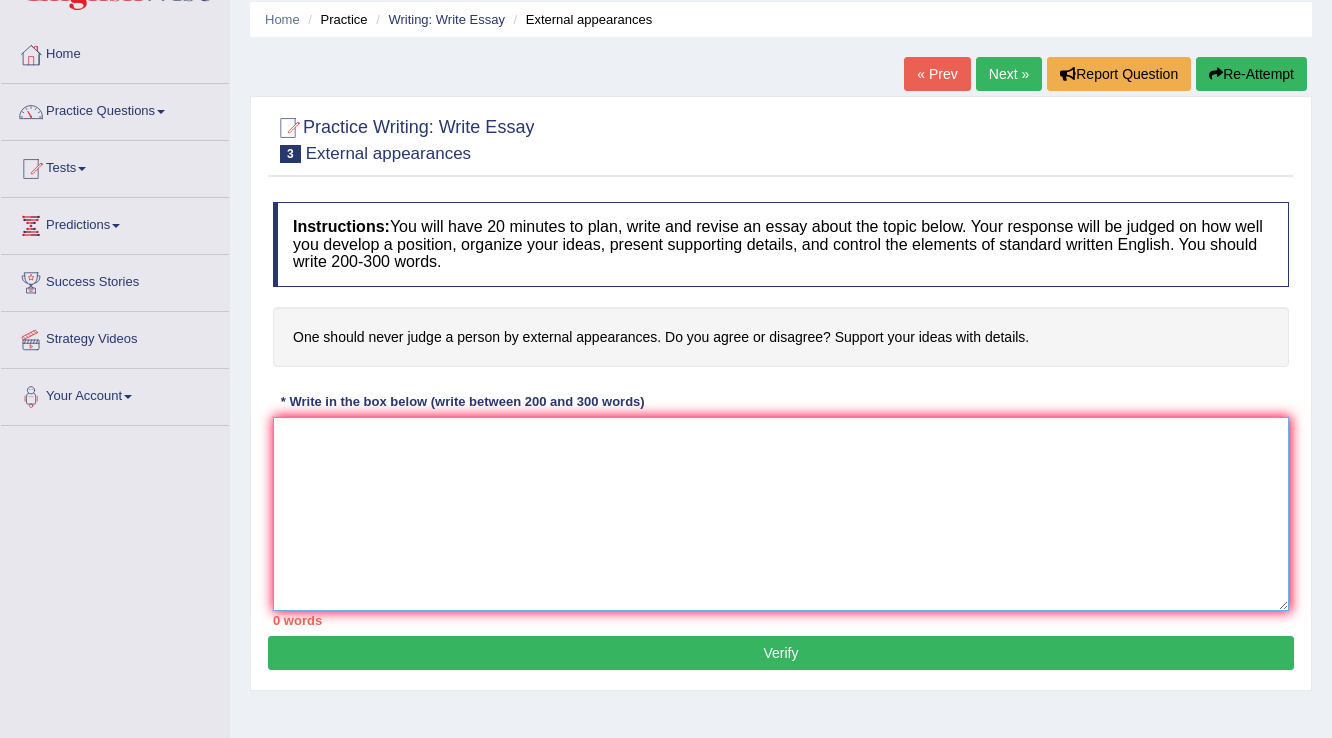 click at bounding box center (781, 514) 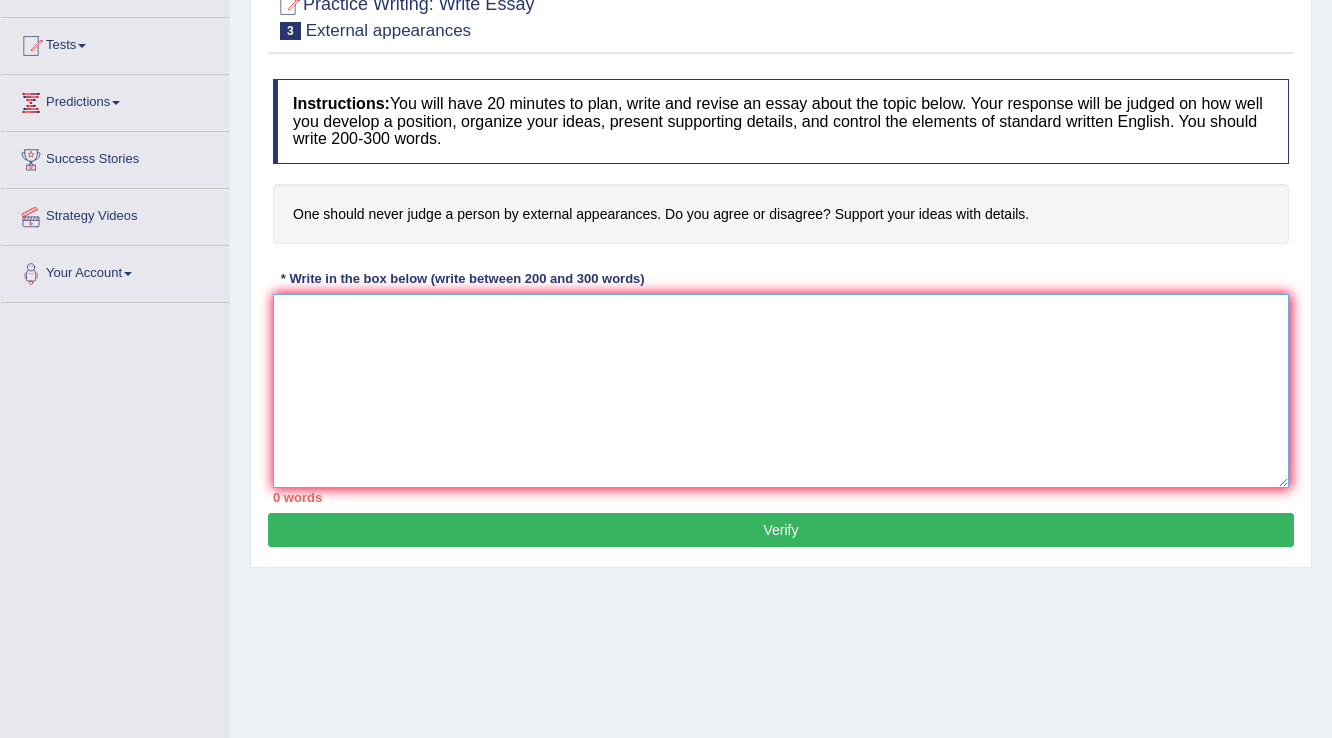 scroll, scrollTop: 232, scrollLeft: 0, axis: vertical 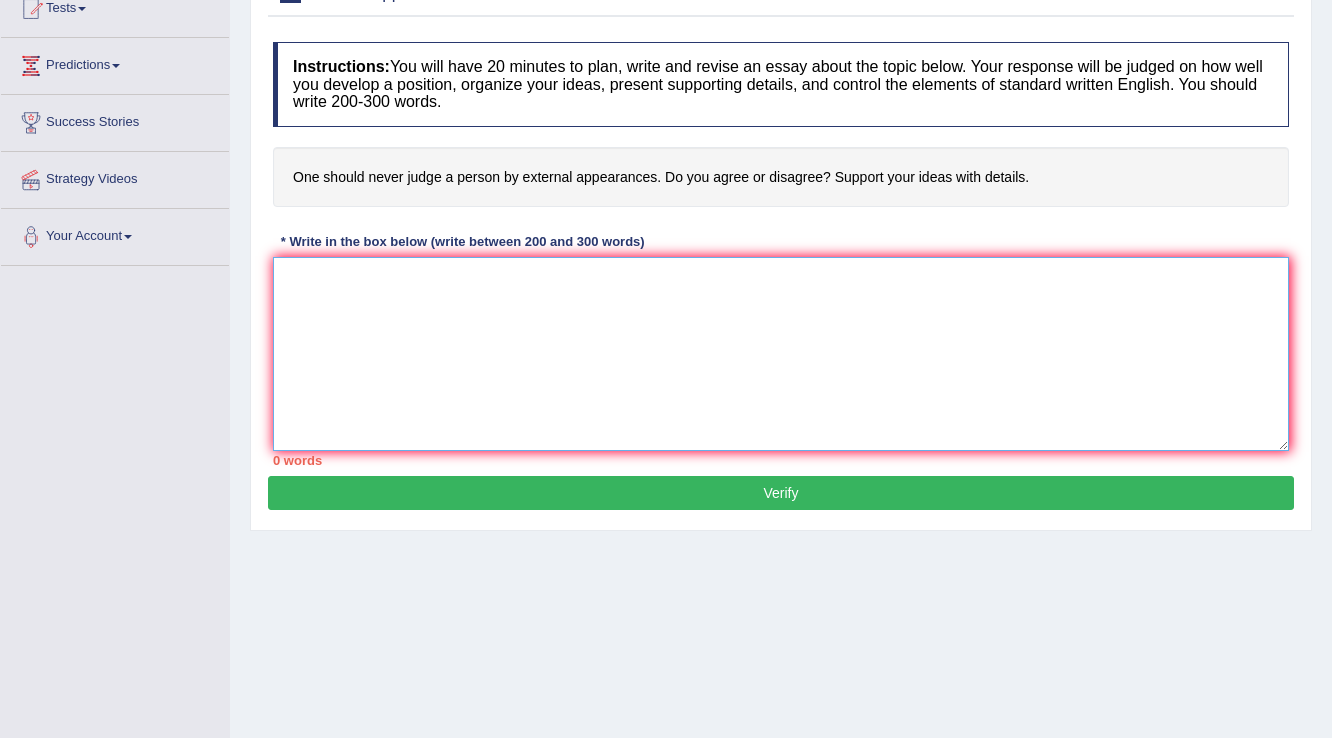 click at bounding box center (781, 354) 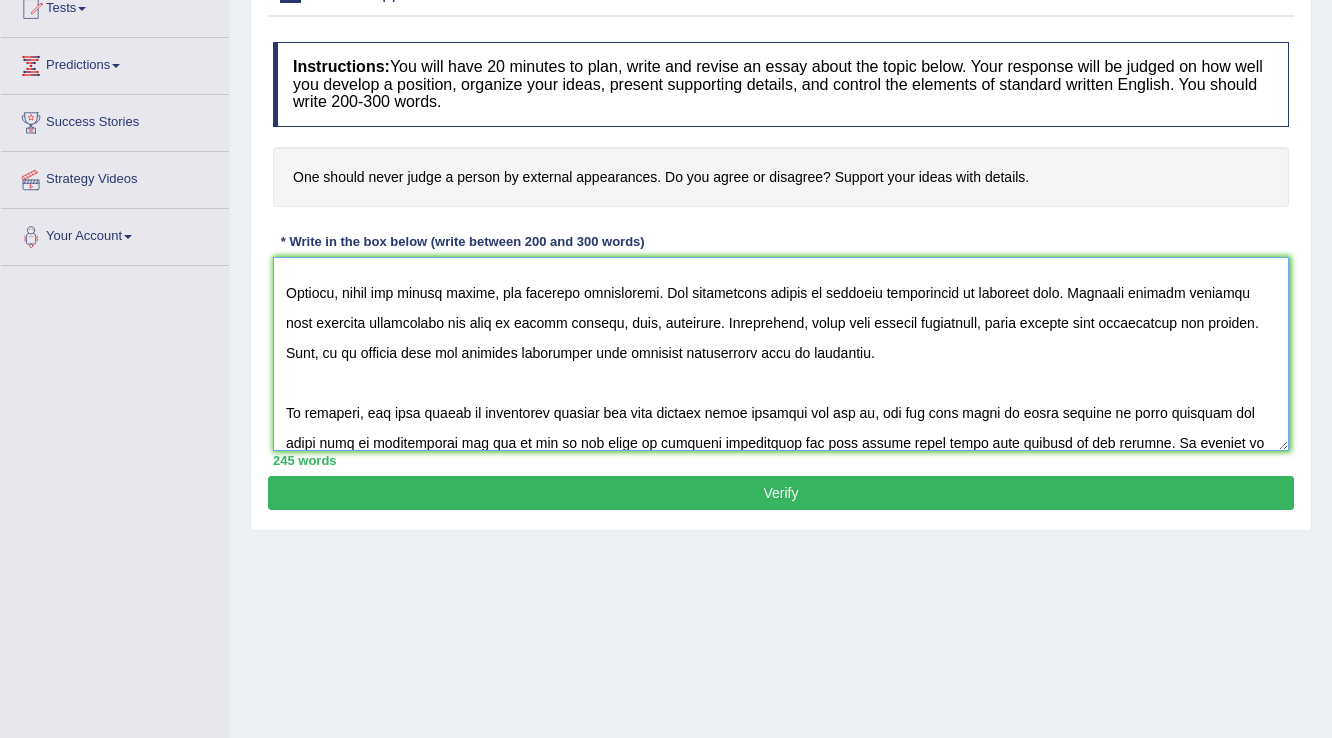 scroll, scrollTop: 256, scrollLeft: 0, axis: vertical 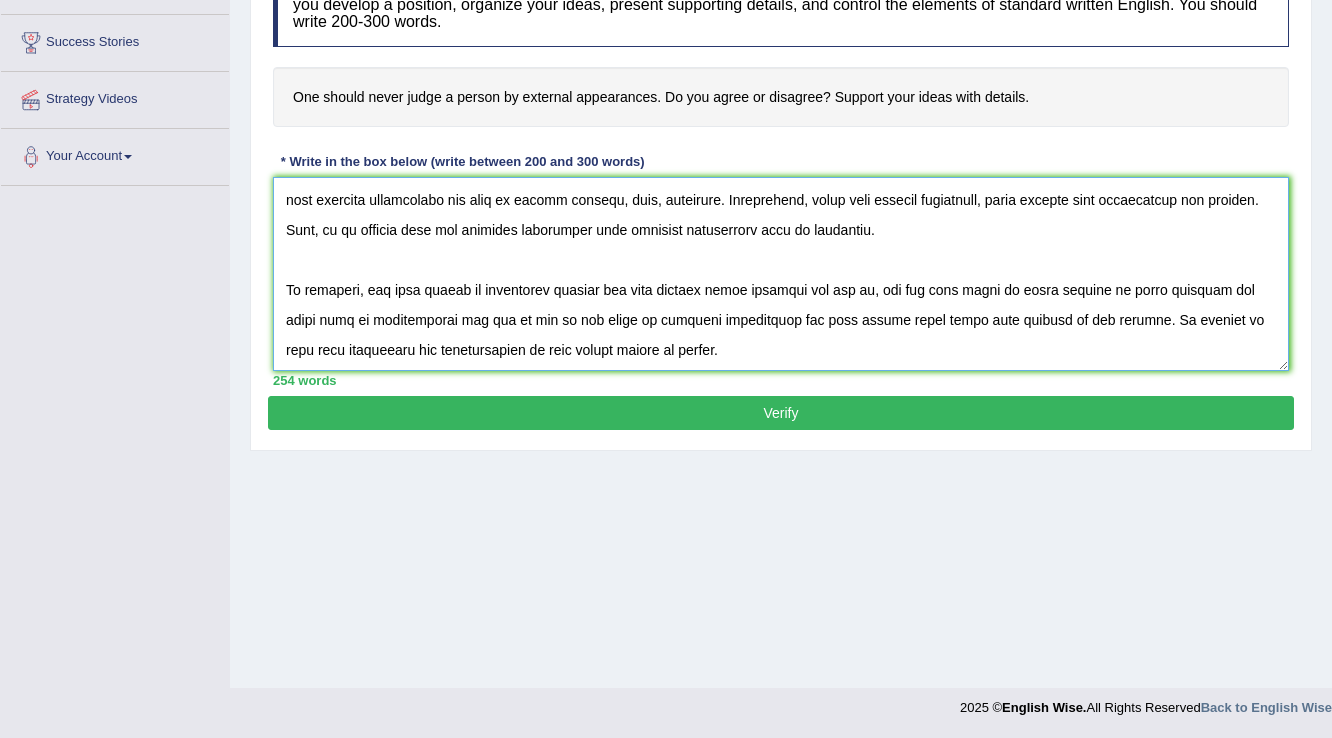 type on "The increasing influence of external appearances on our lives has ignited numerous discussions. This matter is particularly significant due to its impact on society. In this essay, I will examine the advantages and disadvantages of person by exteernal appearances and their implications for society.
One of the advantages of is if we see some one freak out. we have to make realize them. This is further supported by the fact that make people fix some mistake from their appearance. Research has demonstrated that exterbal appearances by person it improves our appearances. Moreover, an additional problem of judge a person by external appearances. Moreover, an additional problem of external appearances is its ability to people. Consequently, the advantages of judge a person by external appearances are essential to be considered for both individuals and society.
However, there are sevral effect, the external appearances. One significant effect of external appearances is personal mind. Numerous stidies indicate ..." 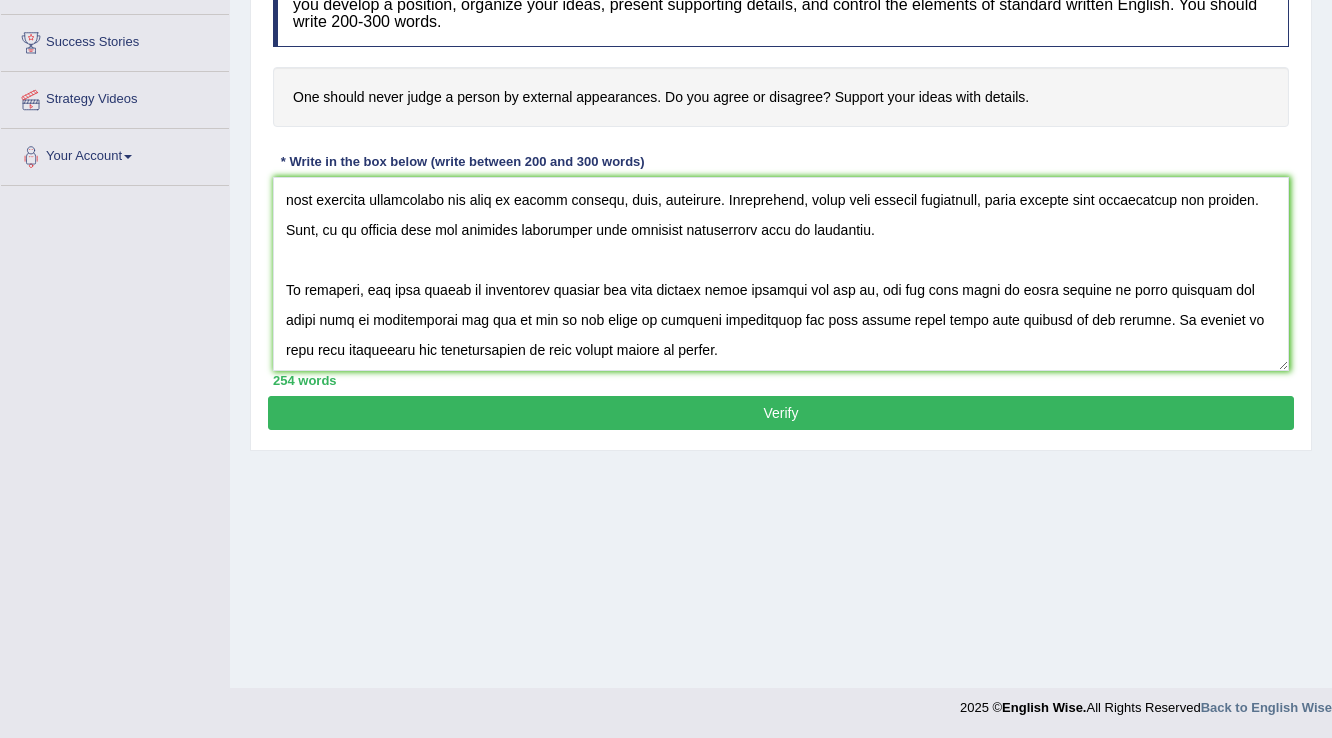 click on "Verify" at bounding box center (781, 413) 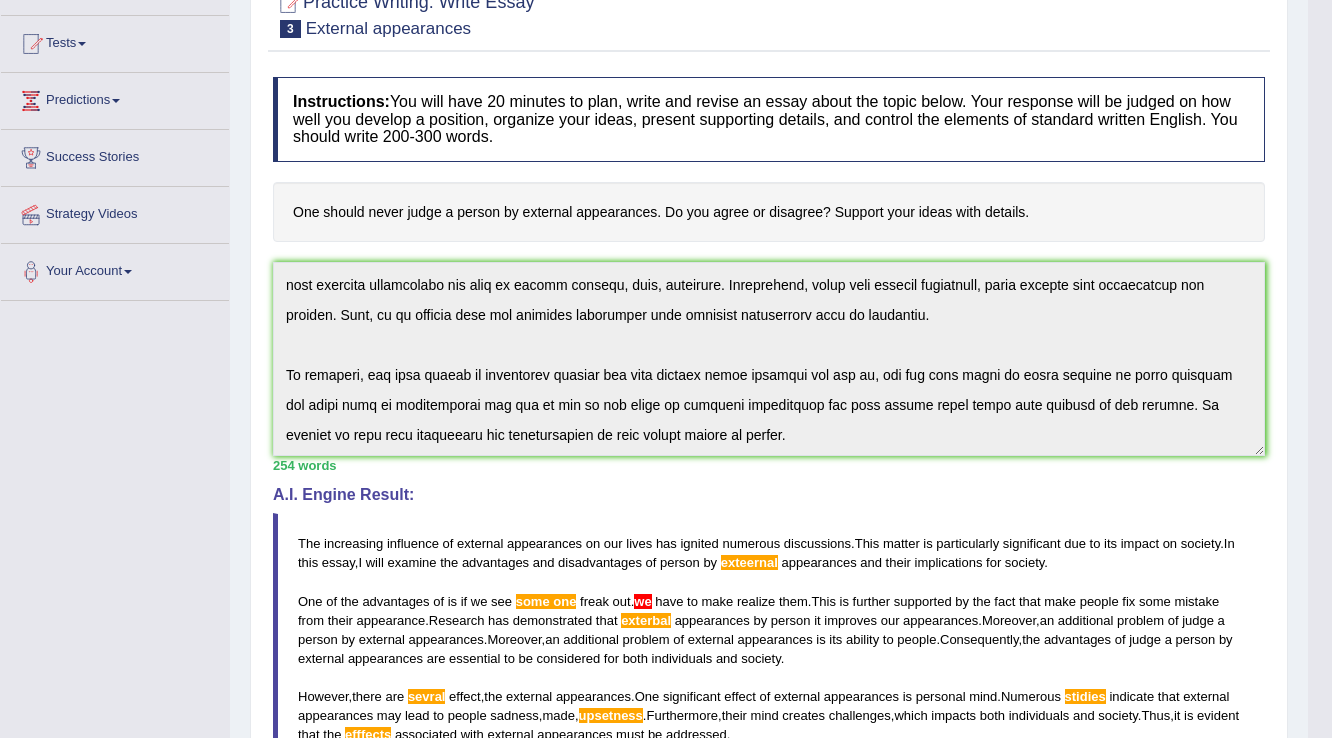 scroll, scrollTop: 196, scrollLeft: 0, axis: vertical 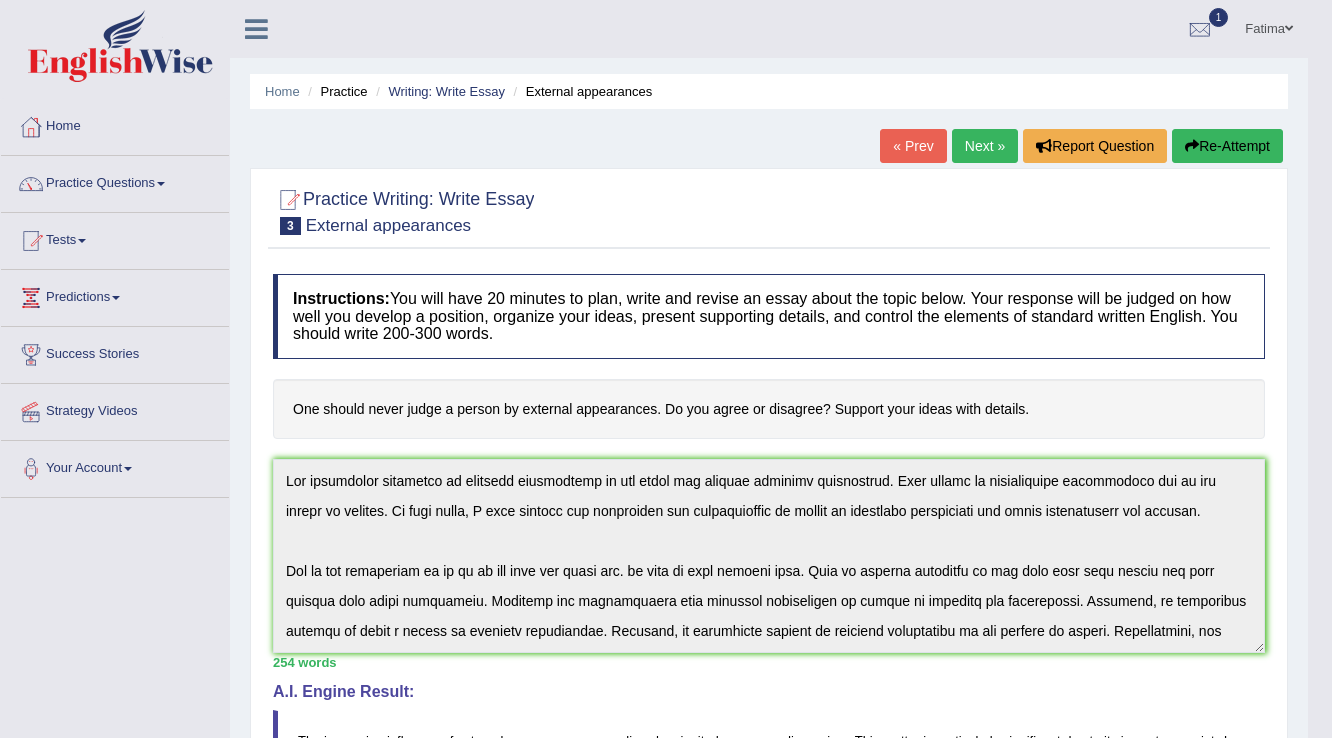 click on "Practice Questions" at bounding box center [115, 181] 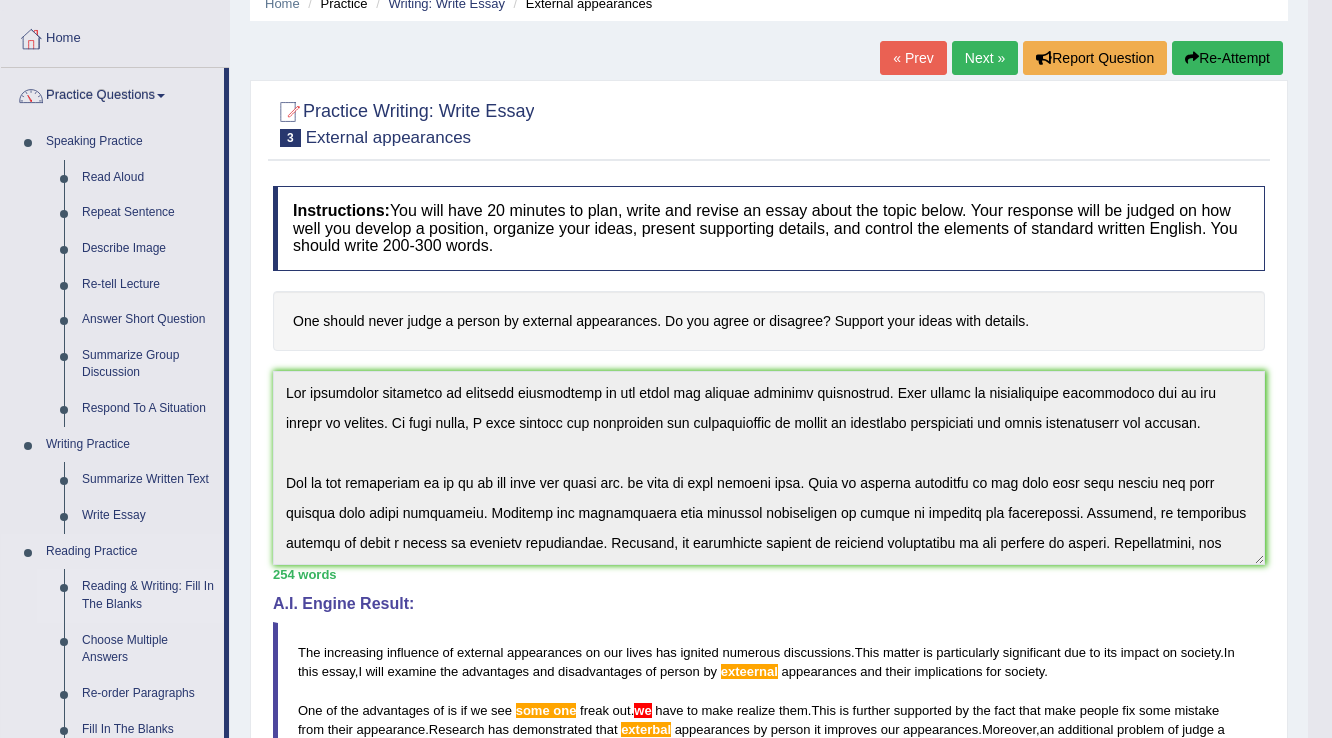 scroll, scrollTop: 80, scrollLeft: 0, axis: vertical 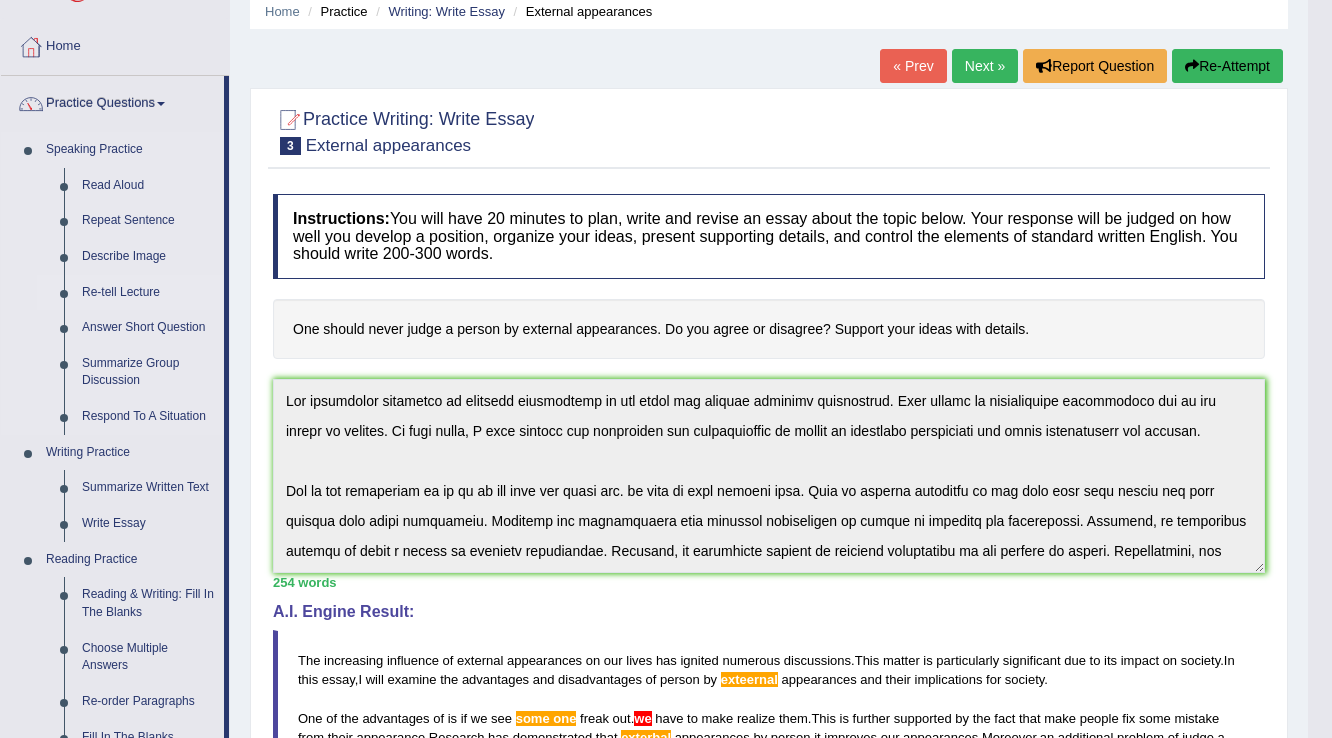 click on "Re-tell Lecture" at bounding box center [148, 293] 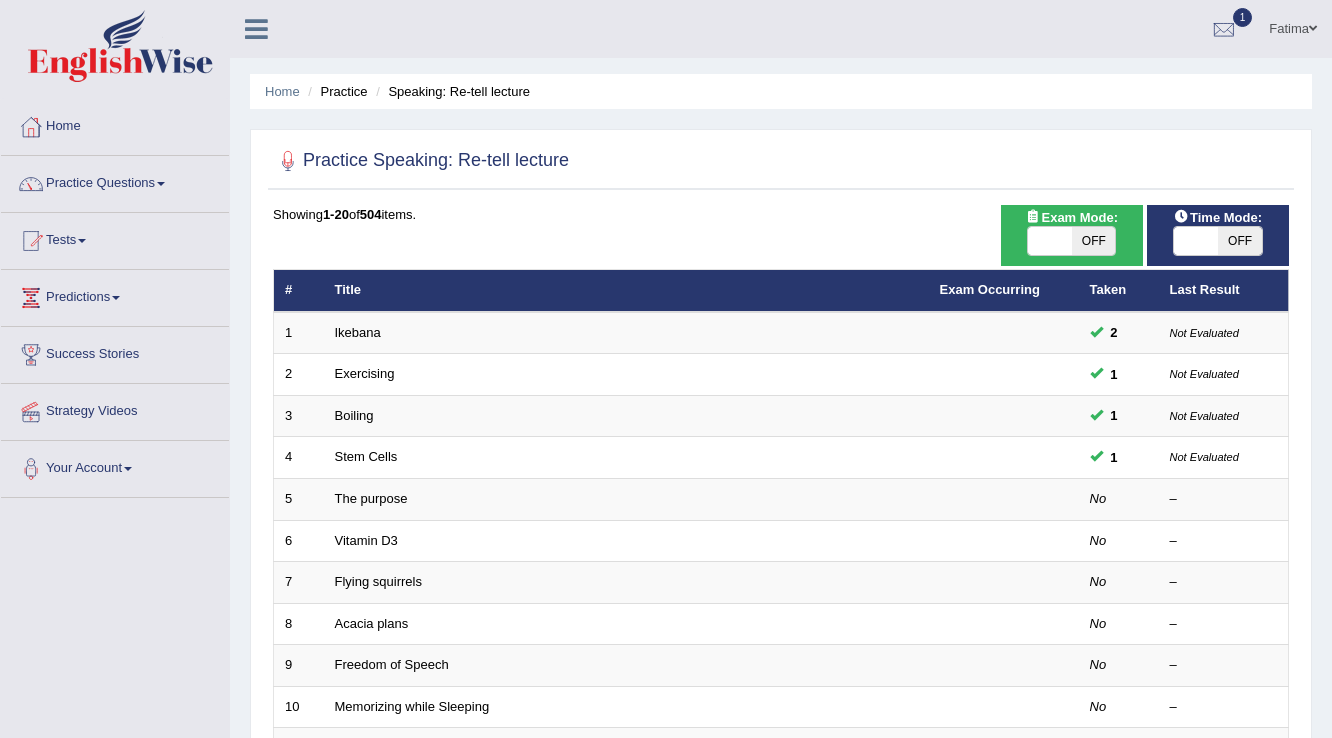 scroll, scrollTop: 0, scrollLeft: 0, axis: both 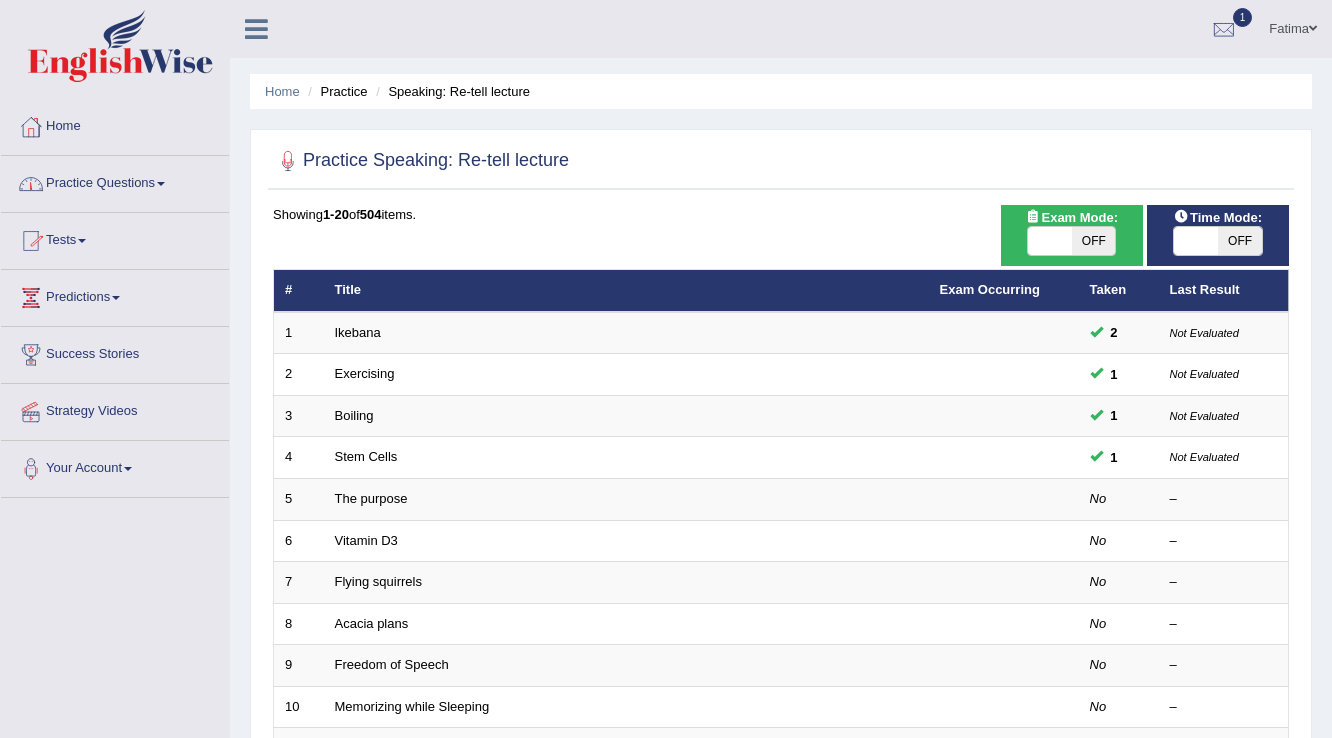 click on "Practice Questions" at bounding box center (115, 181) 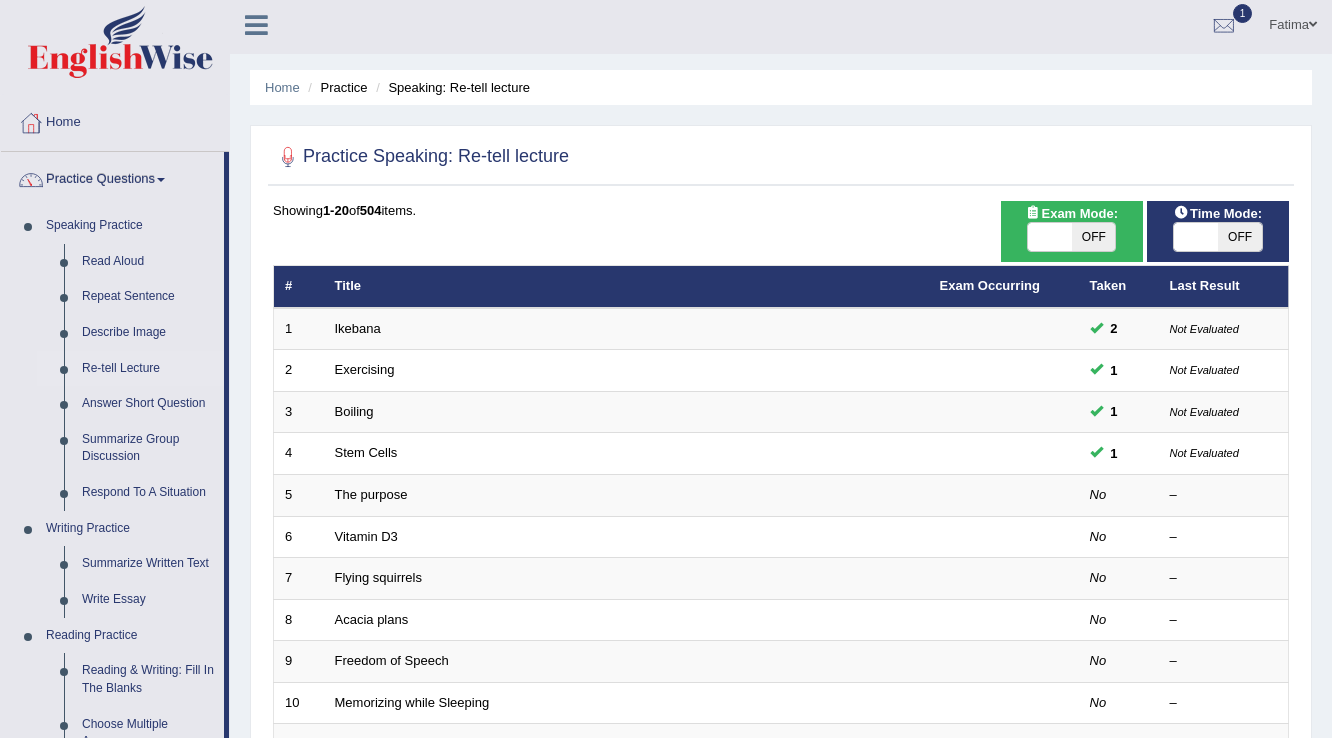 scroll, scrollTop: 0, scrollLeft: 0, axis: both 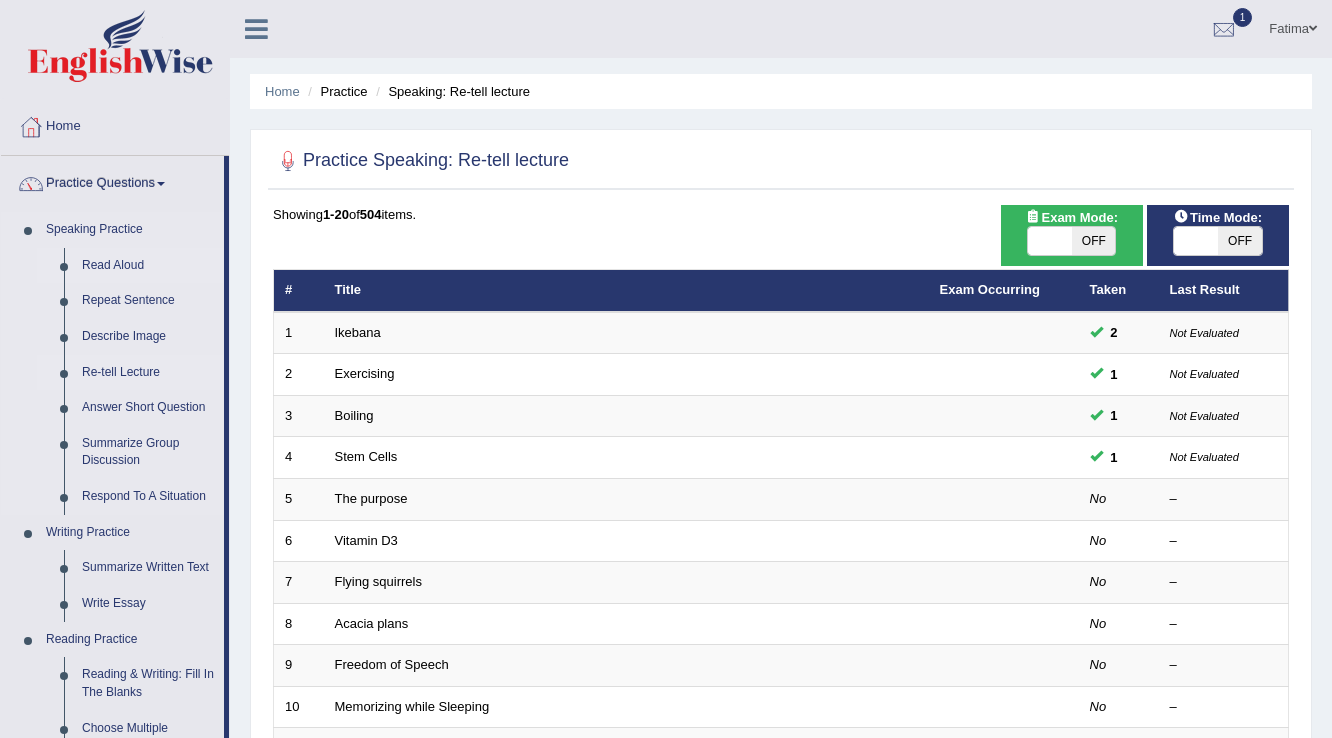 click on "Read Aloud" at bounding box center (148, 266) 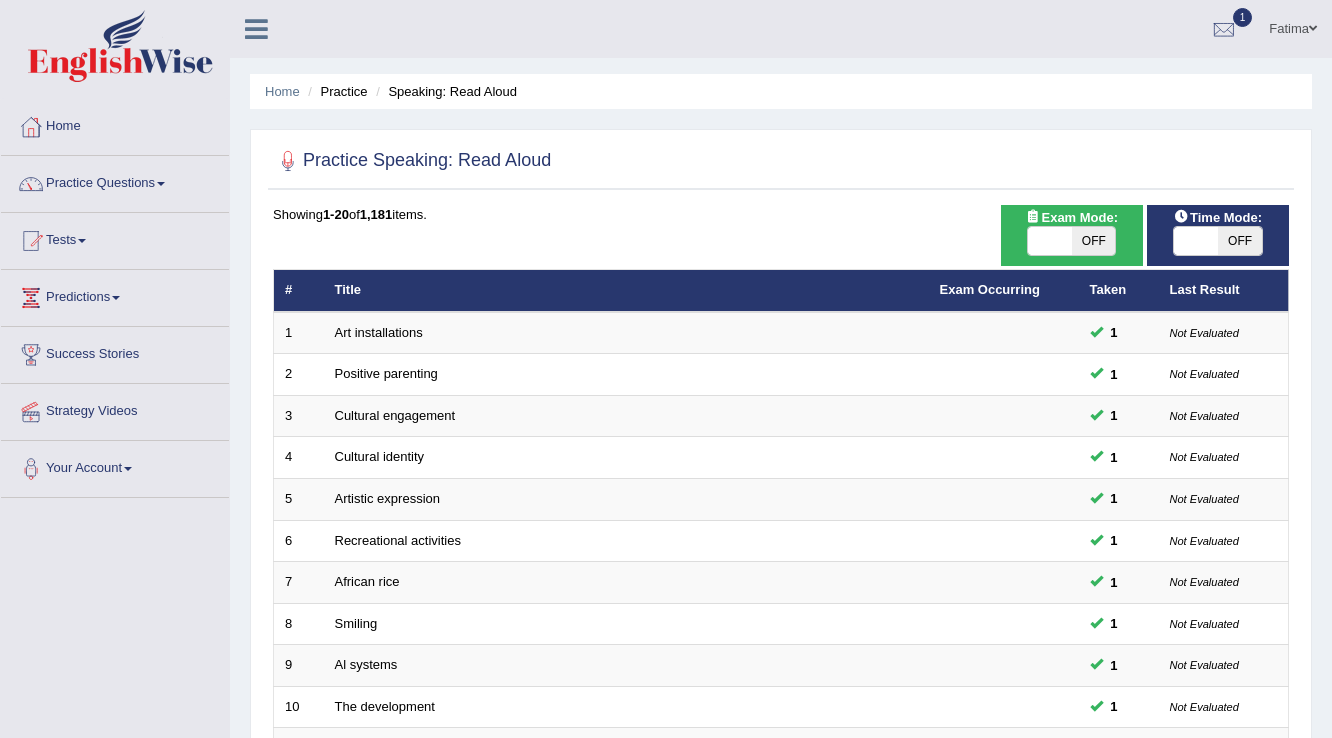 scroll, scrollTop: 0, scrollLeft: 0, axis: both 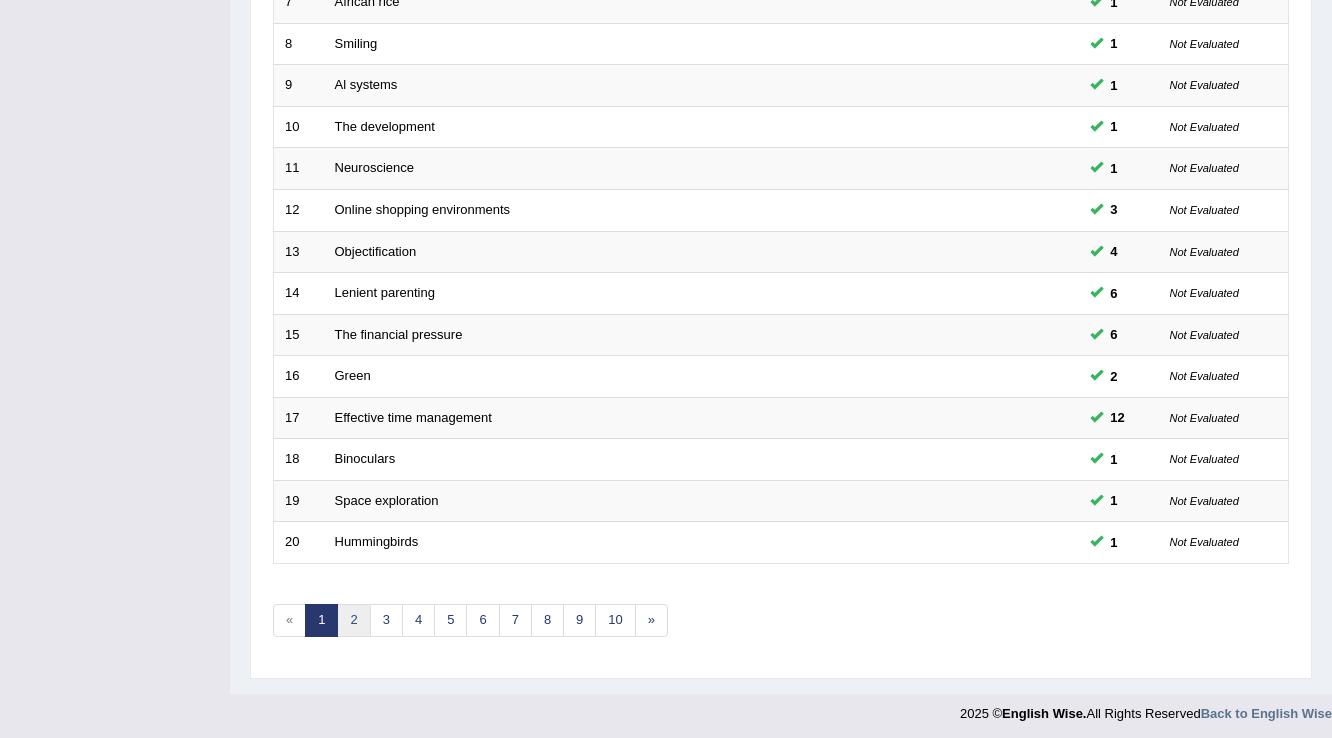 click on "2" at bounding box center [353, 620] 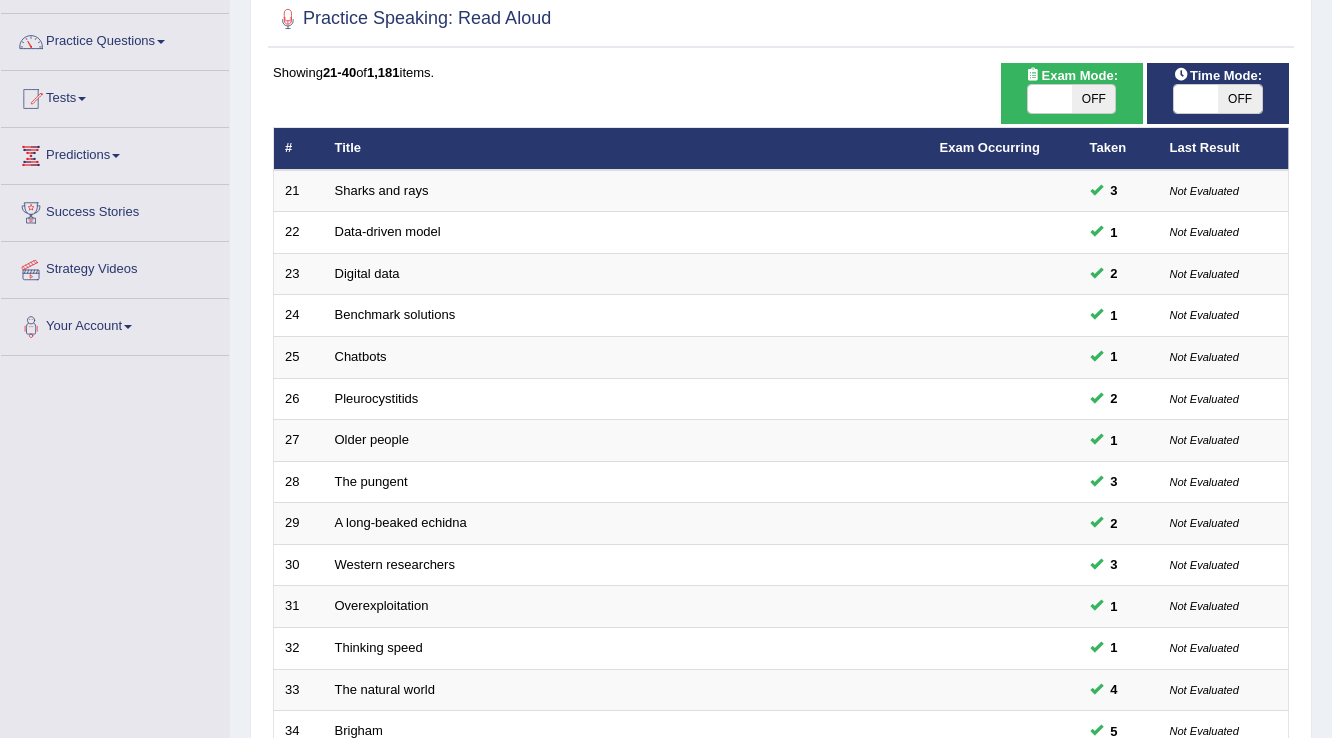 scroll, scrollTop: 480, scrollLeft: 0, axis: vertical 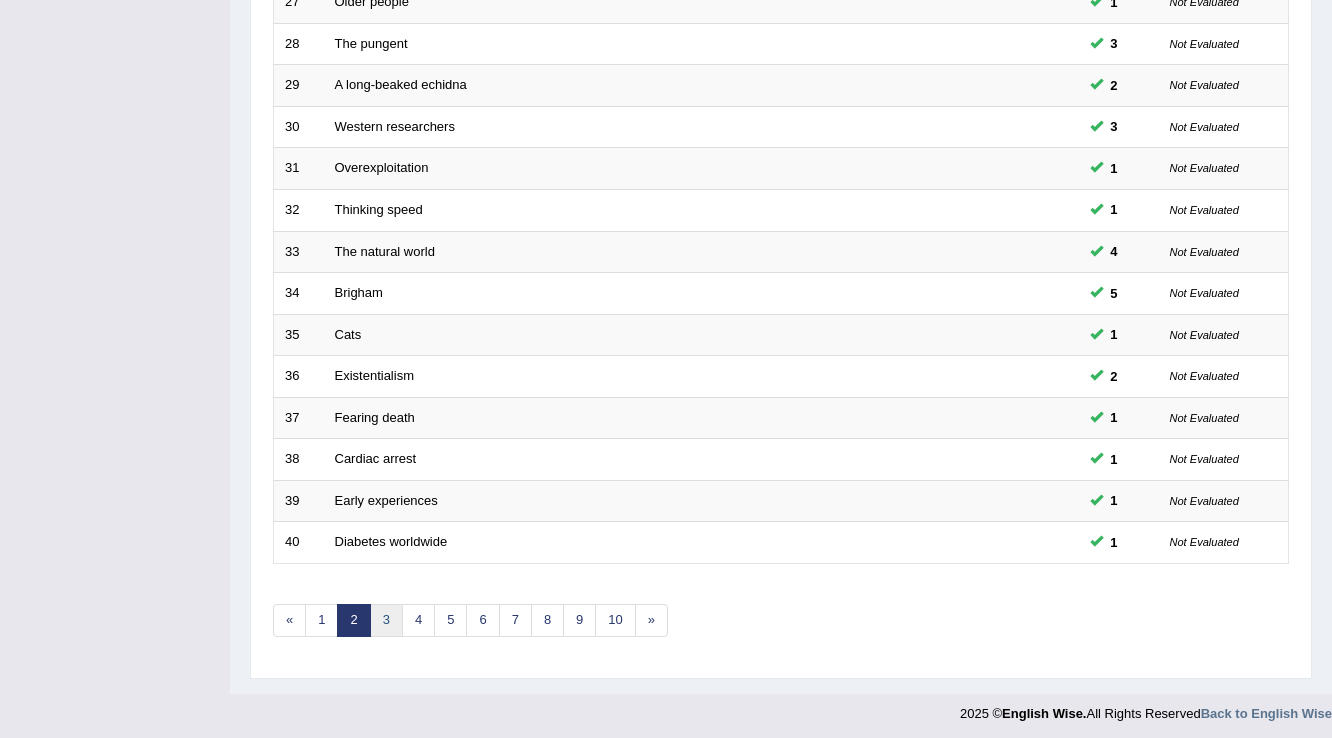 click on "3" at bounding box center (386, 620) 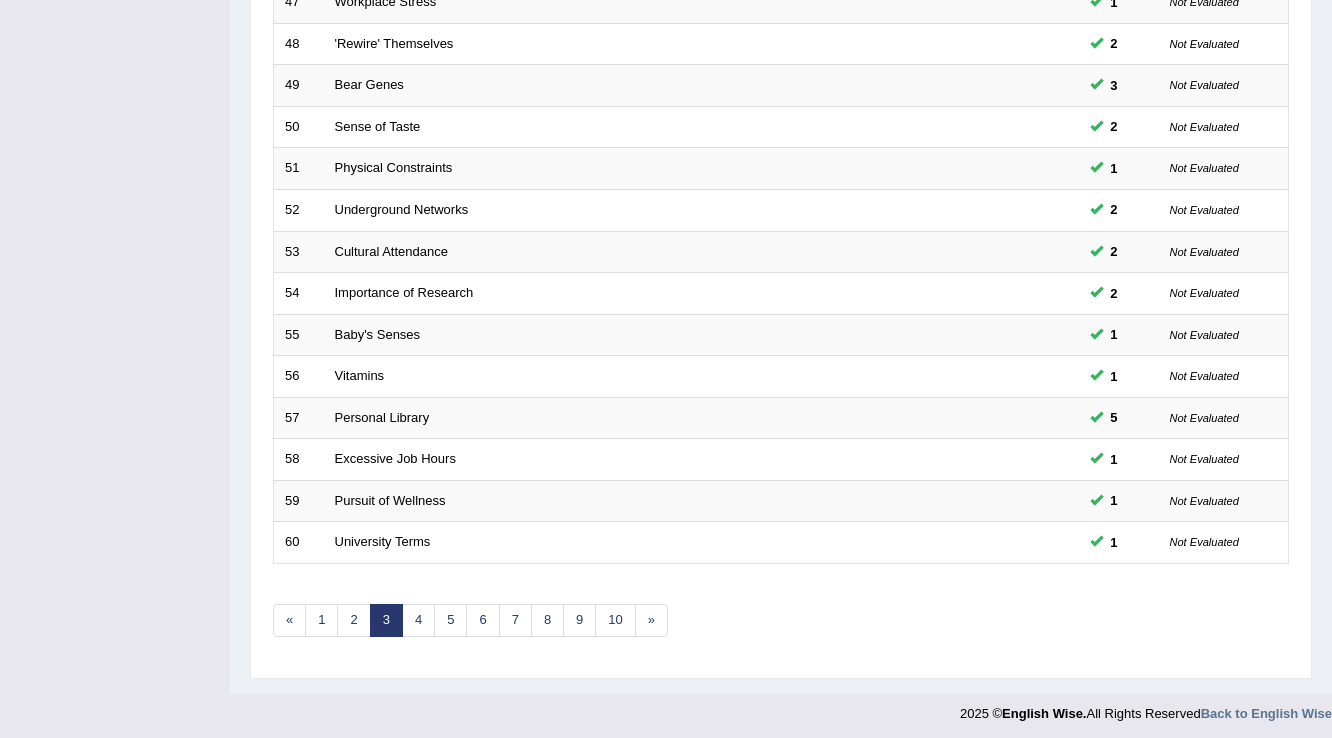 scroll, scrollTop: 580, scrollLeft: 0, axis: vertical 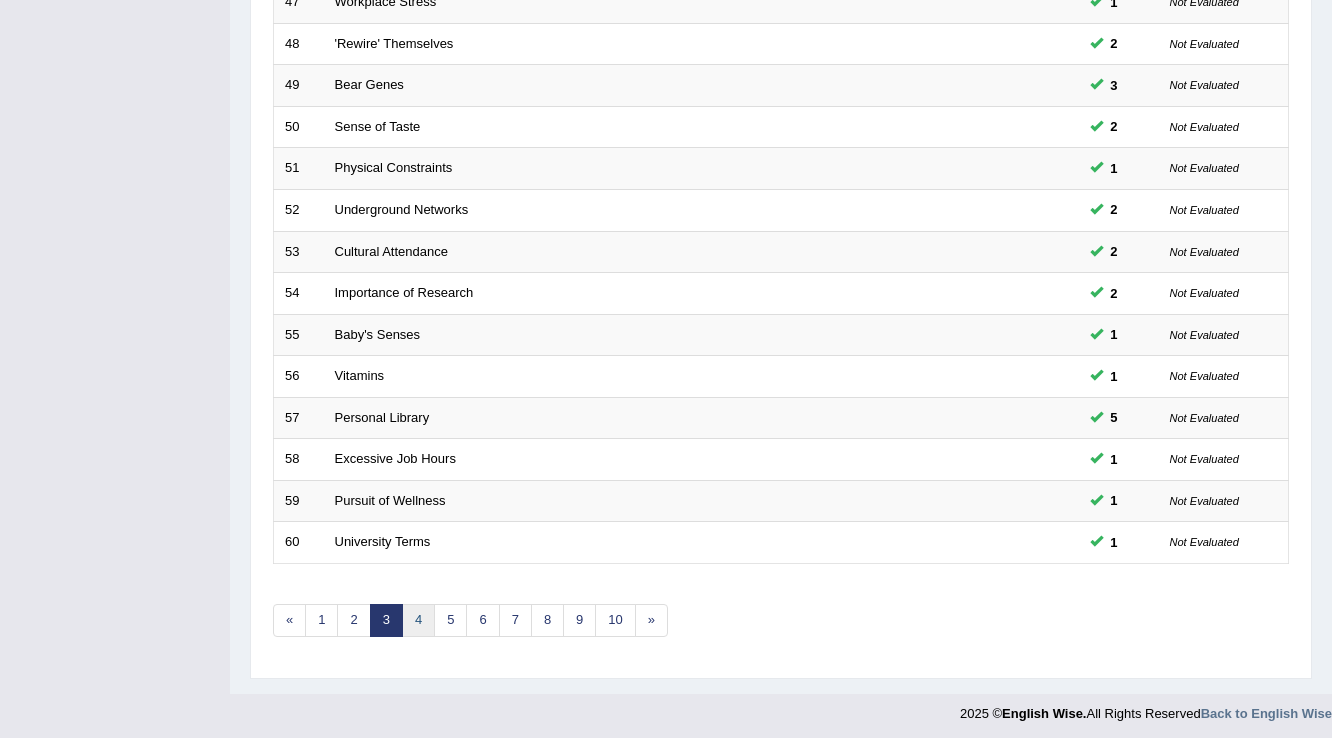 click on "4" at bounding box center [418, 620] 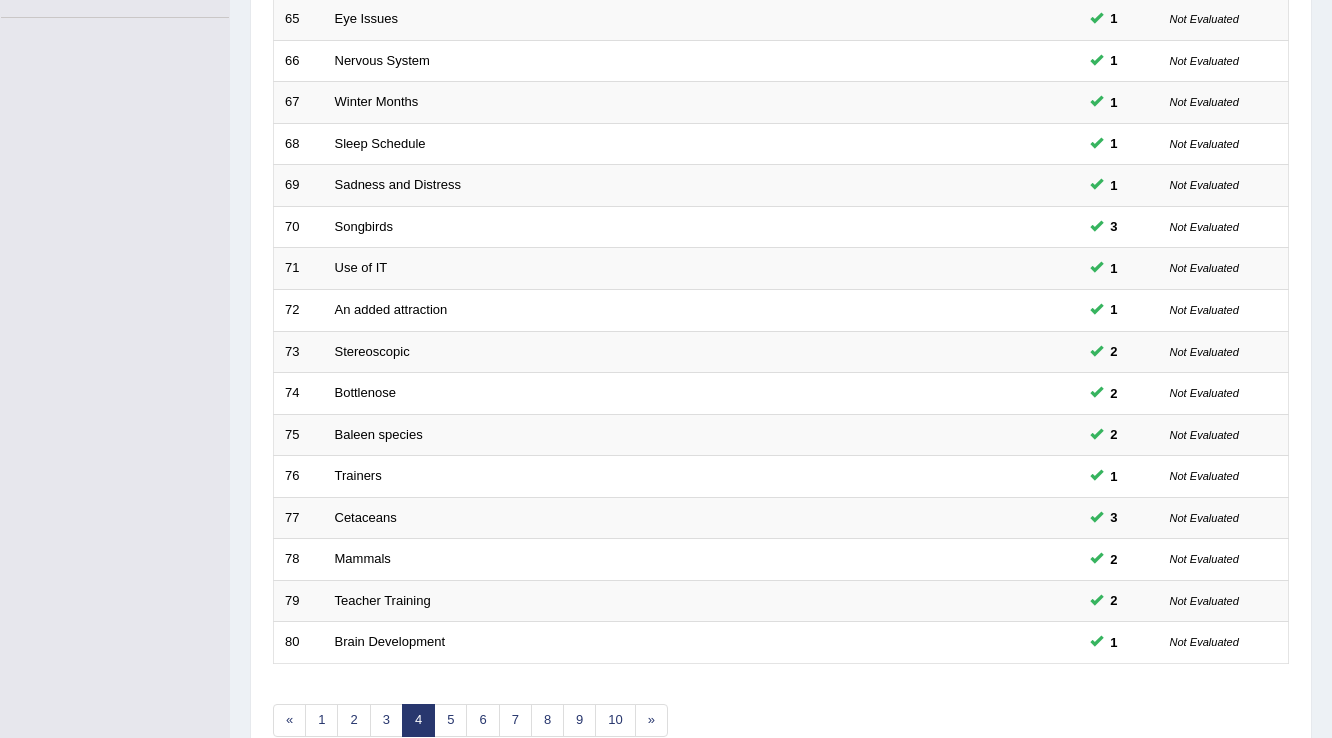 scroll, scrollTop: 580, scrollLeft: 0, axis: vertical 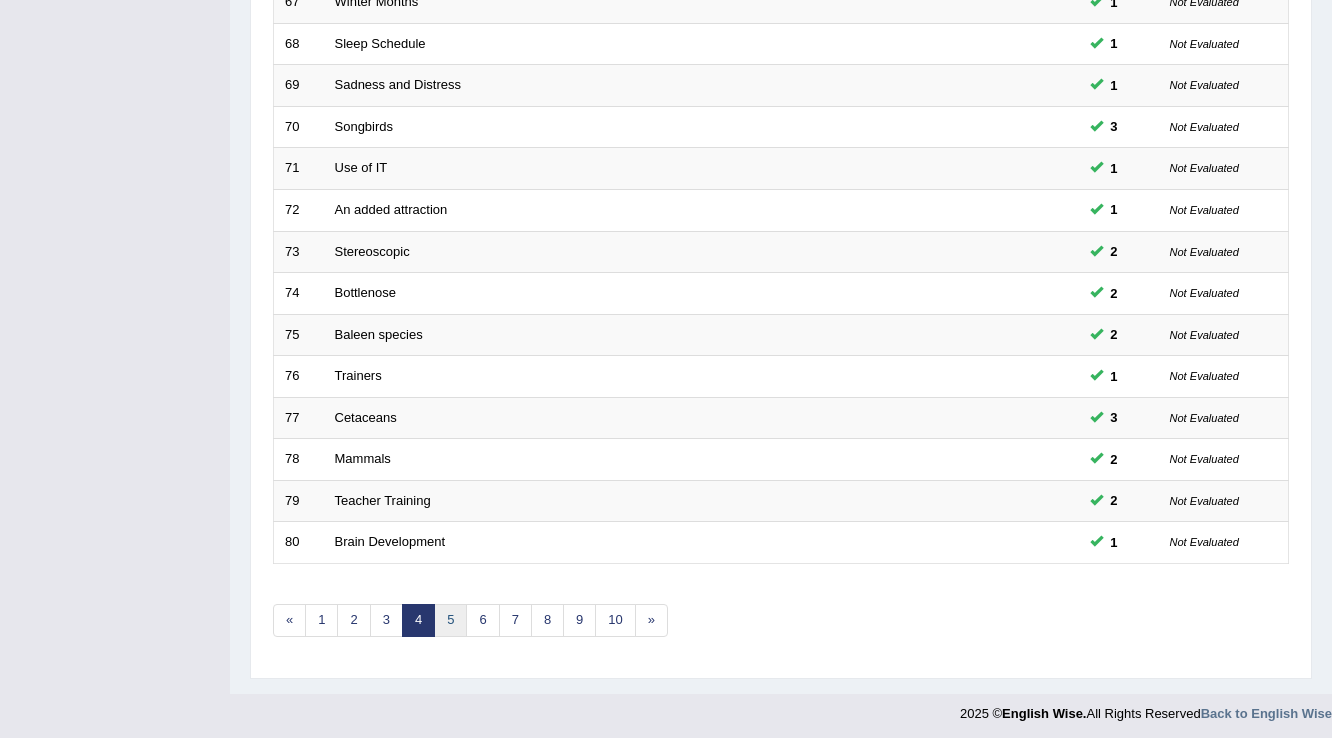click on "5" at bounding box center [450, 620] 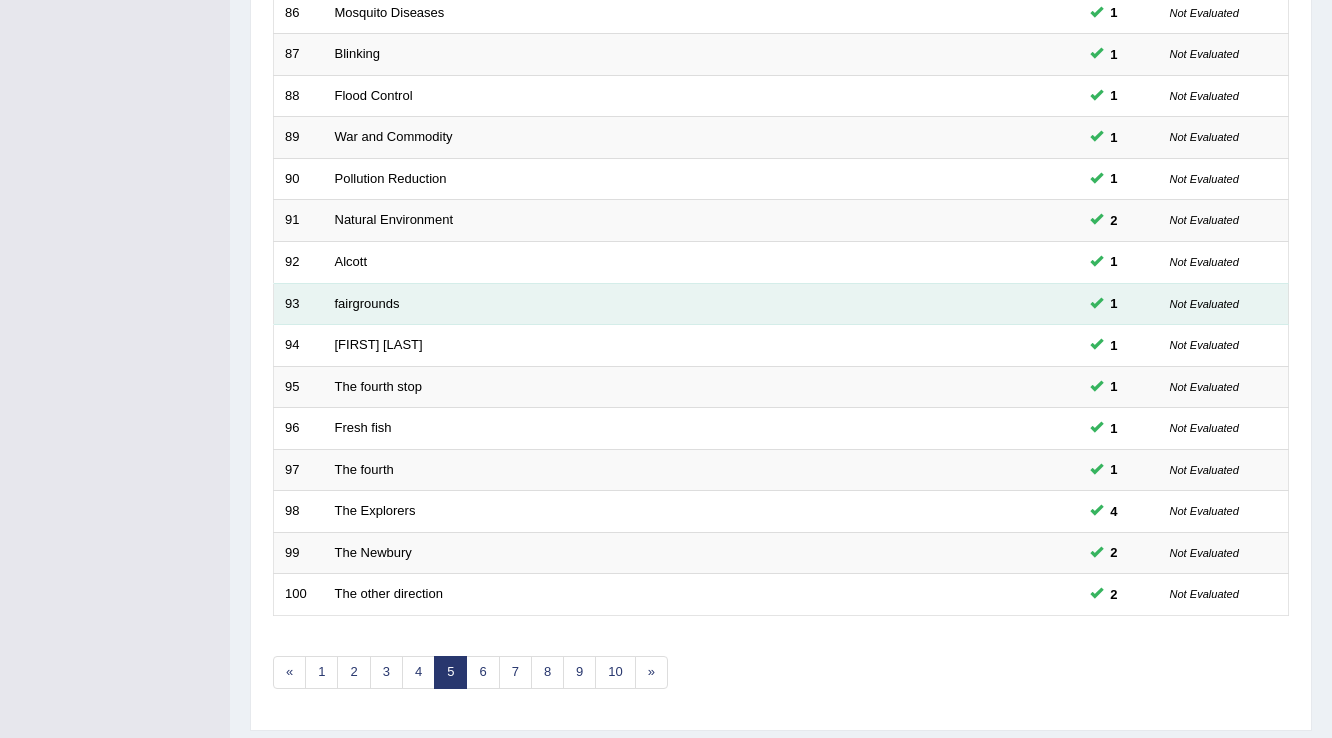 scroll, scrollTop: 580, scrollLeft: 0, axis: vertical 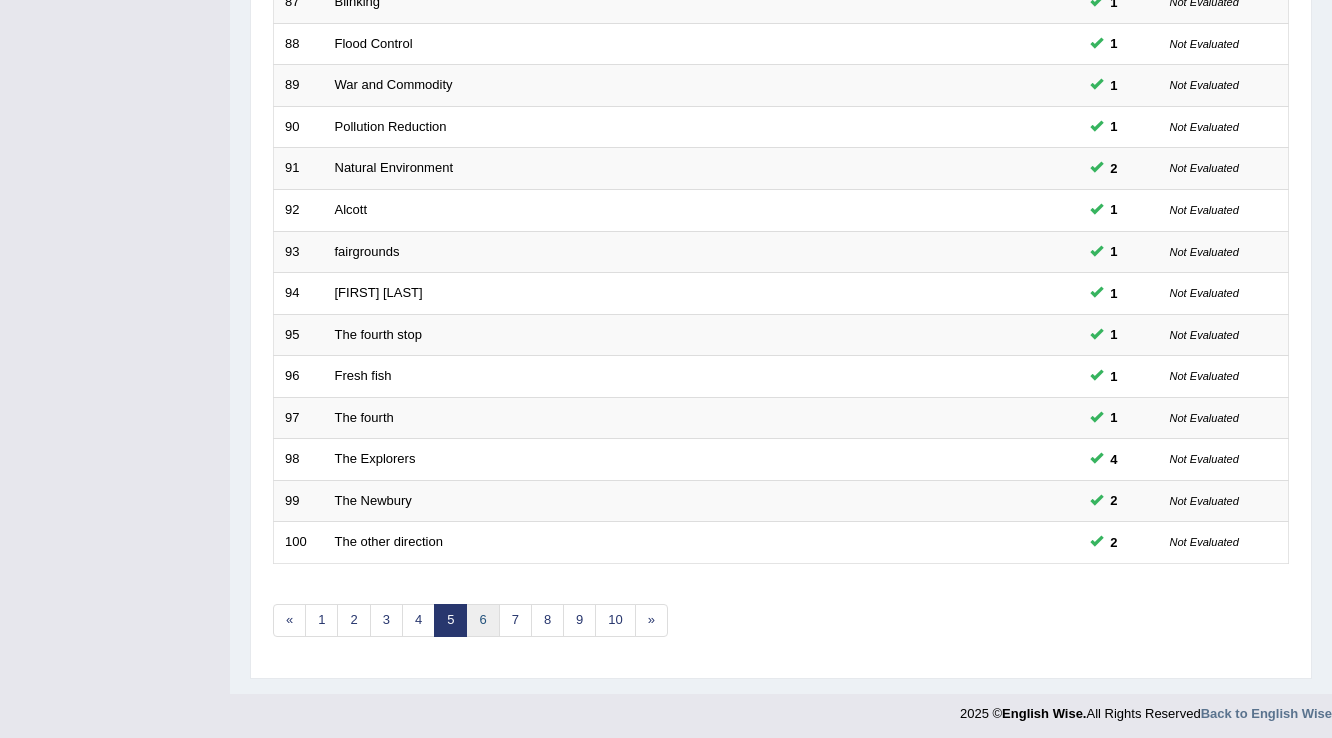 click on "6" at bounding box center [482, 620] 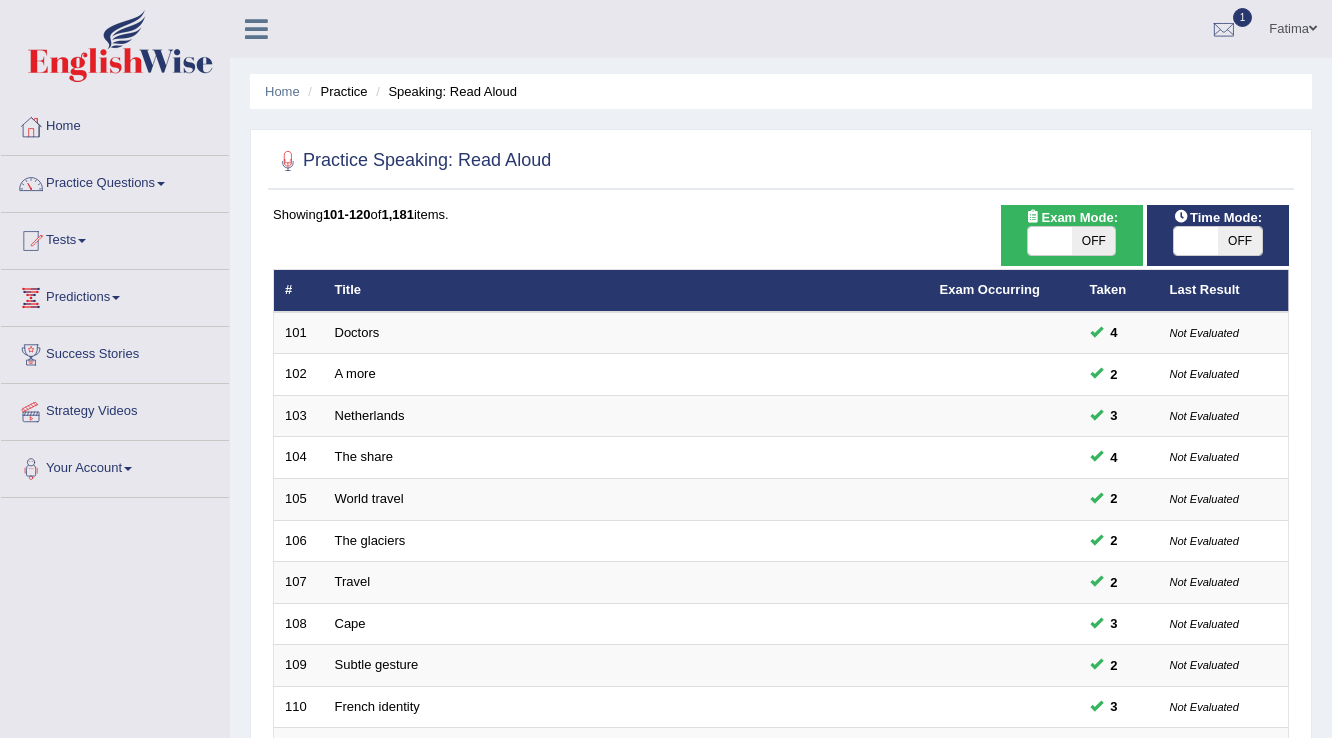scroll, scrollTop: 480, scrollLeft: 0, axis: vertical 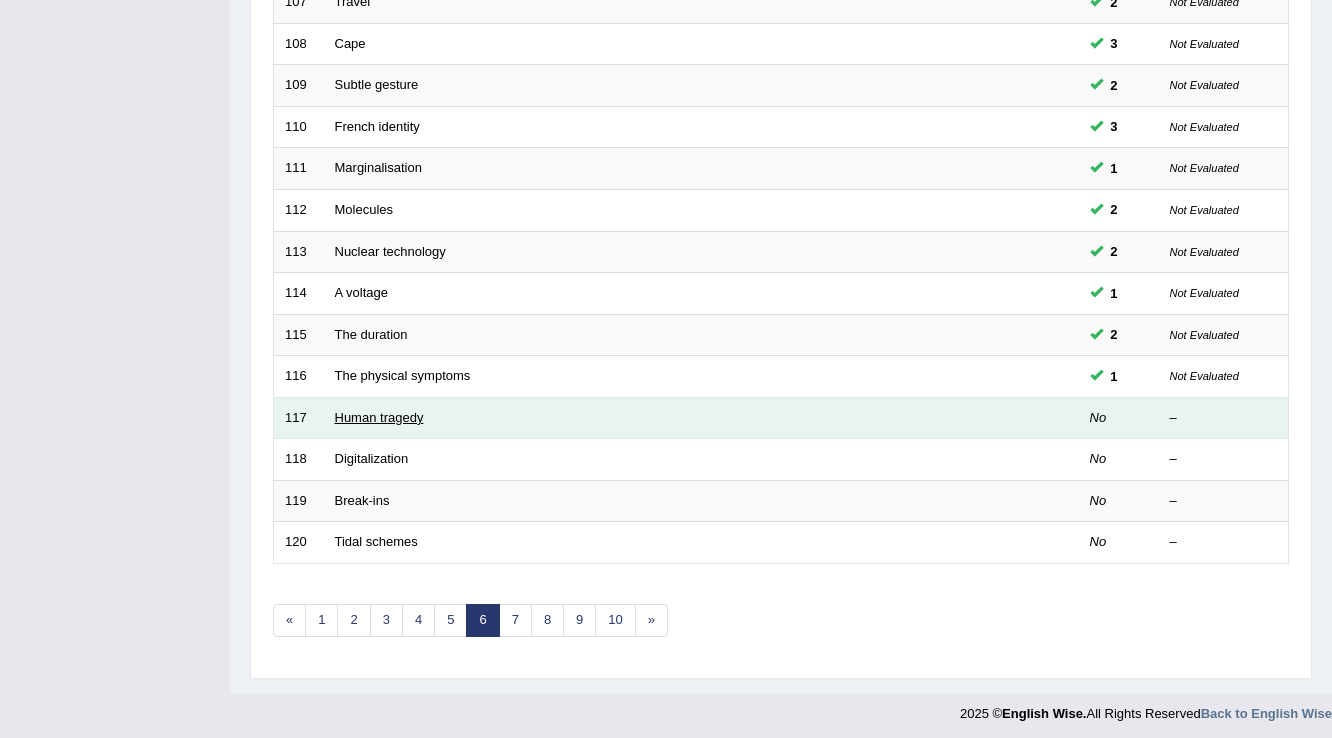 click on "Human tragedy" at bounding box center (379, 417) 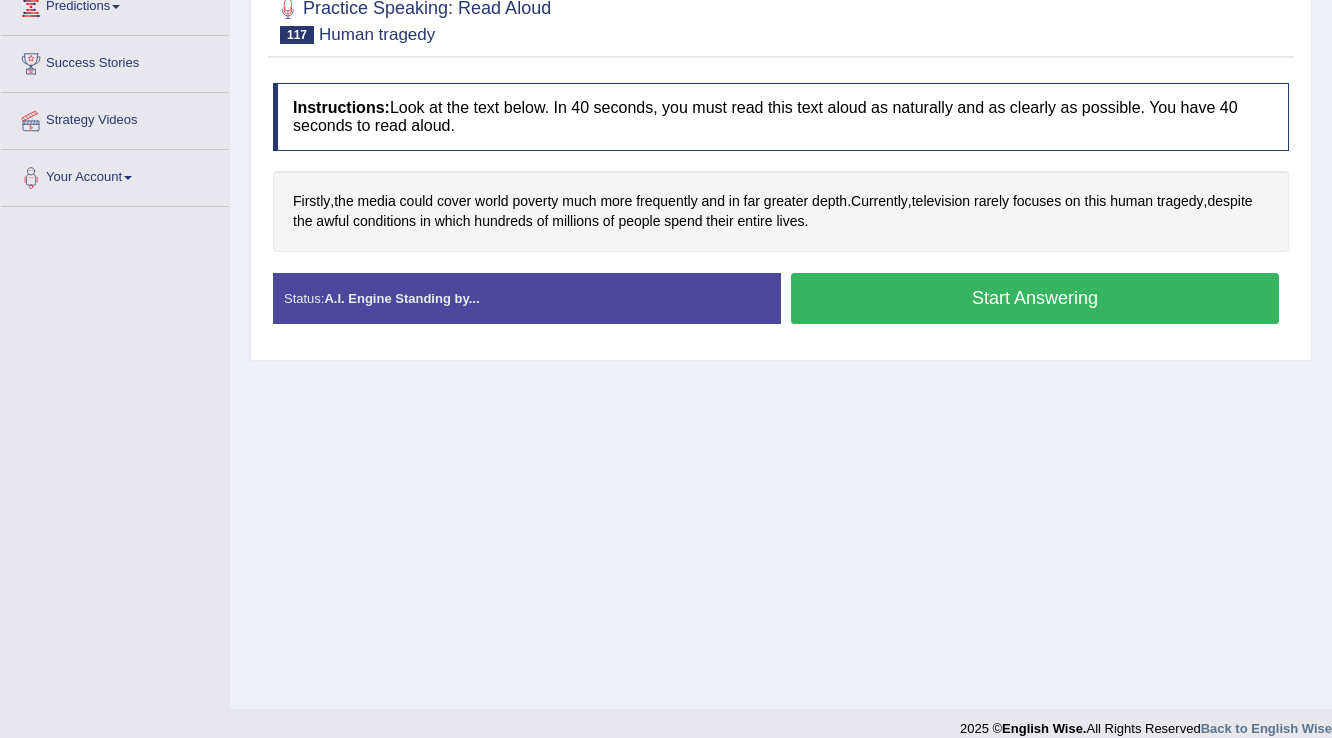scroll, scrollTop: 312, scrollLeft: 0, axis: vertical 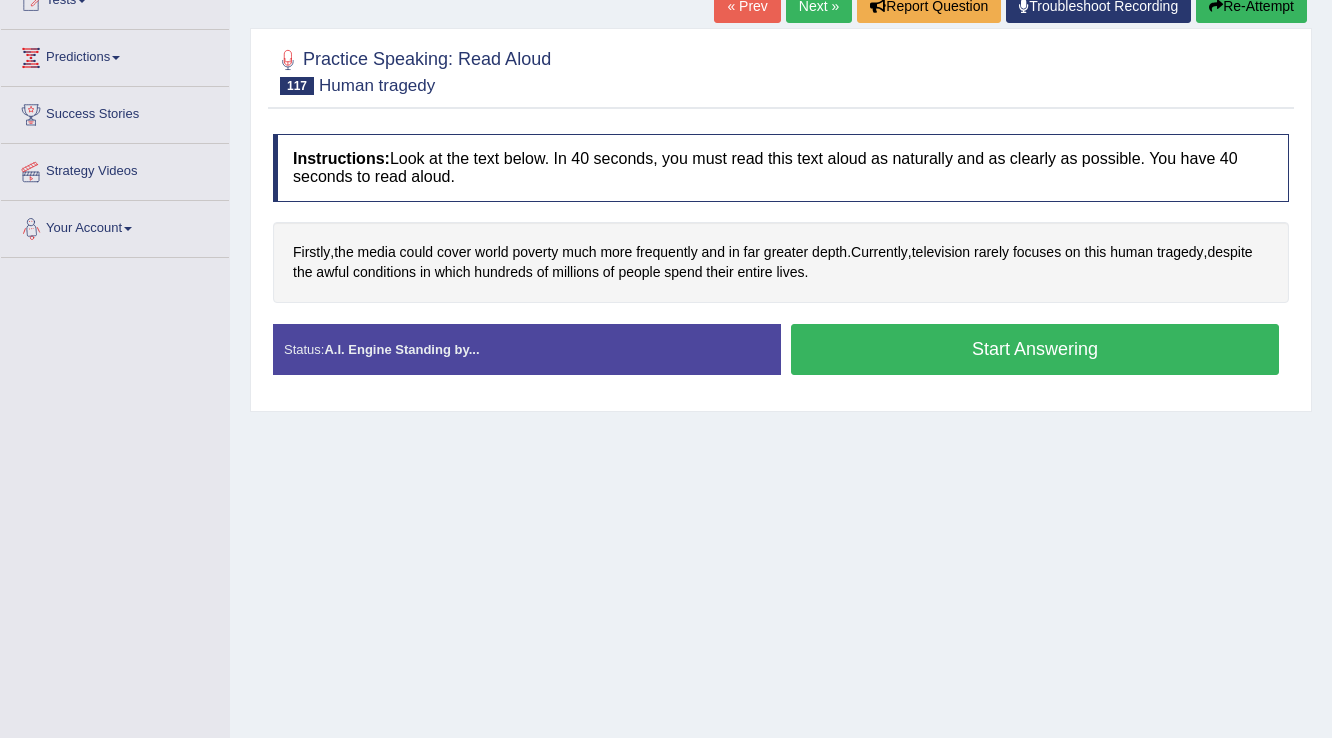 click on "Start Answering" at bounding box center (1035, 349) 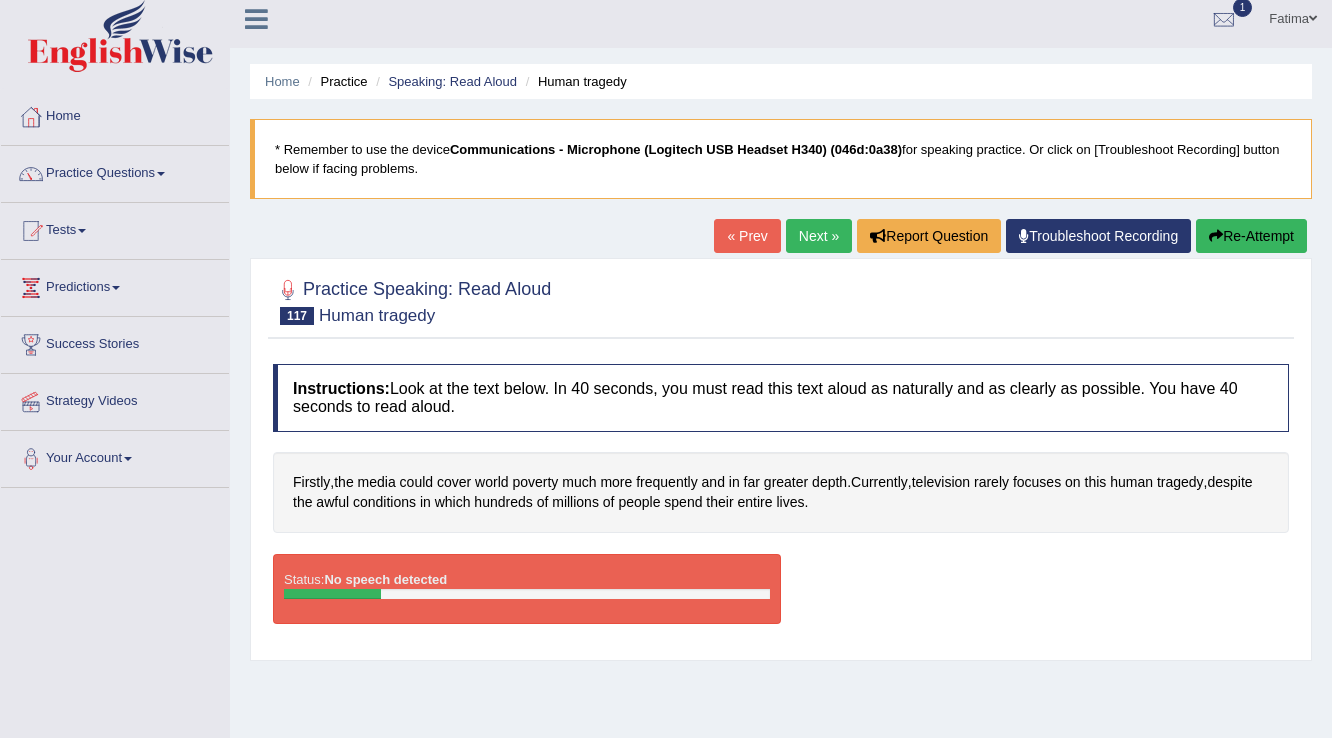 scroll, scrollTop: 0, scrollLeft: 0, axis: both 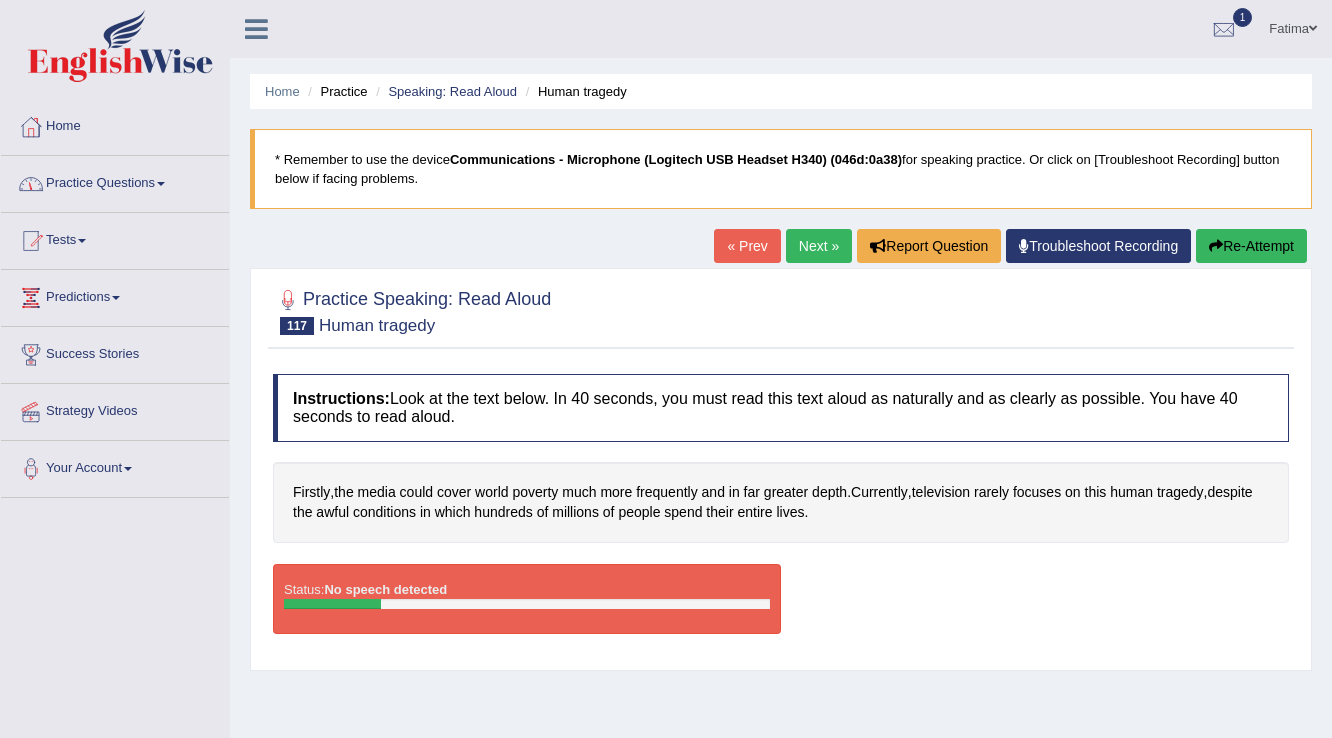click on "Practice Questions" at bounding box center [115, 181] 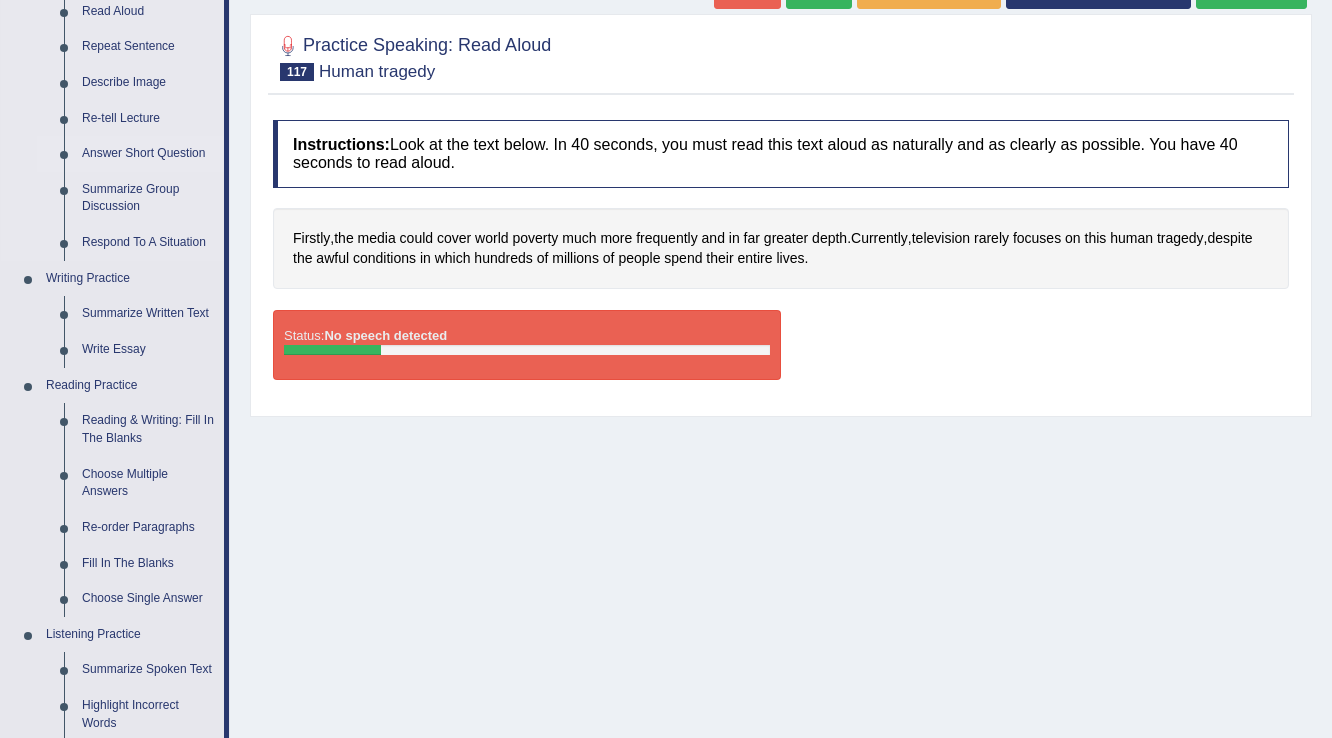 scroll, scrollTop: 400, scrollLeft: 0, axis: vertical 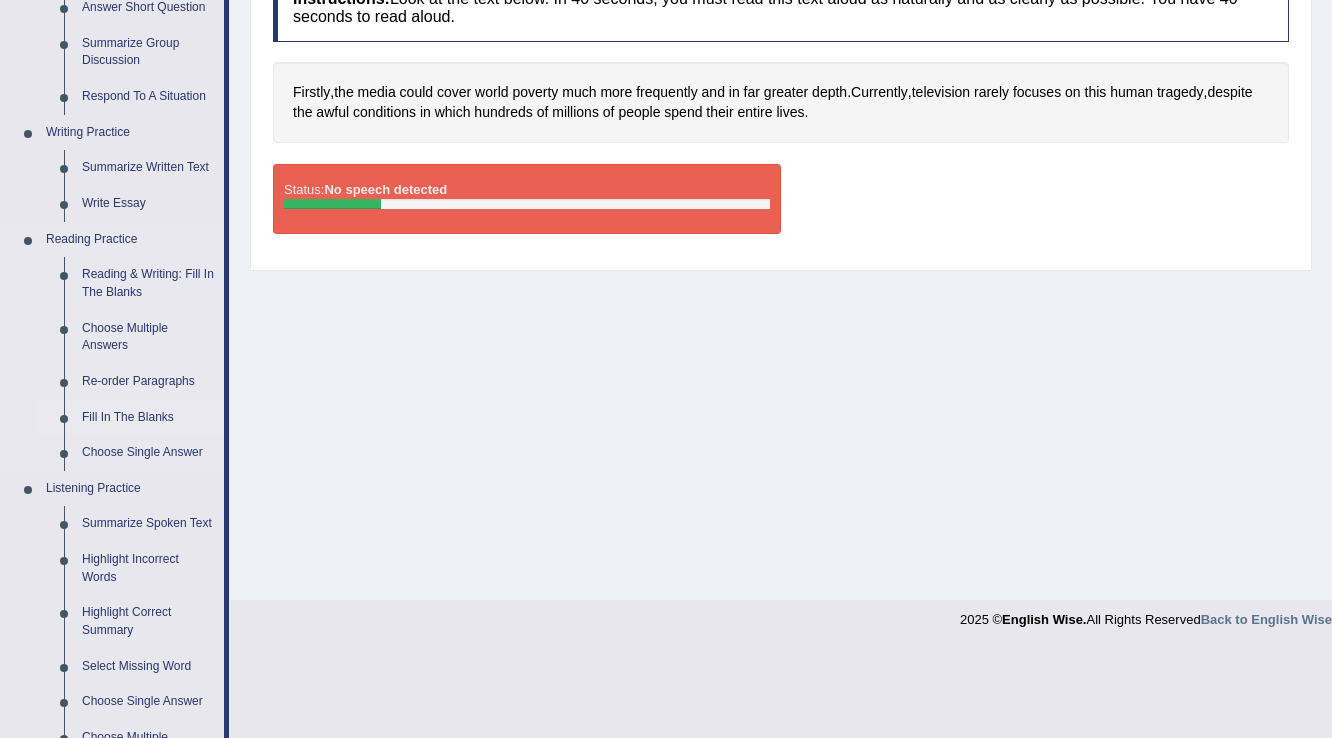 click on "Fill In The Blanks" at bounding box center [148, 418] 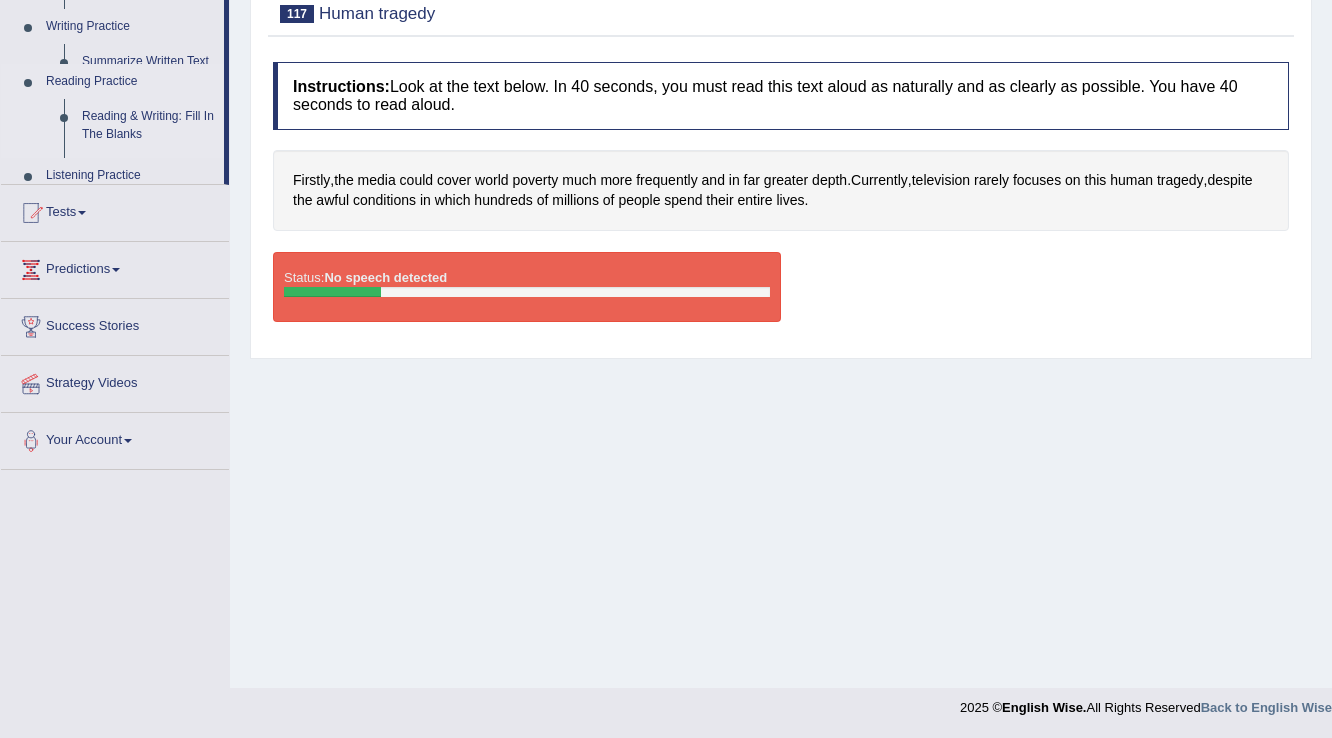scroll, scrollTop: 312, scrollLeft: 0, axis: vertical 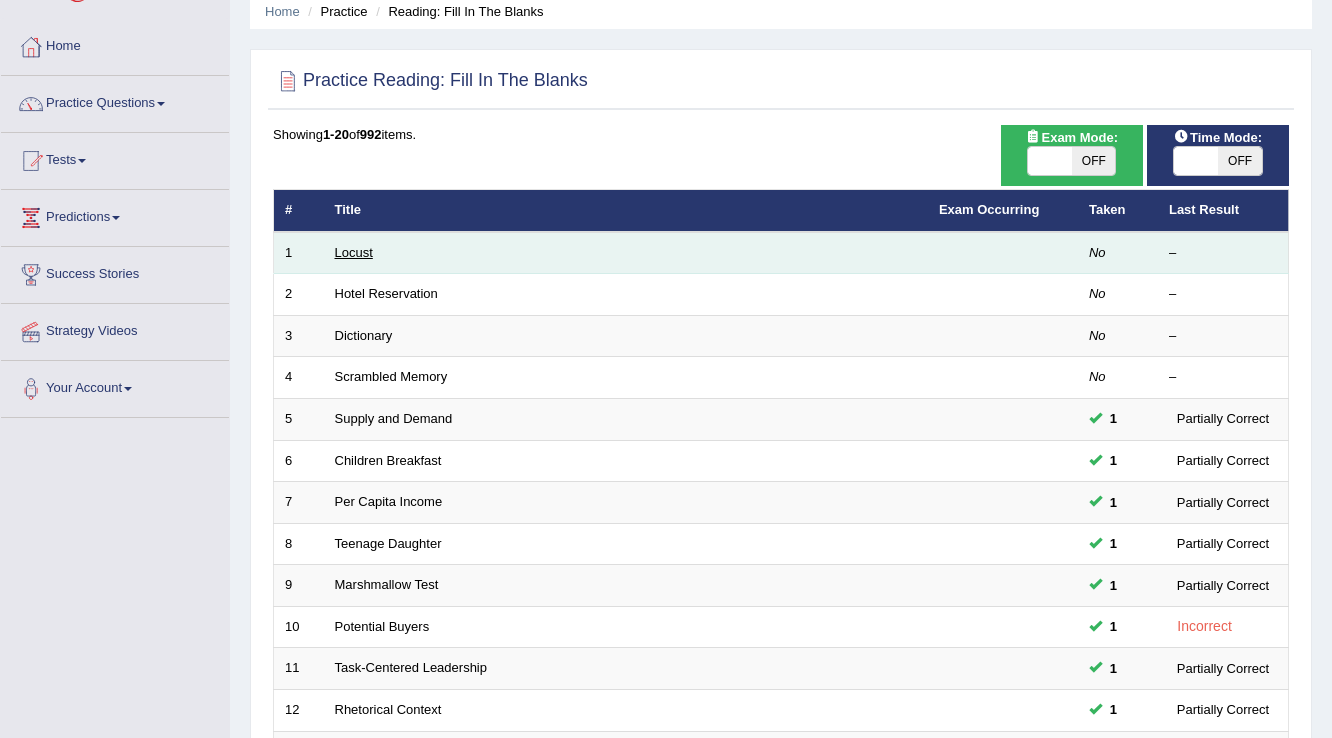 click on "Locust" at bounding box center (354, 252) 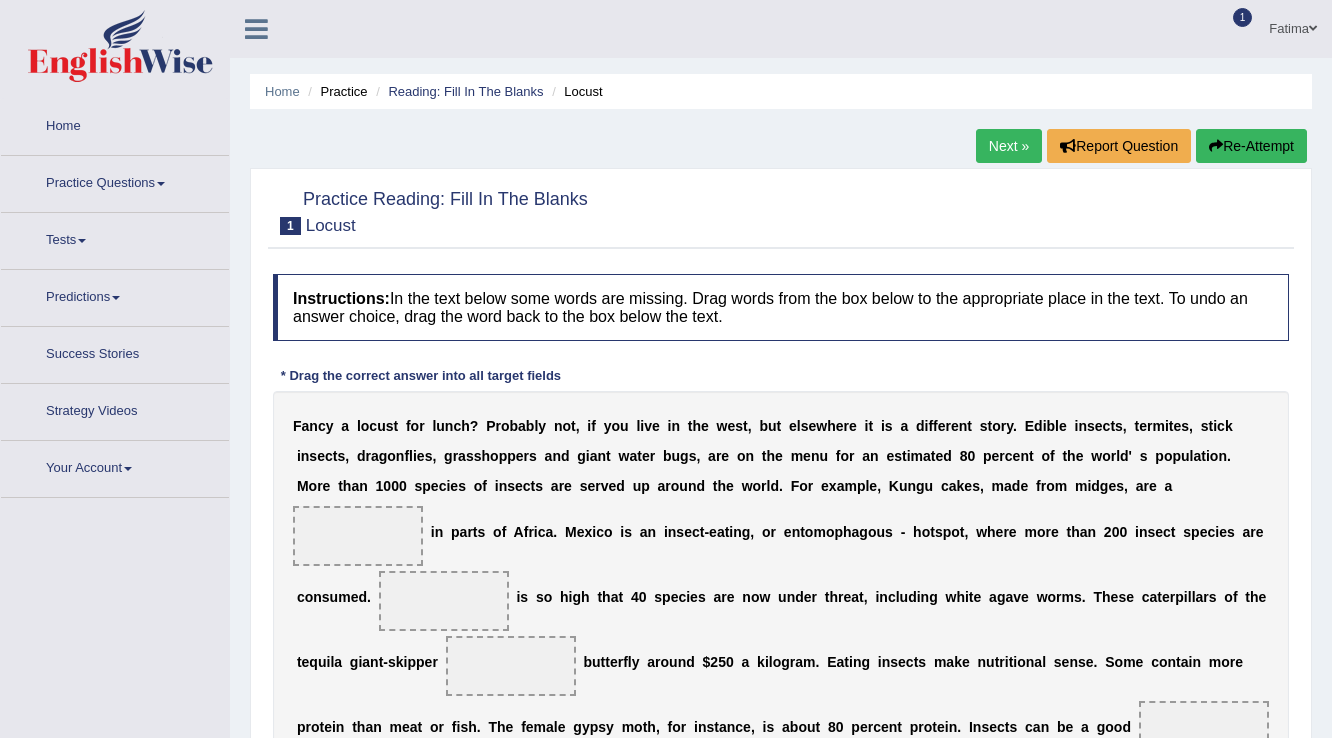 scroll, scrollTop: 0, scrollLeft: 0, axis: both 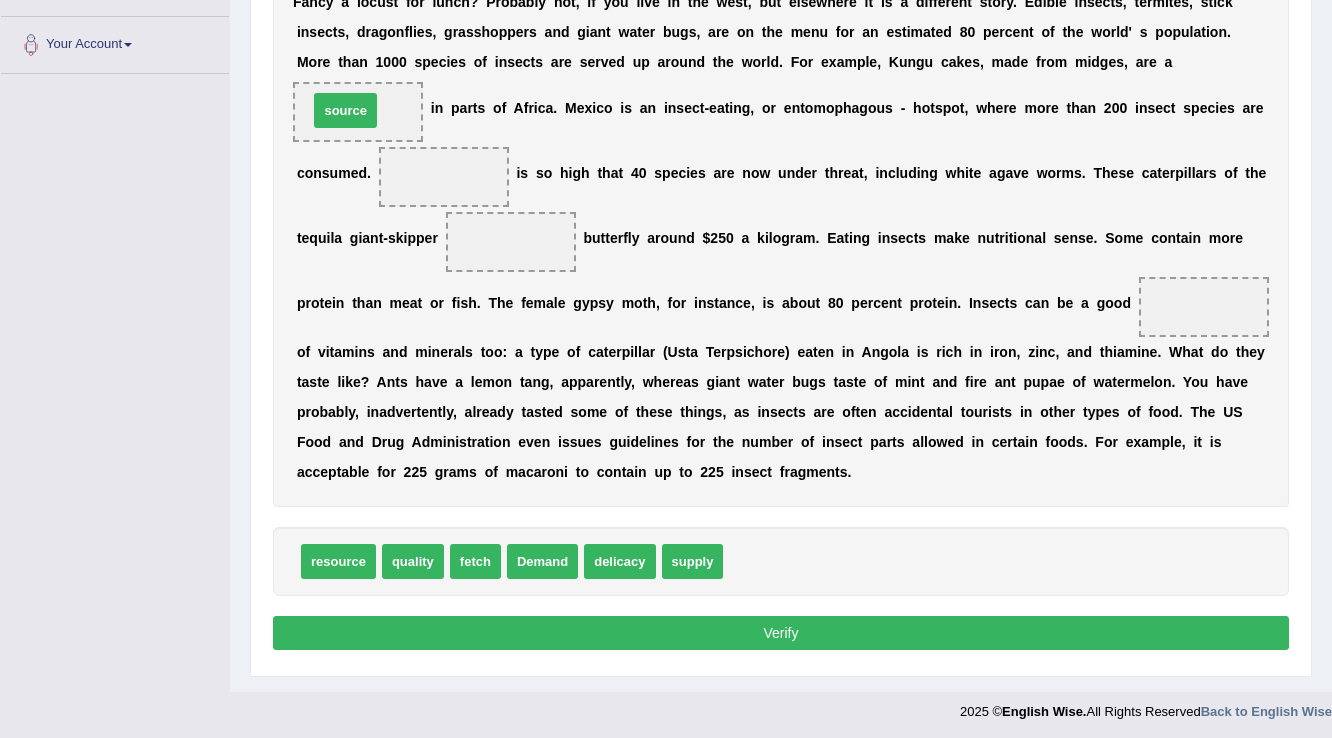 drag, startPoint x: 757, startPoint y: 554, endPoint x: 342, endPoint y: 104, distance: 612.1479 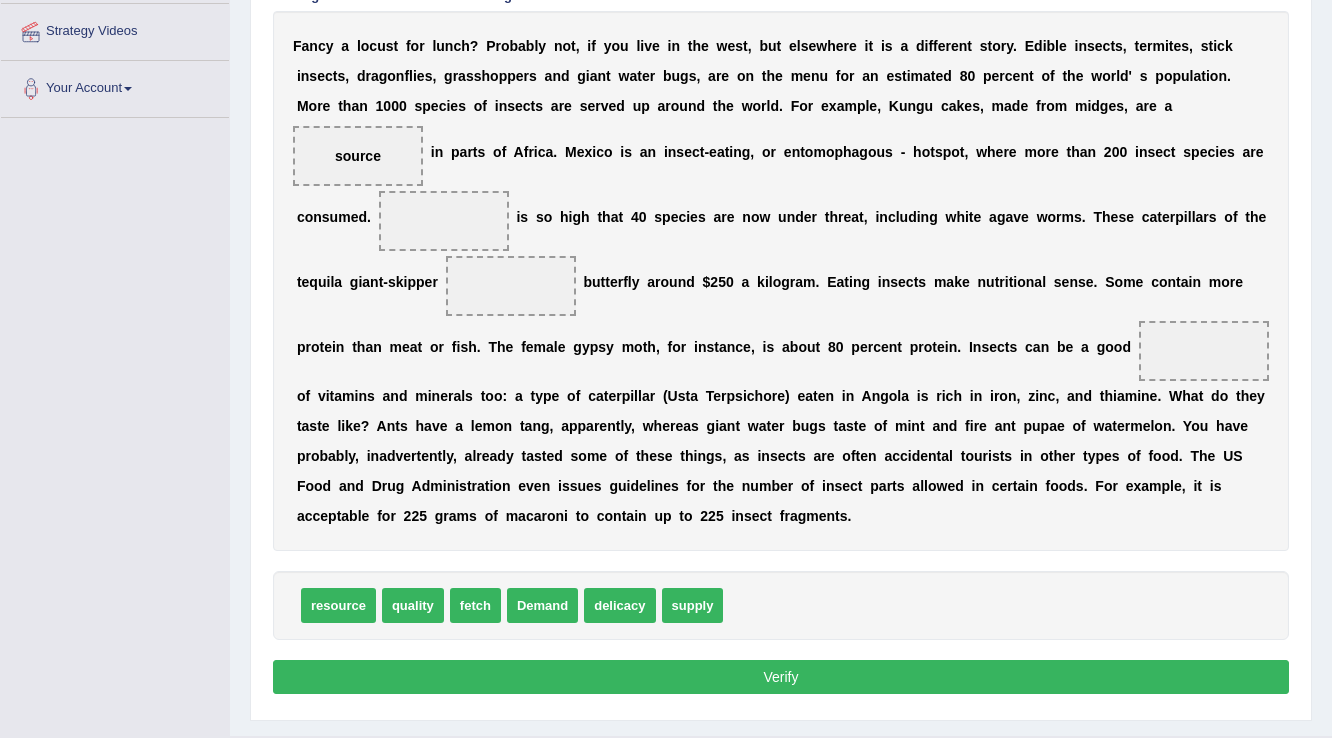 scroll, scrollTop: 424, scrollLeft: 0, axis: vertical 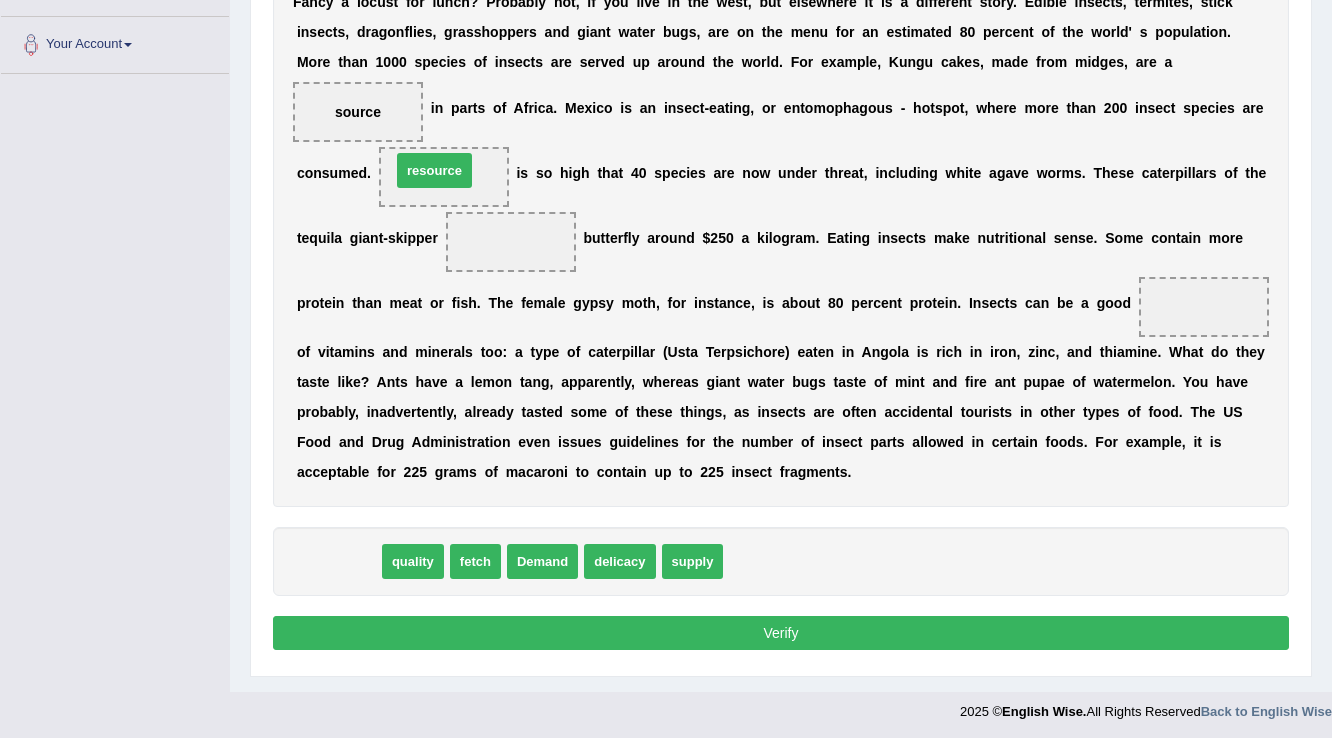 drag, startPoint x: 332, startPoint y: 561, endPoint x: 428, endPoint y: 170, distance: 402.61273 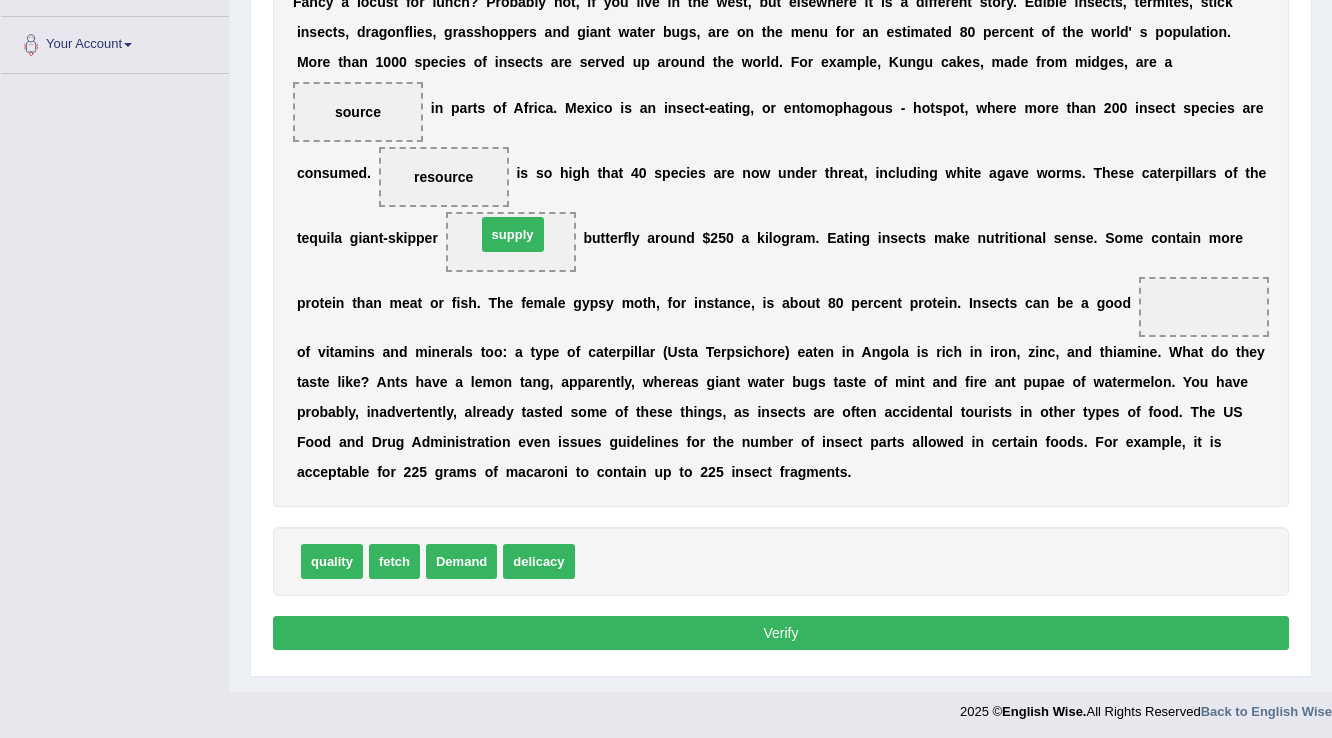 drag, startPoint x: 612, startPoint y: 559, endPoint x: 513, endPoint y: 232, distance: 341.6577 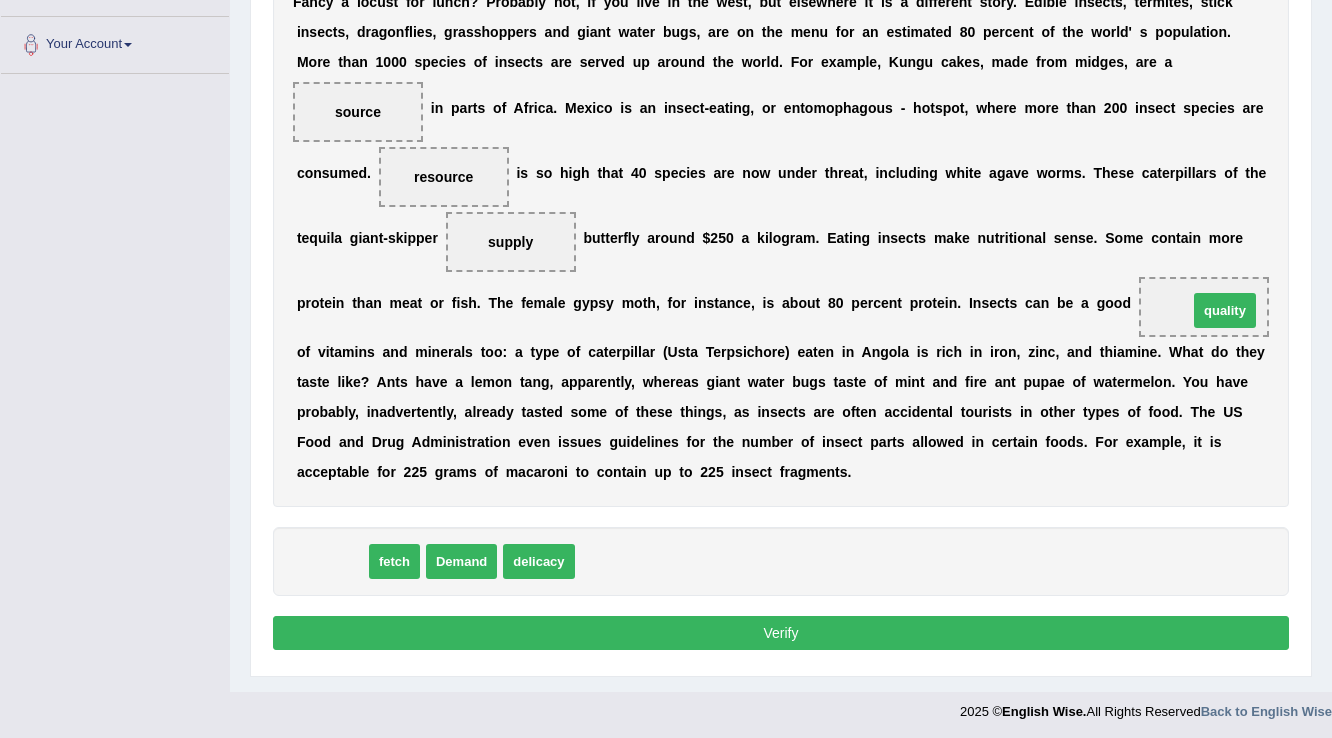 drag, startPoint x: 346, startPoint y: 560, endPoint x: 1239, endPoint y: 308, distance: 927.87555 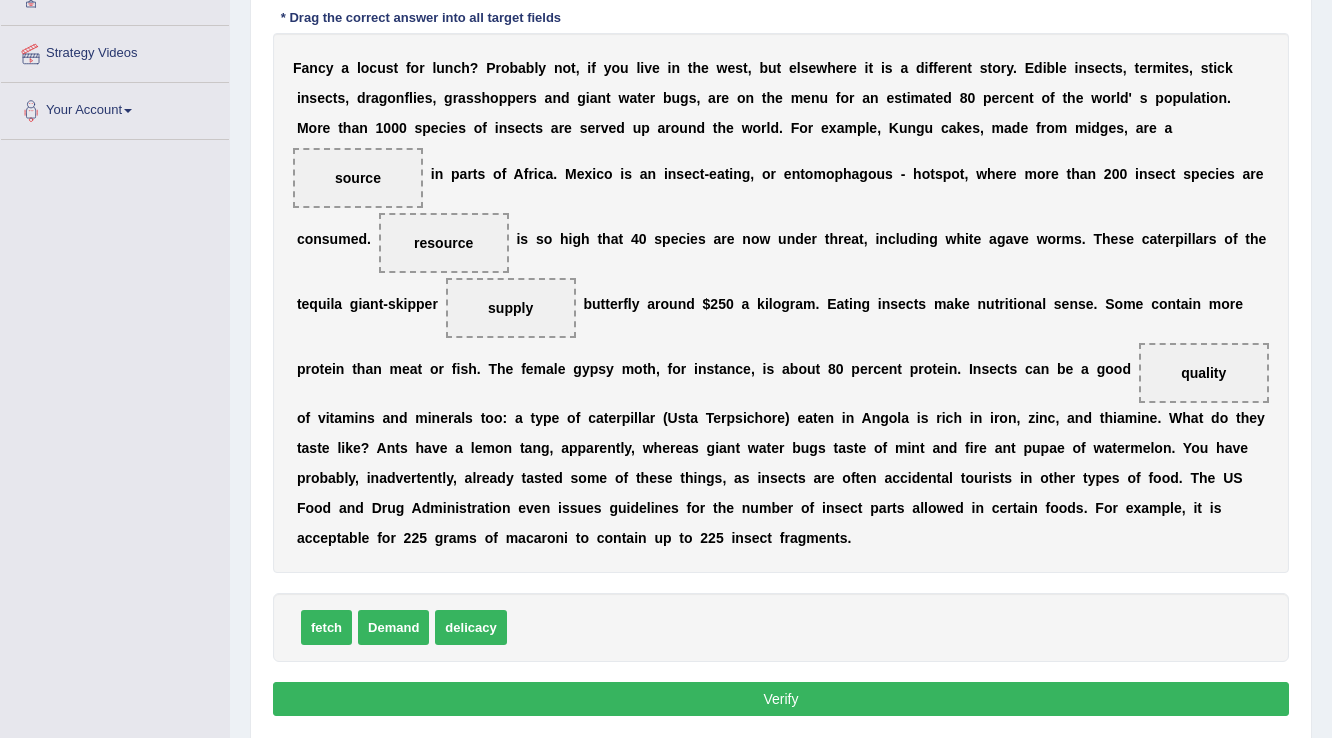 scroll, scrollTop: 424, scrollLeft: 0, axis: vertical 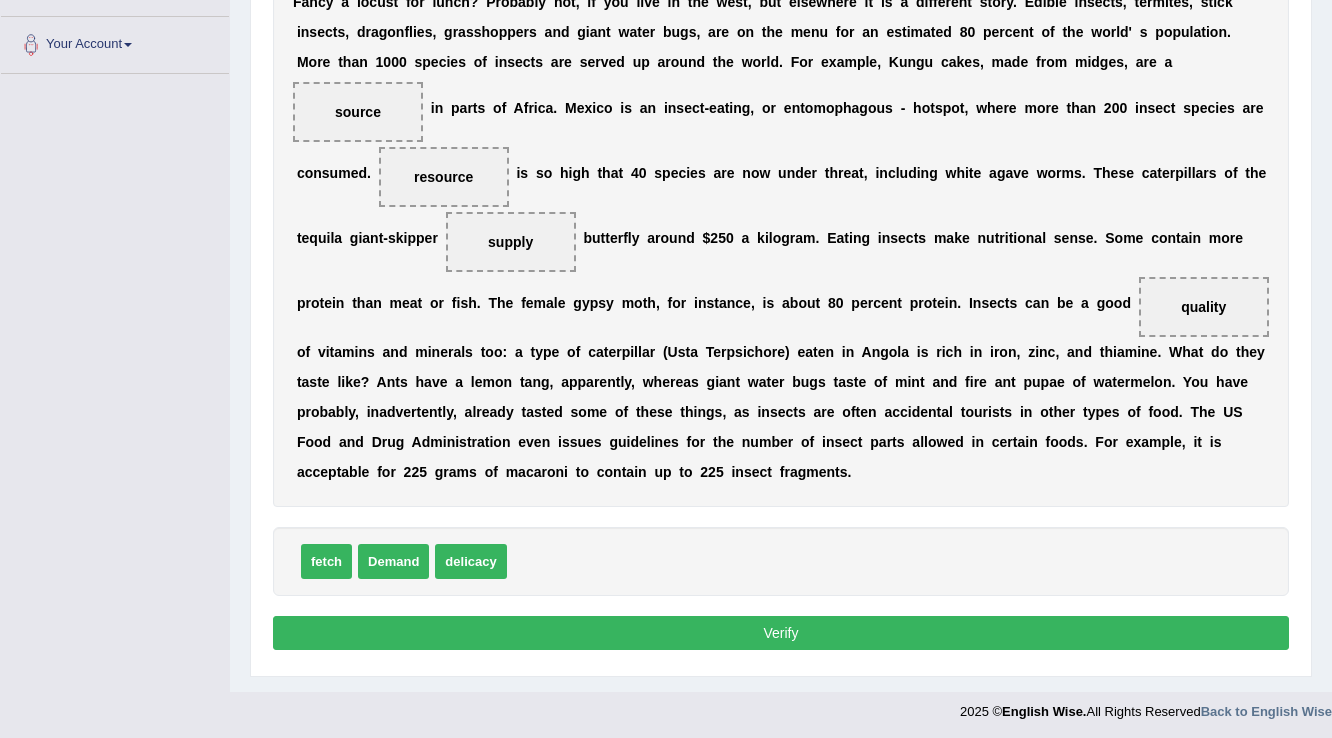 click on "Verify" at bounding box center (781, 633) 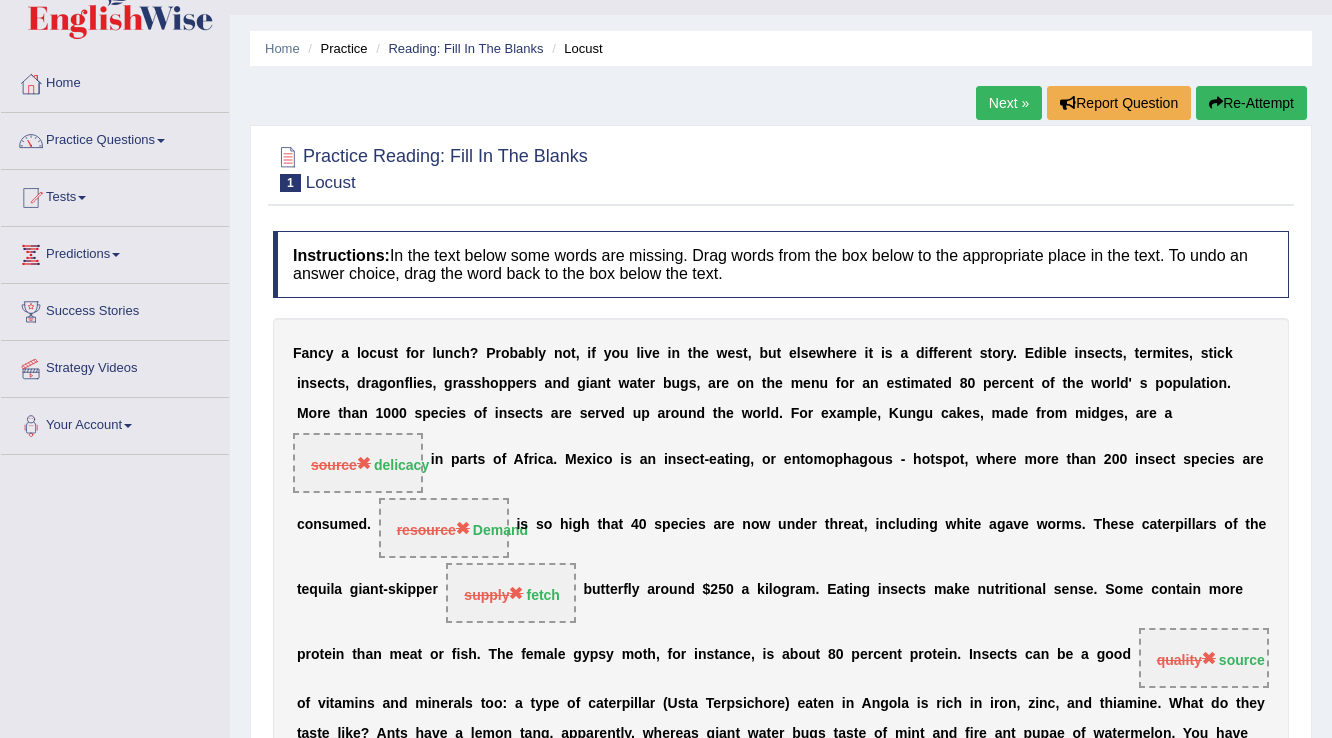 scroll, scrollTop: 37, scrollLeft: 0, axis: vertical 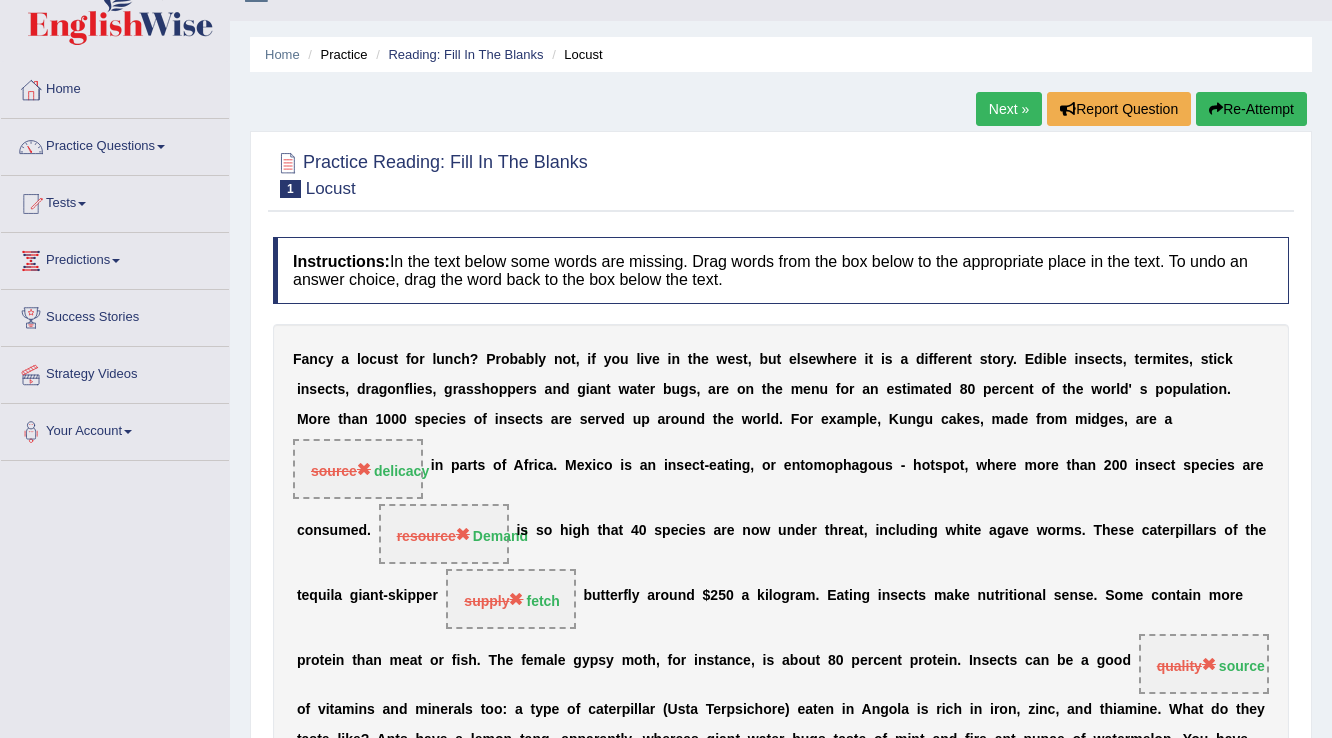 click on "Next »" at bounding box center (1009, 109) 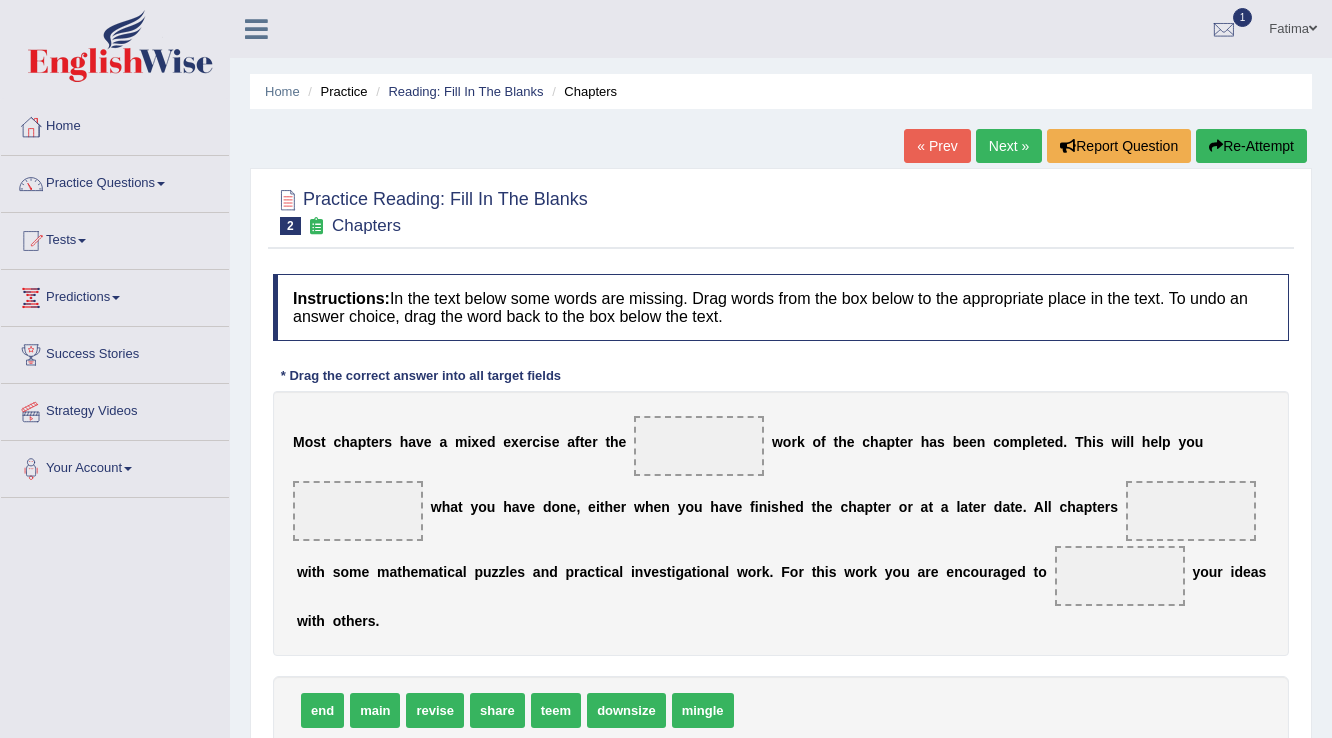 scroll, scrollTop: 312, scrollLeft: 0, axis: vertical 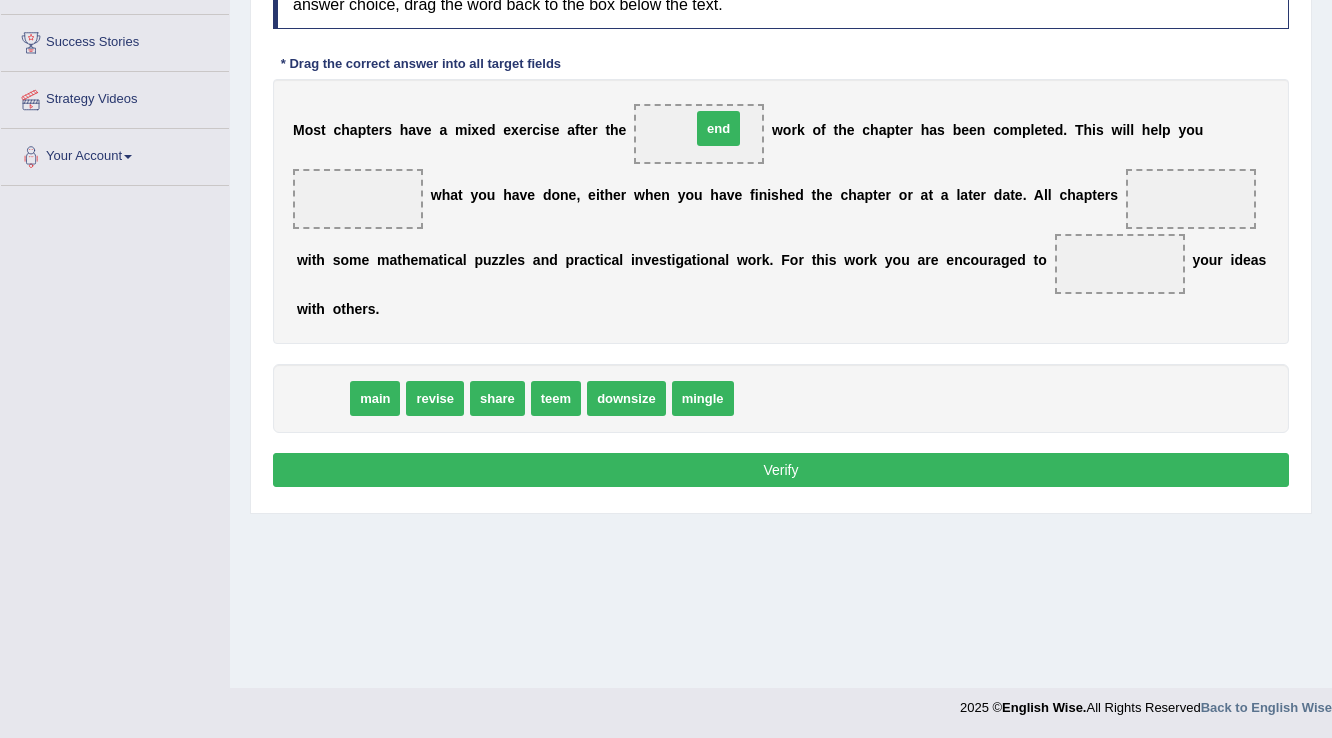 drag, startPoint x: 334, startPoint y: 402, endPoint x: 730, endPoint y: 132, distance: 479.28696 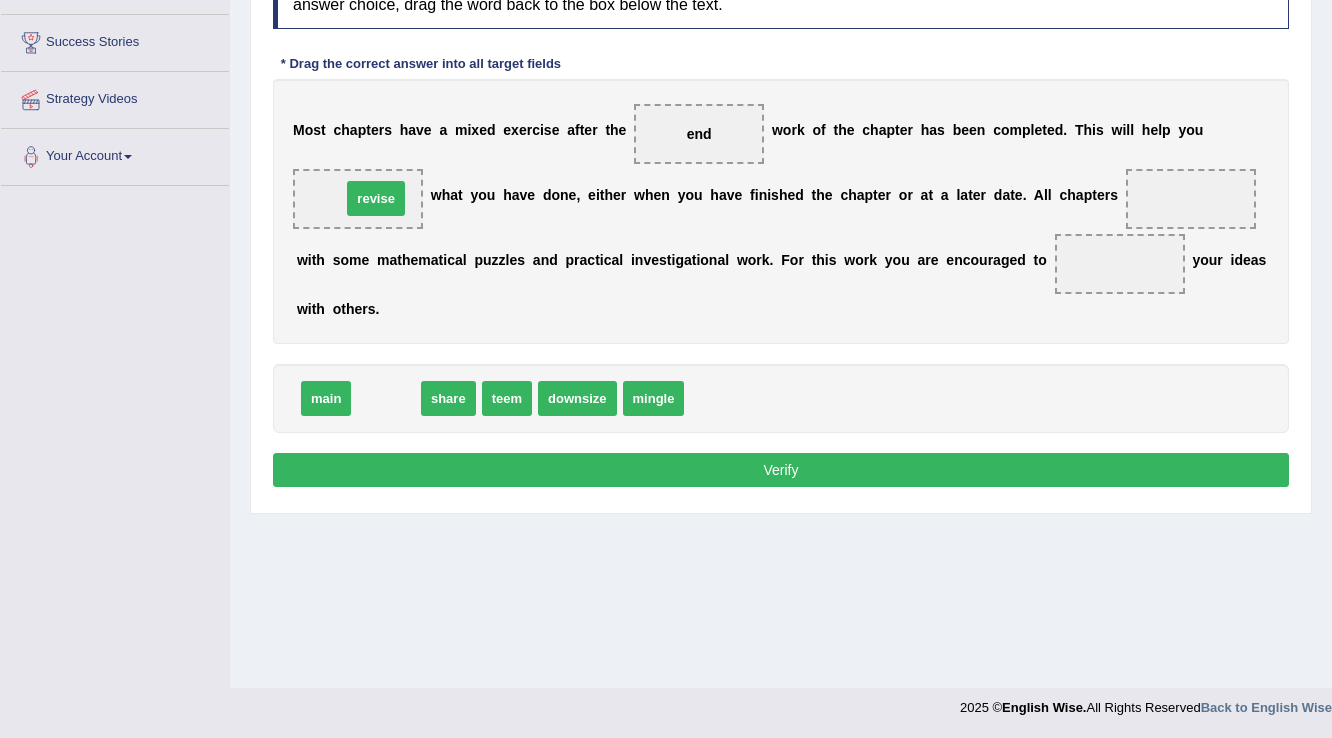 drag, startPoint x: 393, startPoint y: 393, endPoint x: 383, endPoint y: 193, distance: 200.24985 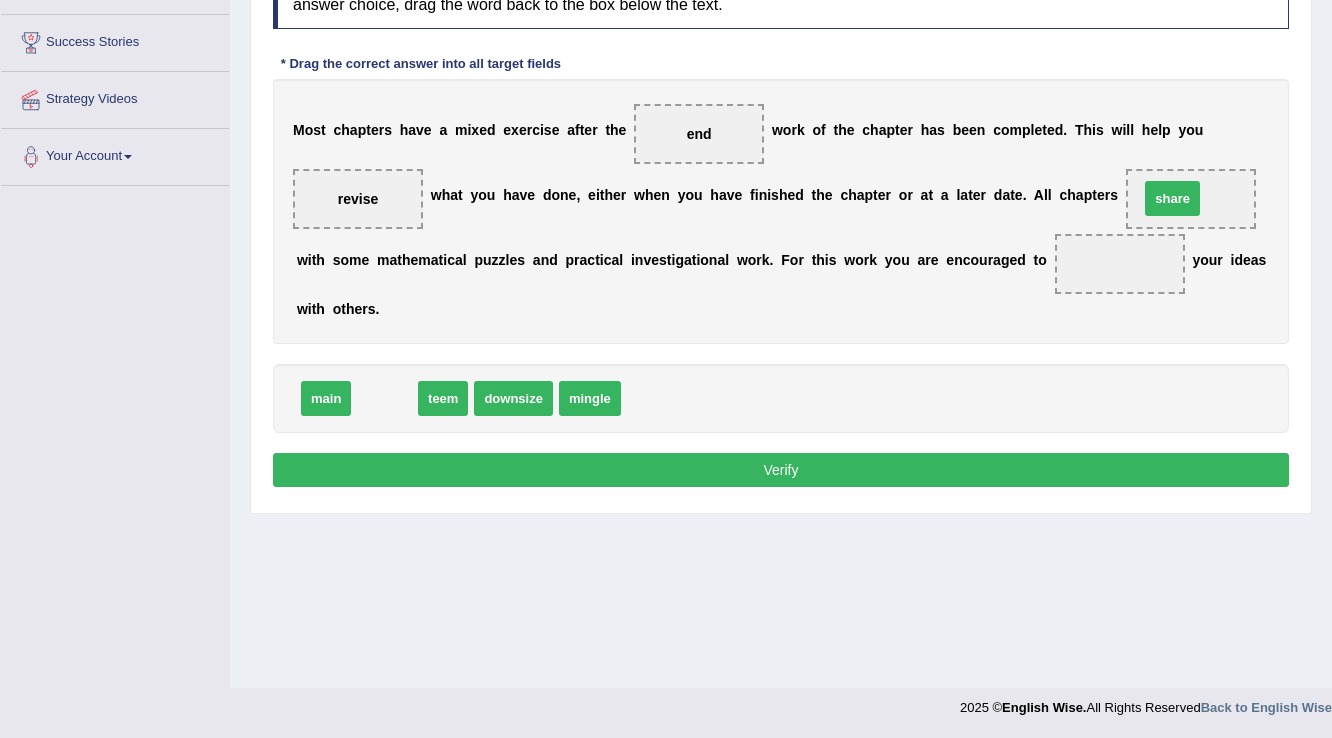 drag, startPoint x: 380, startPoint y: 389, endPoint x: 1168, endPoint y: 189, distance: 812.9846 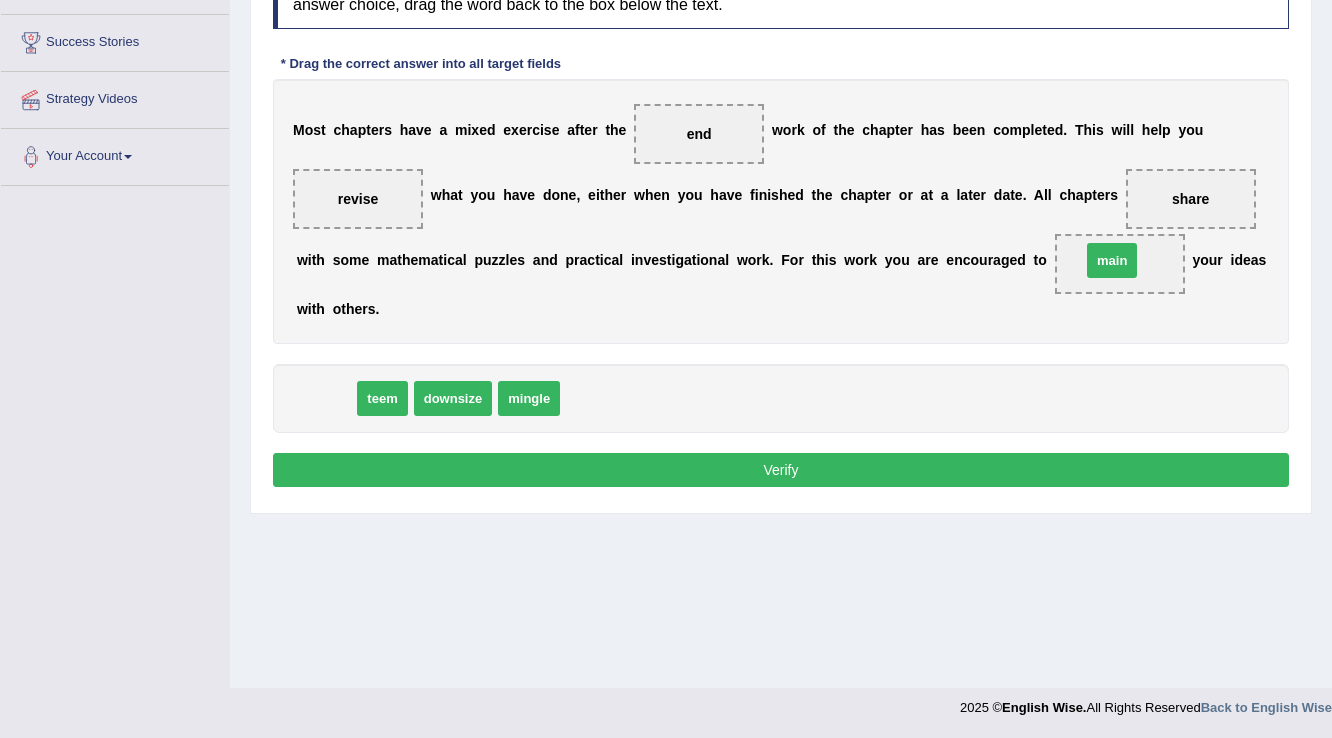 drag, startPoint x: 320, startPoint y: 399, endPoint x: 1106, endPoint y: 261, distance: 798.0226 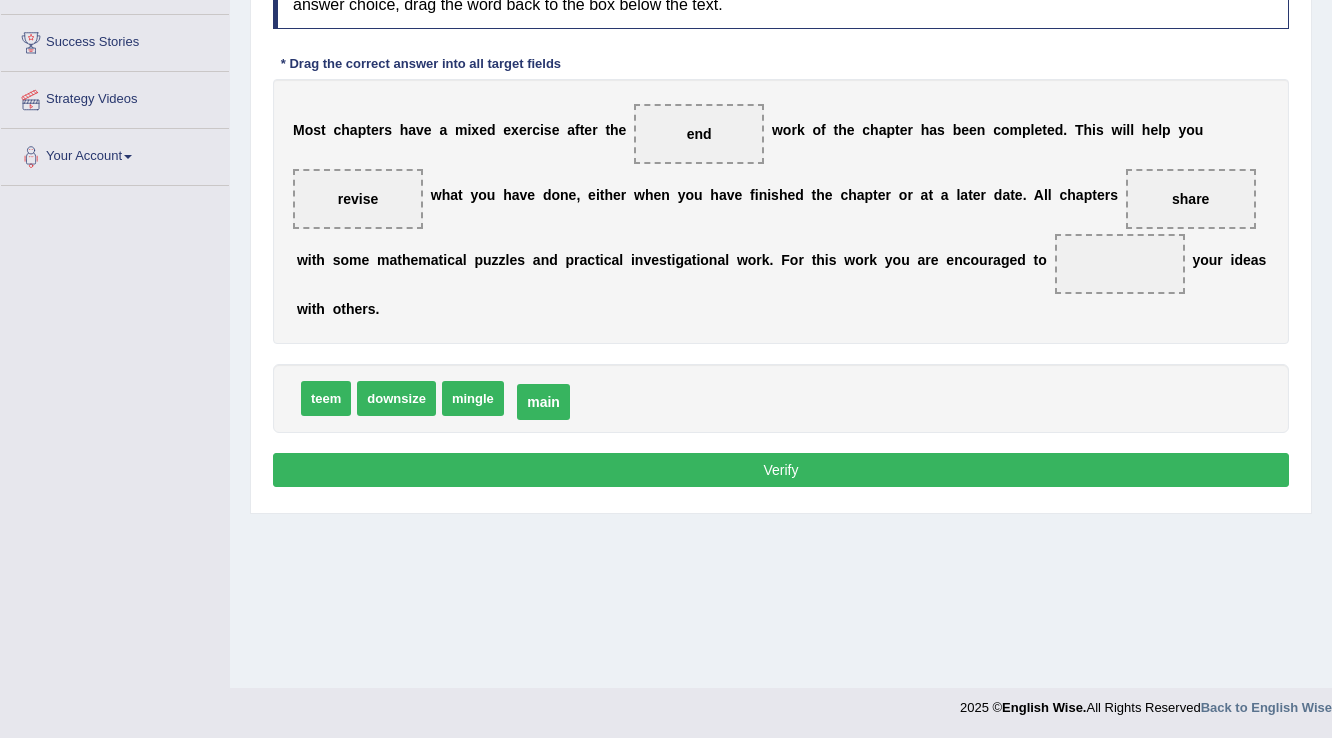 drag, startPoint x: 1112, startPoint y: 260, endPoint x: 536, endPoint y: 398, distance: 592.3006 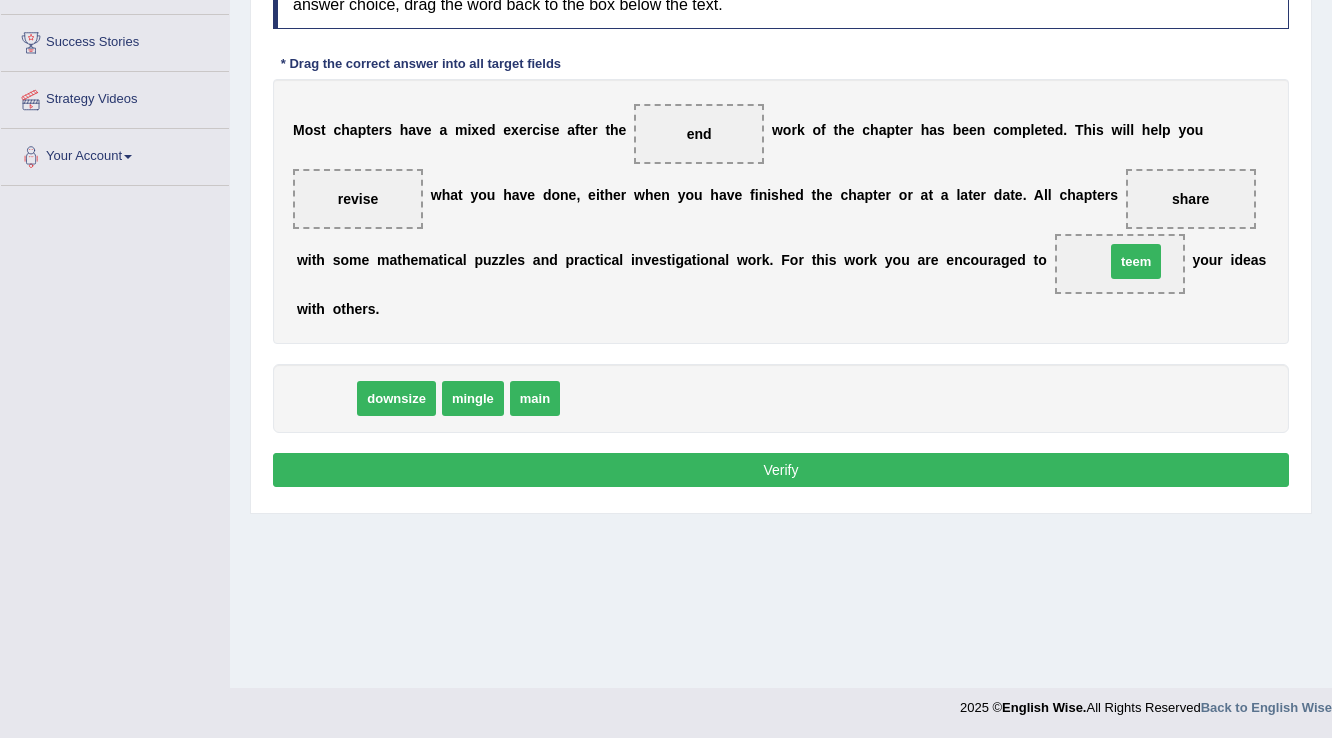 drag, startPoint x: 328, startPoint y: 395, endPoint x: 1138, endPoint y: 258, distance: 821.5041 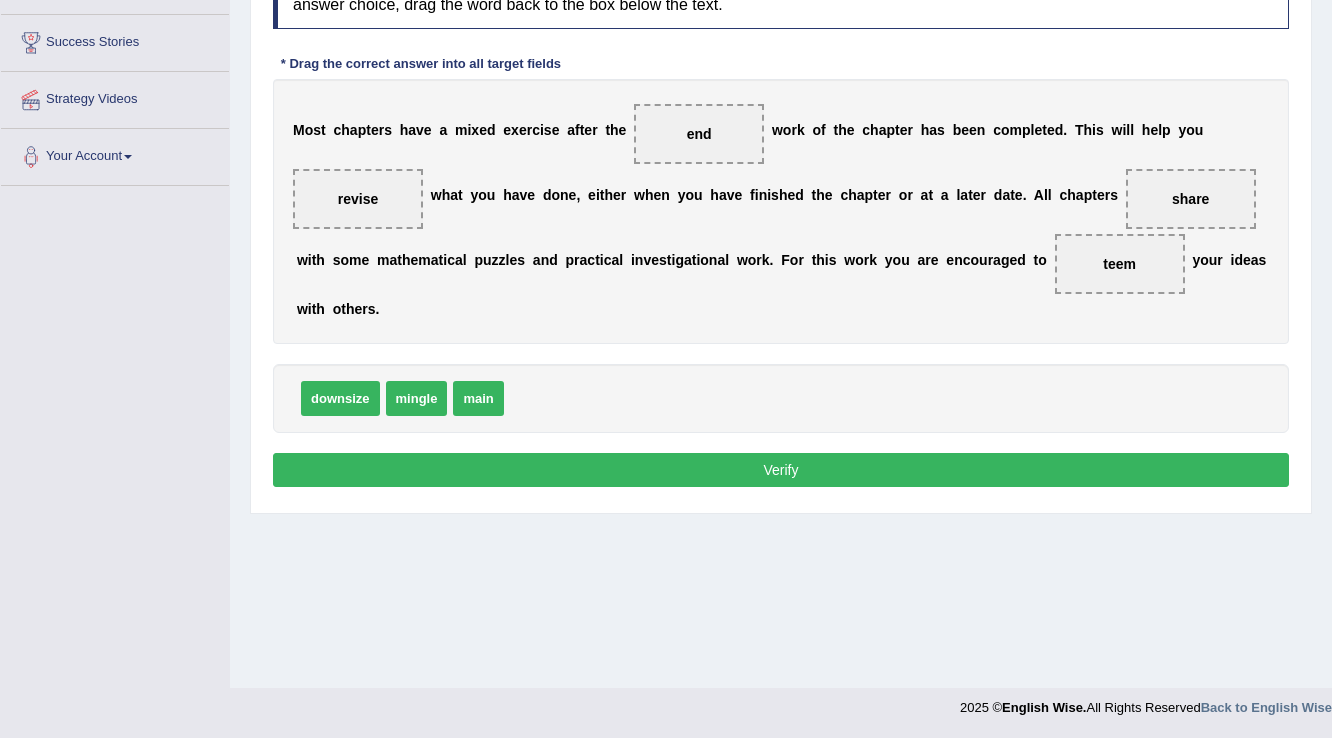 click on "Verify" at bounding box center (781, 470) 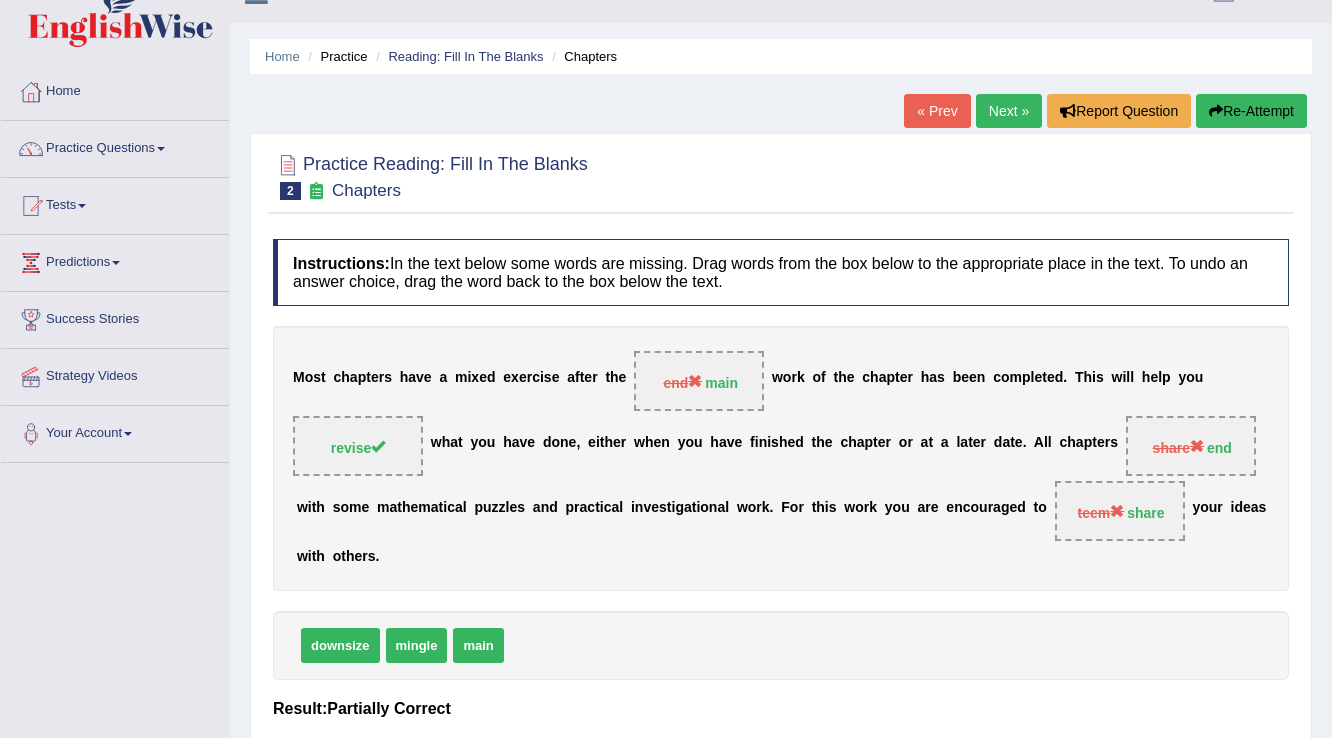 scroll, scrollTop: 0, scrollLeft: 0, axis: both 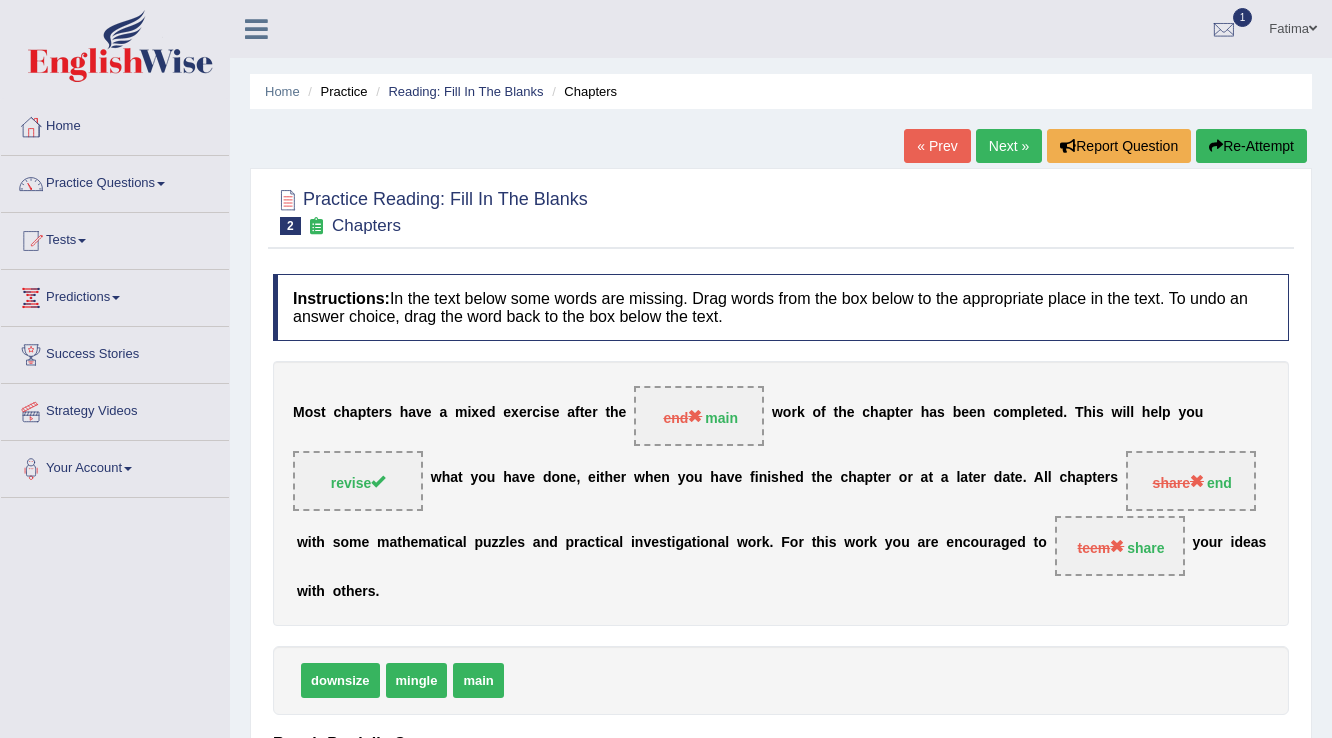 click on "Next »" at bounding box center [1009, 146] 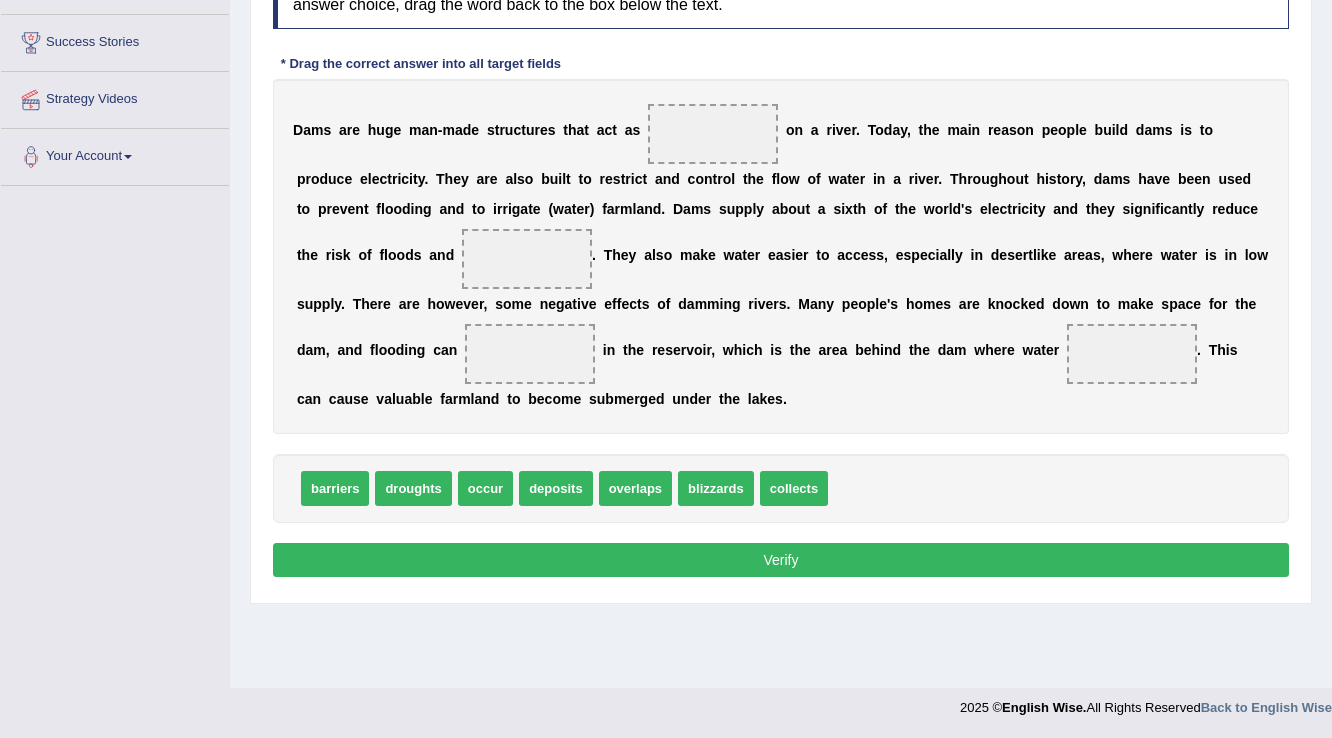 scroll, scrollTop: 0, scrollLeft: 0, axis: both 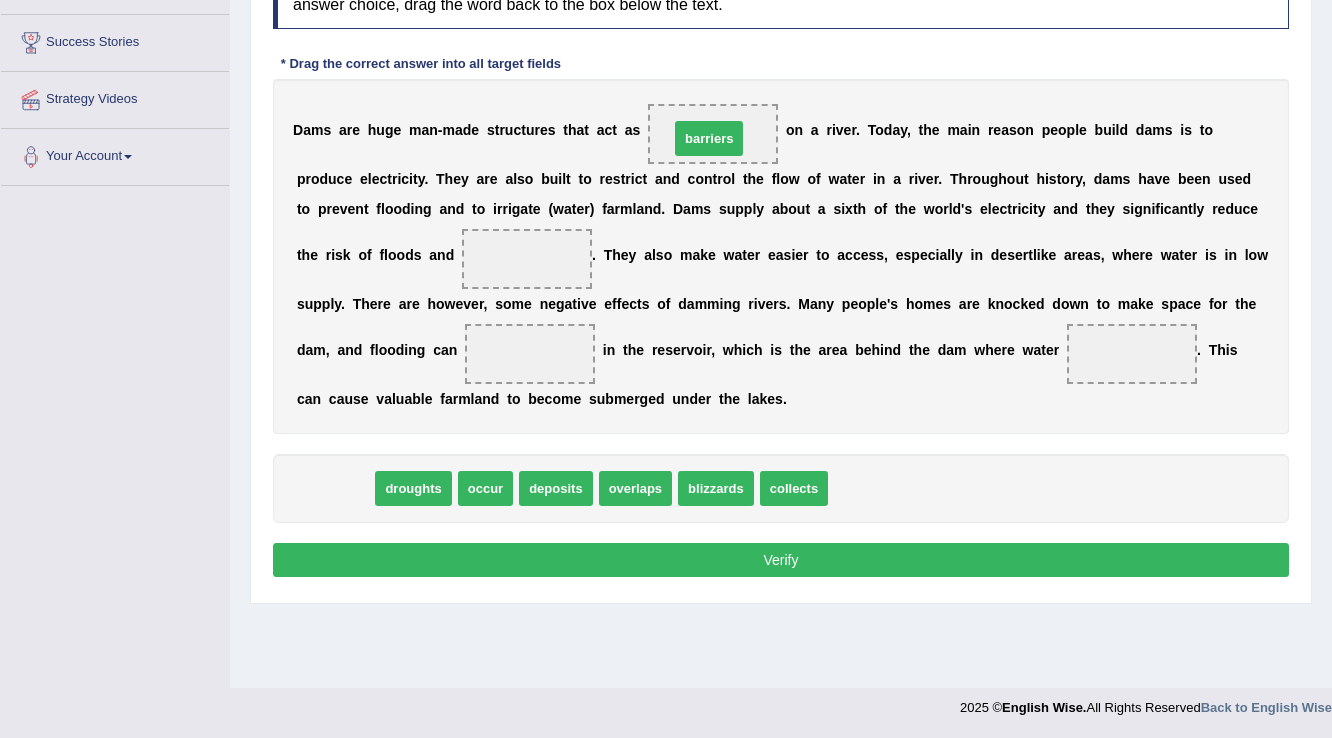 drag, startPoint x: 335, startPoint y: 492, endPoint x: 709, endPoint y: 142, distance: 512.2265 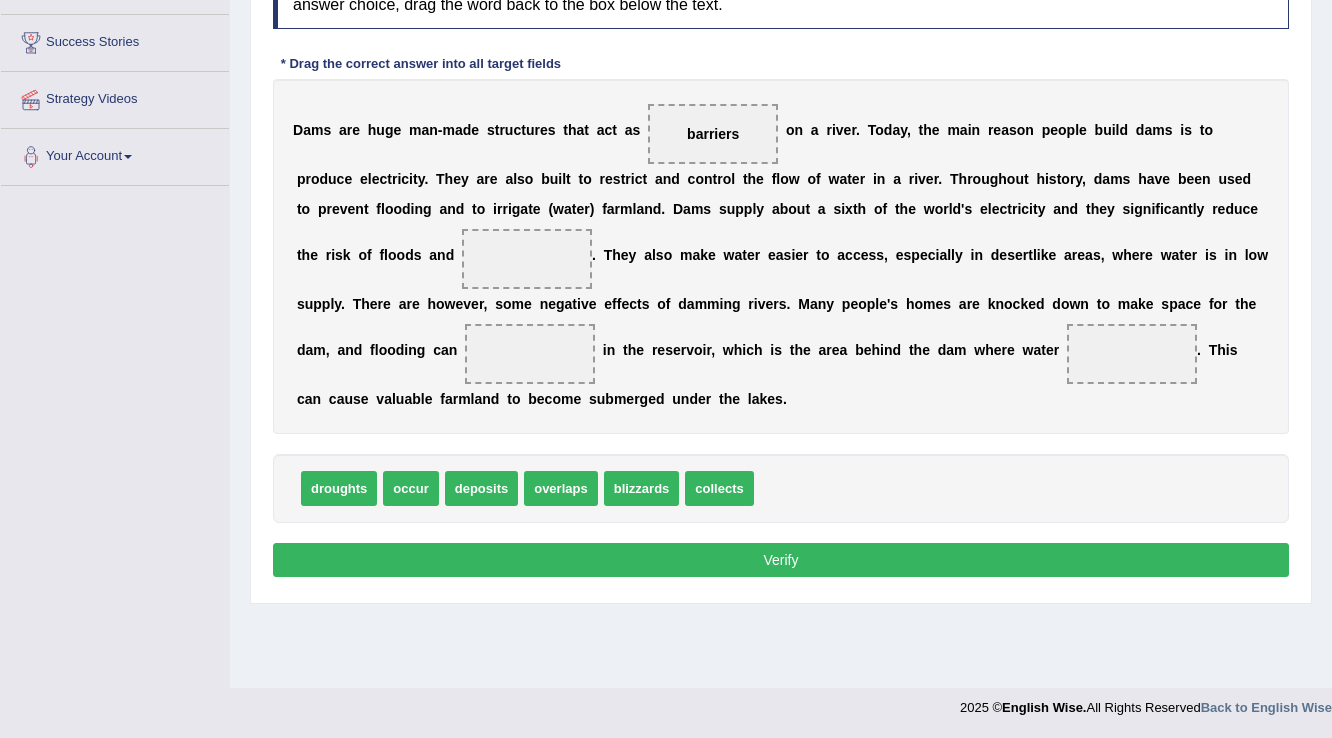 click on "barriers" at bounding box center [713, 134] 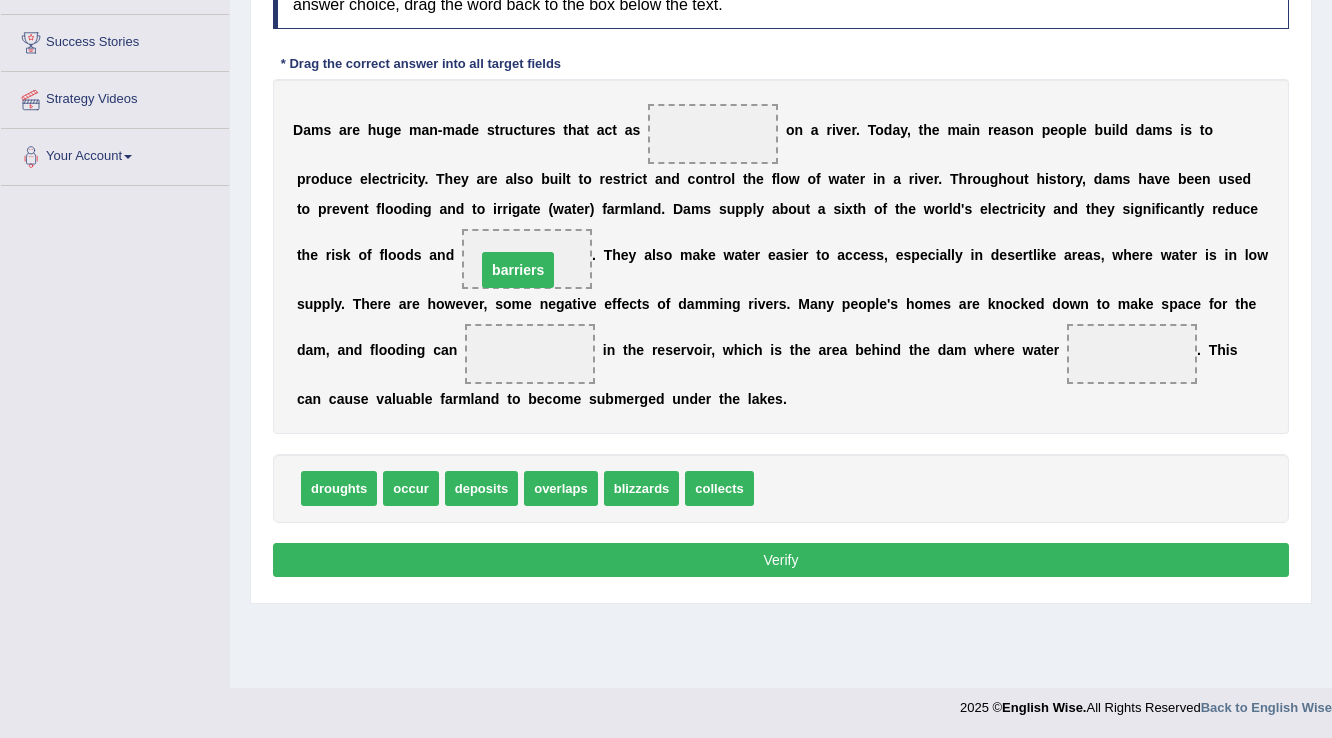 drag, startPoint x: 696, startPoint y: 126, endPoint x: 498, endPoint y: 263, distance: 240.77583 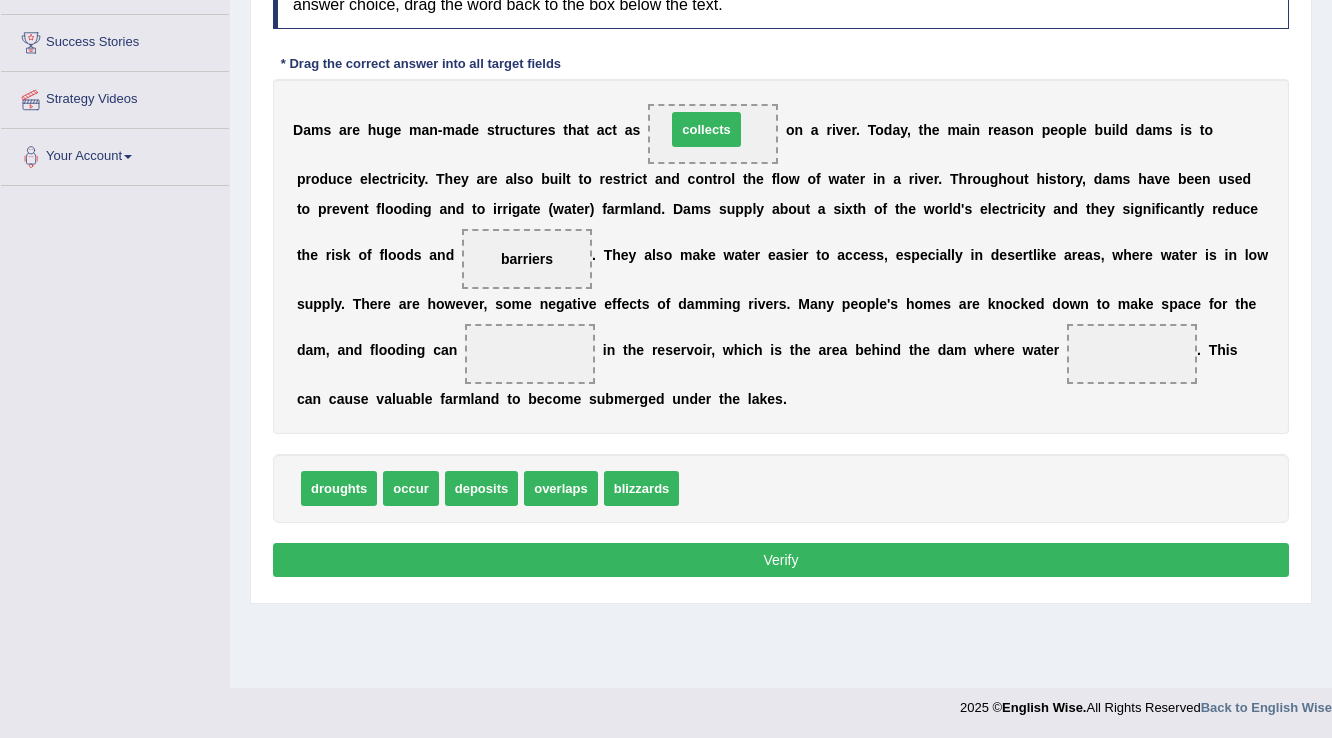 drag, startPoint x: 724, startPoint y: 489, endPoint x: 711, endPoint y: 130, distance: 359.2353 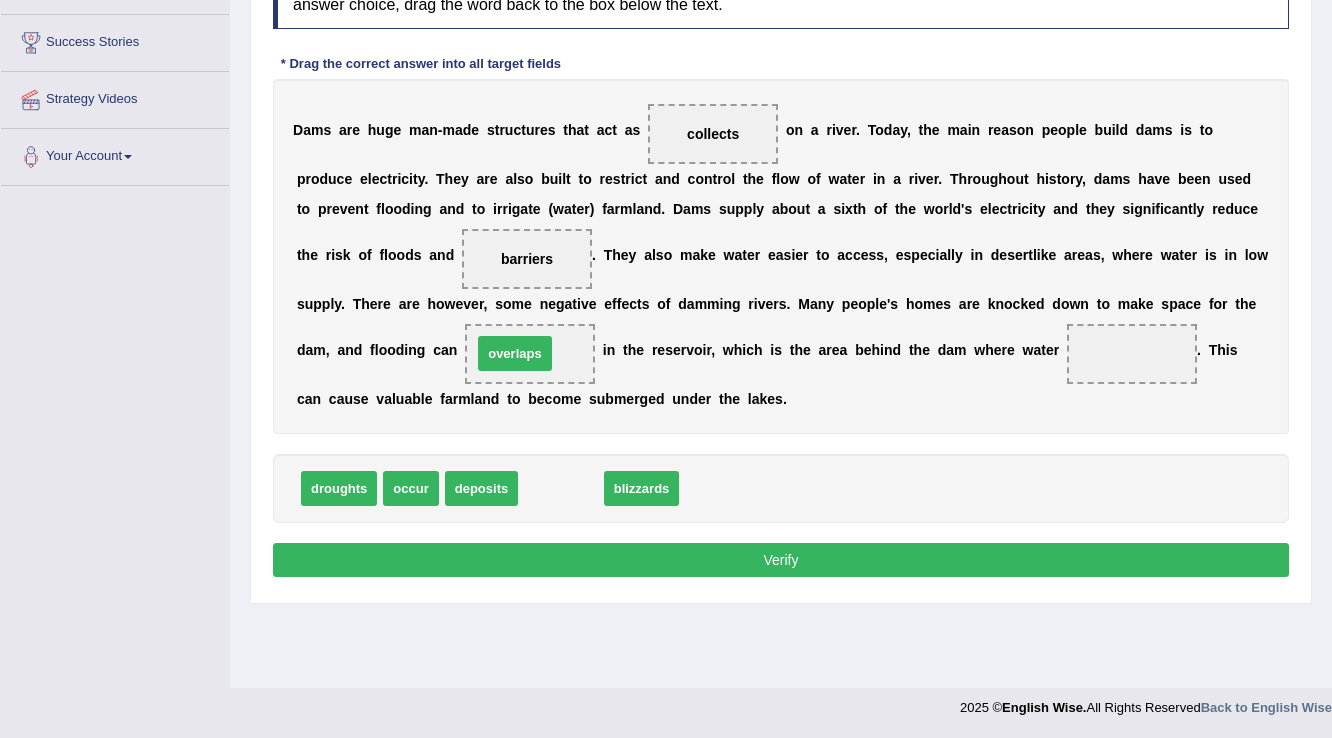 drag, startPoint x: 558, startPoint y: 485, endPoint x: 512, endPoint y: 350, distance: 142.62187 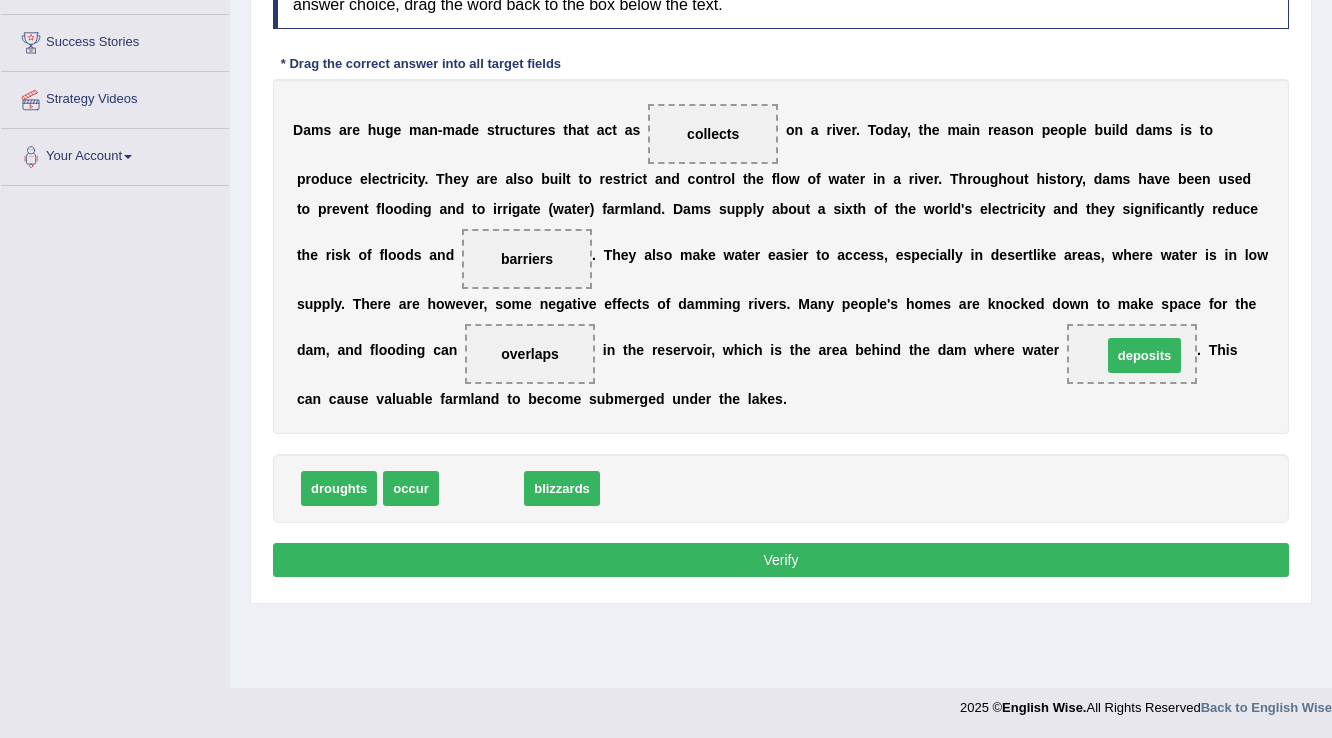 drag, startPoint x: 476, startPoint y: 492, endPoint x: 1139, endPoint y: 359, distance: 676.20856 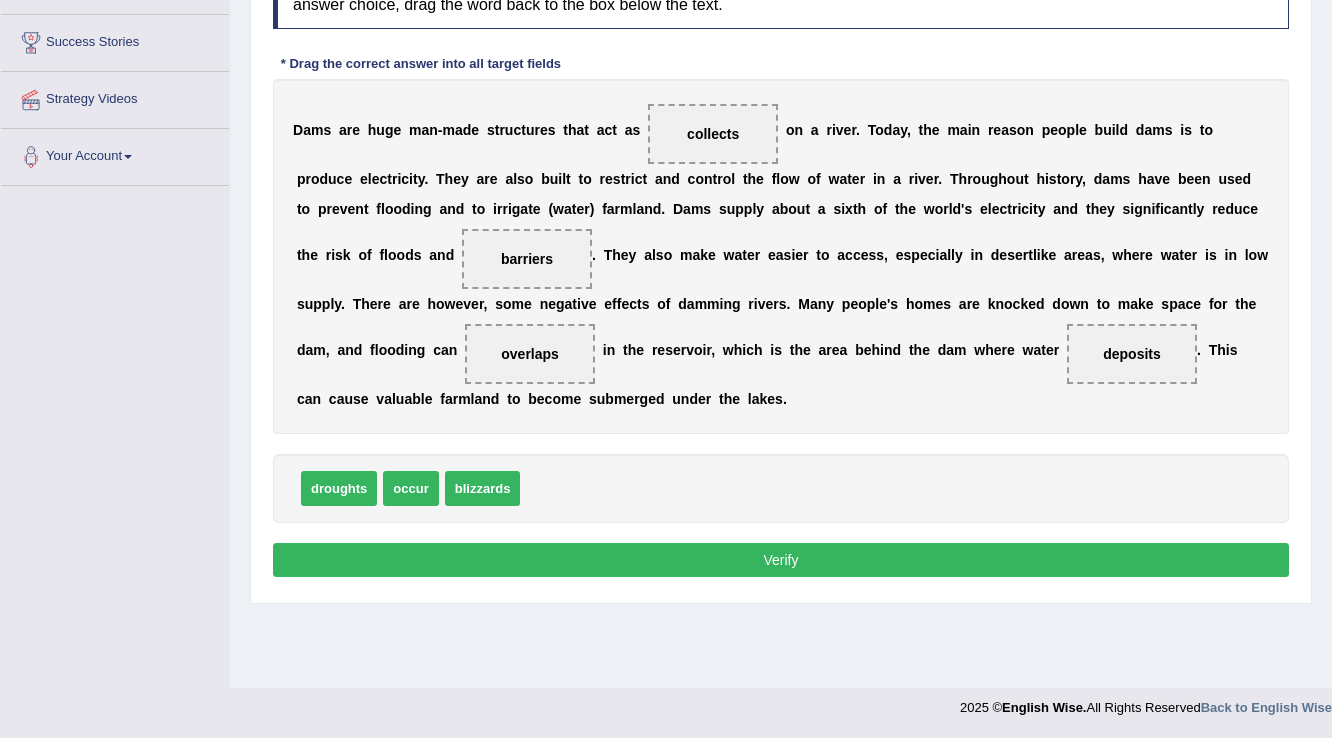 click on "Verify" at bounding box center (781, 560) 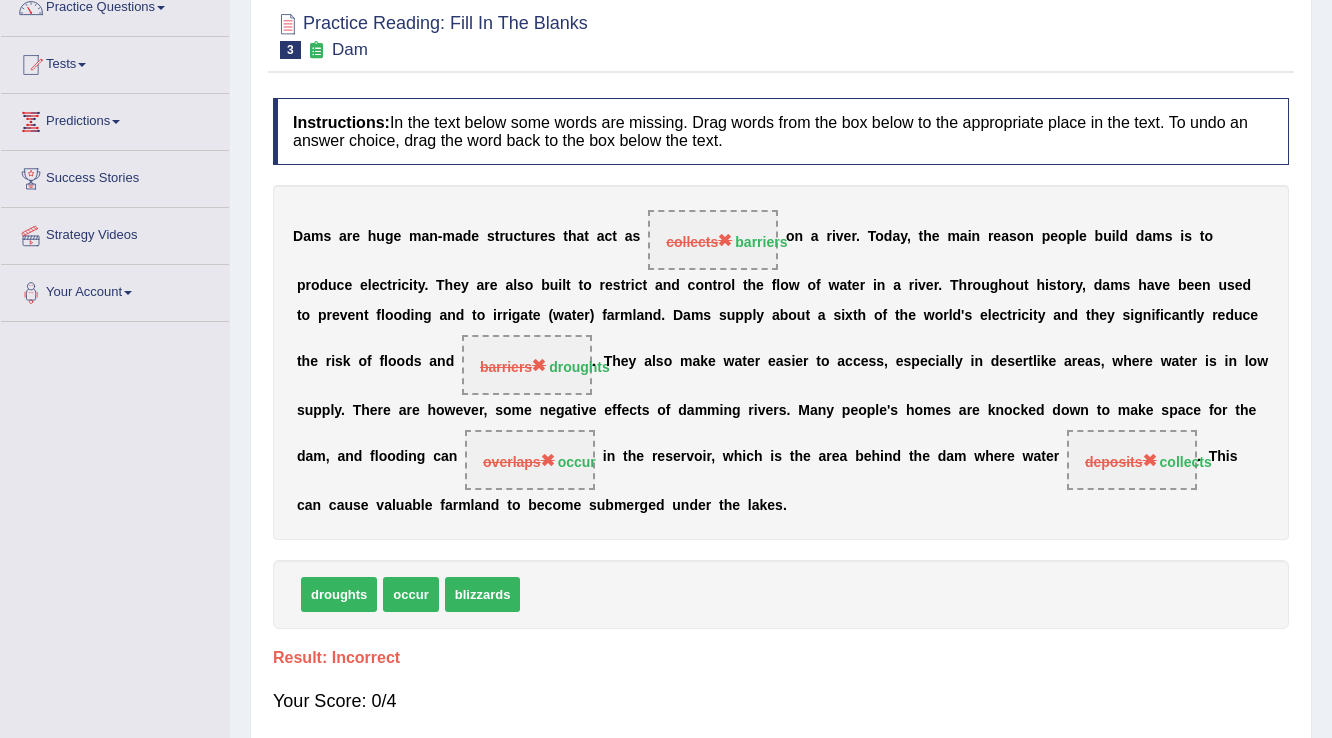 scroll, scrollTop: 0, scrollLeft: 0, axis: both 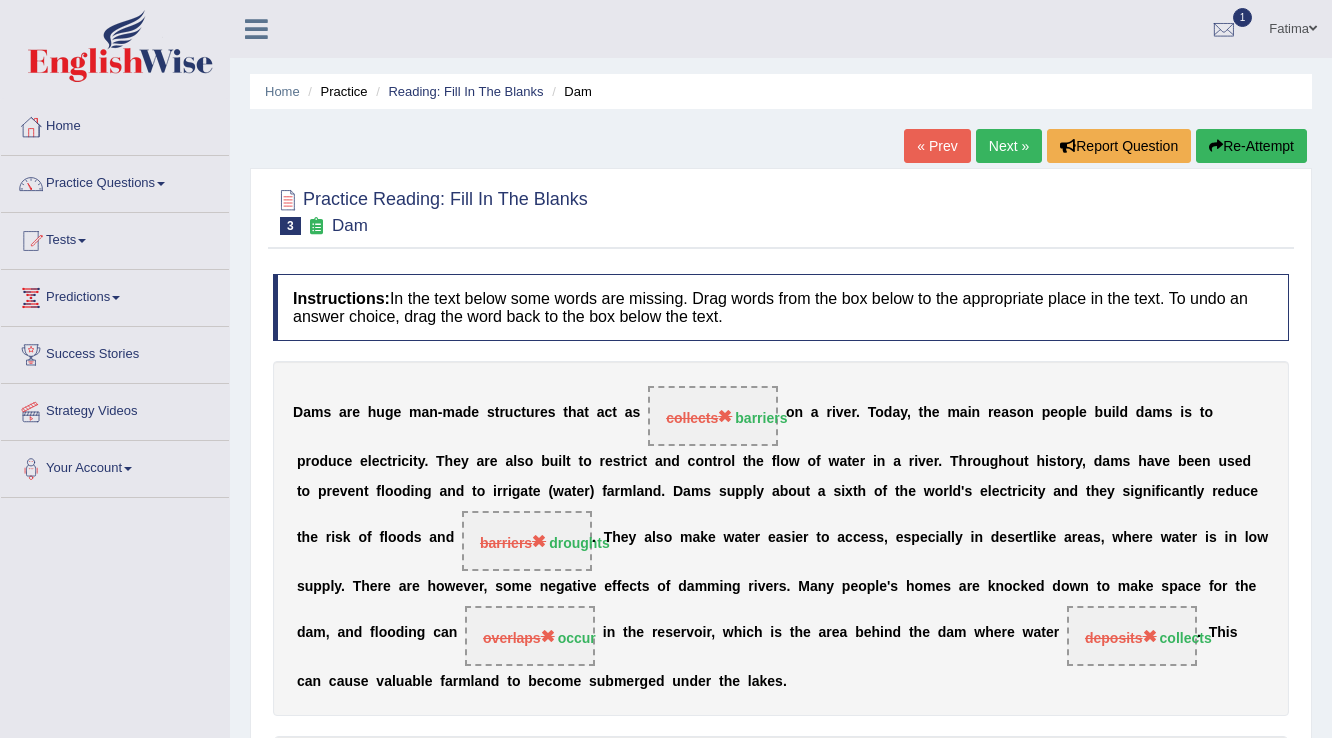 drag, startPoint x: 991, startPoint y: 138, endPoint x: 933, endPoint y: 192, distance: 79.24645 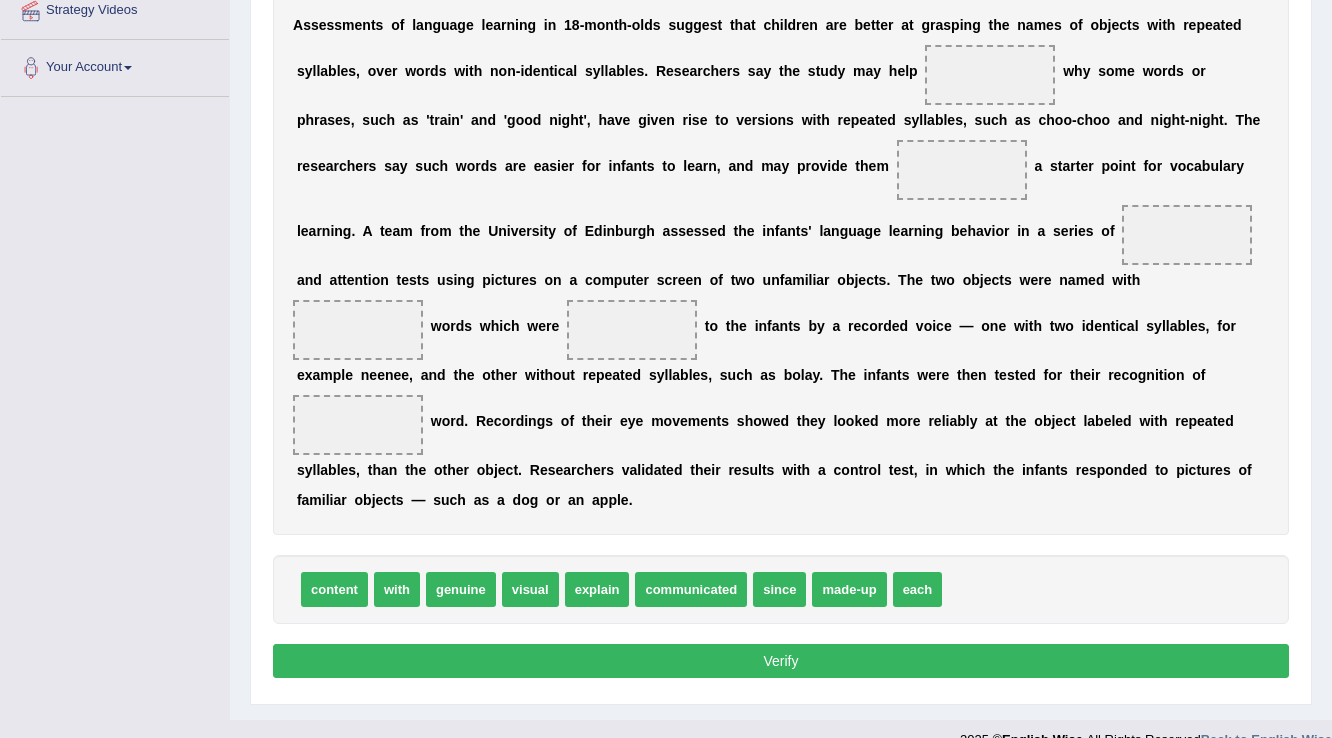 scroll, scrollTop: 110, scrollLeft: 0, axis: vertical 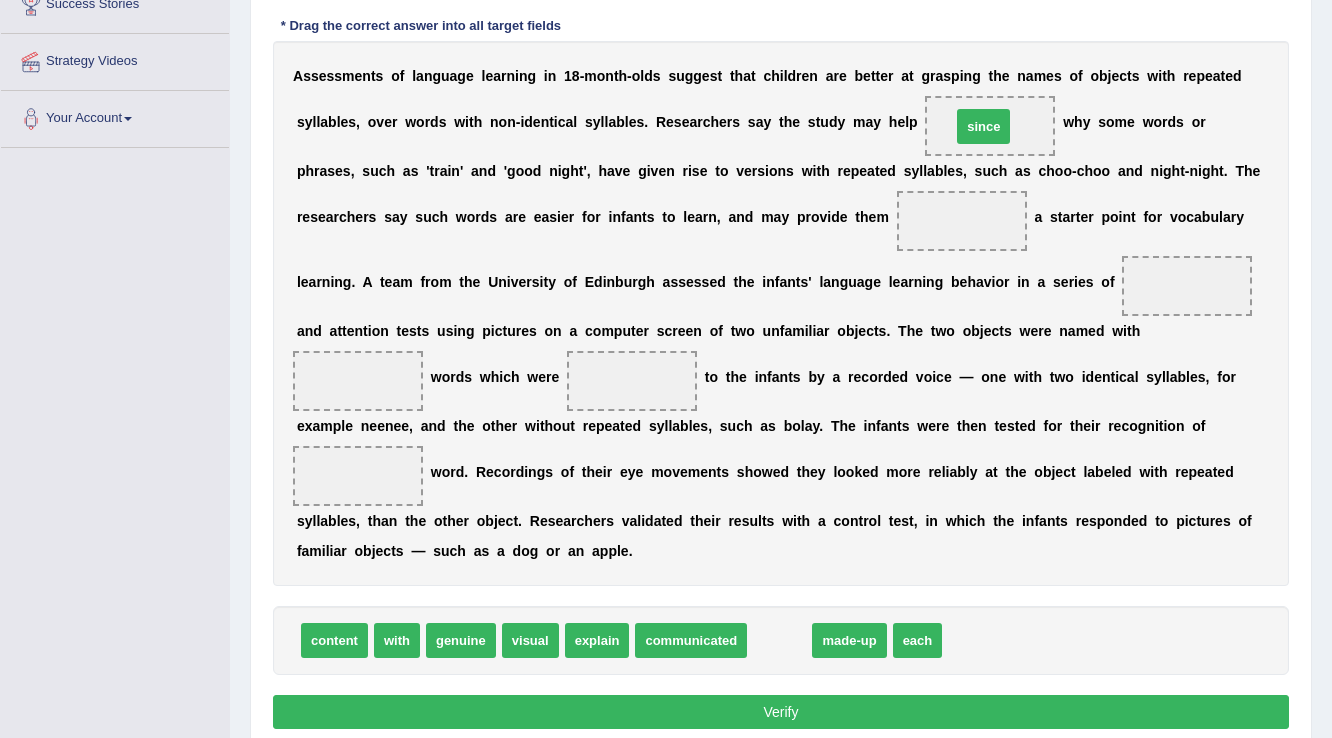 drag, startPoint x: 776, startPoint y: 648, endPoint x: 980, endPoint y: 133, distance: 553.9323 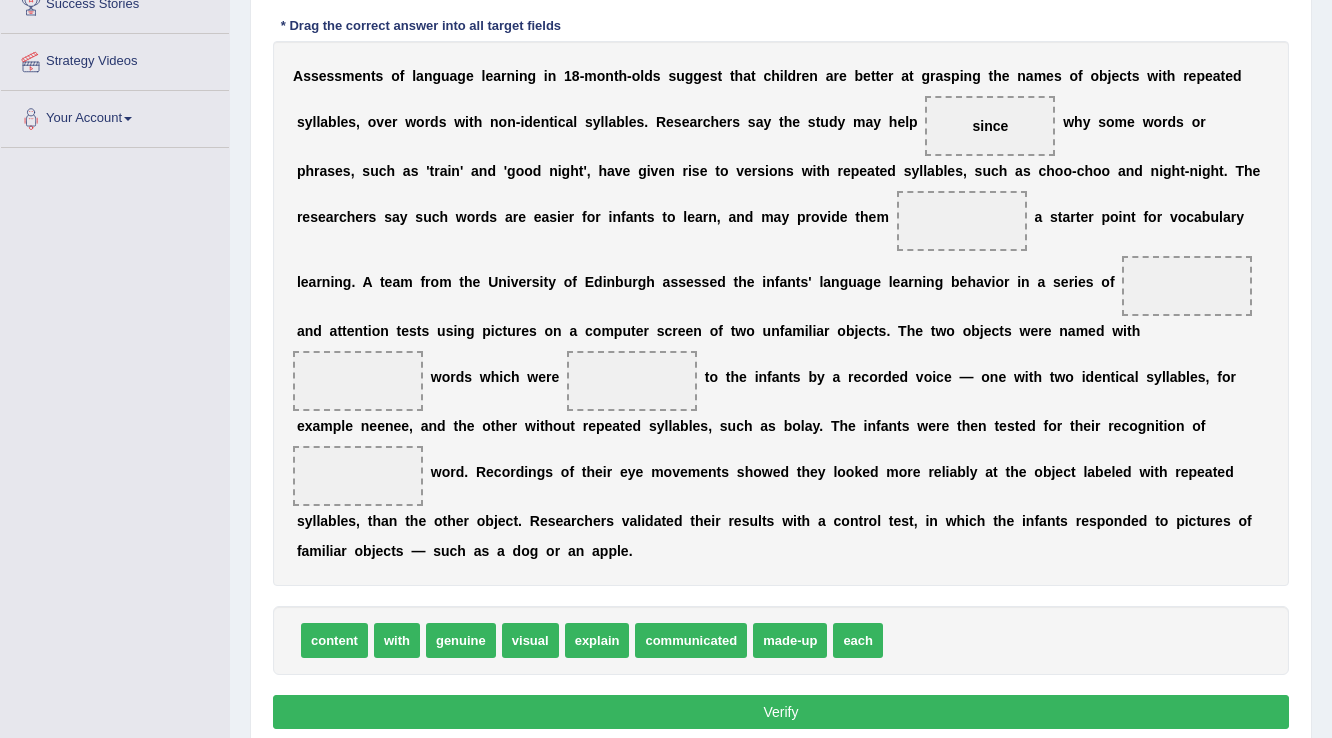 drag, startPoint x: 864, startPoint y: 604, endPoint x: 878, endPoint y: 569, distance: 37.696156 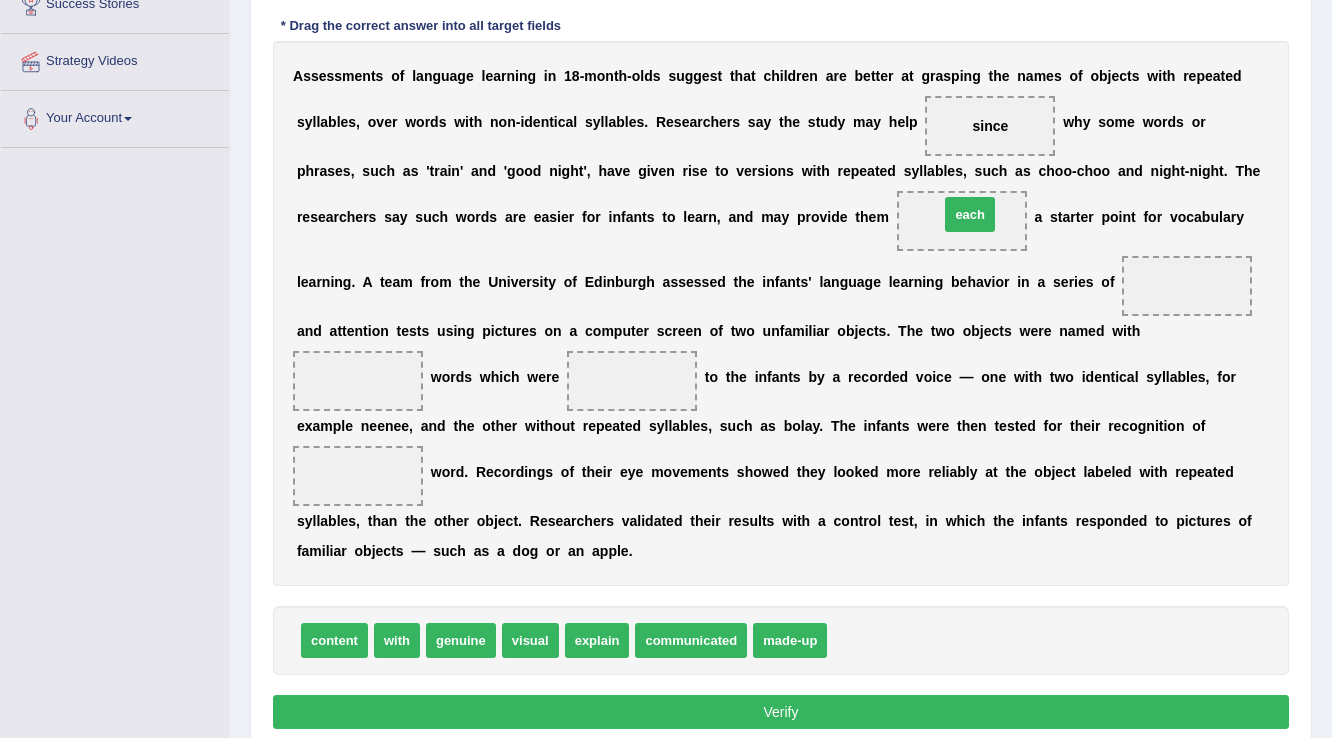 drag, startPoint x: 872, startPoint y: 636, endPoint x: 984, endPoint y: 210, distance: 440.47702 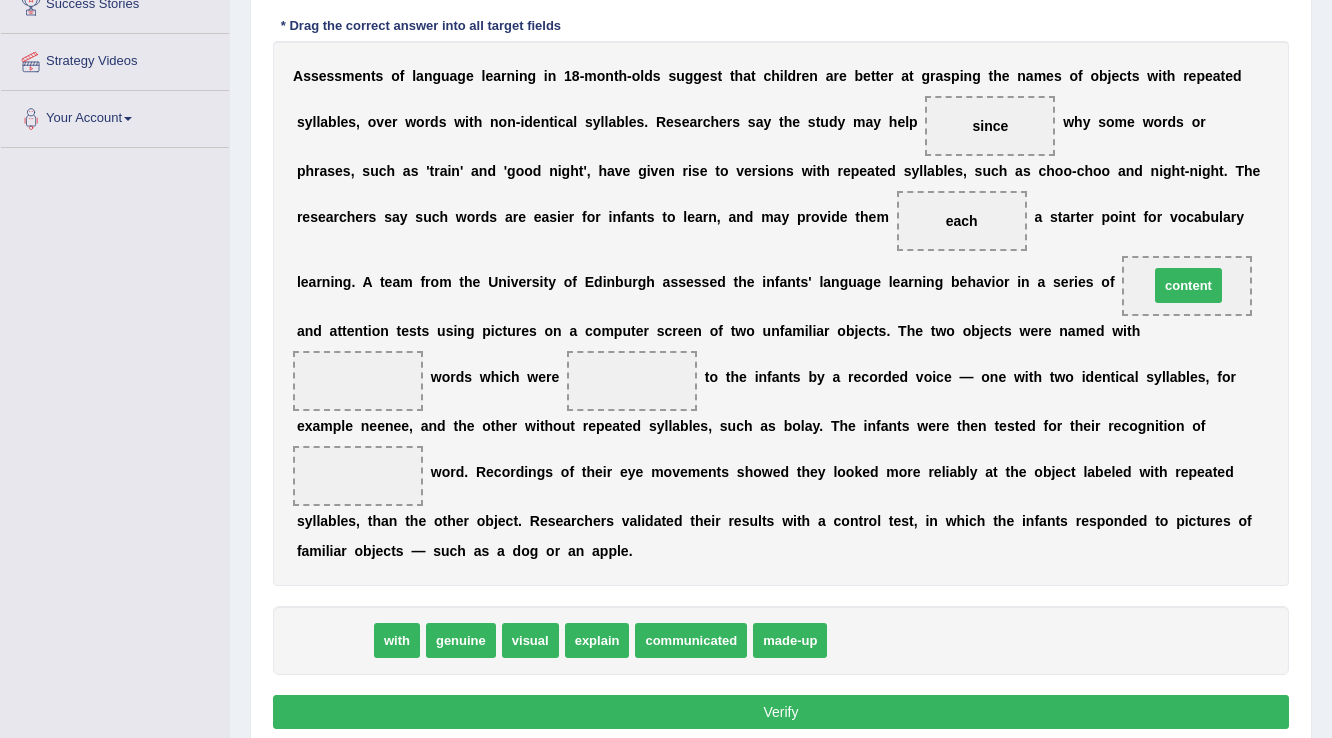 drag, startPoint x: 324, startPoint y: 644, endPoint x: 1178, endPoint y: 290, distance: 924.4631 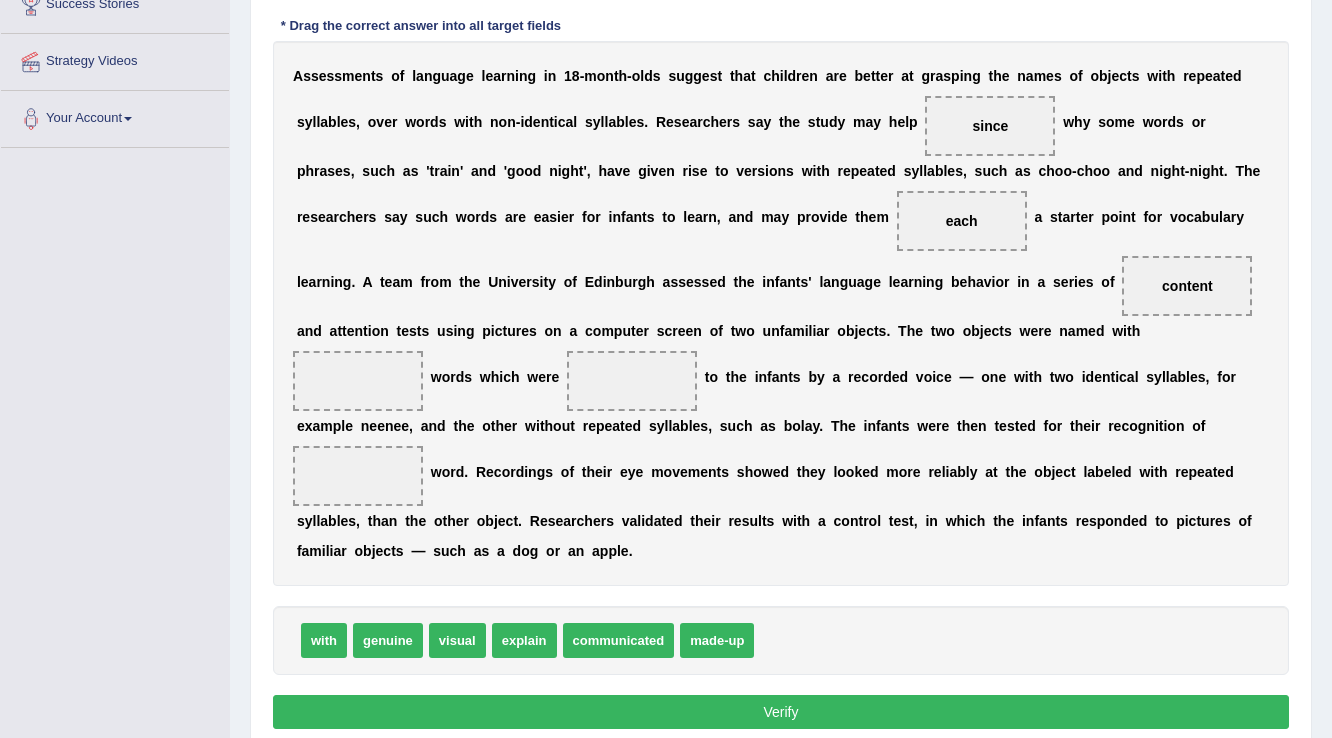 drag, startPoint x: 1106, startPoint y: 329, endPoint x: 1054, endPoint y: 368, distance: 65 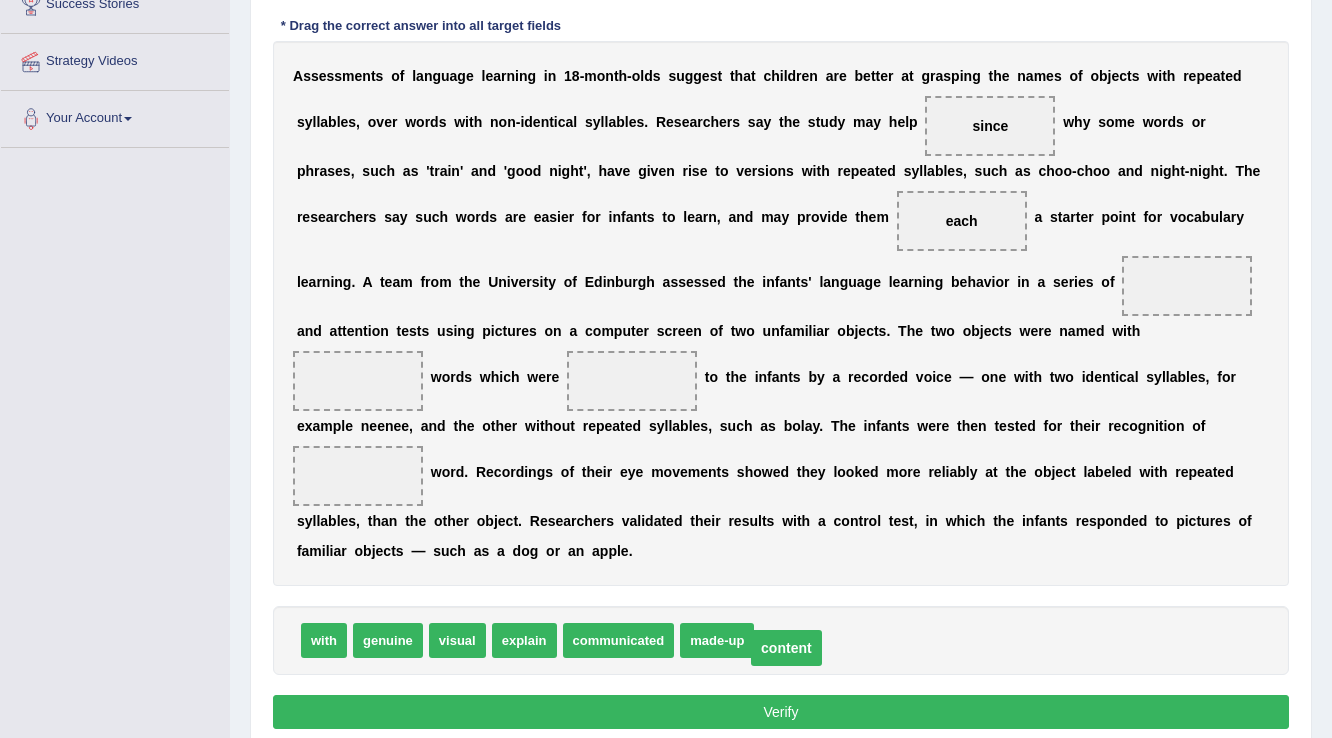 drag, startPoint x: 1196, startPoint y: 277, endPoint x: 824, endPoint y: 623, distance: 508.03543 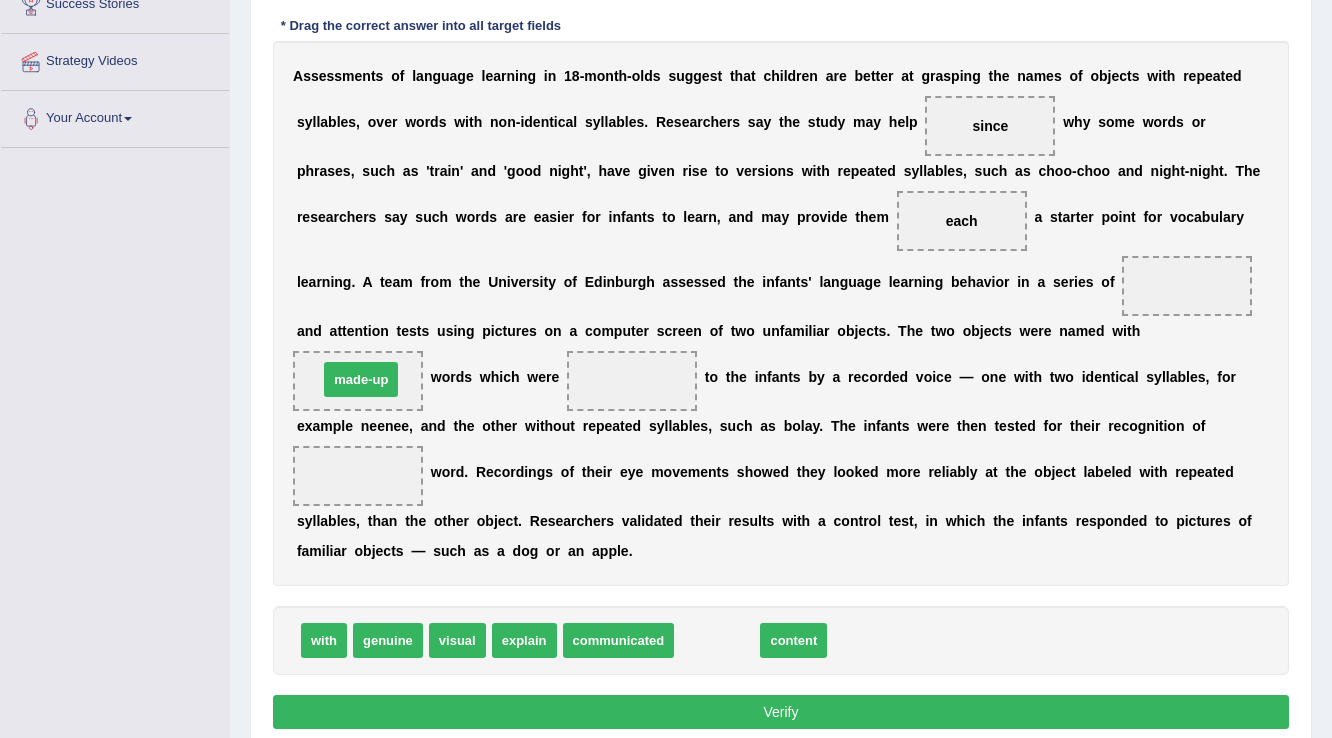 drag, startPoint x: 732, startPoint y: 635, endPoint x: 376, endPoint y: 374, distance: 441.4261 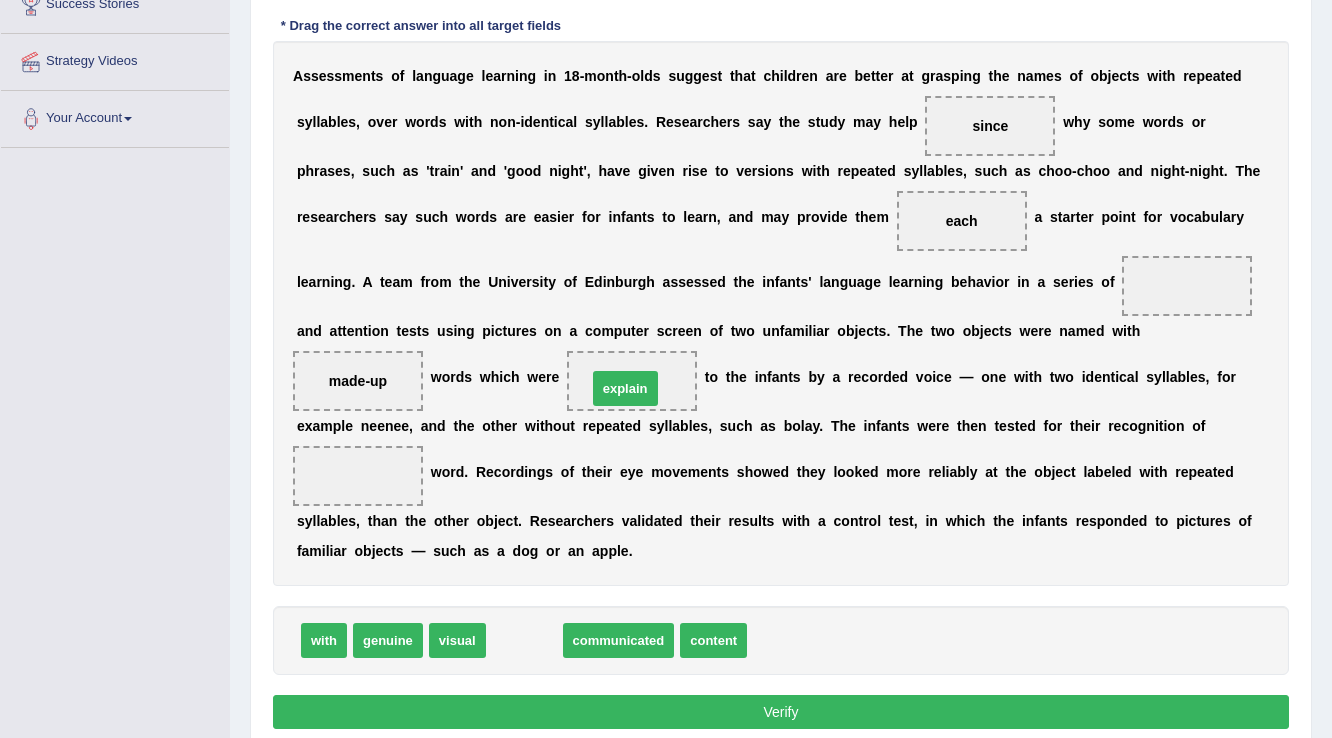 drag, startPoint x: 513, startPoint y: 644, endPoint x: 614, endPoint y: 392, distance: 271.48663 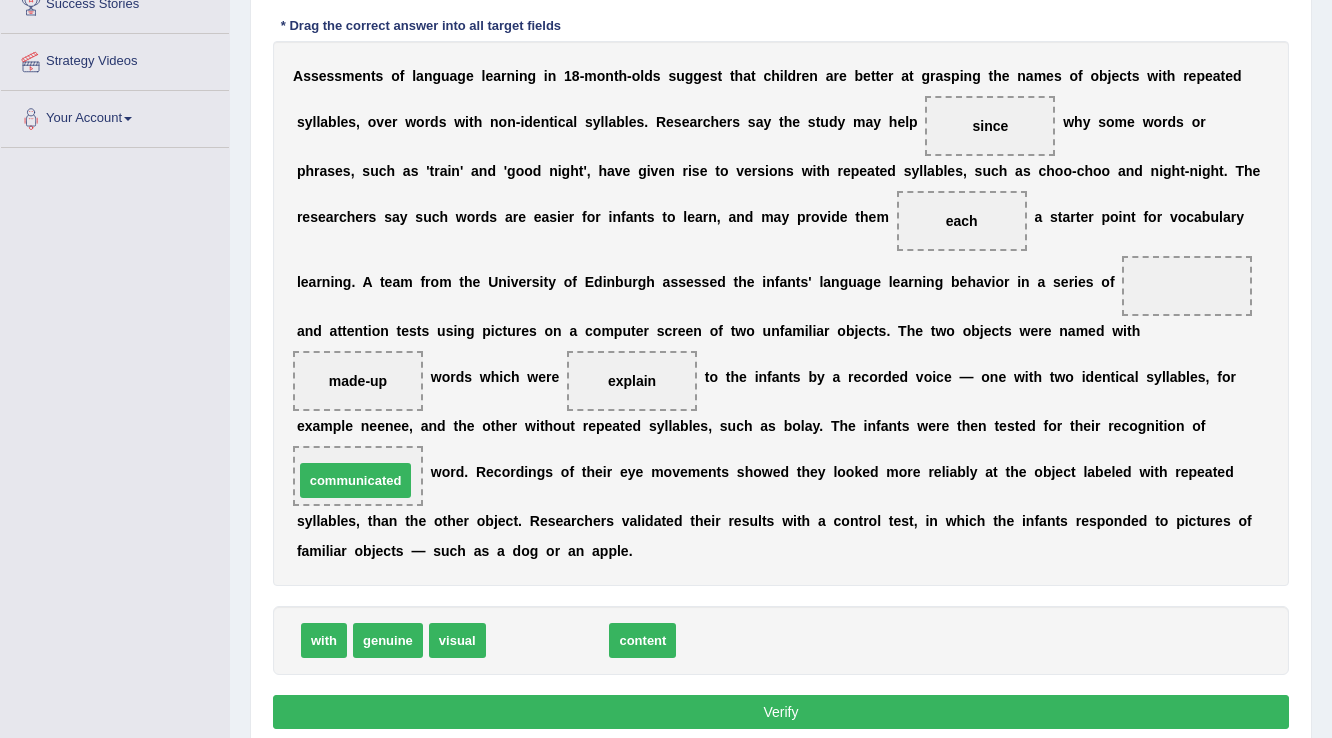 drag, startPoint x: 565, startPoint y: 631, endPoint x: 373, endPoint y: 471, distance: 249.928 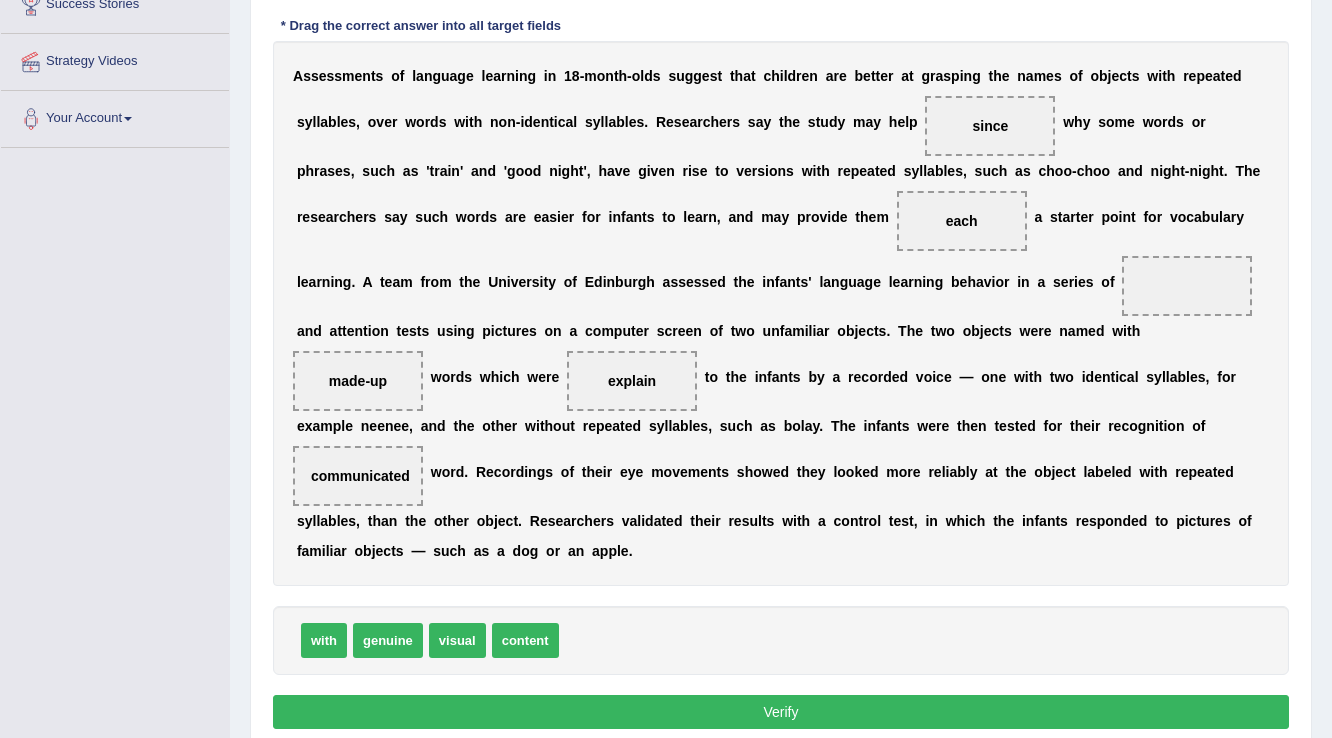 drag, startPoint x: 356, startPoint y: 456, endPoint x: 376, endPoint y: 490, distance: 39.446167 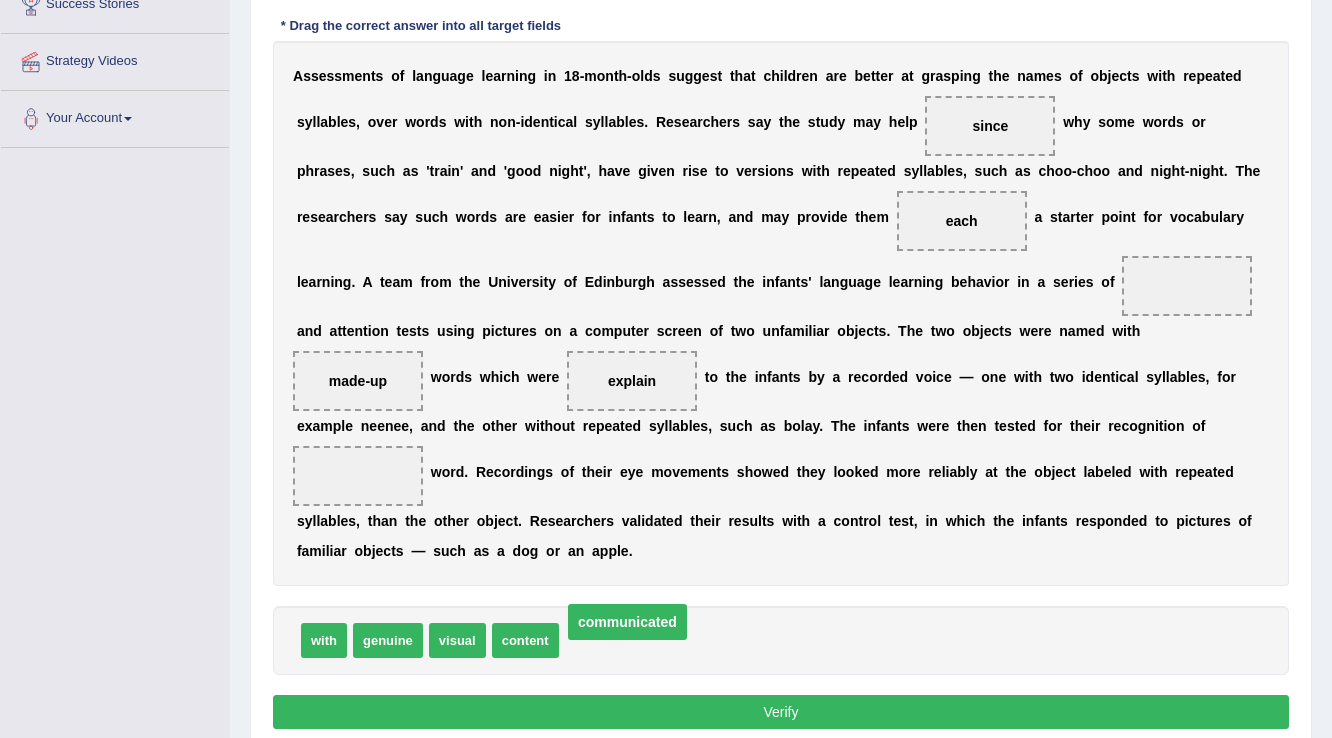 drag, startPoint x: 378, startPoint y: 478, endPoint x: 640, endPoint y: 626, distance: 300.91196 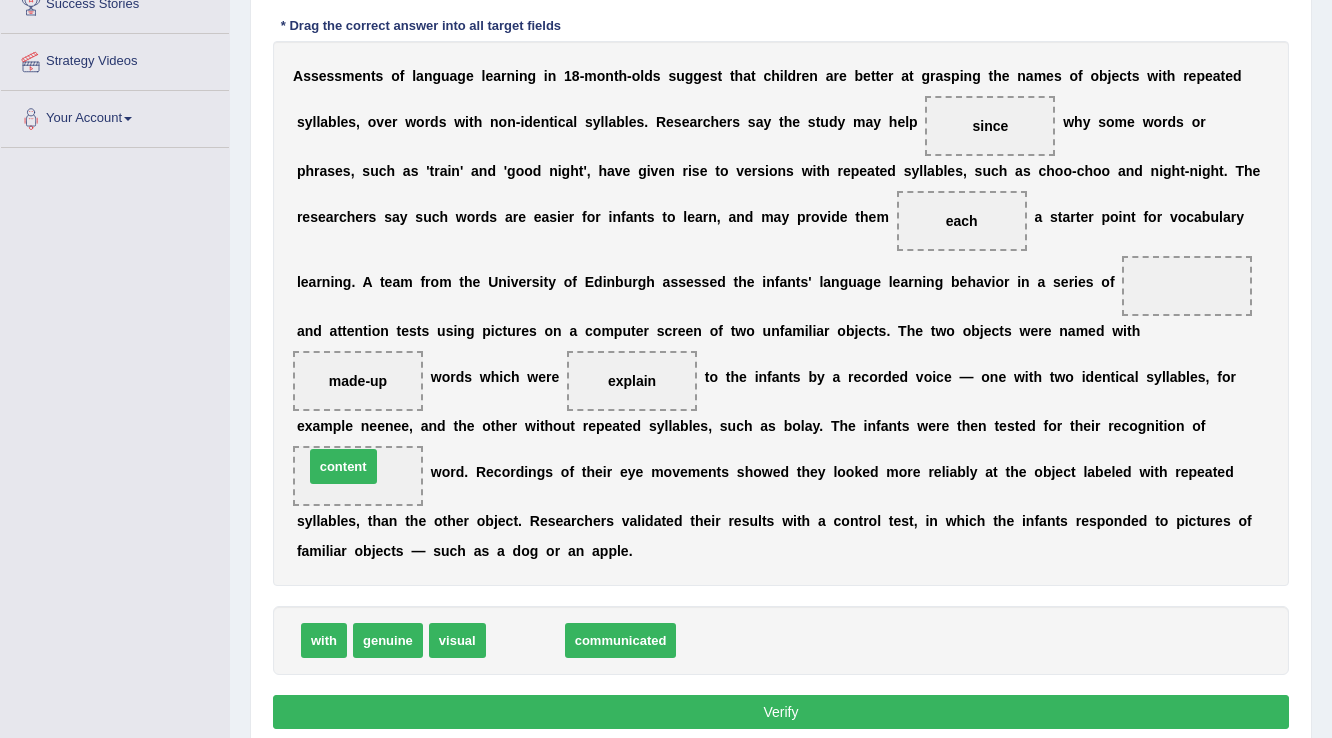 drag, startPoint x: 528, startPoint y: 626, endPoint x: 346, endPoint y: 452, distance: 251.79356 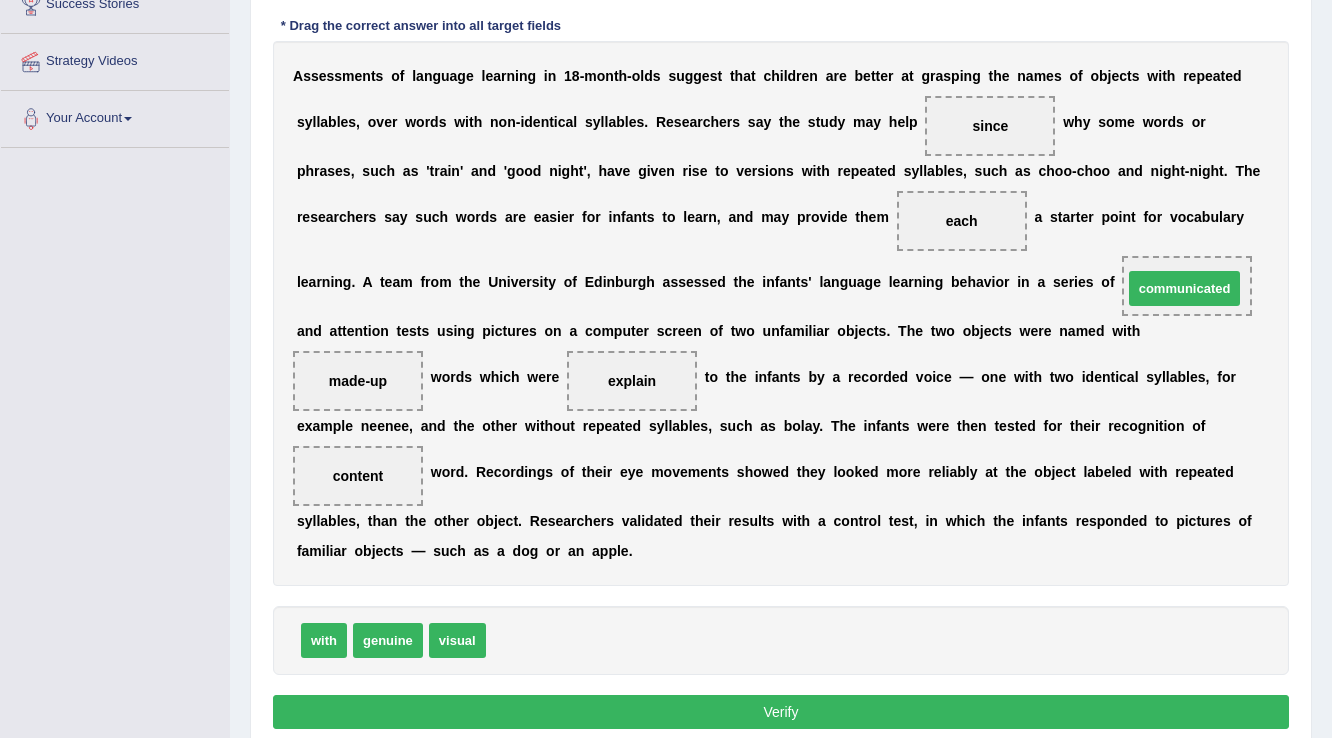 drag, startPoint x: 563, startPoint y: 634, endPoint x: 1200, endPoint y: 282, distance: 727.7864 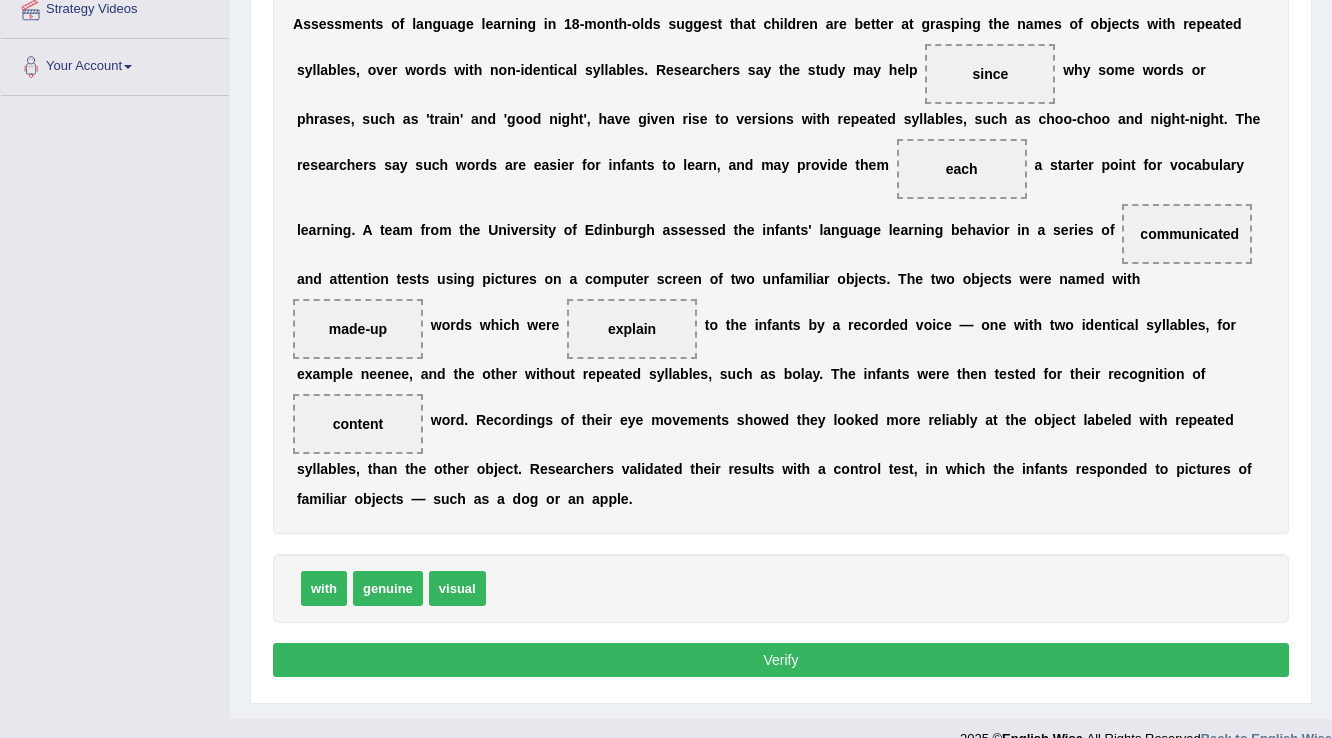 scroll, scrollTop: 430, scrollLeft: 0, axis: vertical 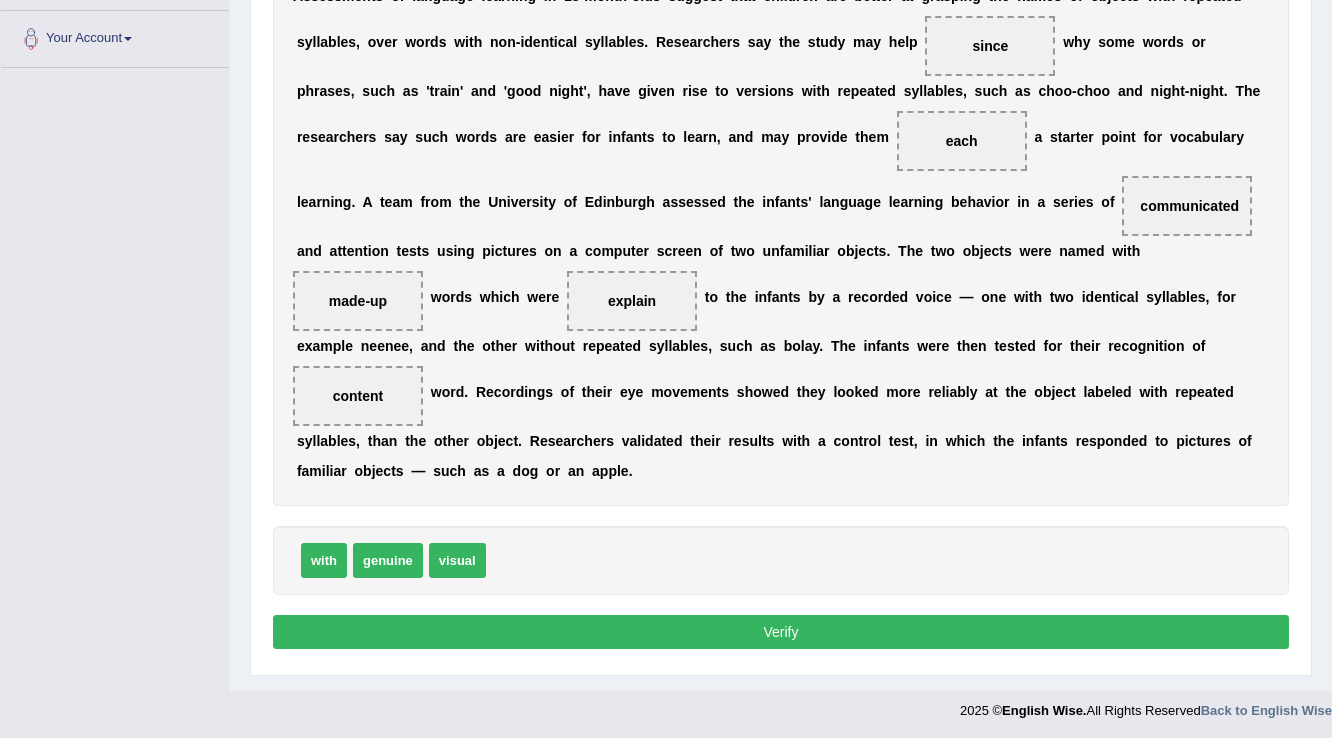 click on "Verify" at bounding box center (781, 632) 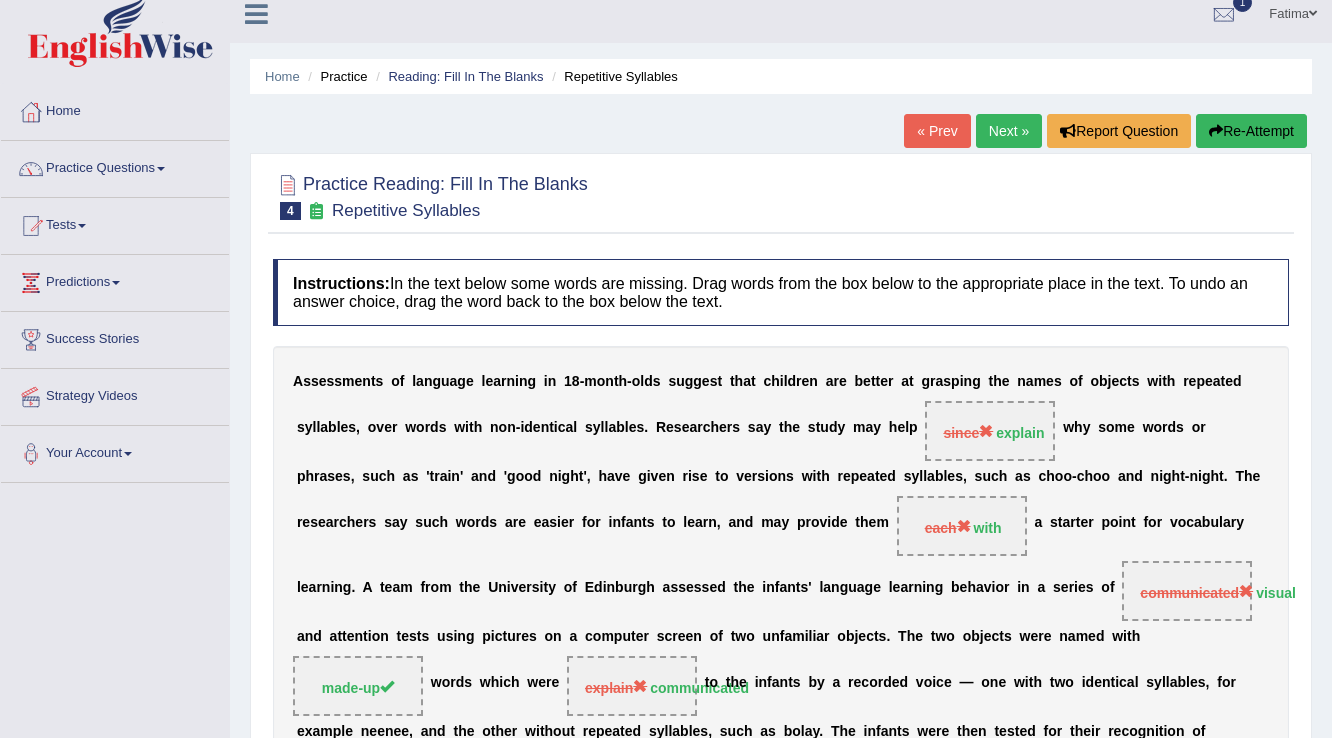 scroll, scrollTop: 0, scrollLeft: 0, axis: both 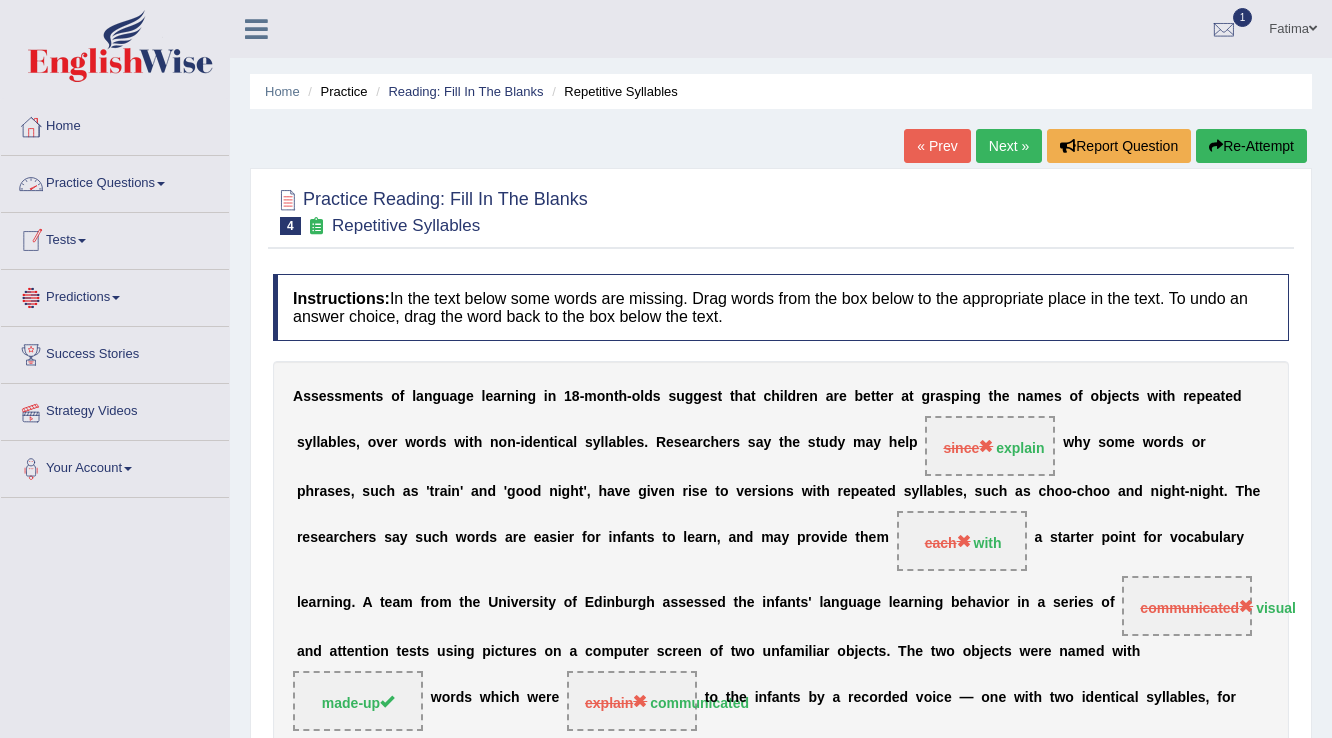 click at bounding box center [161, 184] 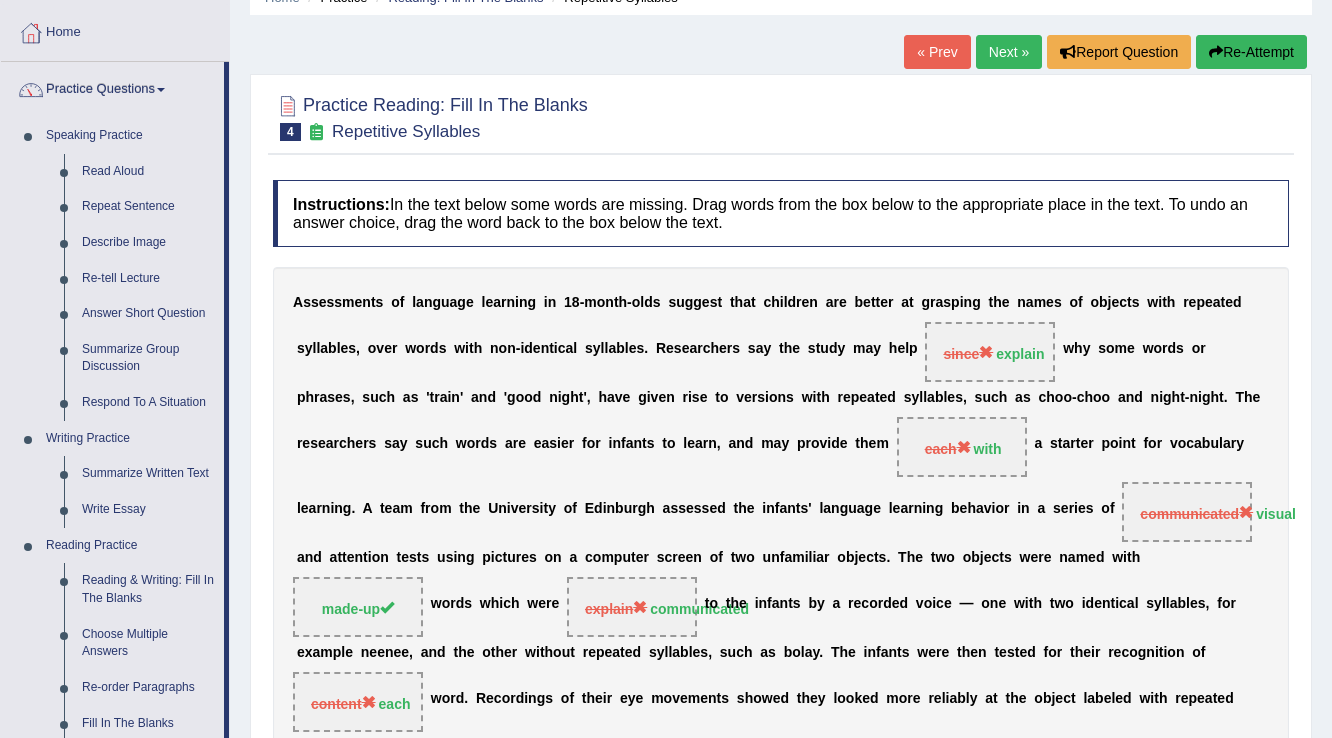 scroll, scrollTop: 80, scrollLeft: 0, axis: vertical 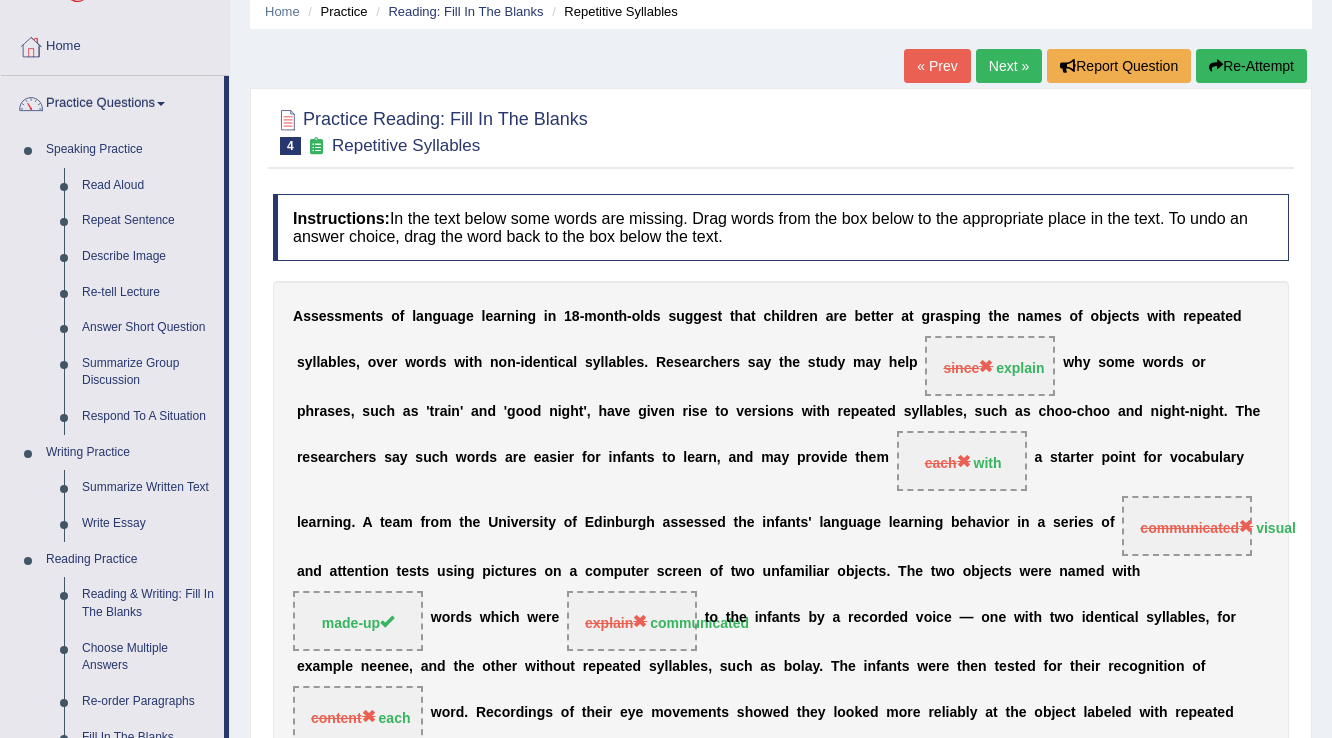 click on "Next »" at bounding box center (1009, 66) 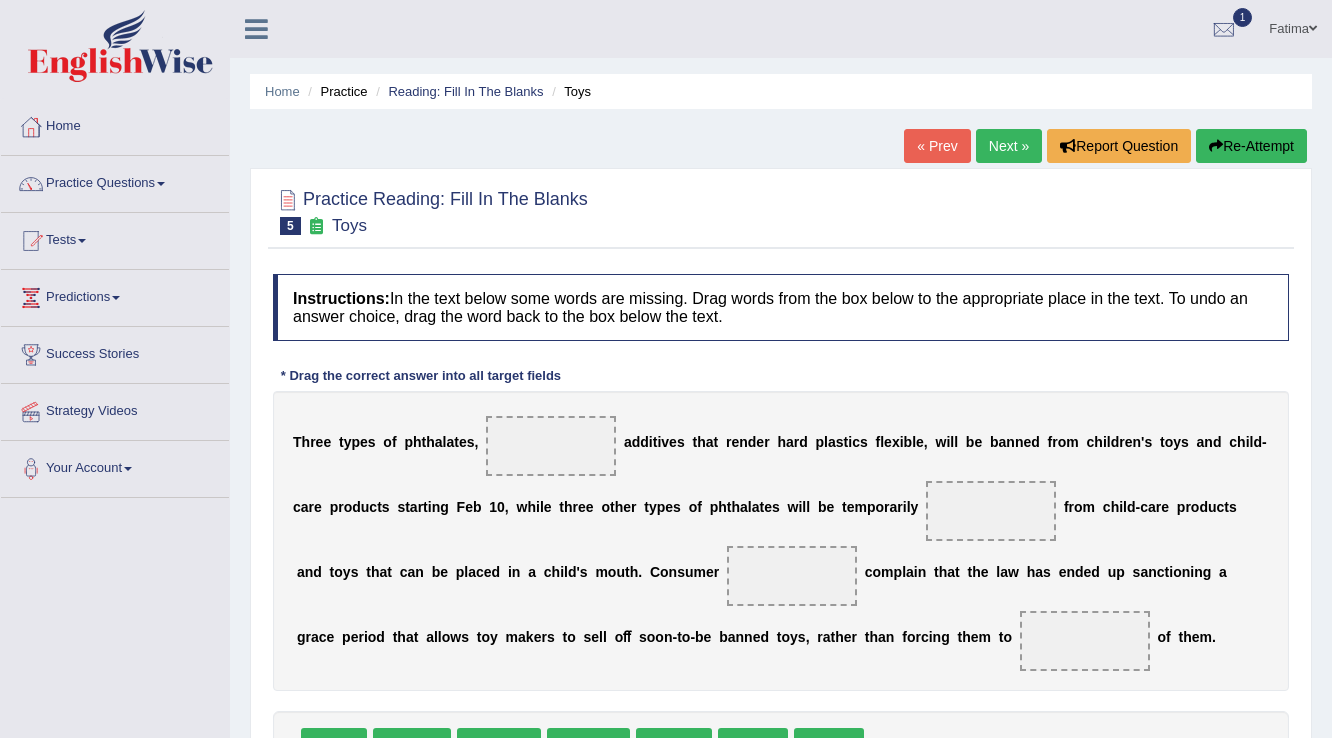 scroll, scrollTop: 312, scrollLeft: 0, axis: vertical 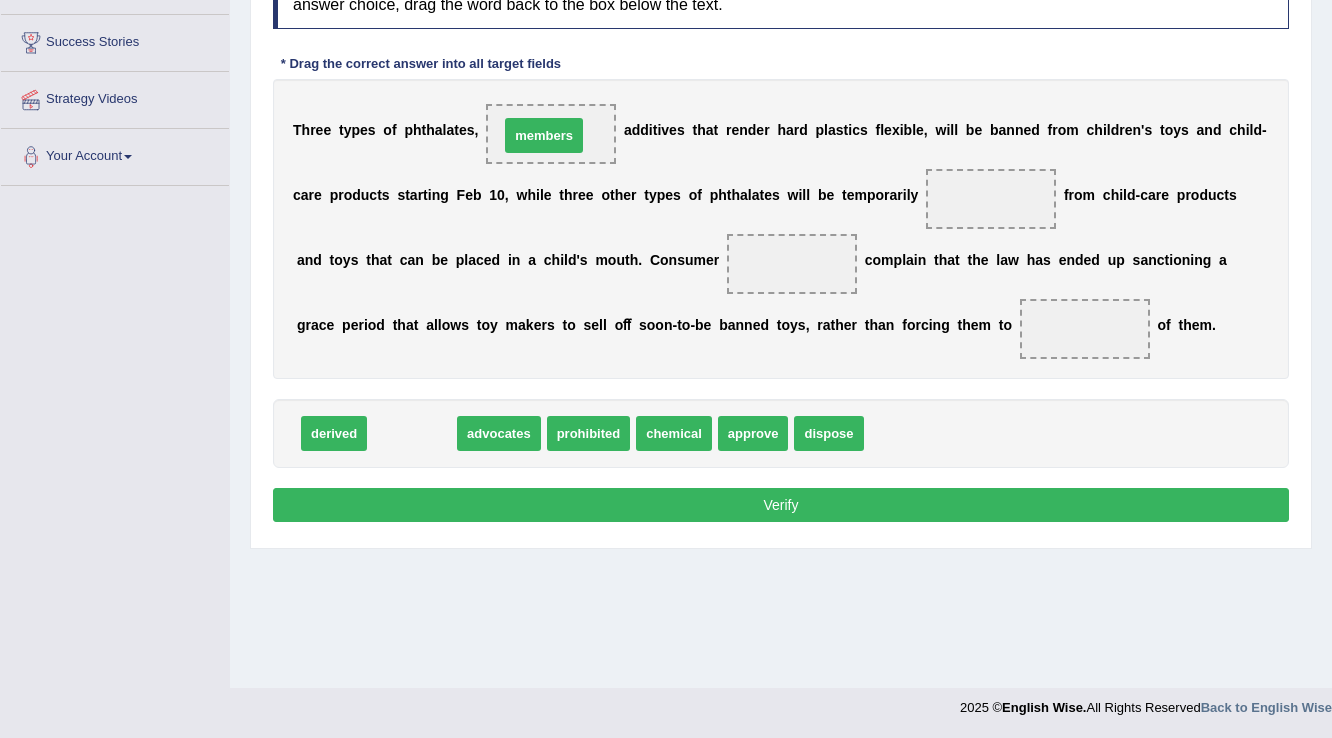 drag, startPoint x: 405, startPoint y: 441, endPoint x: 537, endPoint y: 143, distance: 325.92636 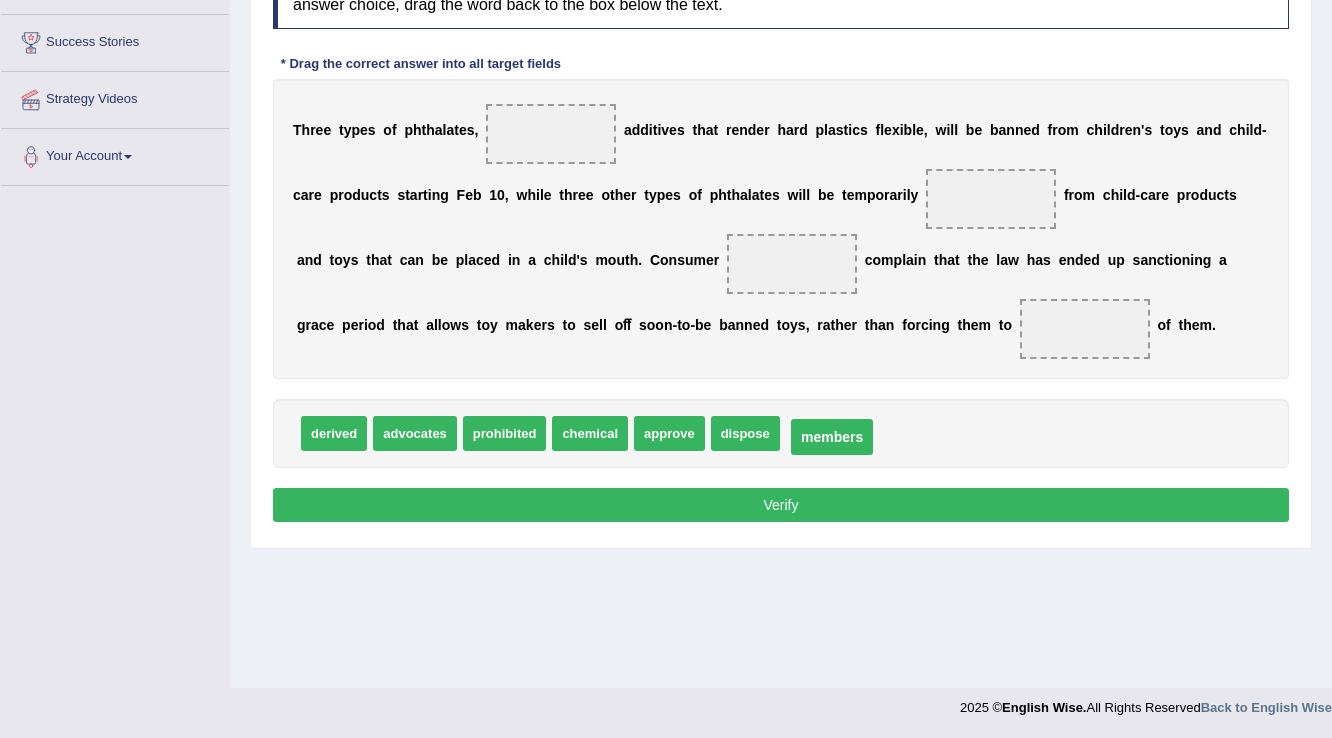 drag, startPoint x: 568, startPoint y: 126, endPoint x: 849, endPoint y: 429, distance: 413.24326 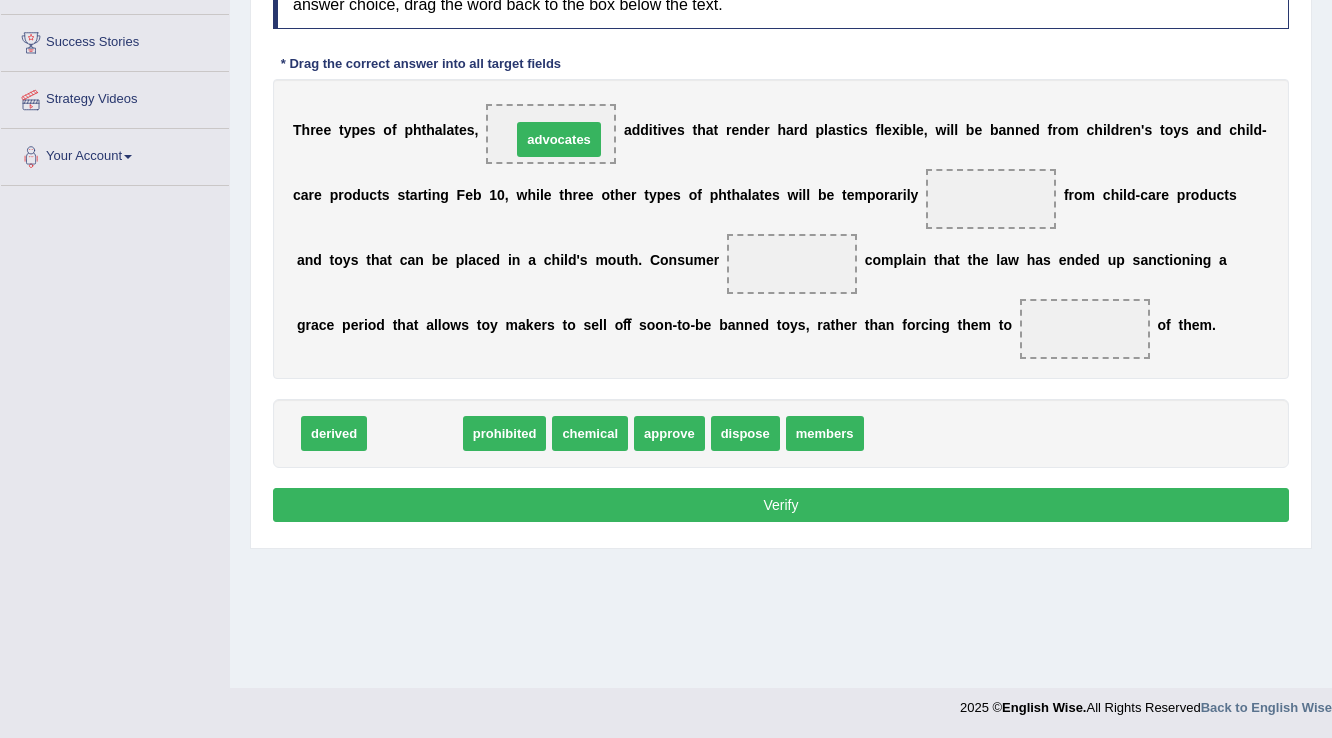 drag, startPoint x: 406, startPoint y: 428, endPoint x: 550, endPoint y: 134, distance: 327.37134 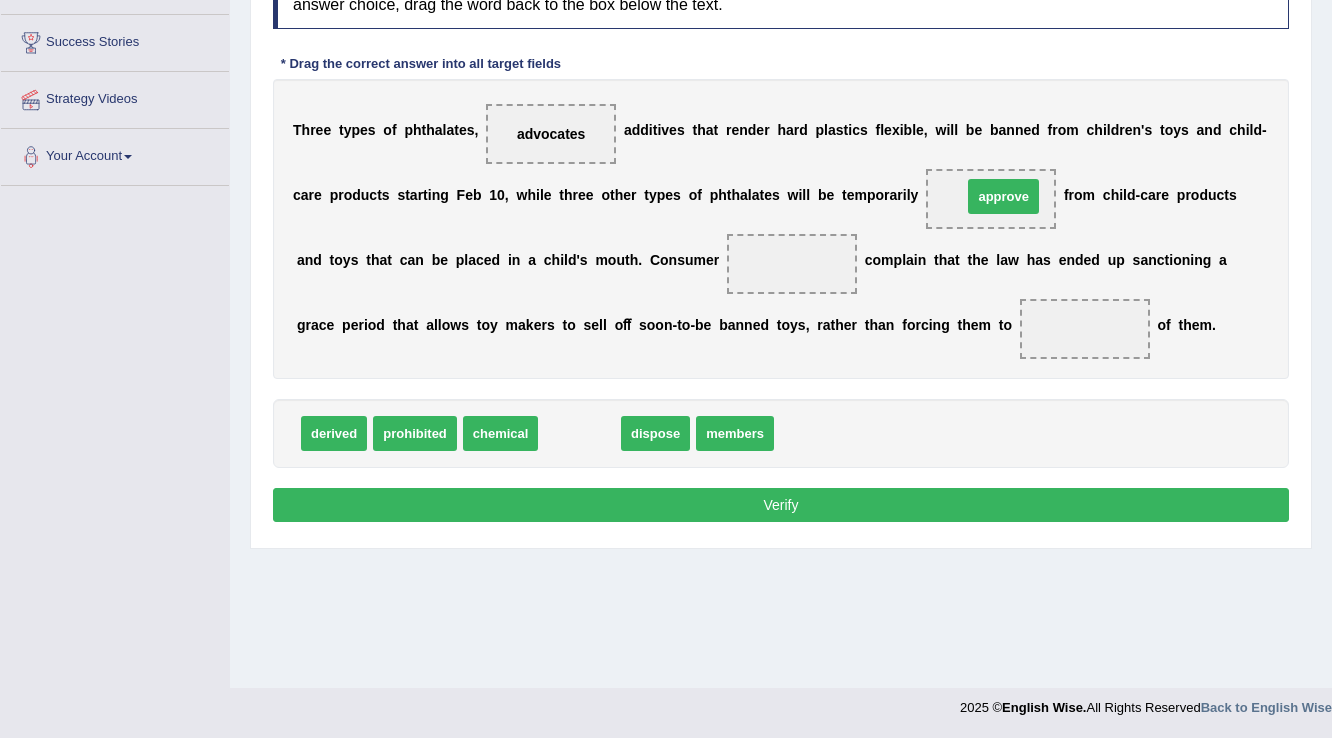 drag, startPoint x: 572, startPoint y: 428, endPoint x: 996, endPoint y: 191, distance: 485.7417 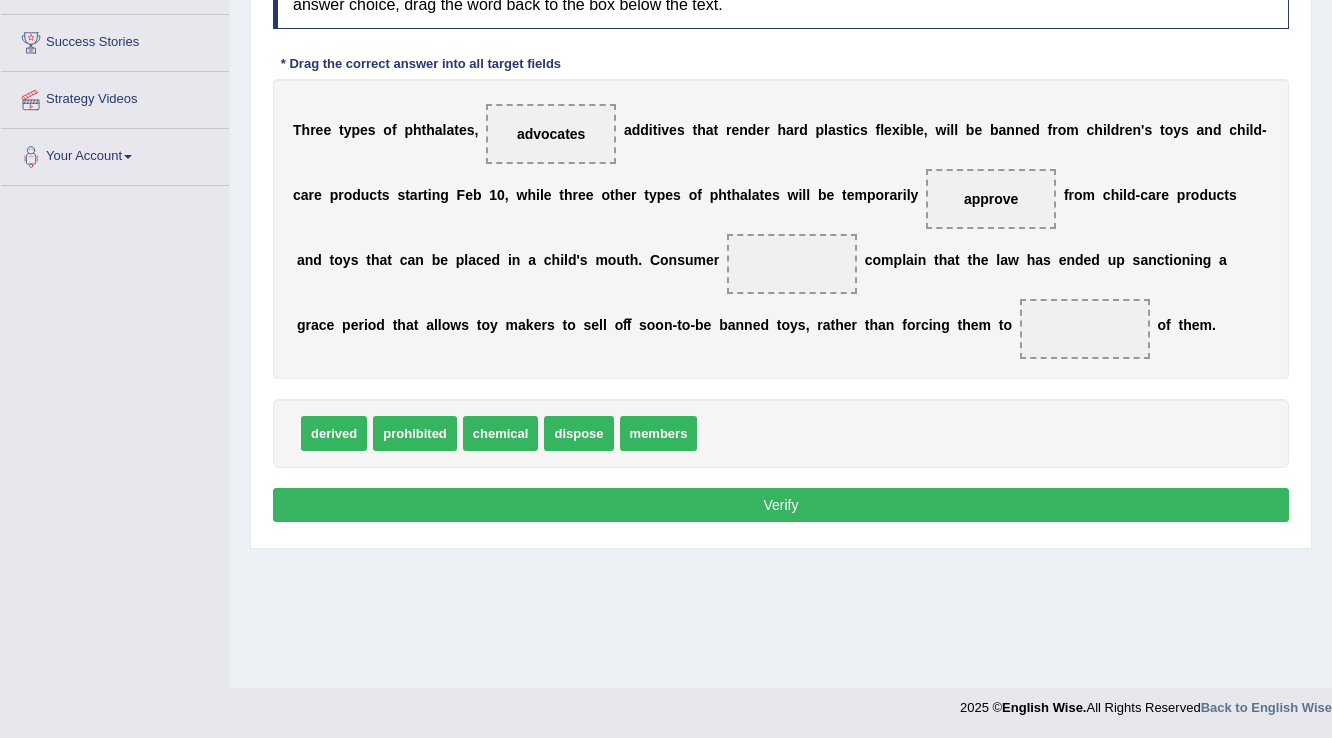 drag, startPoint x: 643, startPoint y: 450, endPoint x: 686, endPoint y: 408, distance: 60.108234 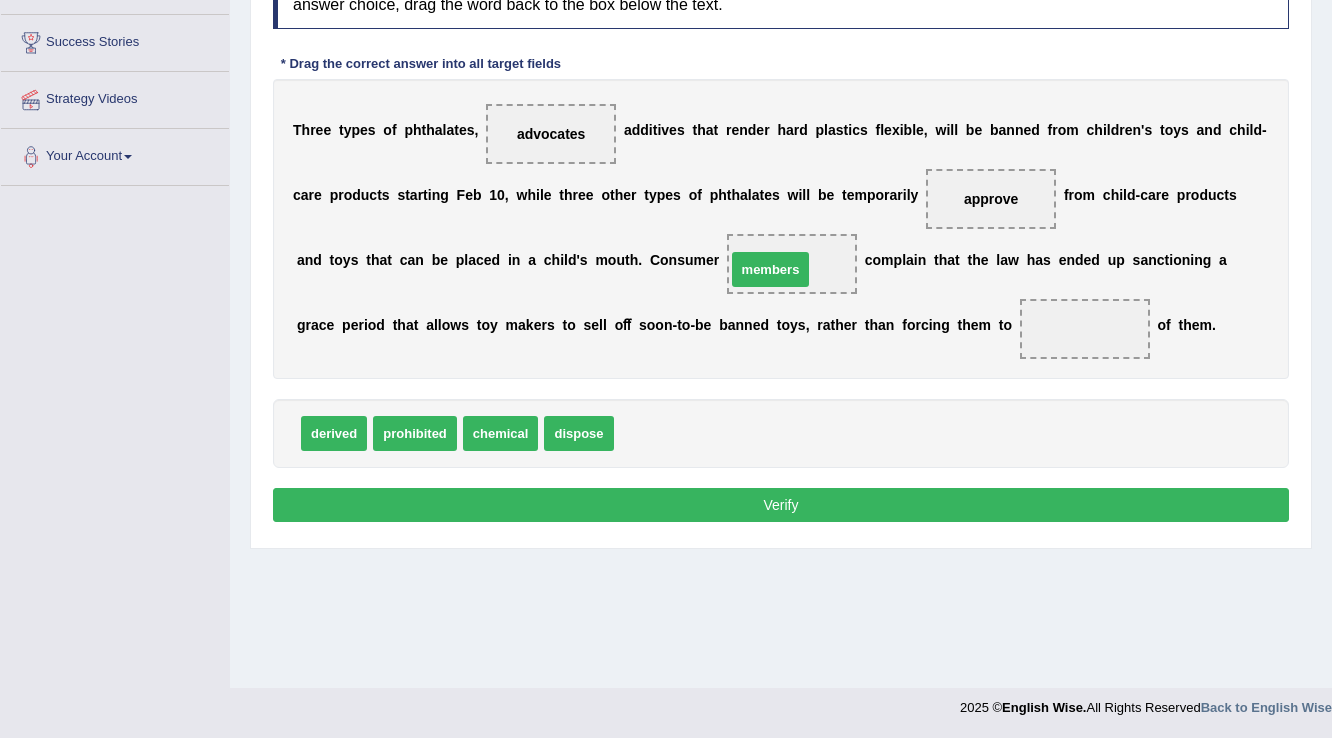 drag, startPoint x: 688, startPoint y: 428, endPoint x: 800, endPoint y: 264, distance: 198.59506 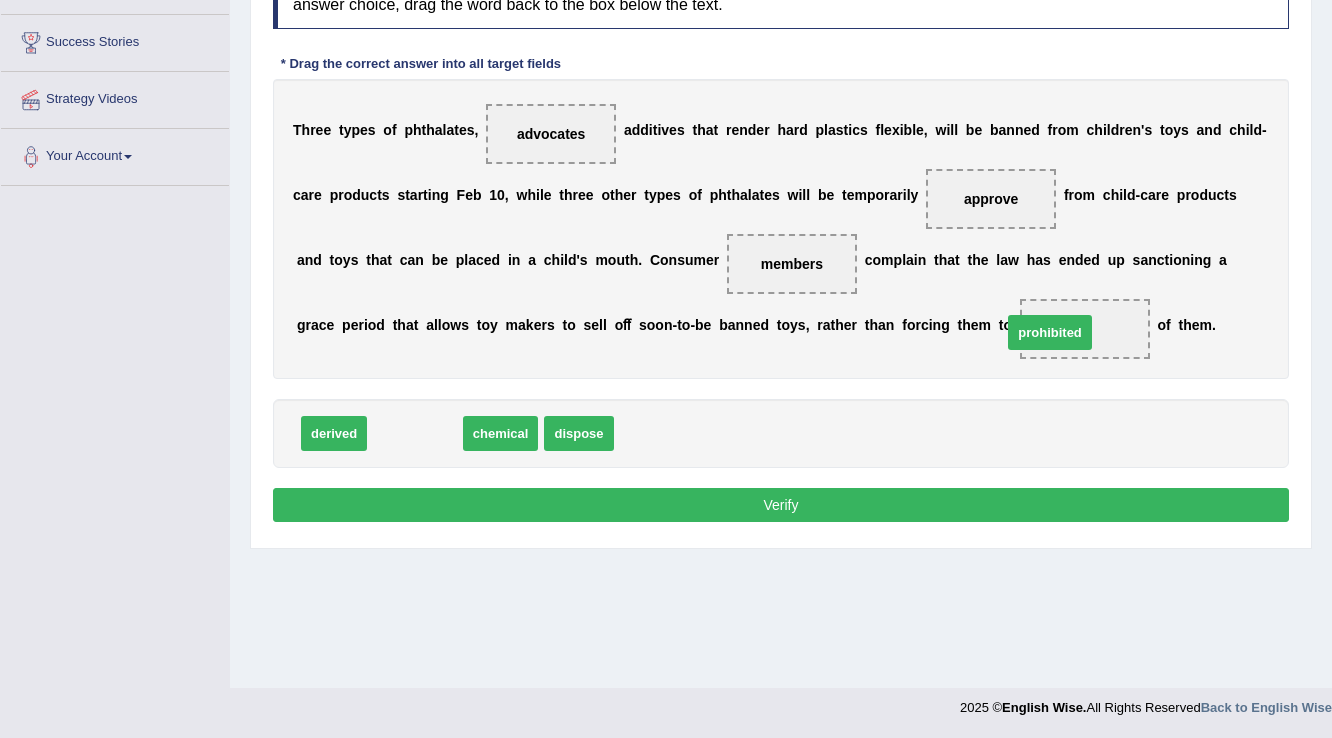 drag, startPoint x: 422, startPoint y: 432, endPoint x: 1057, endPoint y: 331, distance: 642.9821 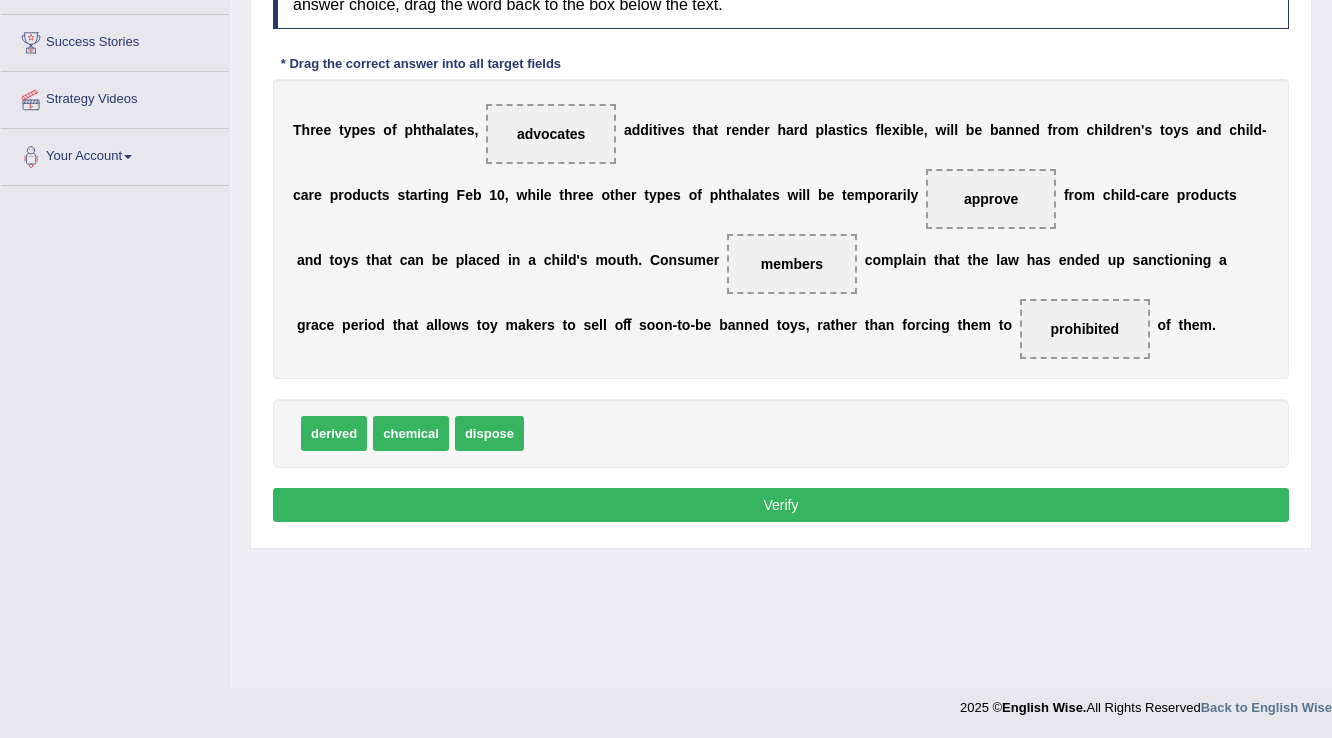 click on "Verify" at bounding box center (781, 505) 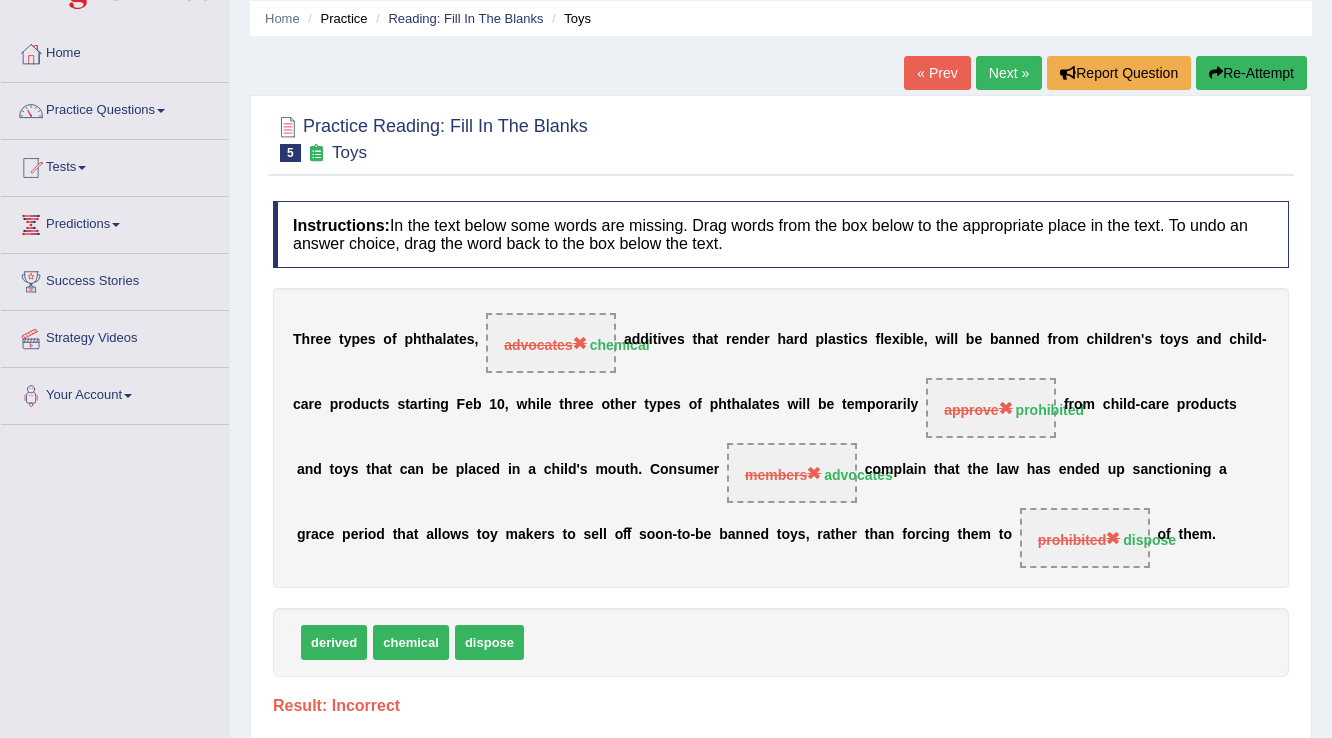 scroll, scrollTop: 72, scrollLeft: 0, axis: vertical 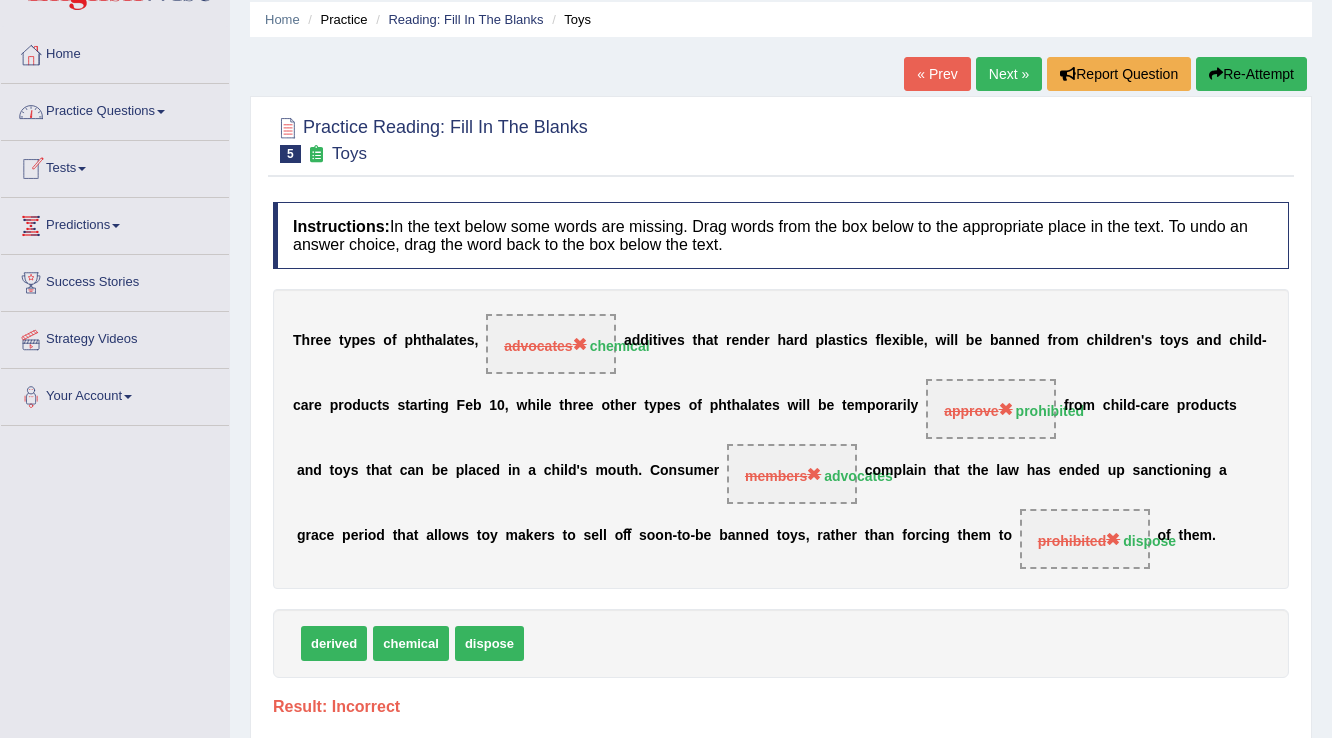 click on "Practice Questions" at bounding box center [115, 109] 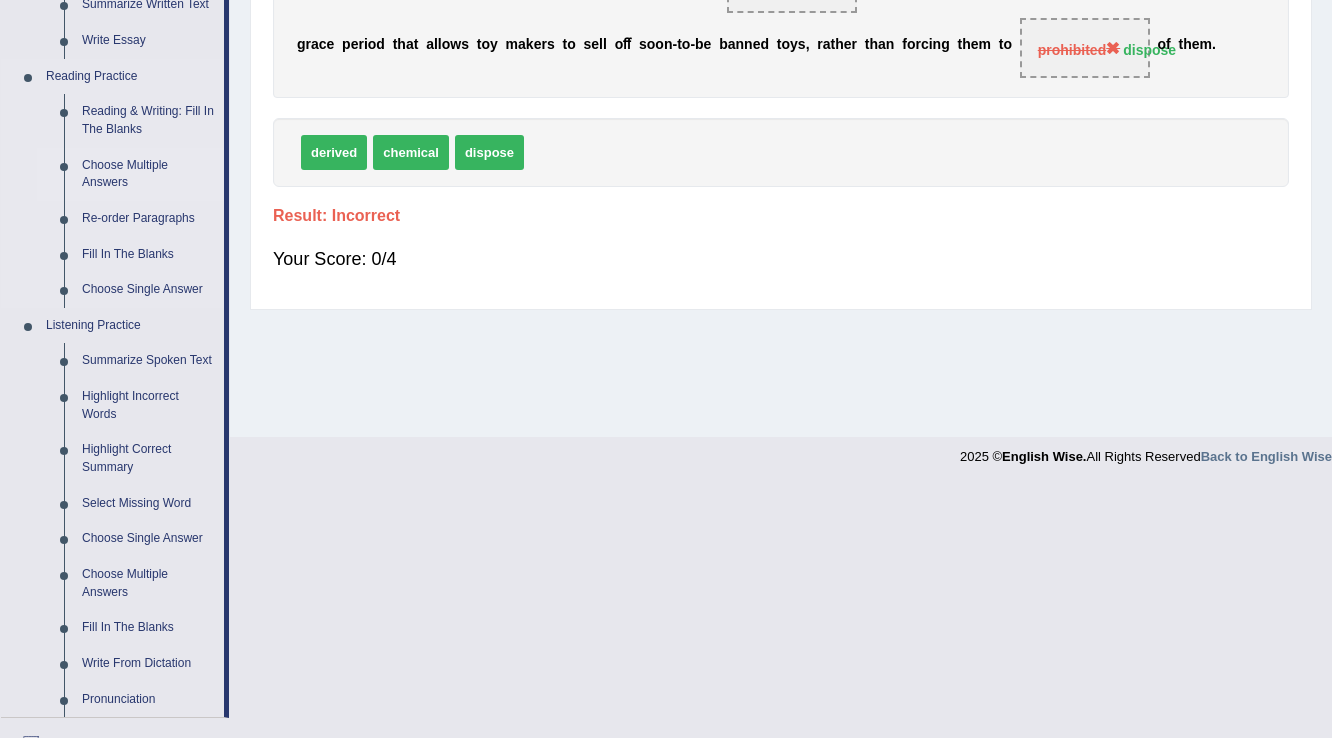 scroll, scrollTop: 632, scrollLeft: 0, axis: vertical 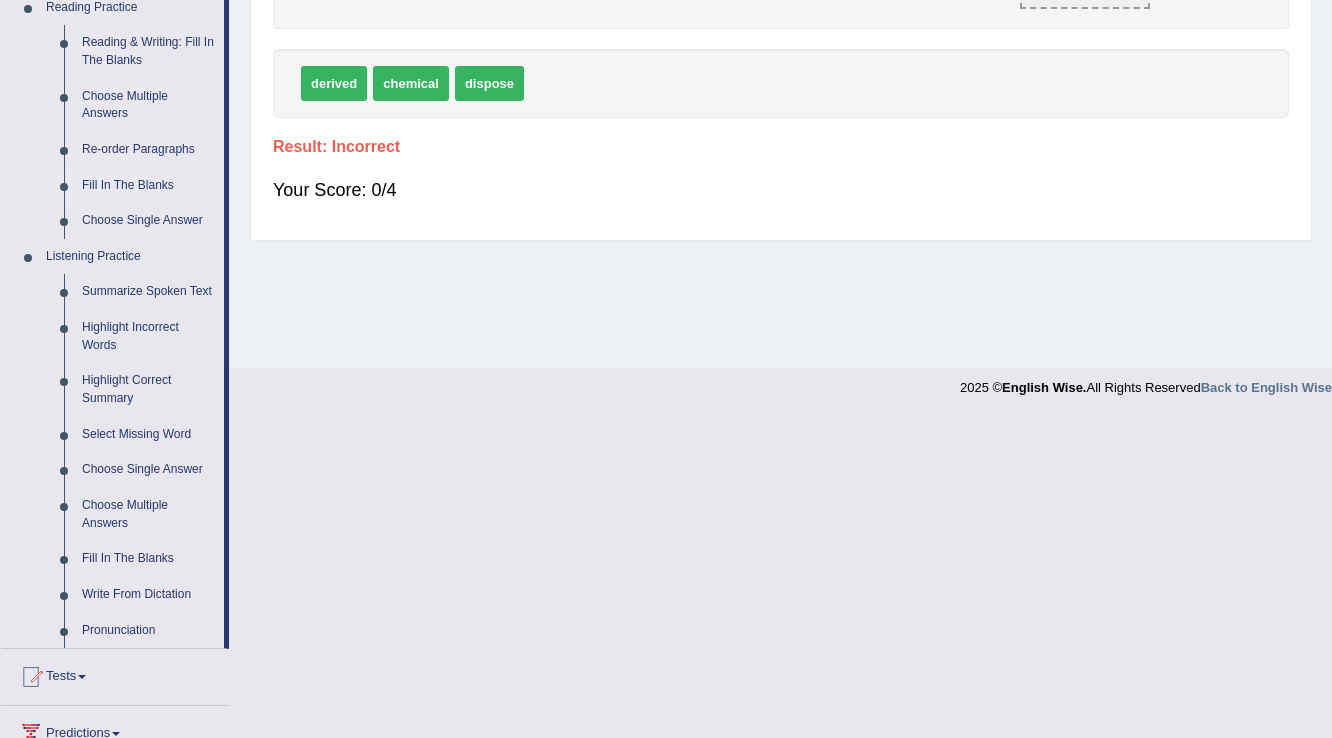click on "Fill In The Blanks" at bounding box center (148, 186) 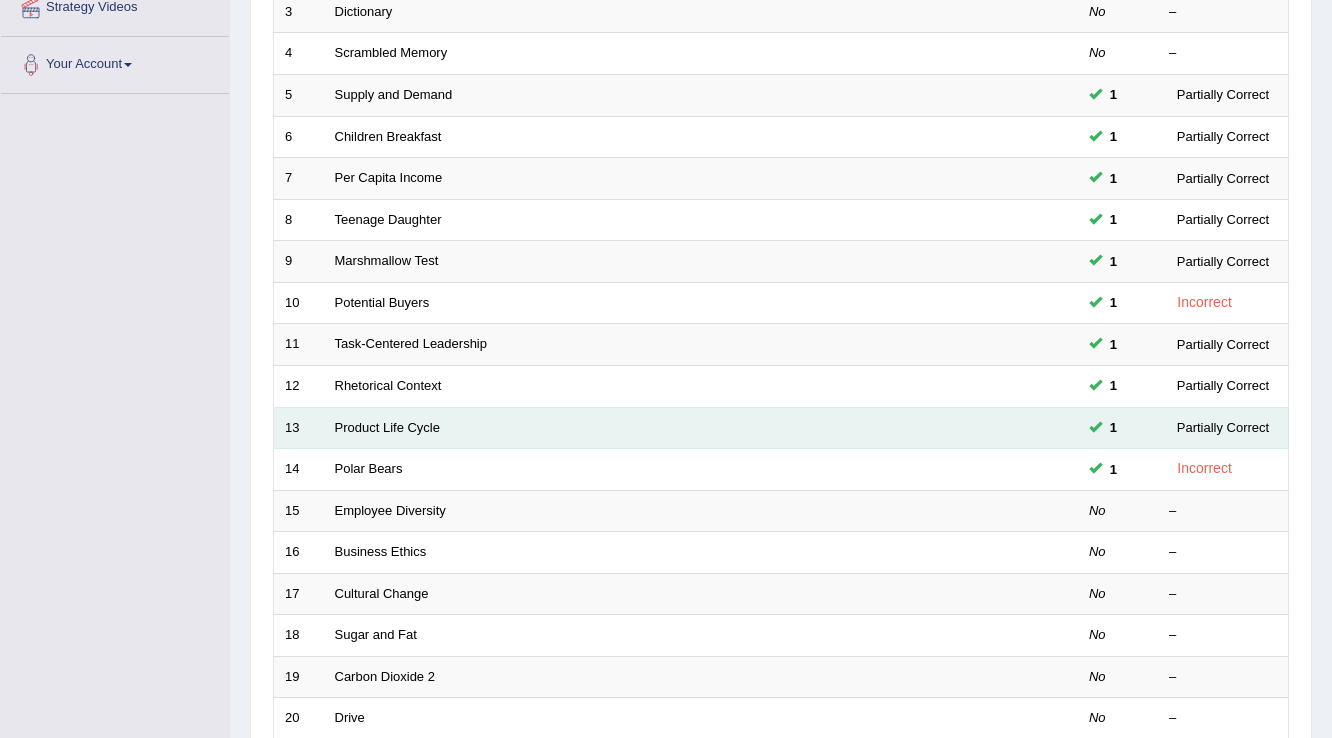 scroll, scrollTop: 0, scrollLeft: 0, axis: both 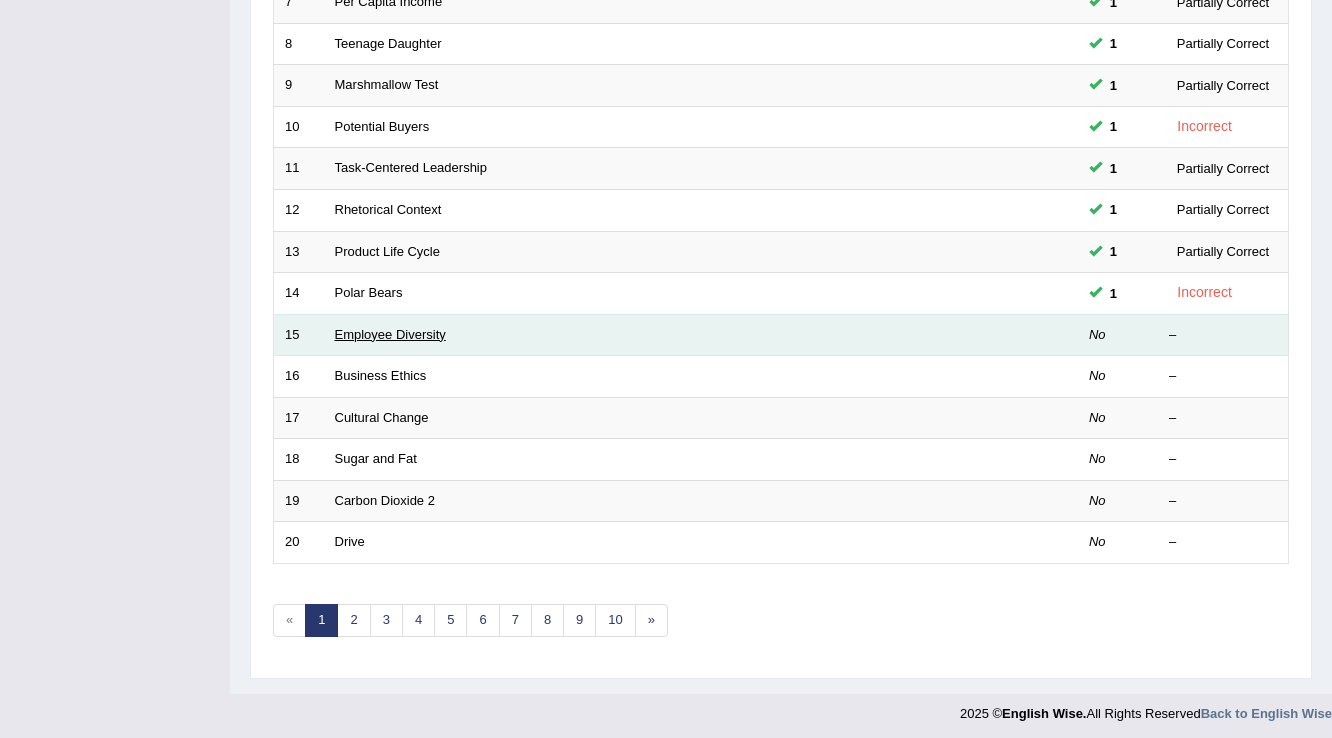 click on "Employee Diversity" at bounding box center [390, 334] 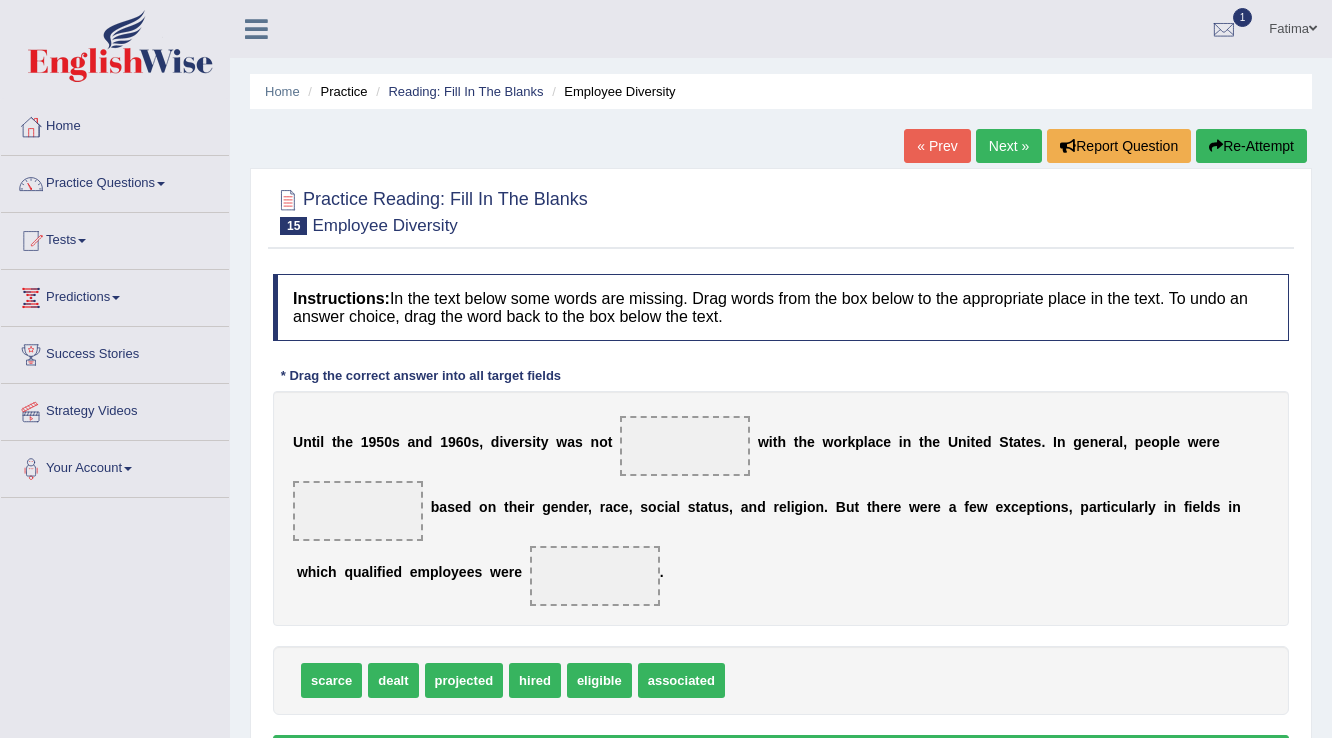 scroll, scrollTop: 0, scrollLeft: 0, axis: both 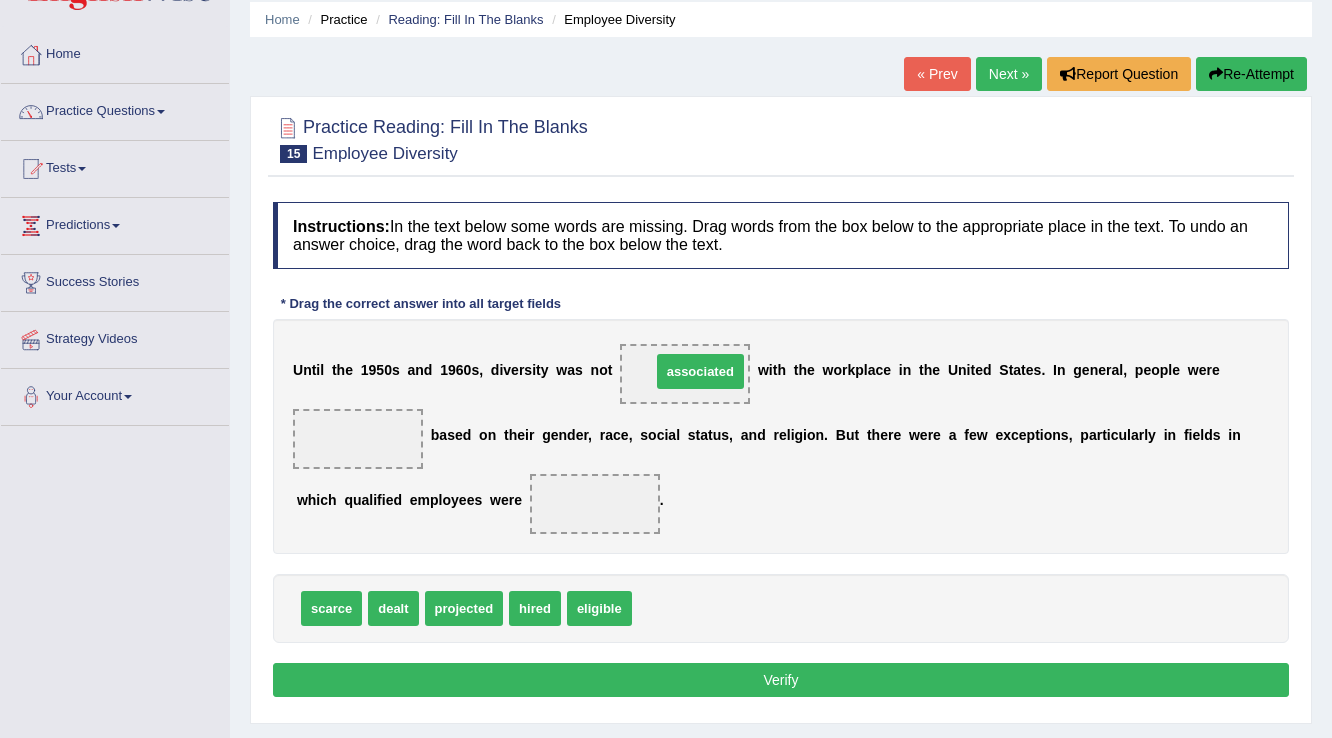 drag, startPoint x: 659, startPoint y: 612, endPoint x: 678, endPoint y: 375, distance: 237.76038 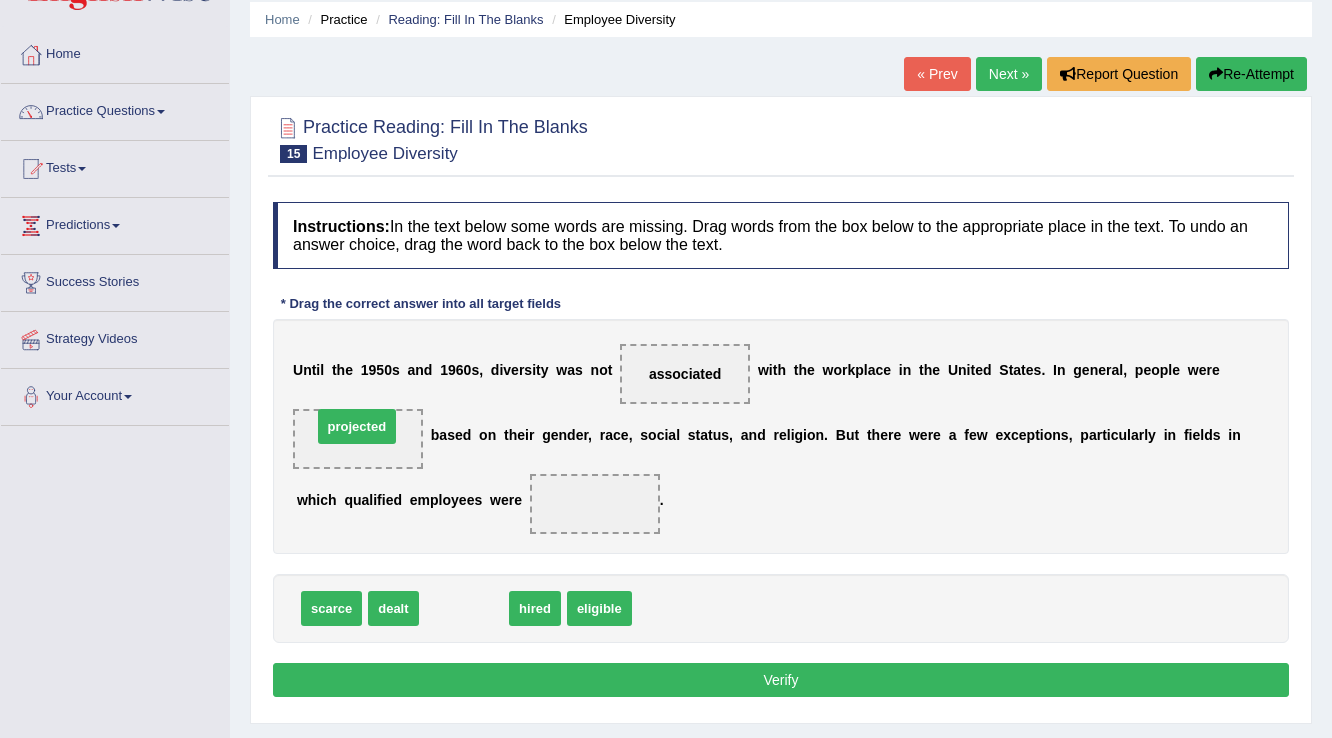 drag, startPoint x: 480, startPoint y: 617, endPoint x: 373, endPoint y: 435, distance: 211.12318 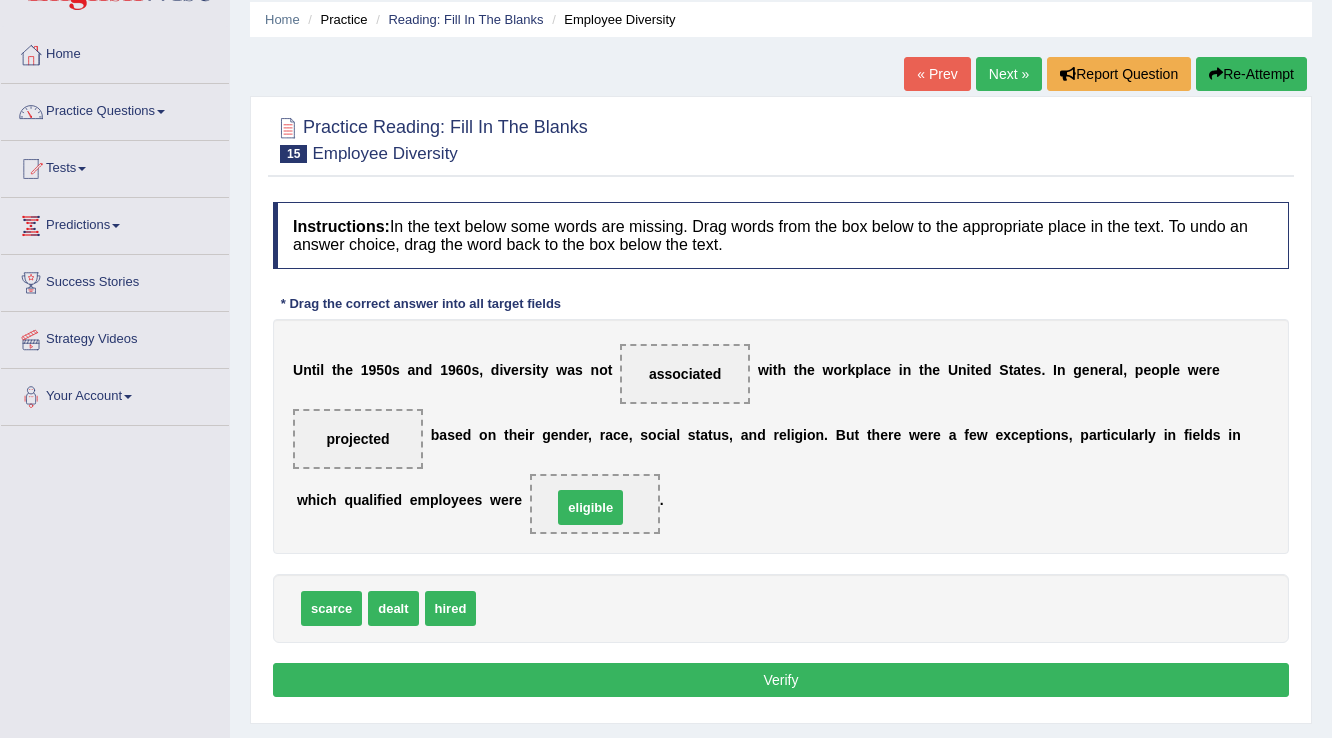 drag, startPoint x: 528, startPoint y: 612, endPoint x: 604, endPoint y: 511, distance: 126.40016 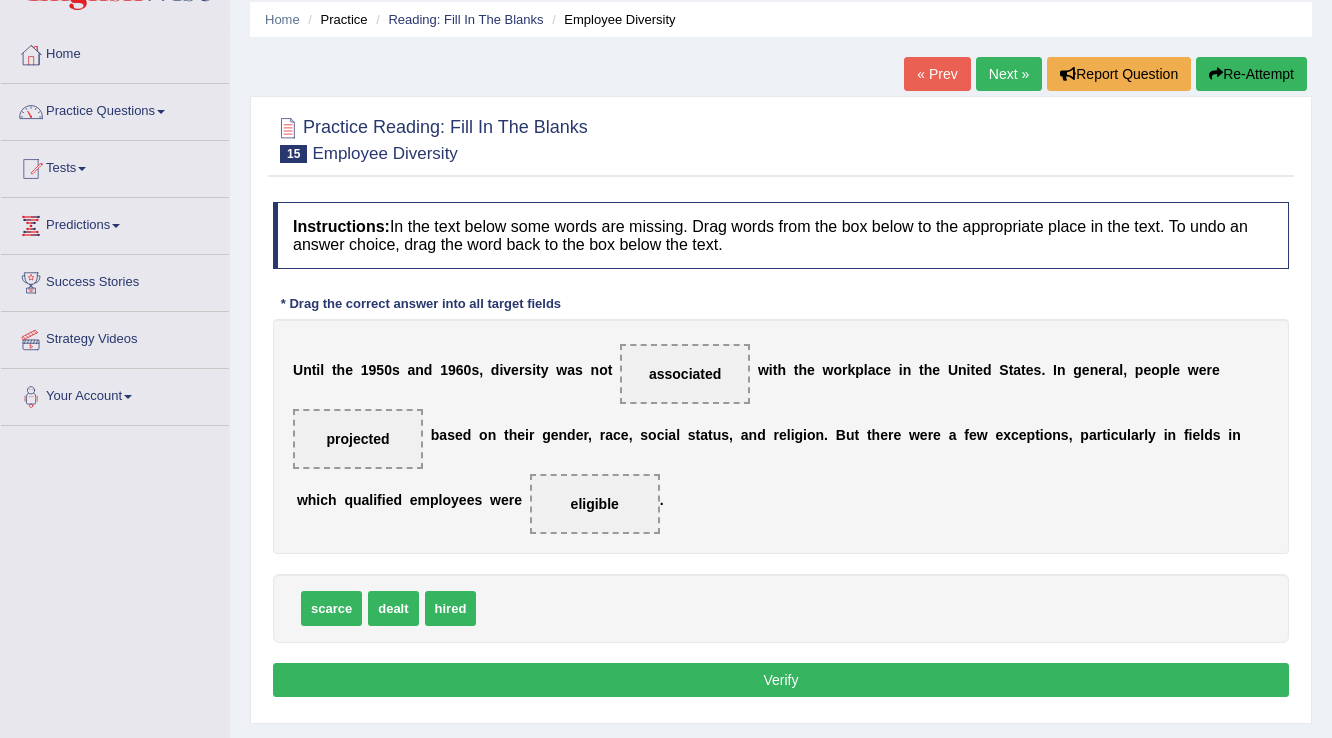 click on "Verify" at bounding box center [781, 680] 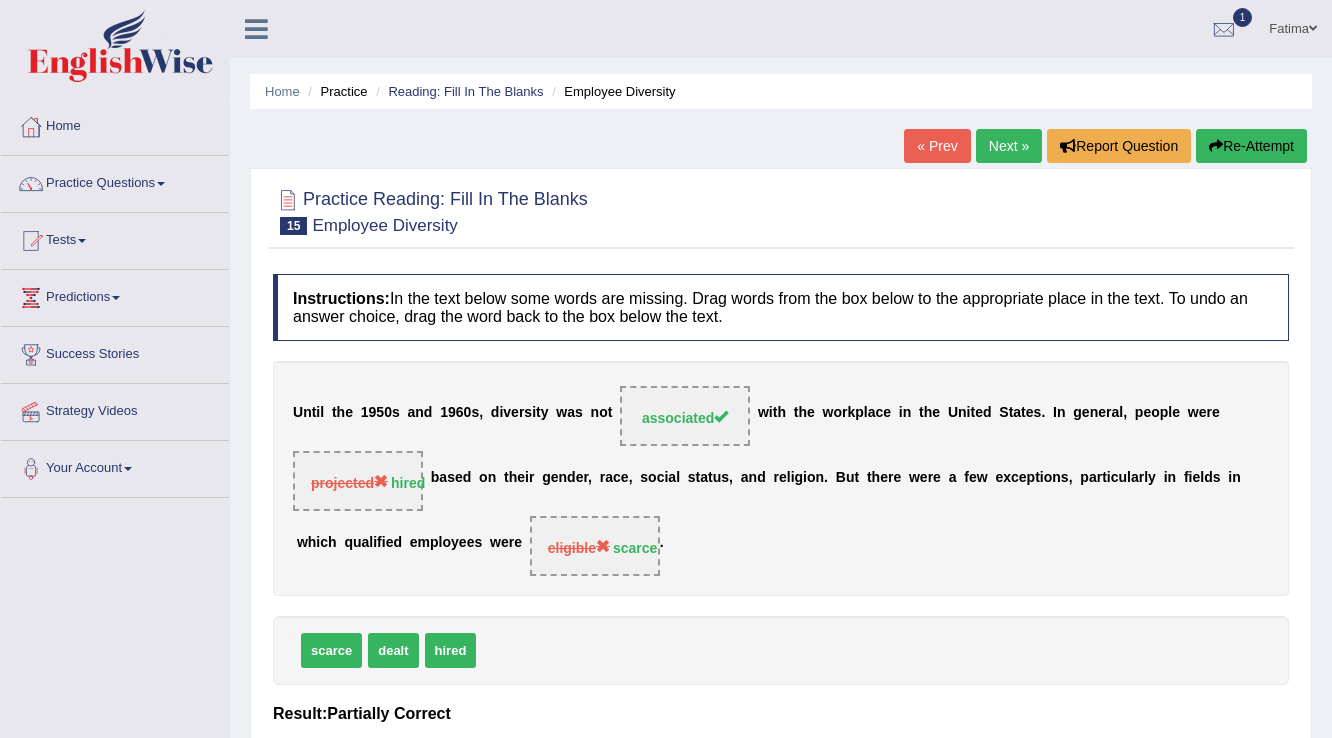 scroll, scrollTop: 0, scrollLeft: 0, axis: both 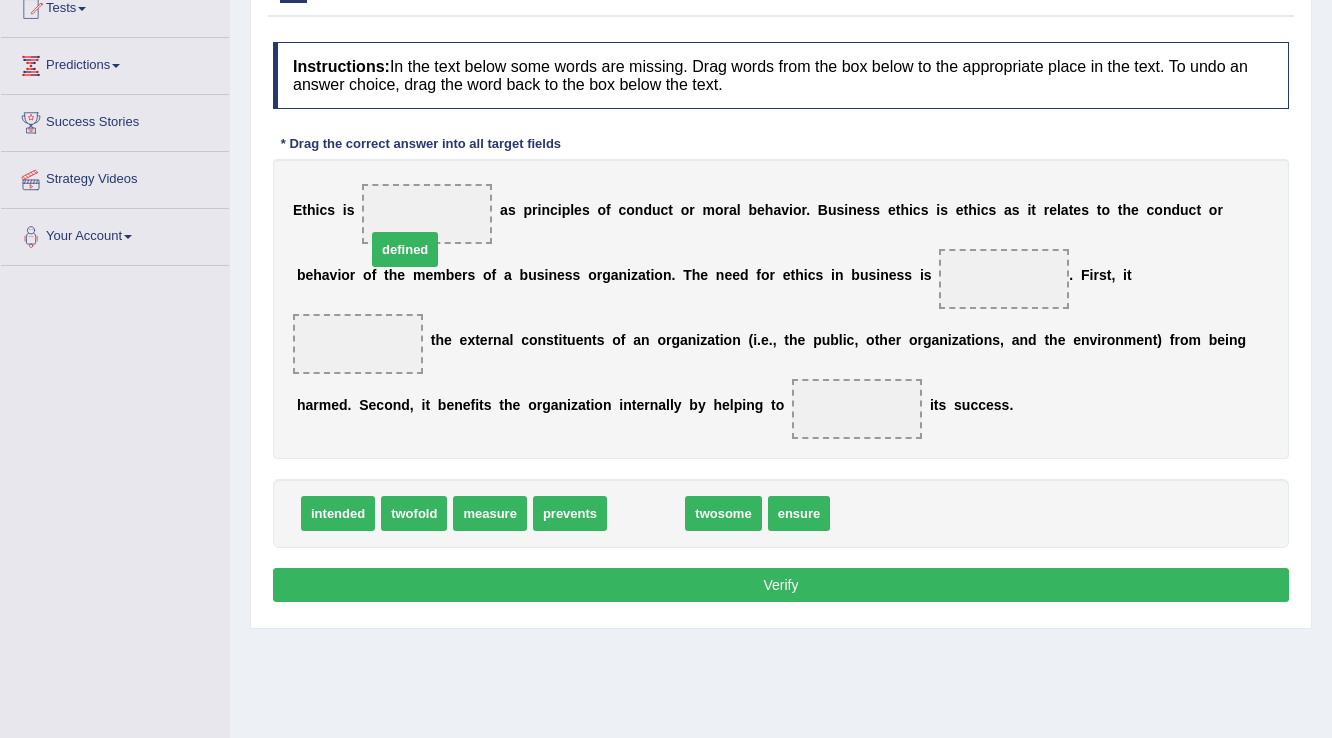 drag, startPoint x: 644, startPoint y: 466, endPoint x: 404, endPoint y: 200, distance: 358.26807 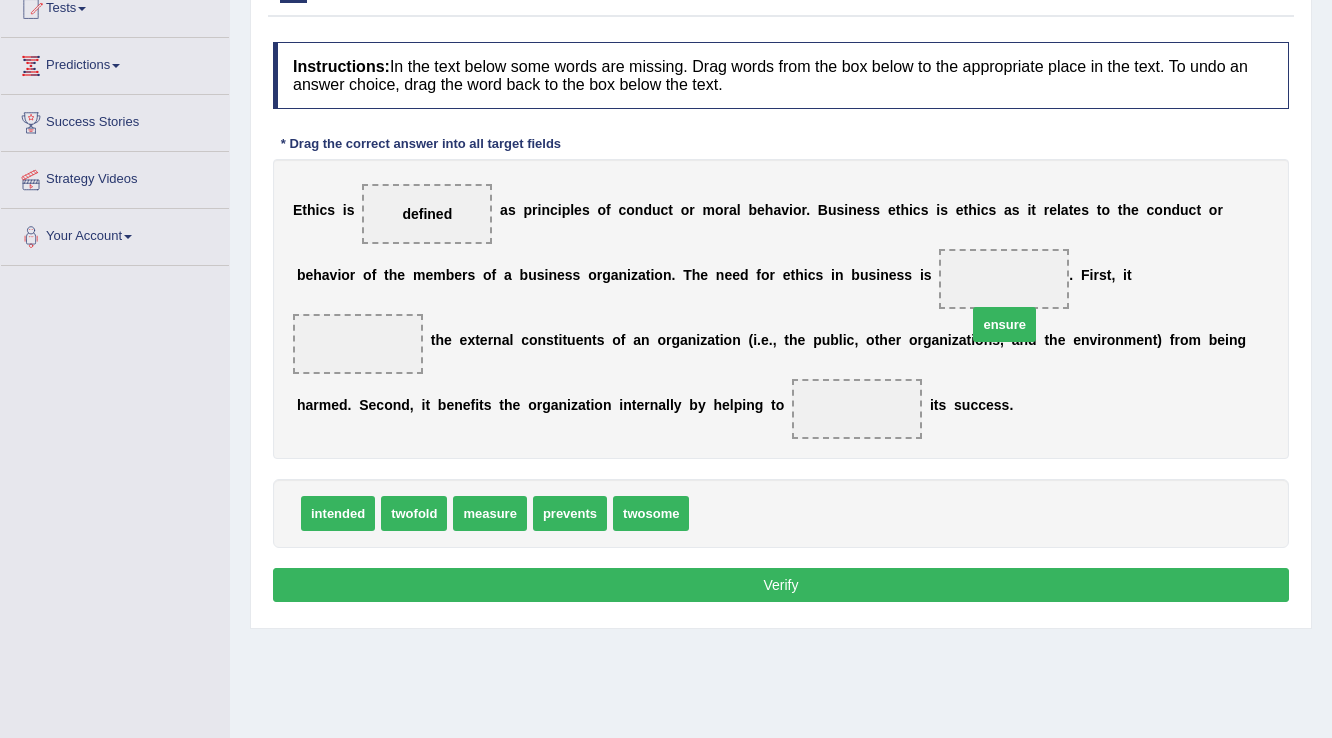 drag, startPoint x: 728, startPoint y: 469, endPoint x: 1006, endPoint y: 280, distance: 336.16217 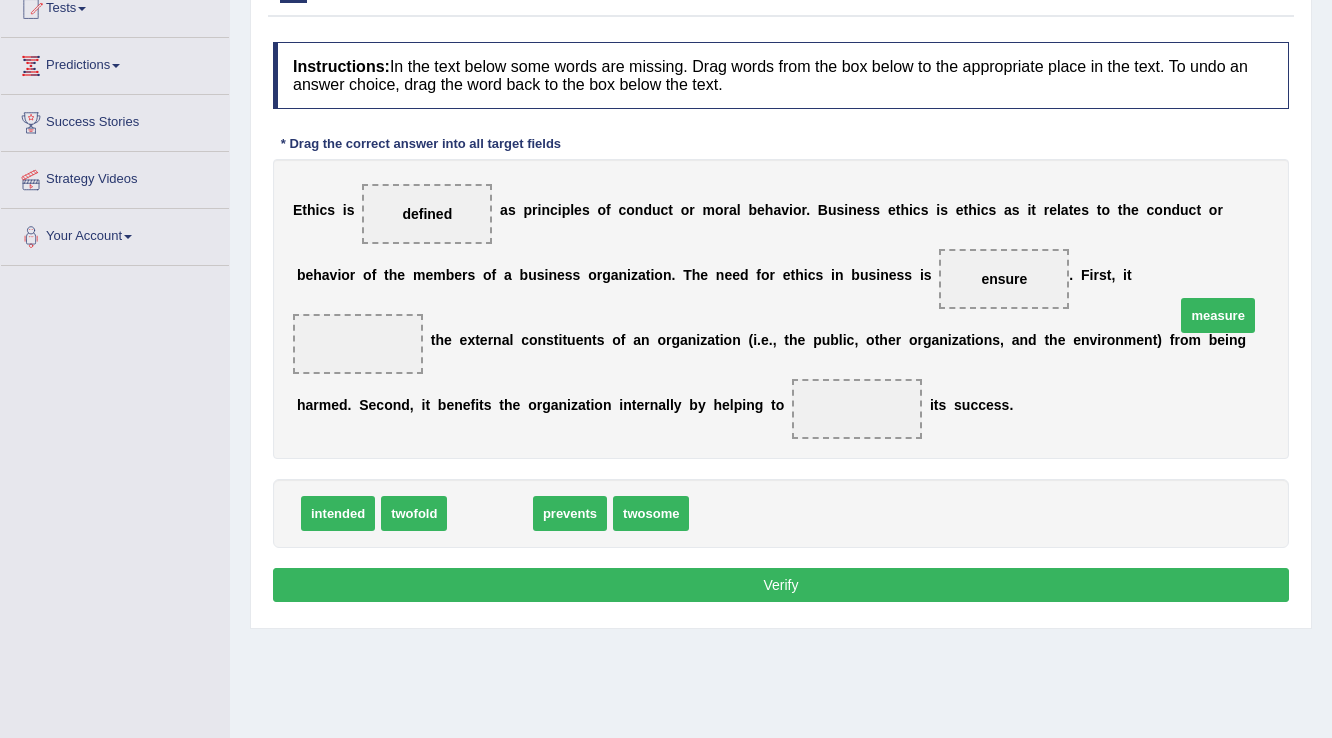 drag, startPoint x: 489, startPoint y: 480, endPoint x: 1217, endPoint y: 282, distance: 754.4455 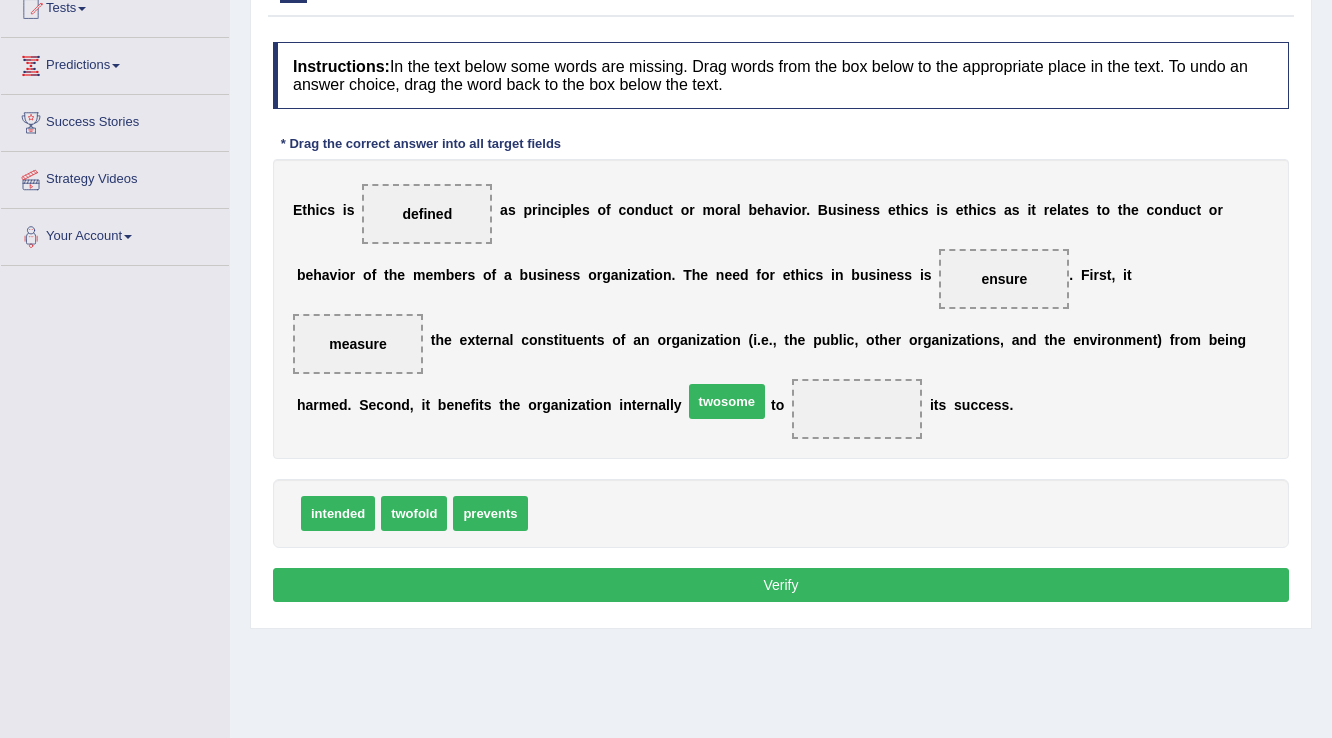 drag, startPoint x: 583, startPoint y: 476, endPoint x: 738, endPoint y: 364, distance: 191.23022 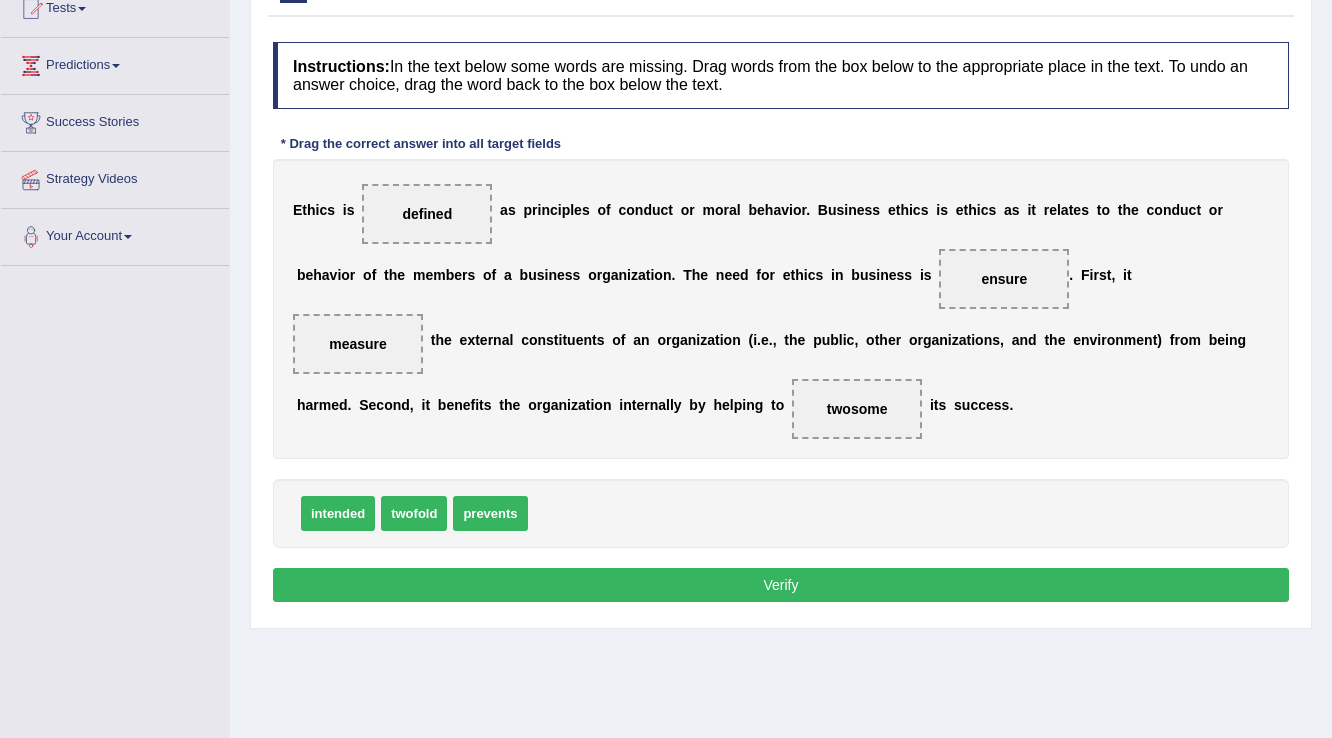 click on "Verify" at bounding box center (781, 585) 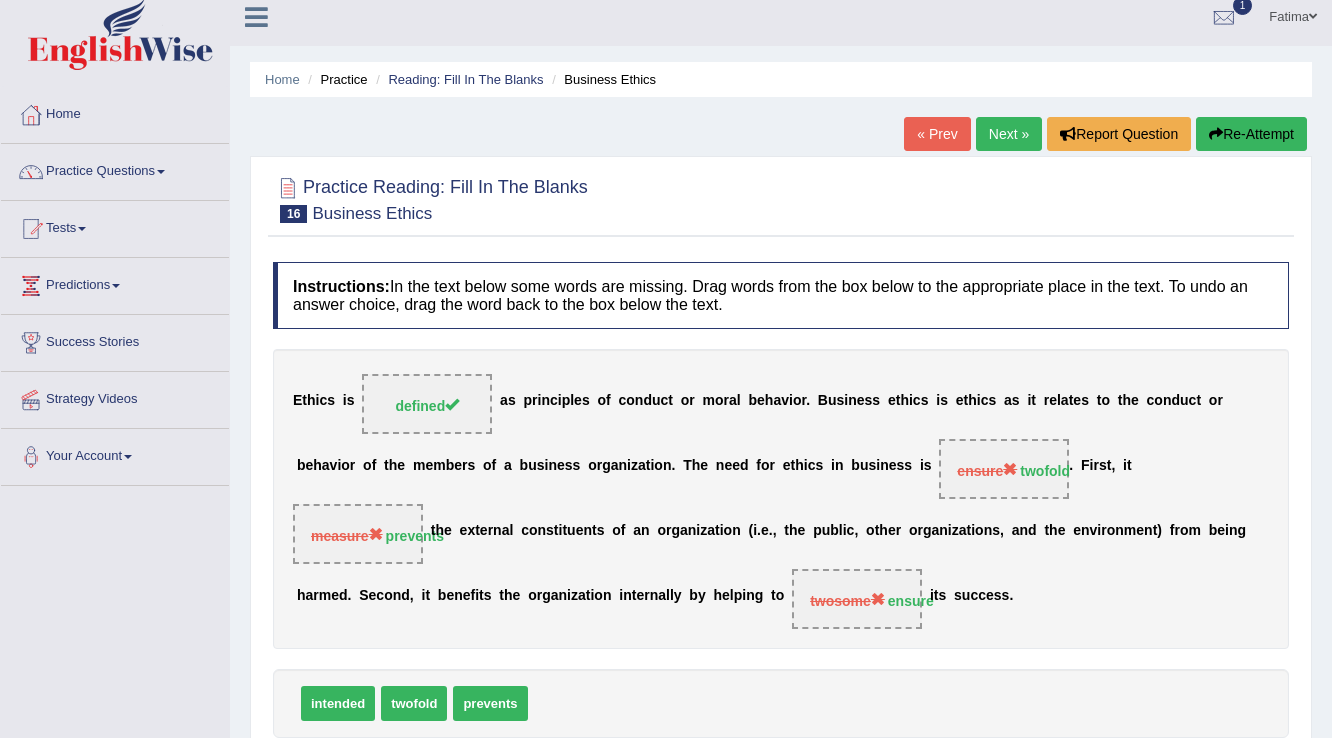 scroll, scrollTop: 0, scrollLeft: 0, axis: both 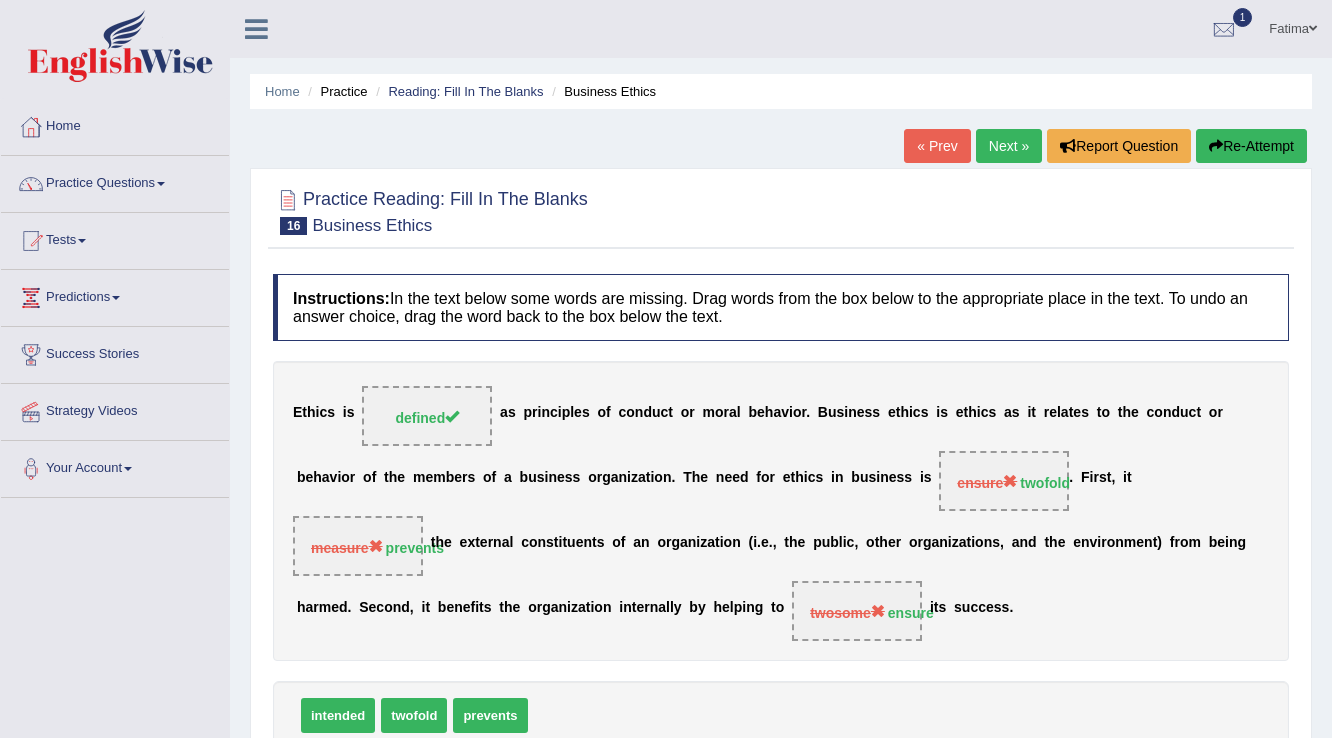 click on "Next »" at bounding box center (1009, 146) 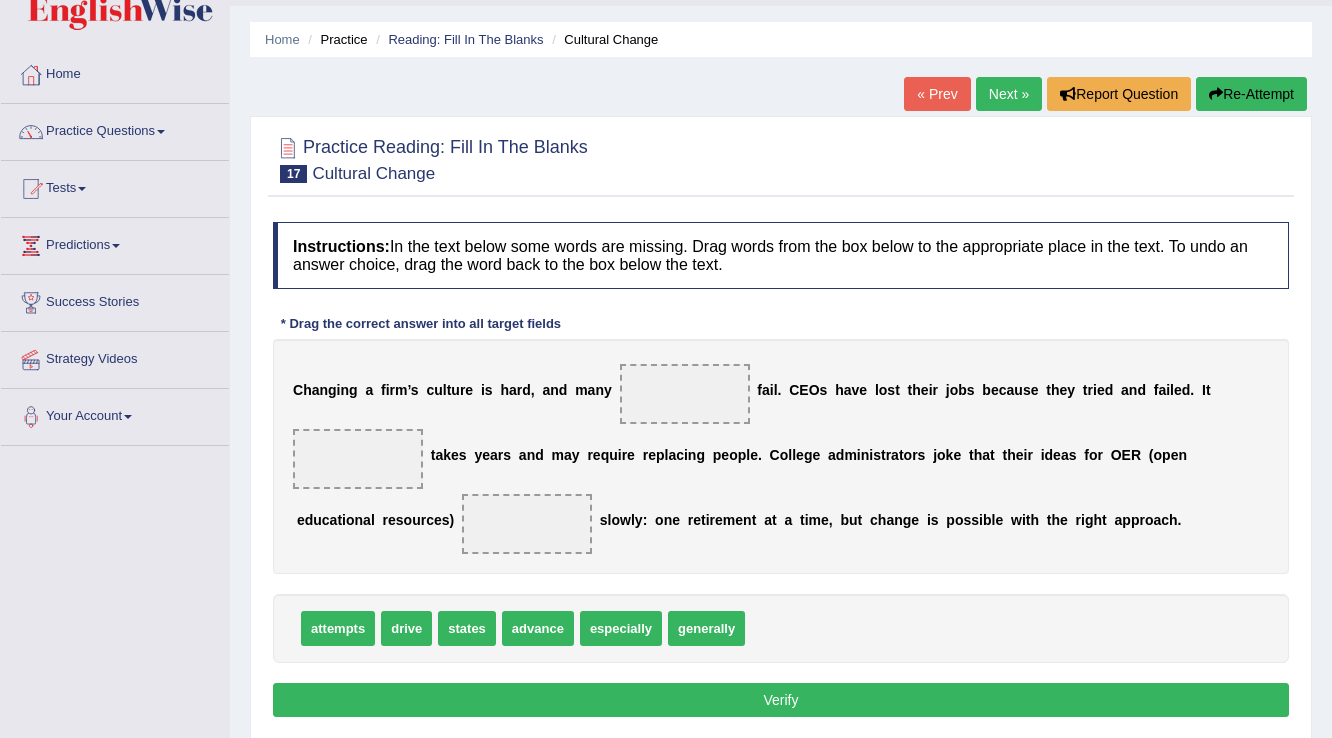 scroll, scrollTop: 0, scrollLeft: 0, axis: both 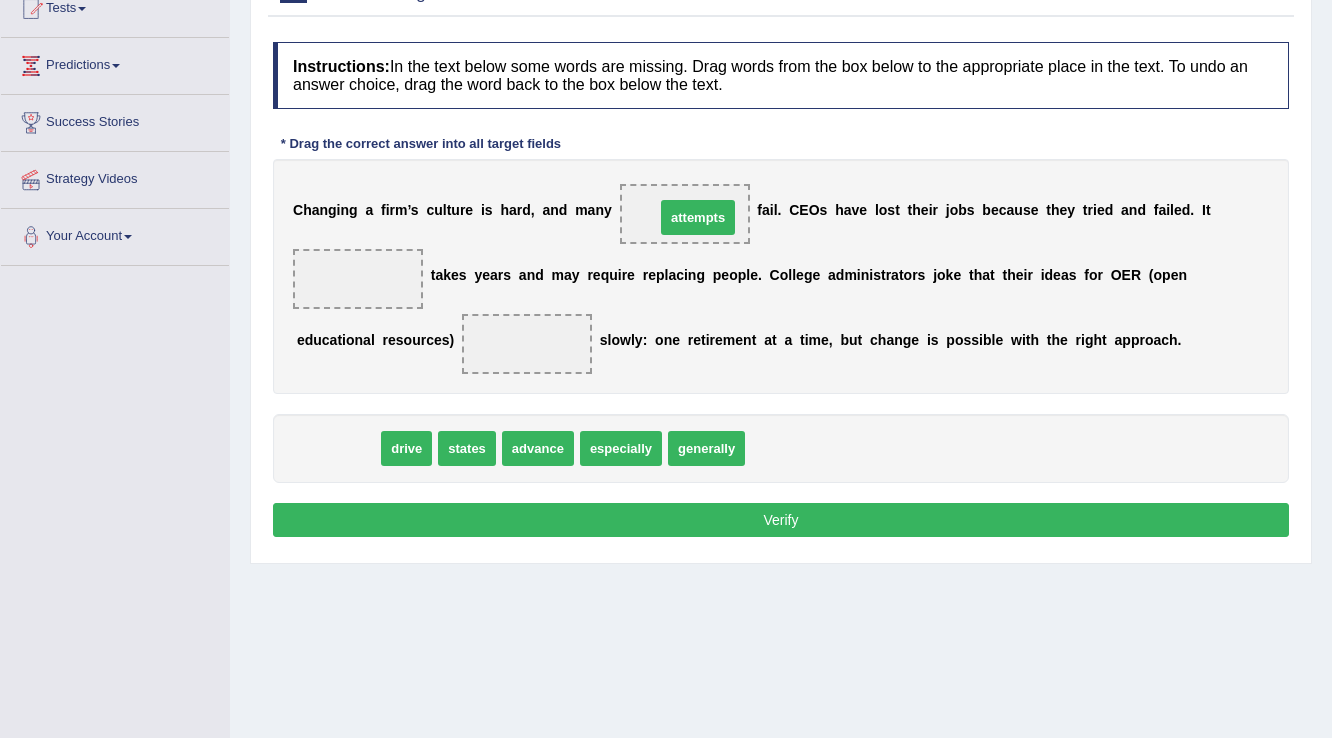drag, startPoint x: 344, startPoint y: 444, endPoint x: 704, endPoint y: 213, distance: 427.7394 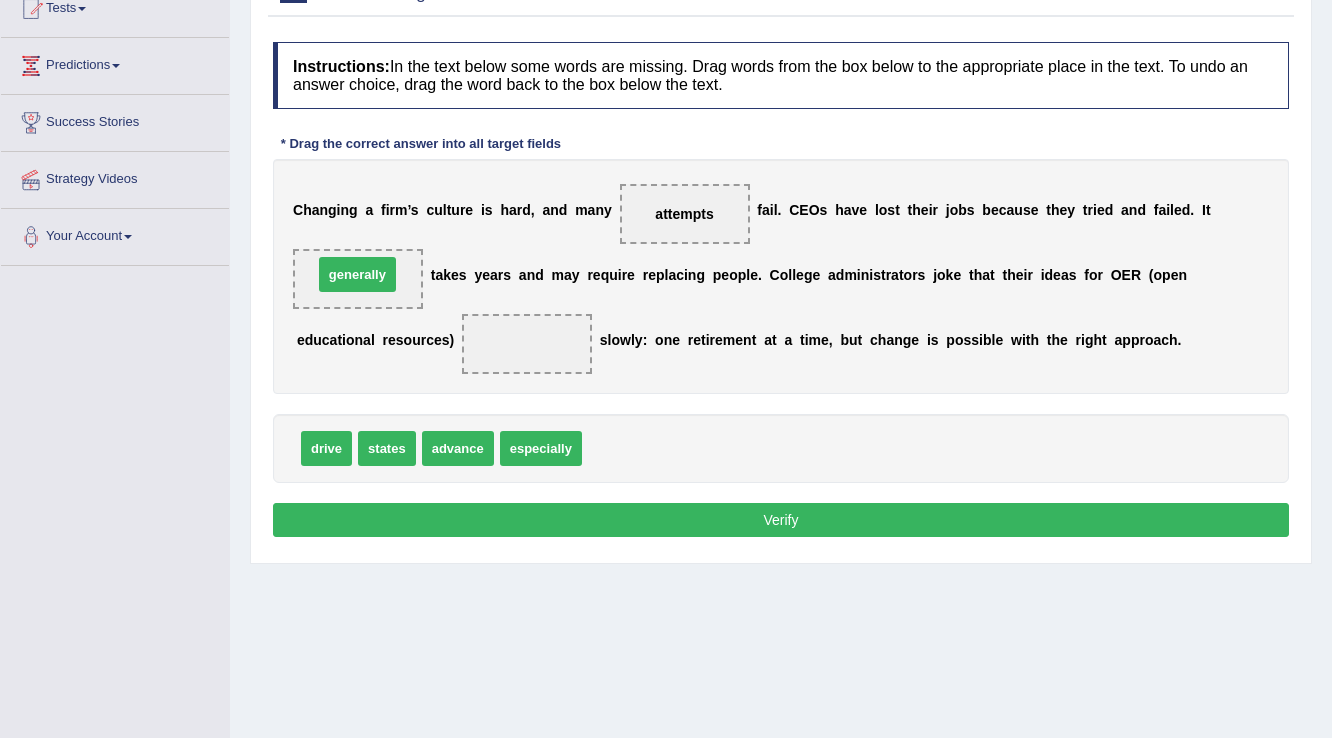 drag, startPoint x: 637, startPoint y: 439, endPoint x: 368, endPoint y: 272, distance: 316.6228 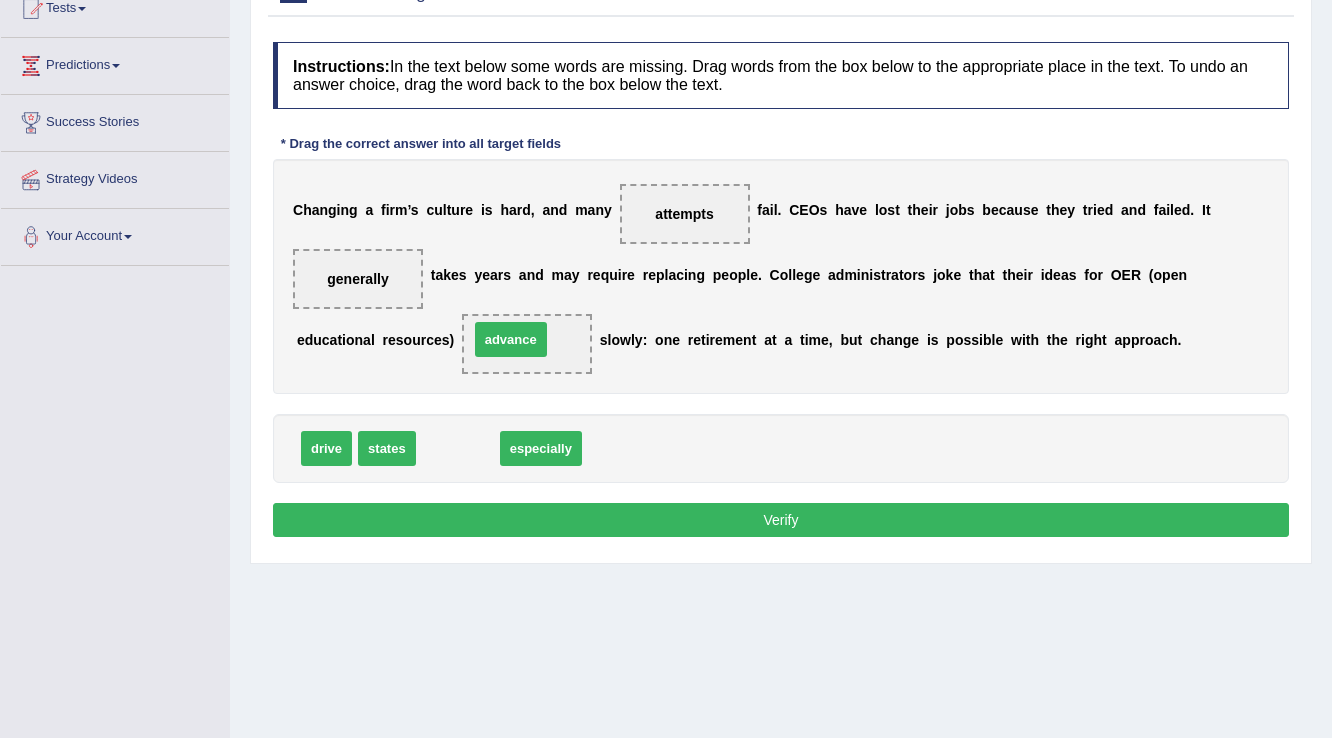 drag, startPoint x: 475, startPoint y: 442, endPoint x: 528, endPoint y: 333, distance: 121.20231 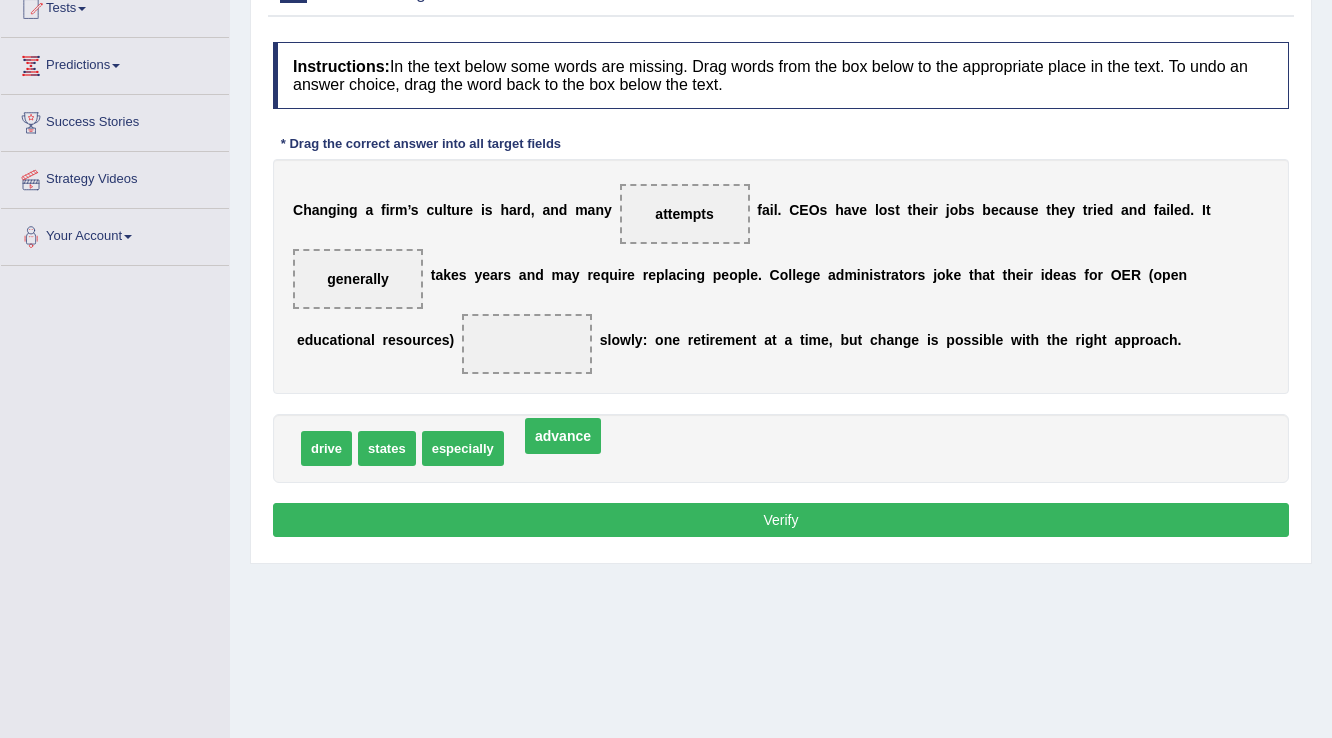 drag, startPoint x: 504, startPoint y: 339, endPoint x: 540, endPoint y: 431, distance: 98.79271 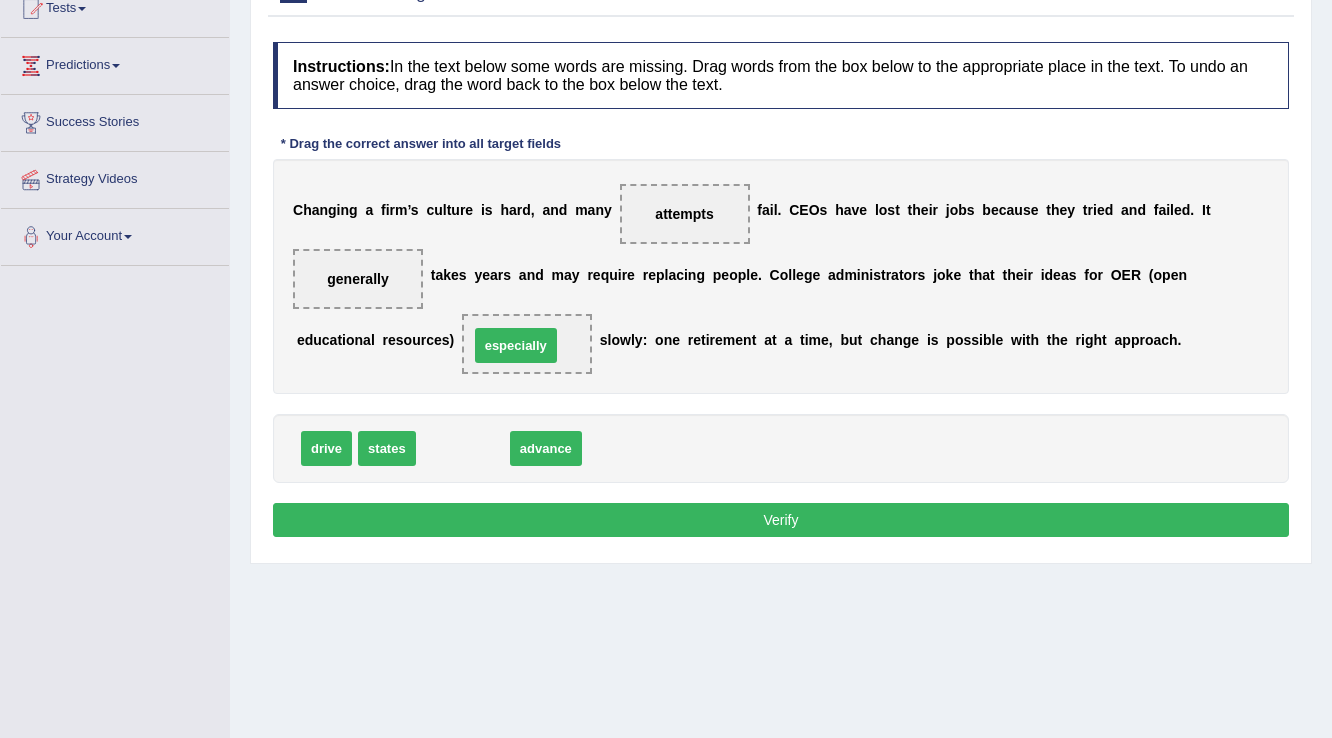 drag, startPoint x: 475, startPoint y: 433, endPoint x: 528, endPoint y: 330, distance: 115.83609 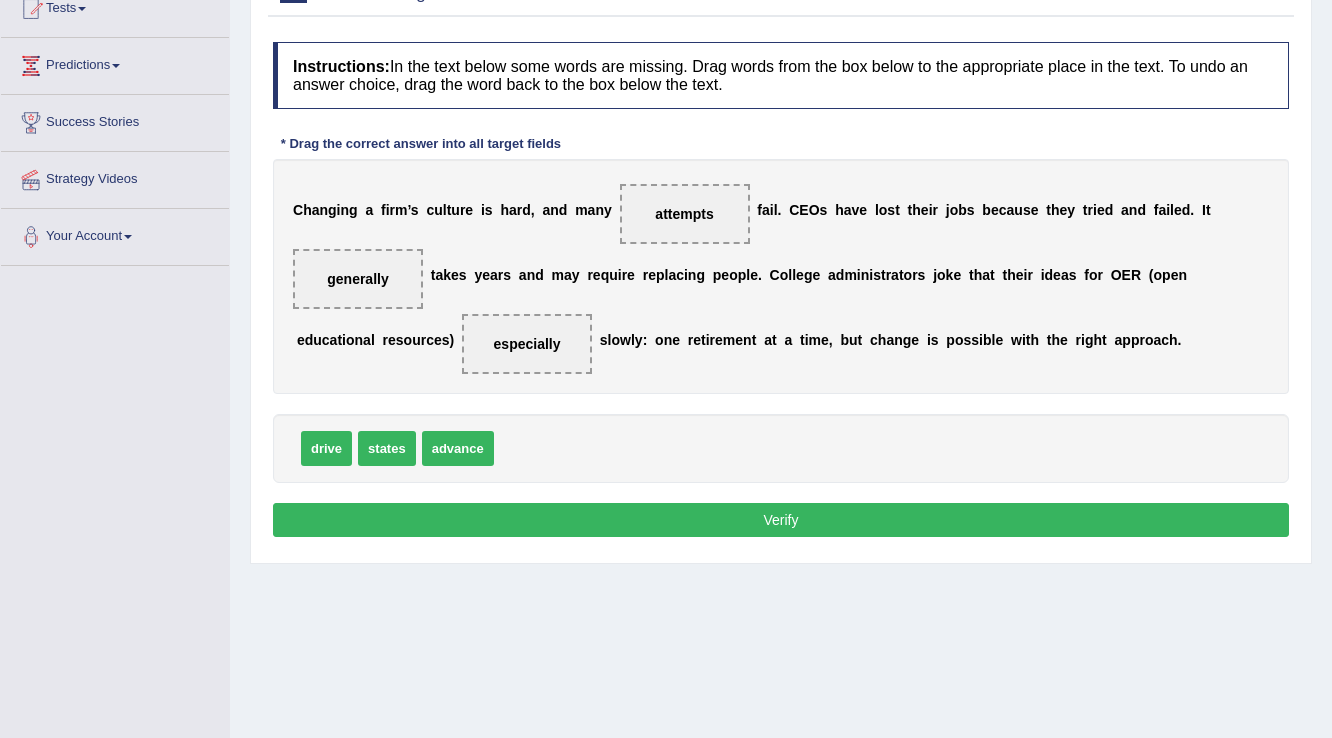 click on "Verify" at bounding box center [781, 520] 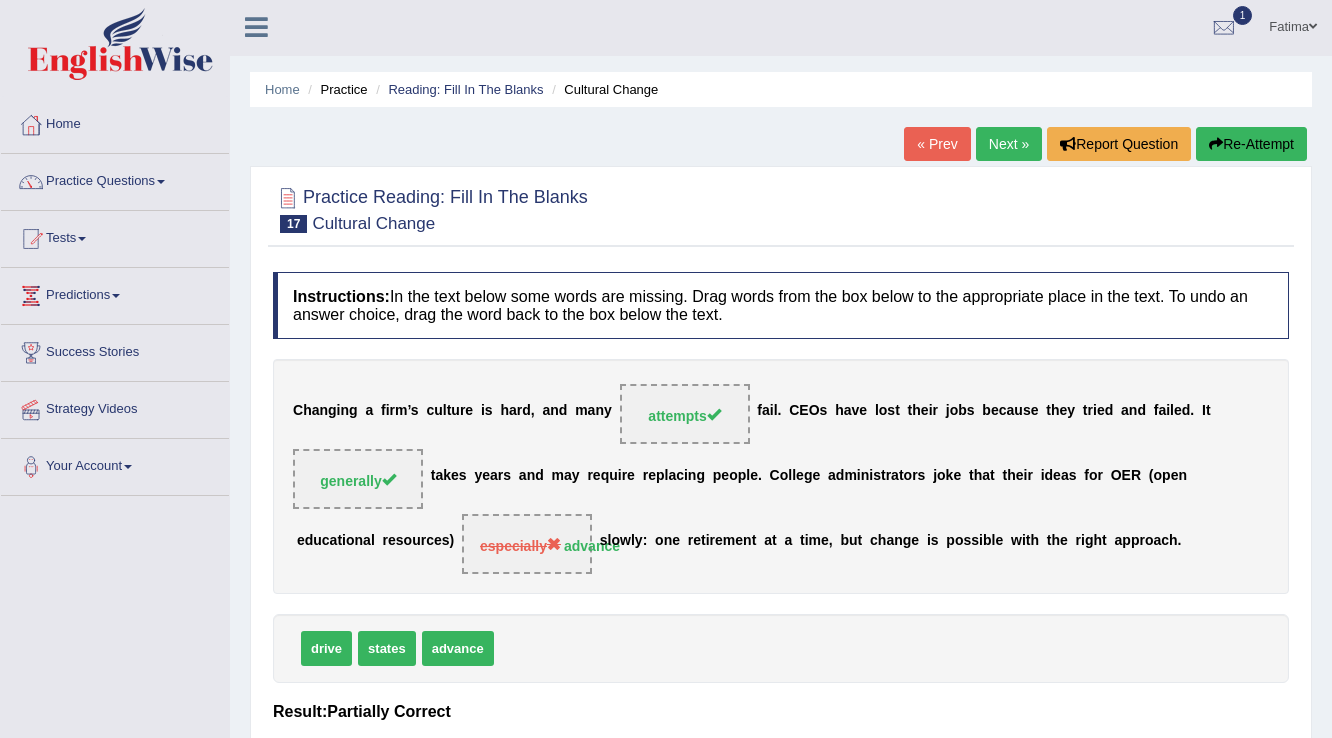 scroll, scrollTop: 0, scrollLeft: 0, axis: both 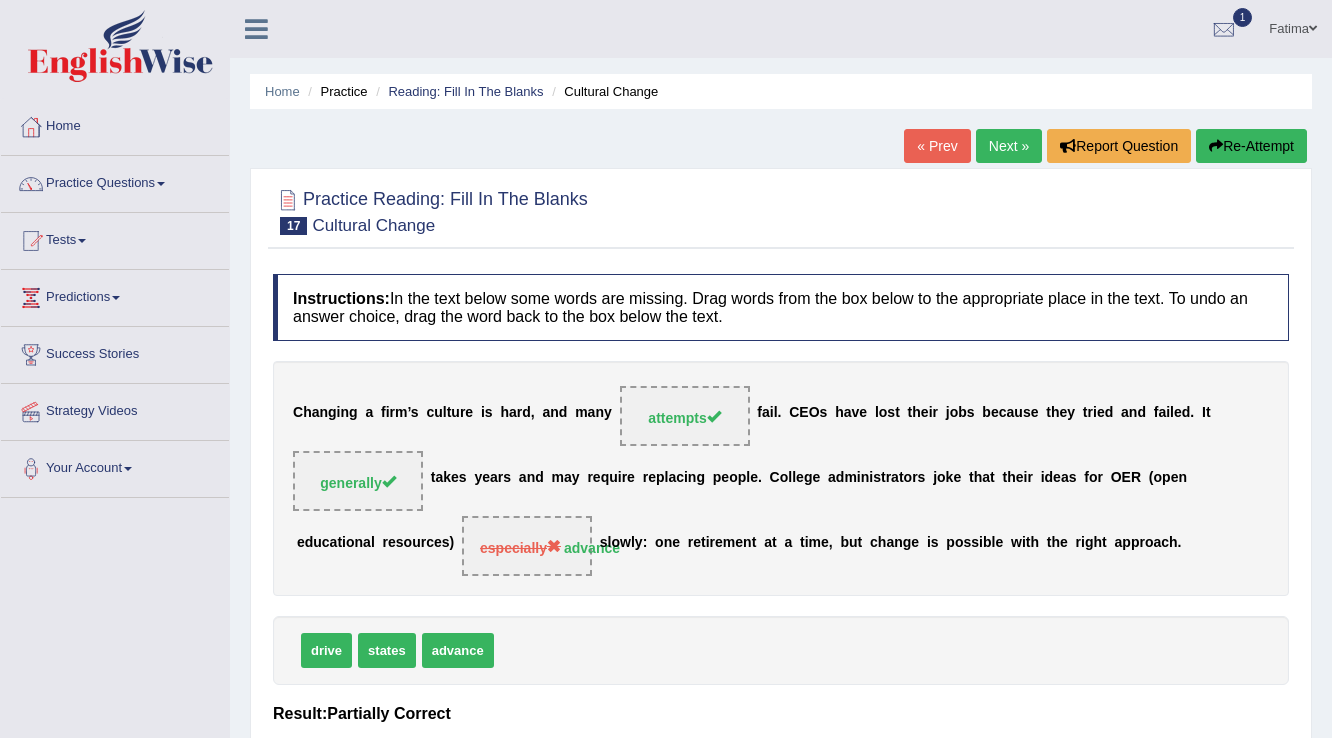 click on "Next »" at bounding box center [1009, 146] 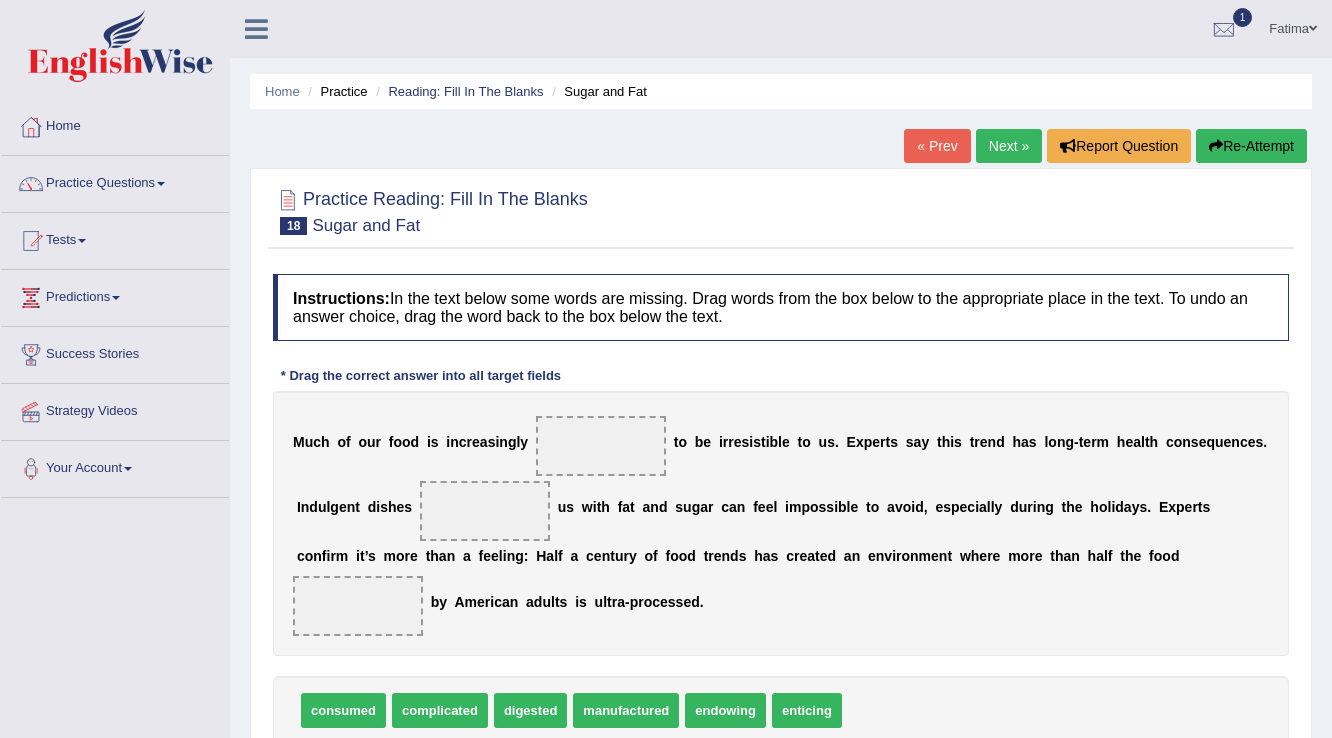 scroll, scrollTop: 312, scrollLeft: 0, axis: vertical 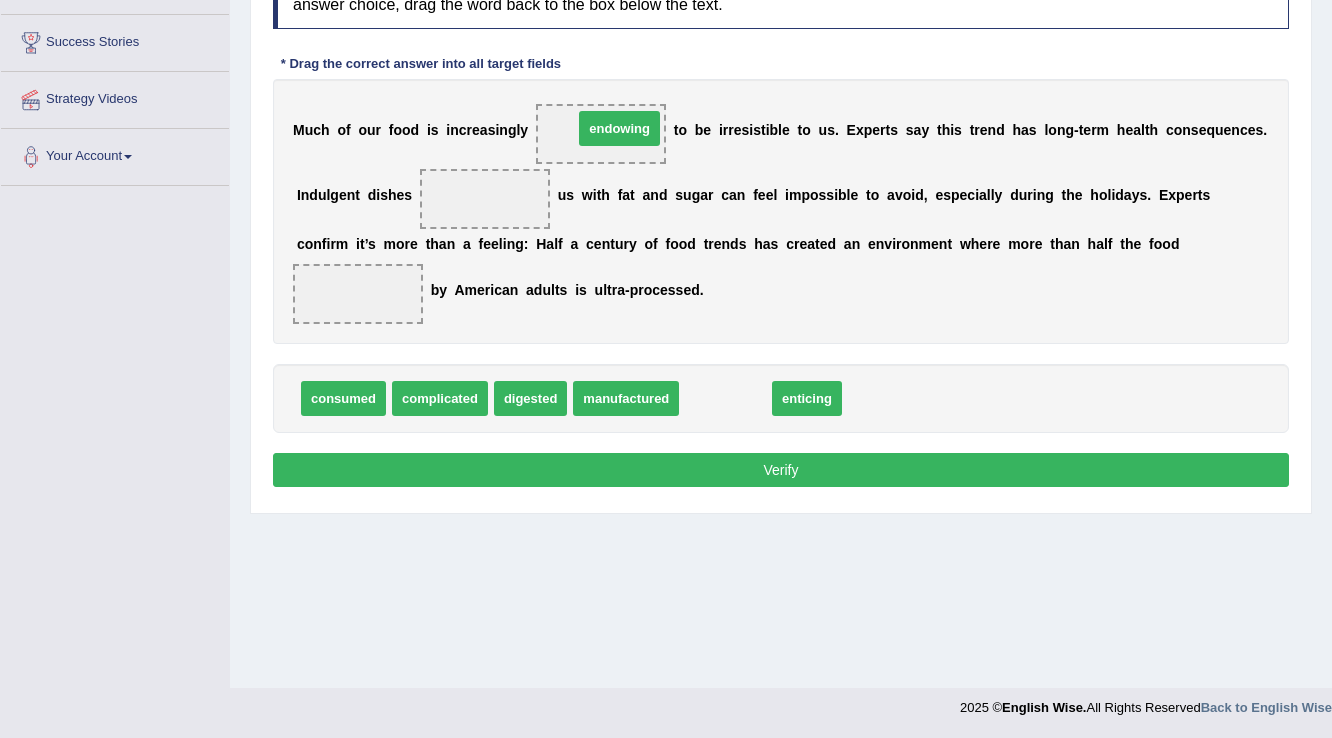drag, startPoint x: 746, startPoint y: 407, endPoint x: 640, endPoint y: 137, distance: 290.06207 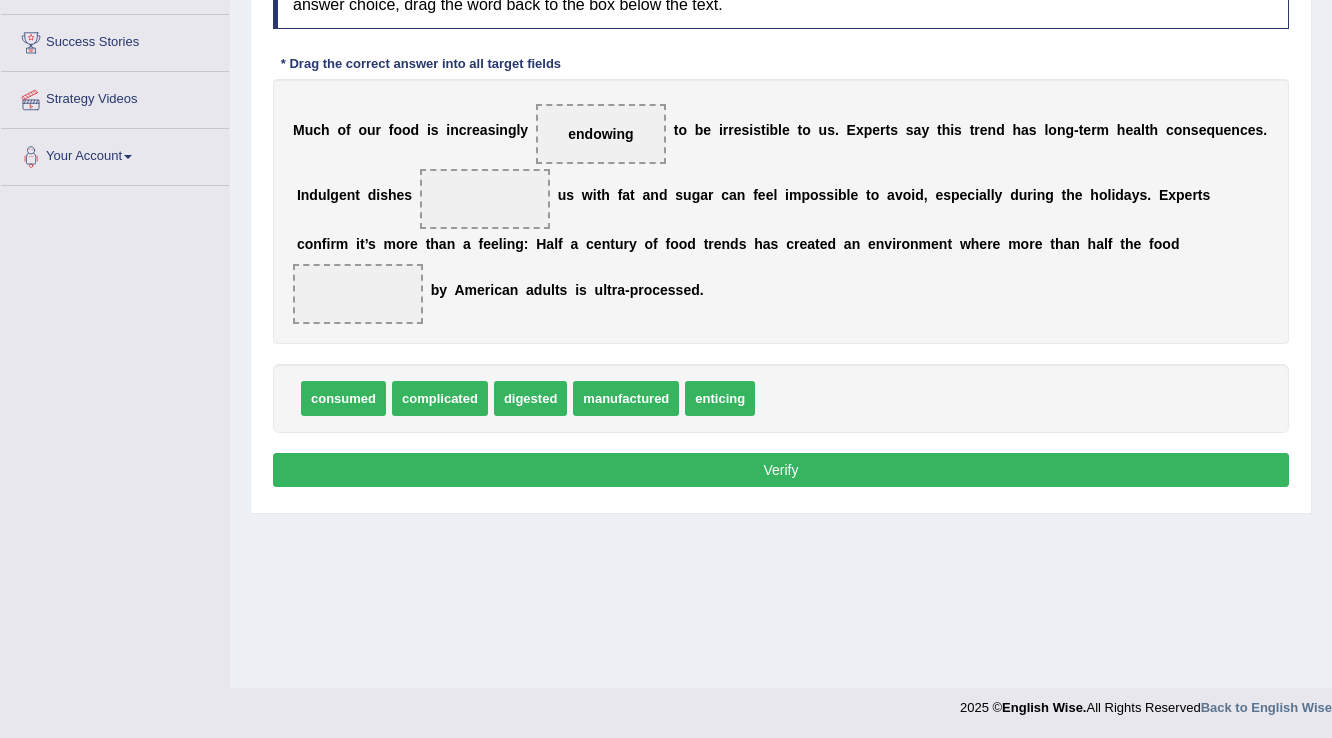 drag, startPoint x: 348, startPoint y: 413, endPoint x: 369, endPoint y: 296, distance: 118.869675 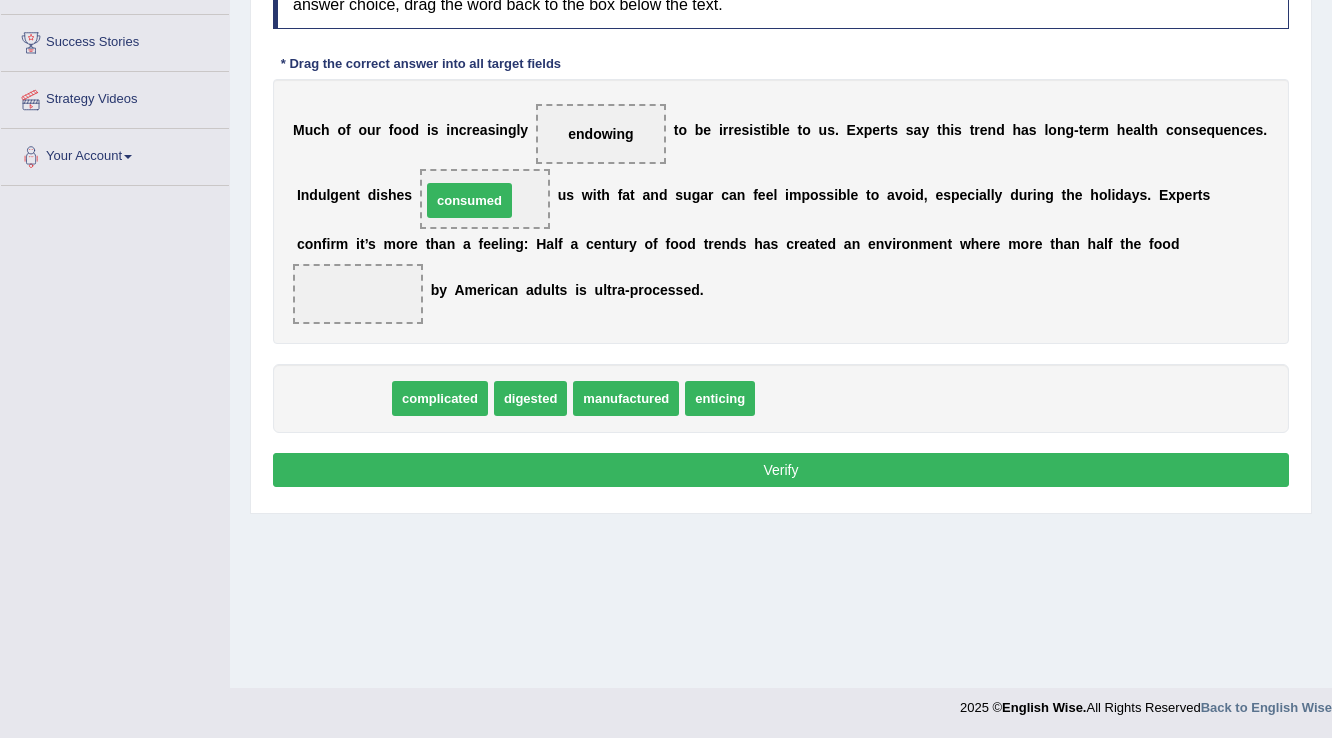 drag, startPoint x: 348, startPoint y: 401, endPoint x: 474, endPoint y: 203, distance: 234.69128 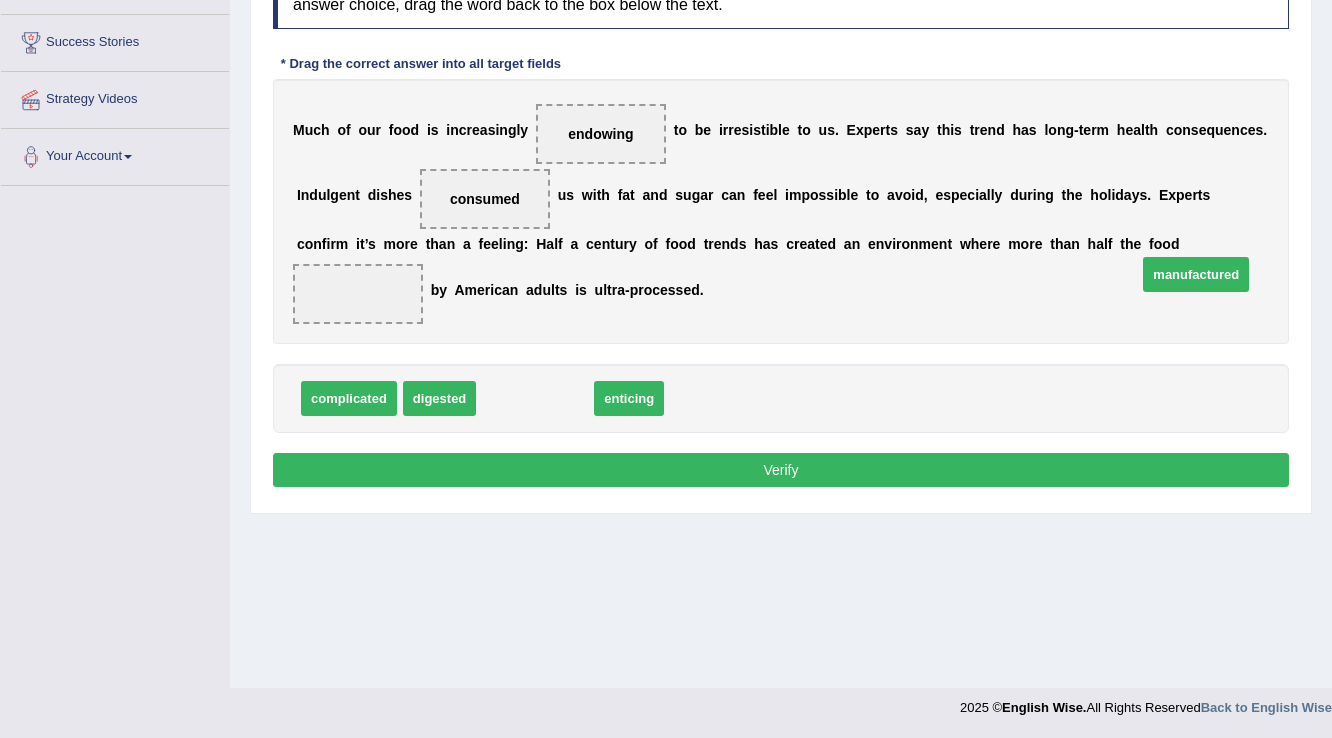 drag, startPoint x: 540, startPoint y: 392, endPoint x: 1201, endPoint y: 268, distance: 672.5303 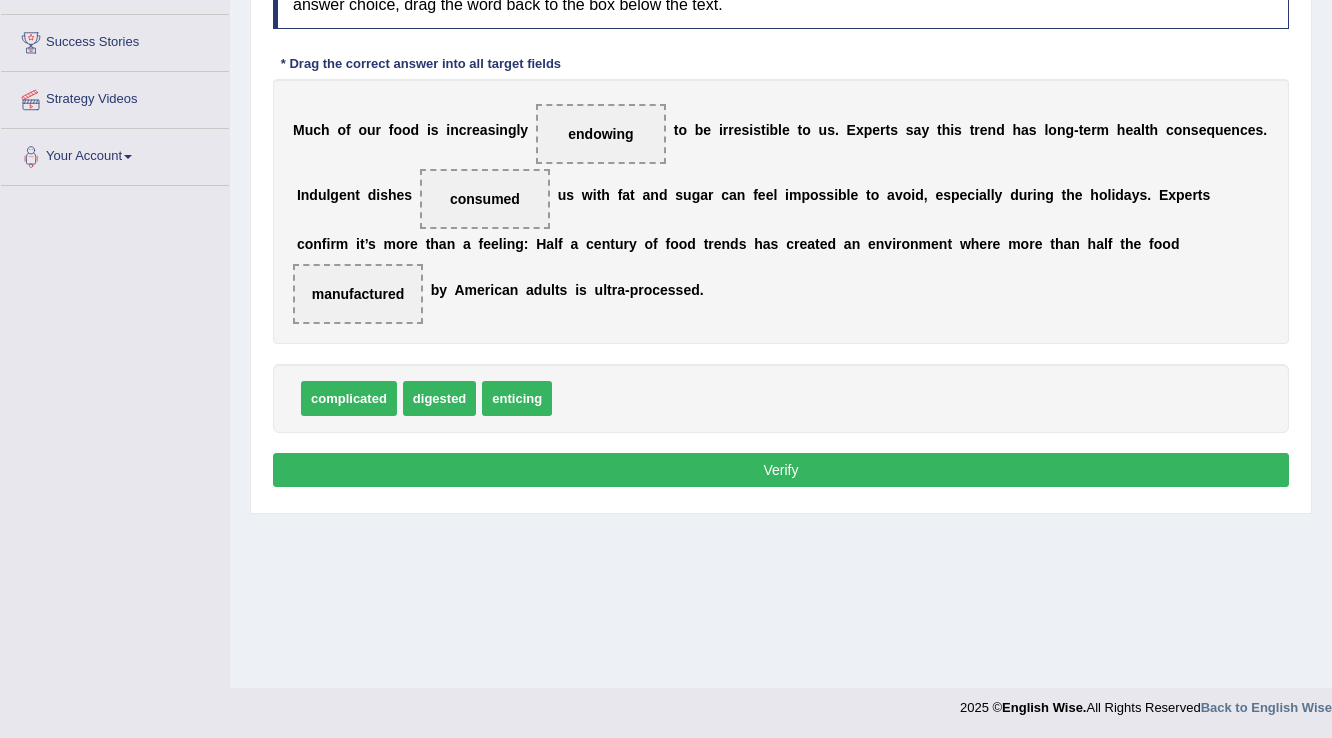 click on "Verify" at bounding box center (781, 470) 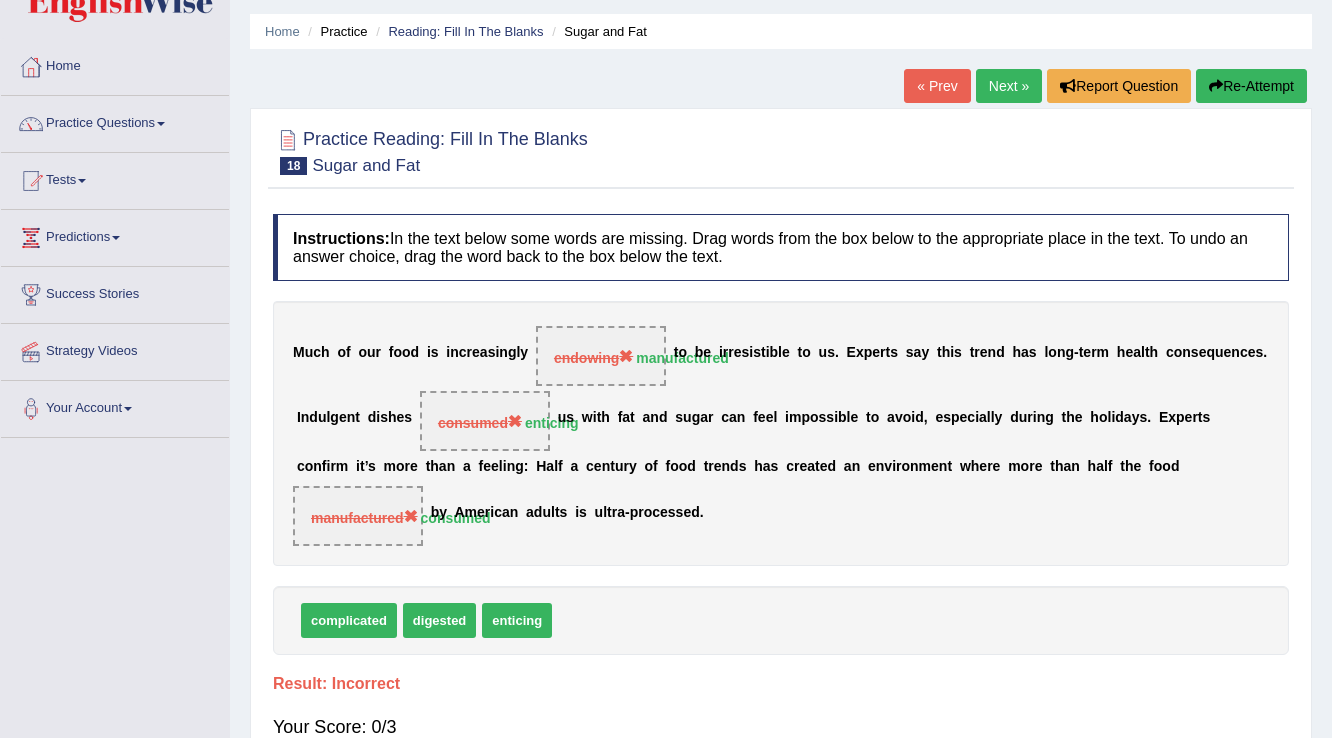 scroll, scrollTop: 0, scrollLeft: 0, axis: both 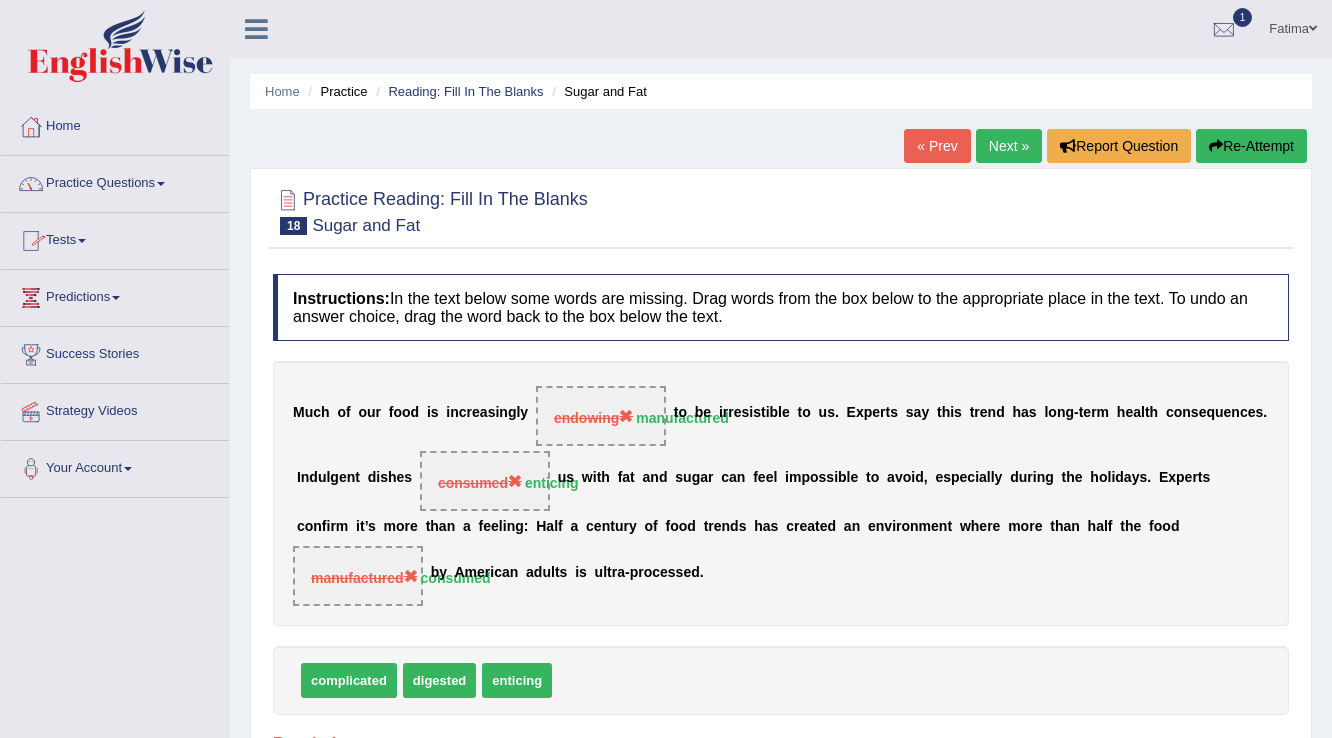 click at bounding box center (161, 184) 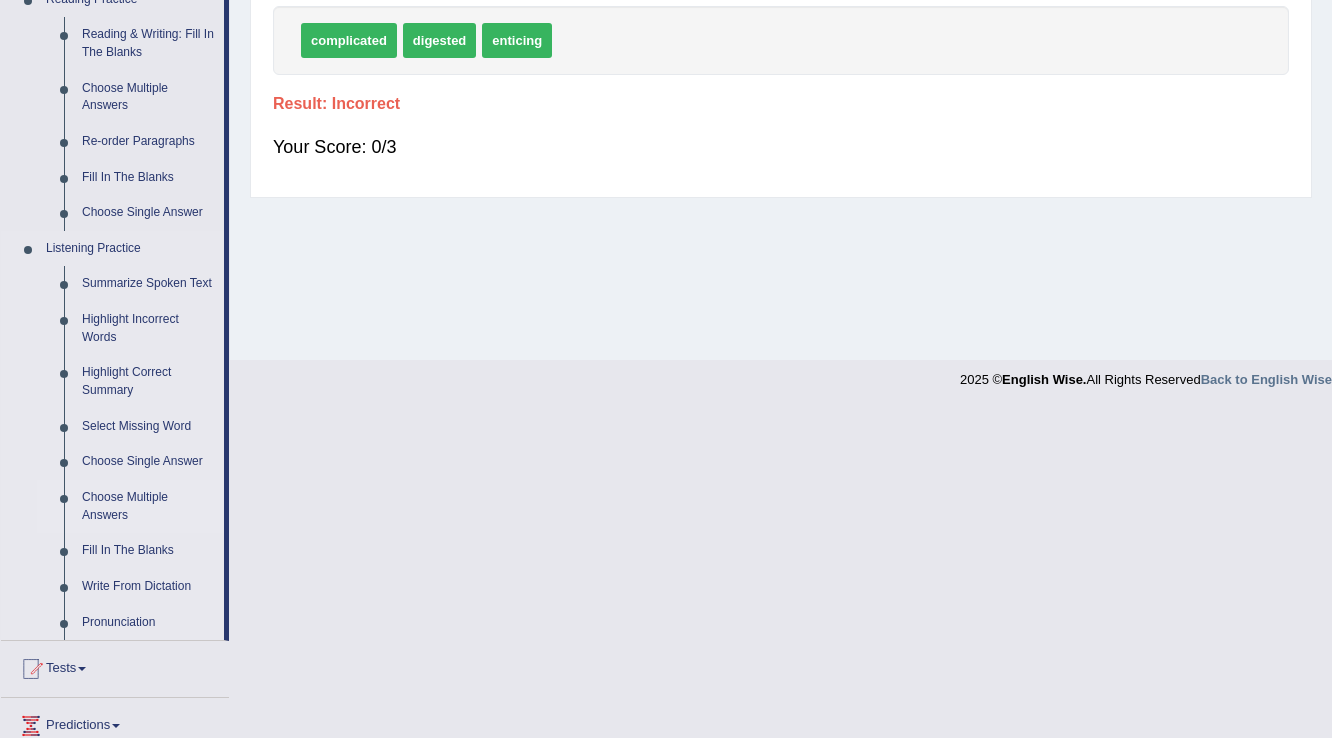 scroll, scrollTop: 560, scrollLeft: 0, axis: vertical 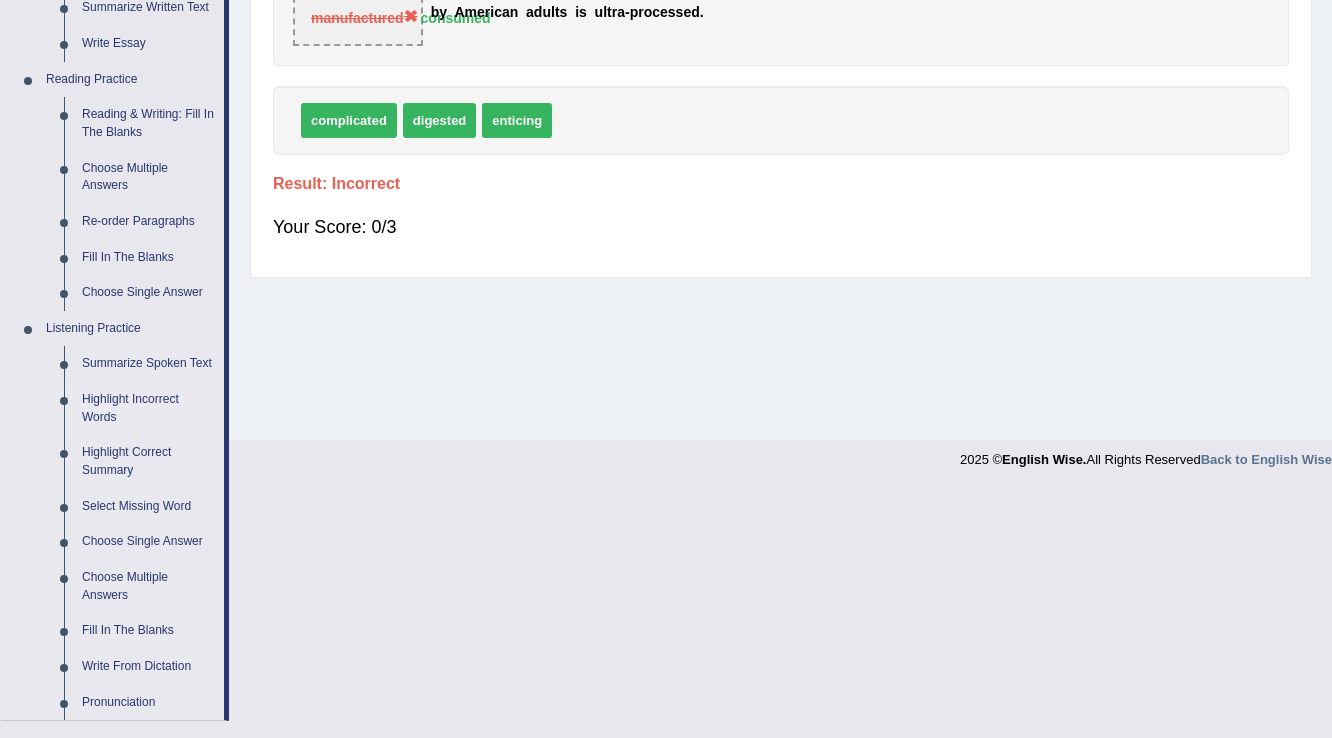 click on "Highlight Incorrect Words" at bounding box center [148, 408] 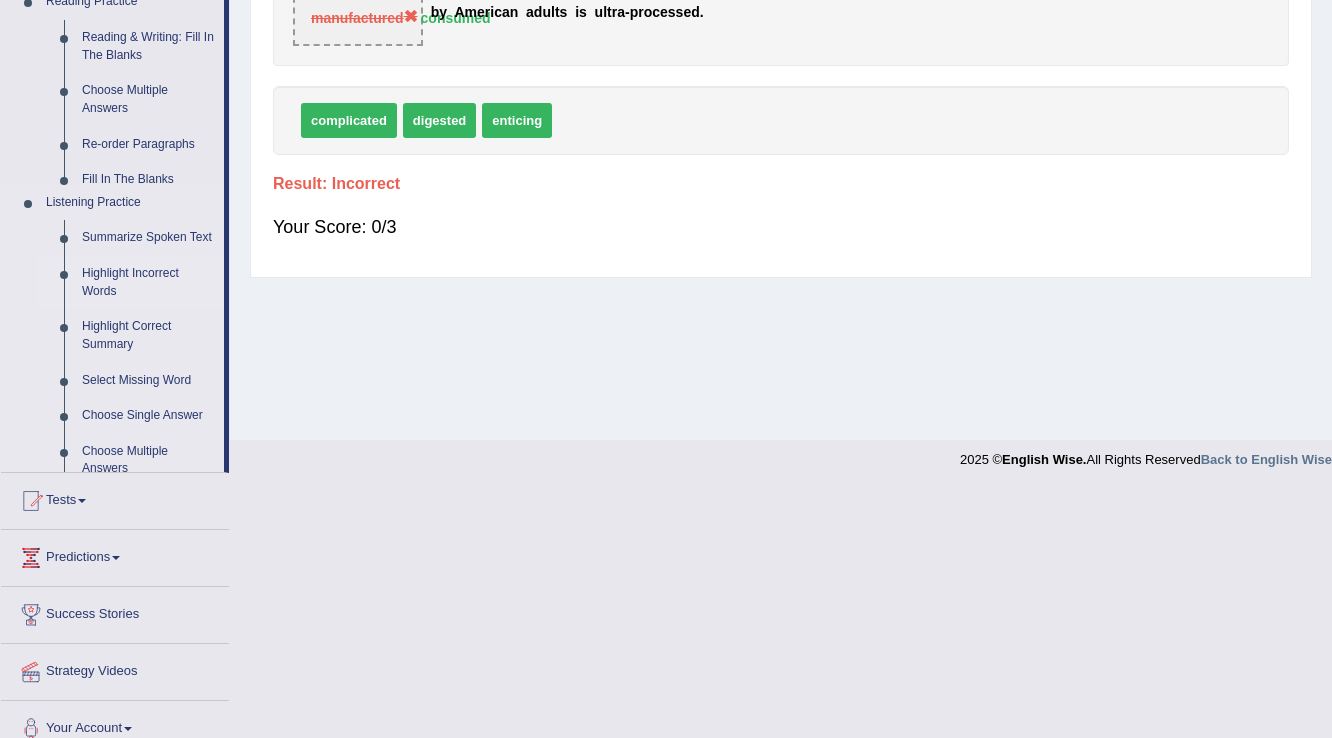 scroll, scrollTop: 312, scrollLeft: 0, axis: vertical 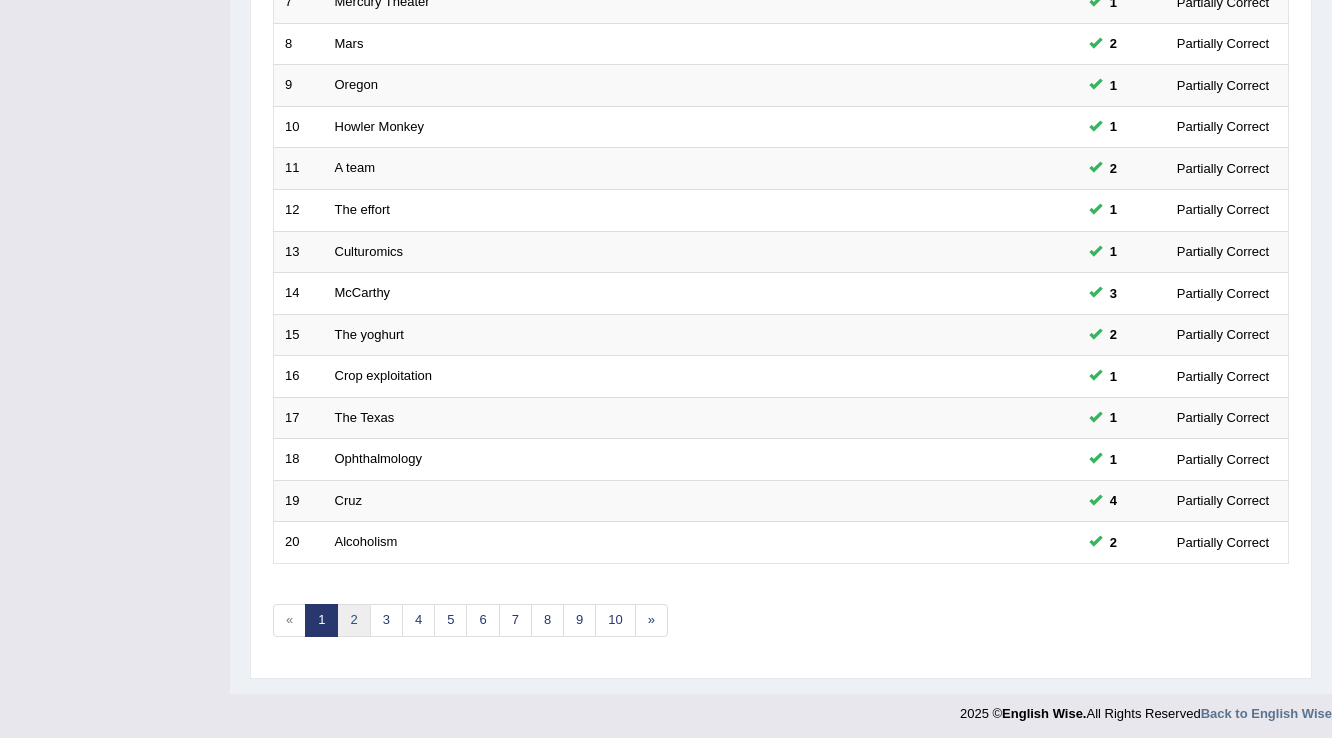 click on "2" at bounding box center (353, 620) 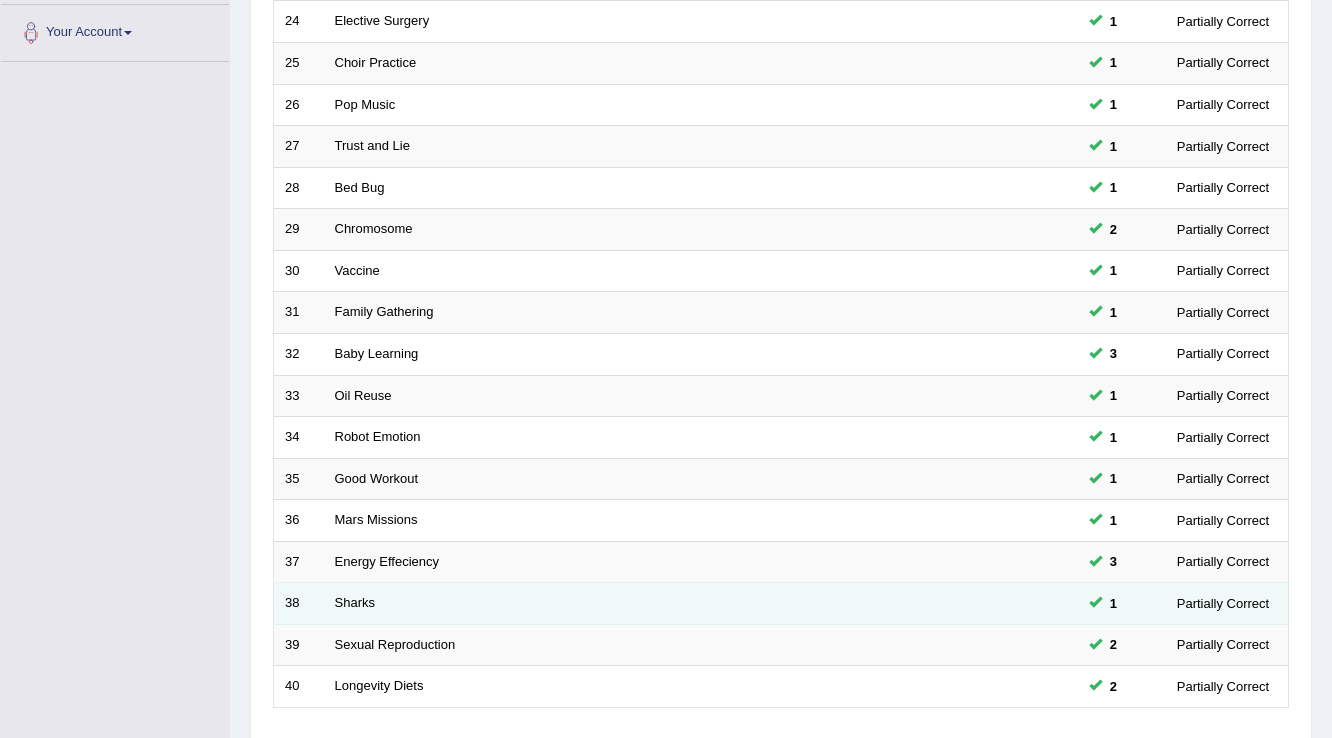 scroll, scrollTop: 580, scrollLeft: 0, axis: vertical 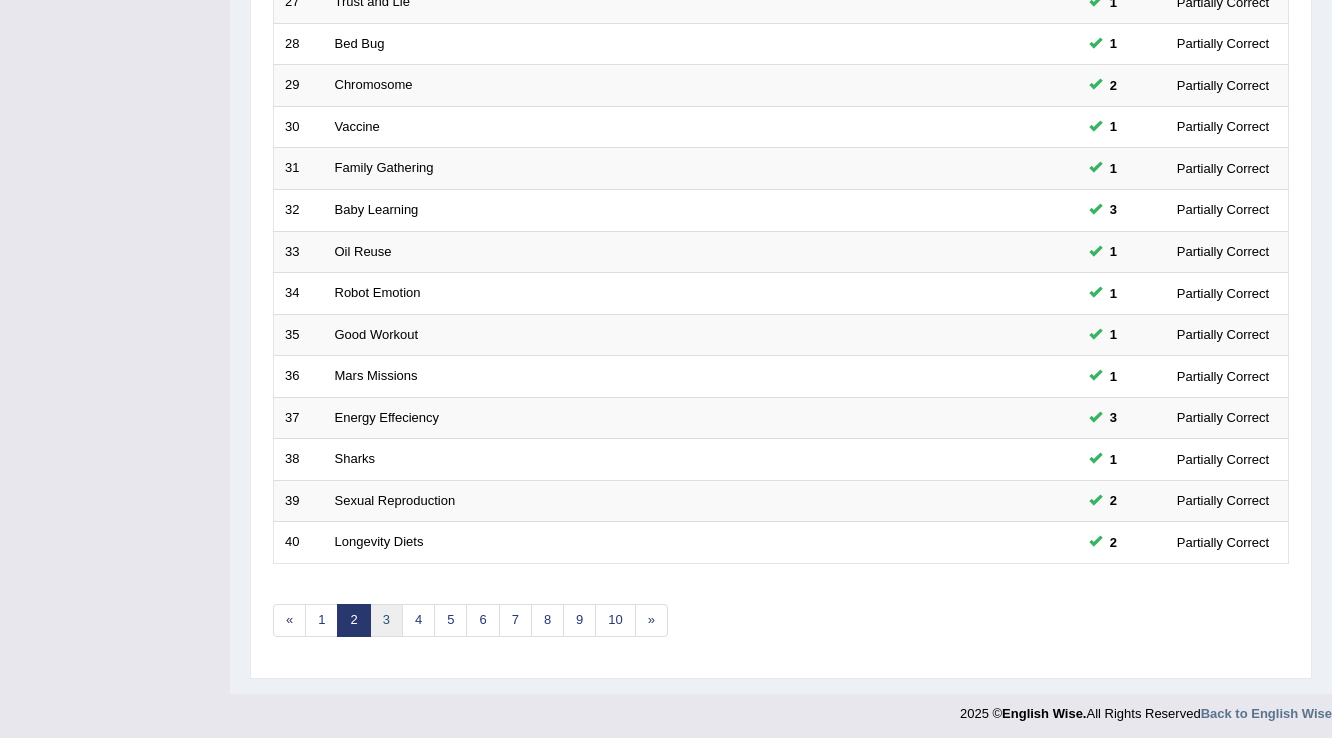 click on "3" at bounding box center [386, 620] 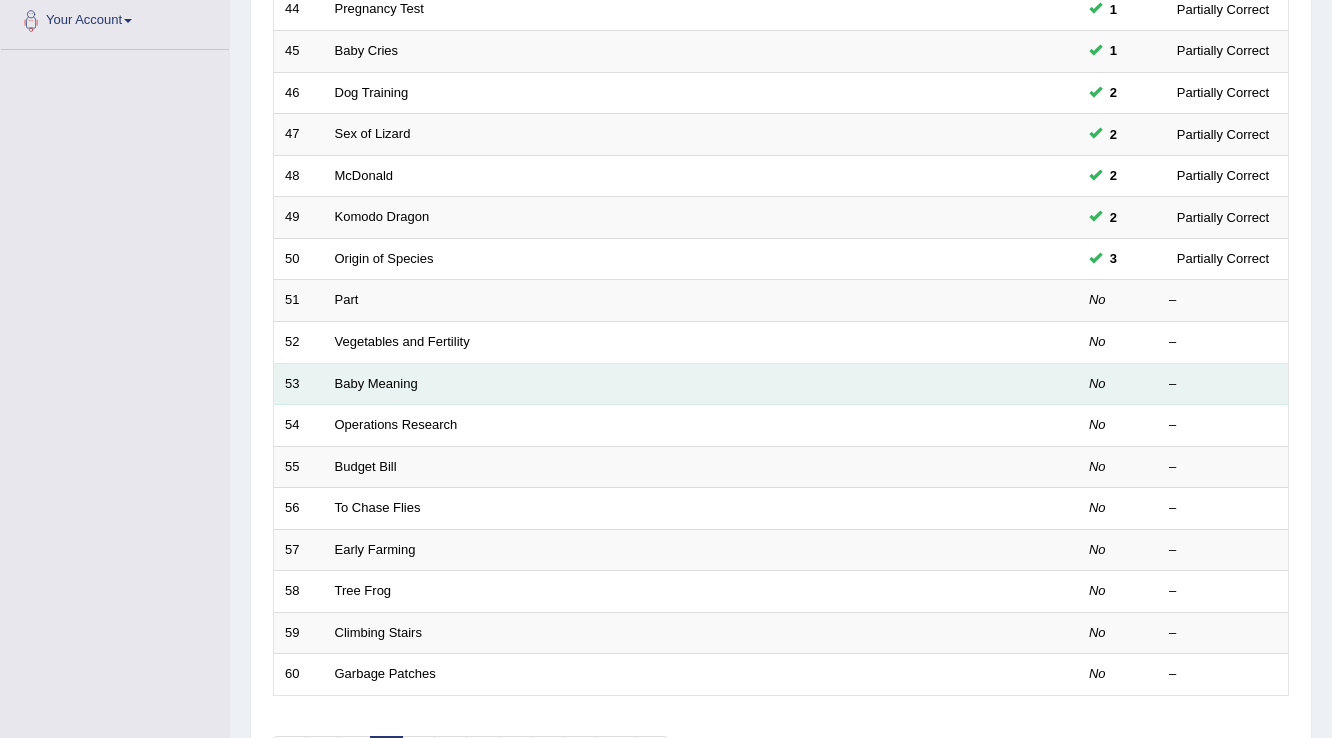 scroll, scrollTop: 527, scrollLeft: 0, axis: vertical 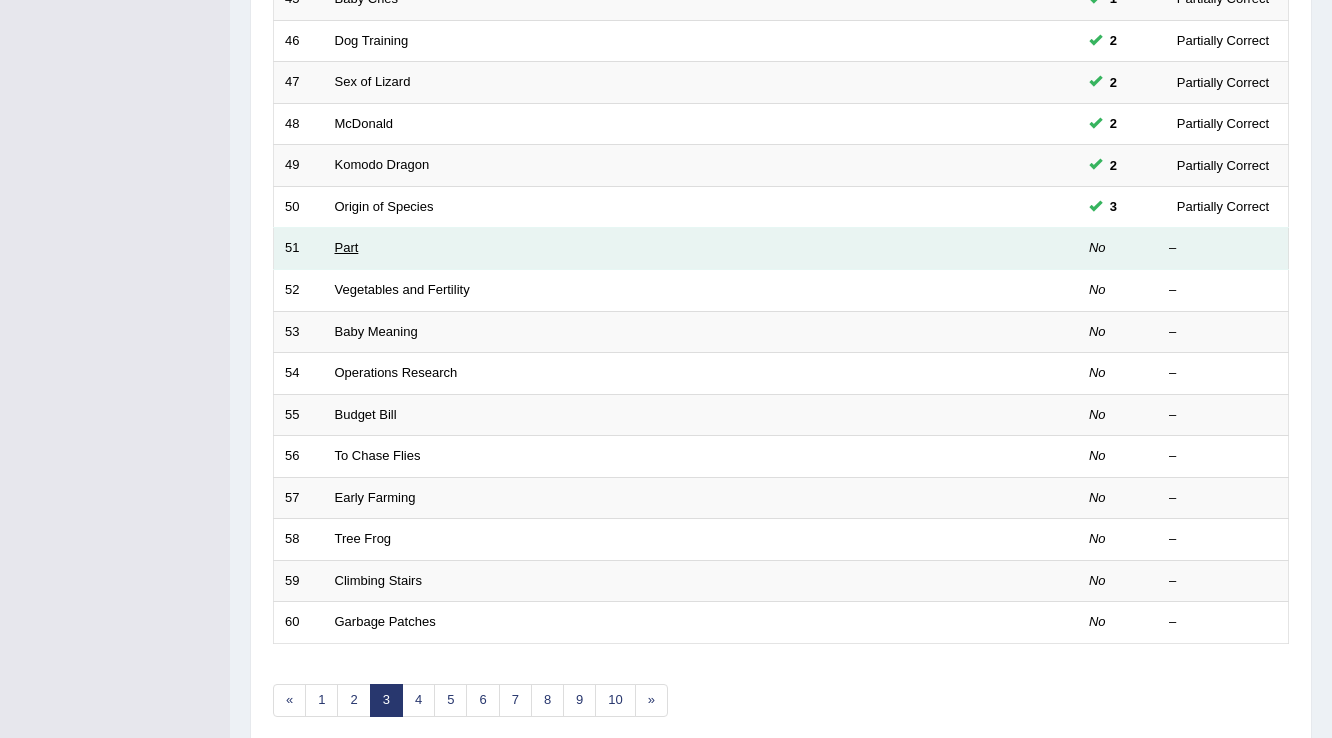 click on "Part" at bounding box center (347, 247) 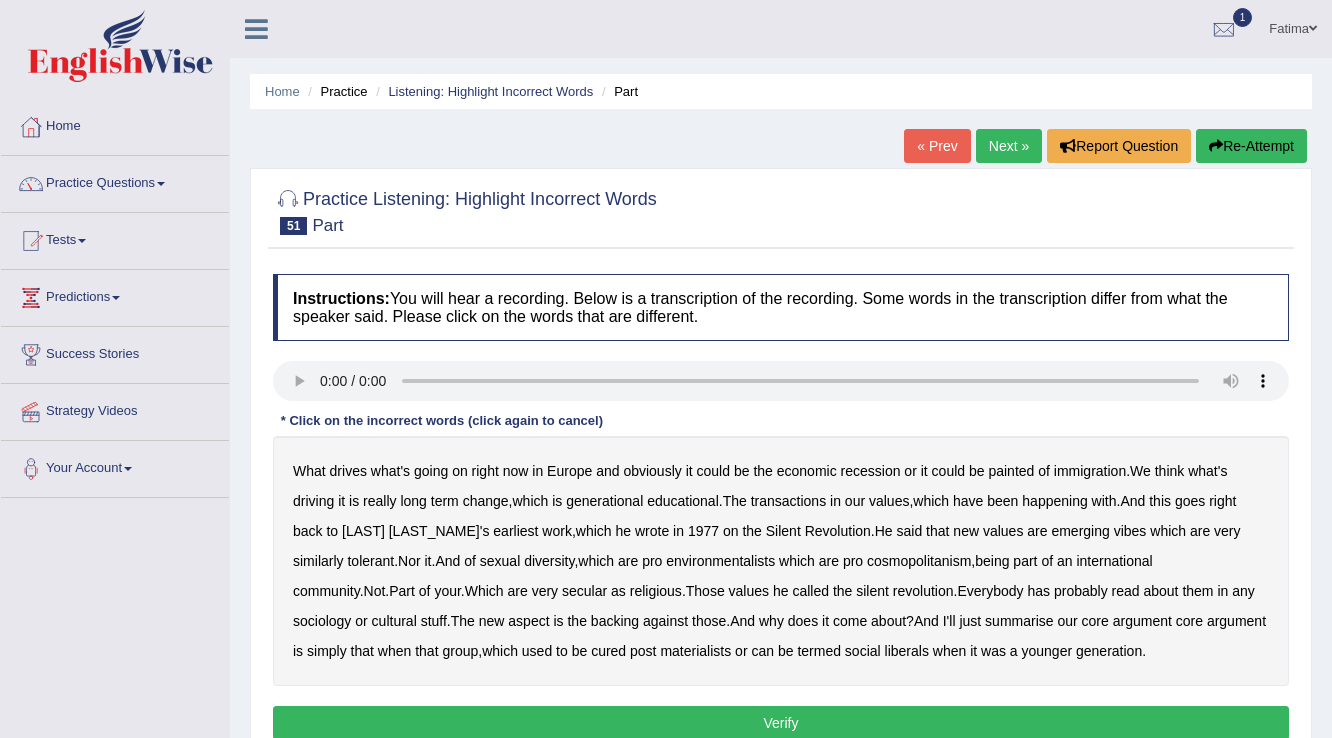 scroll, scrollTop: 0, scrollLeft: 0, axis: both 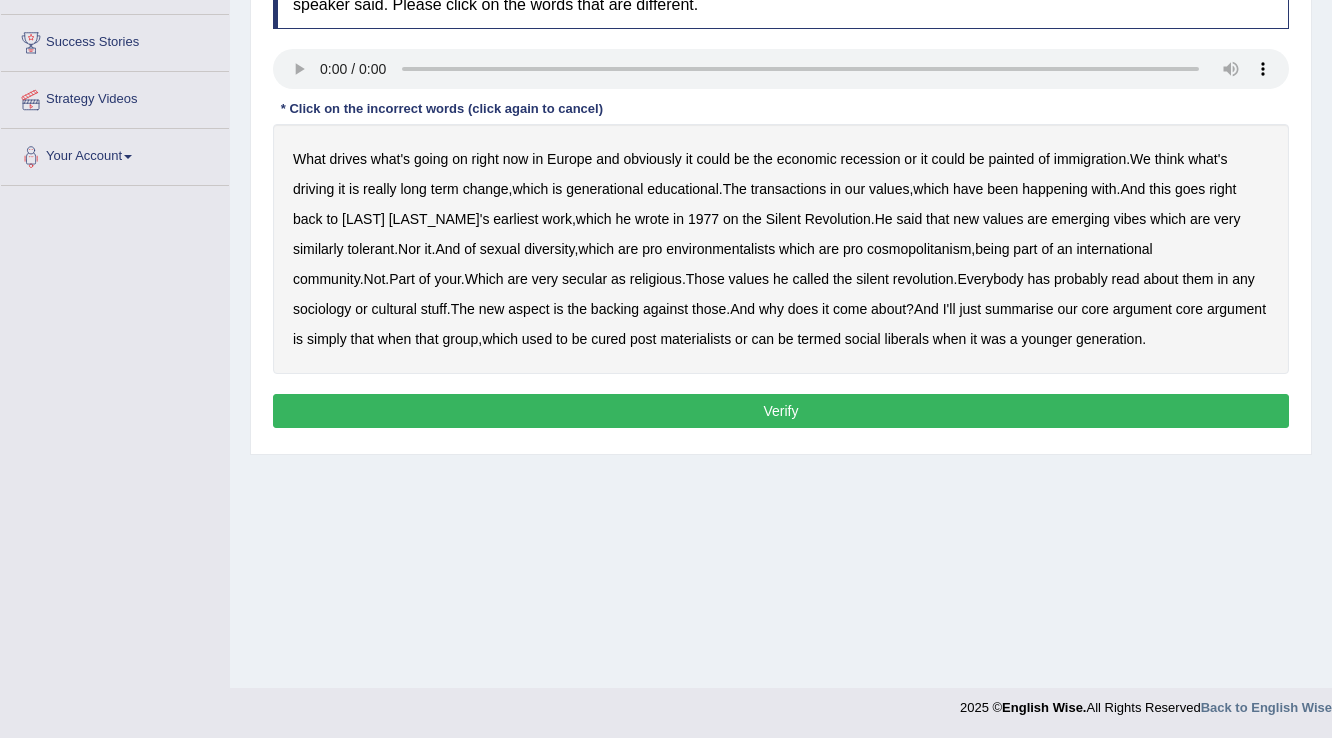 click on "transactions" at bounding box center (788, 189) 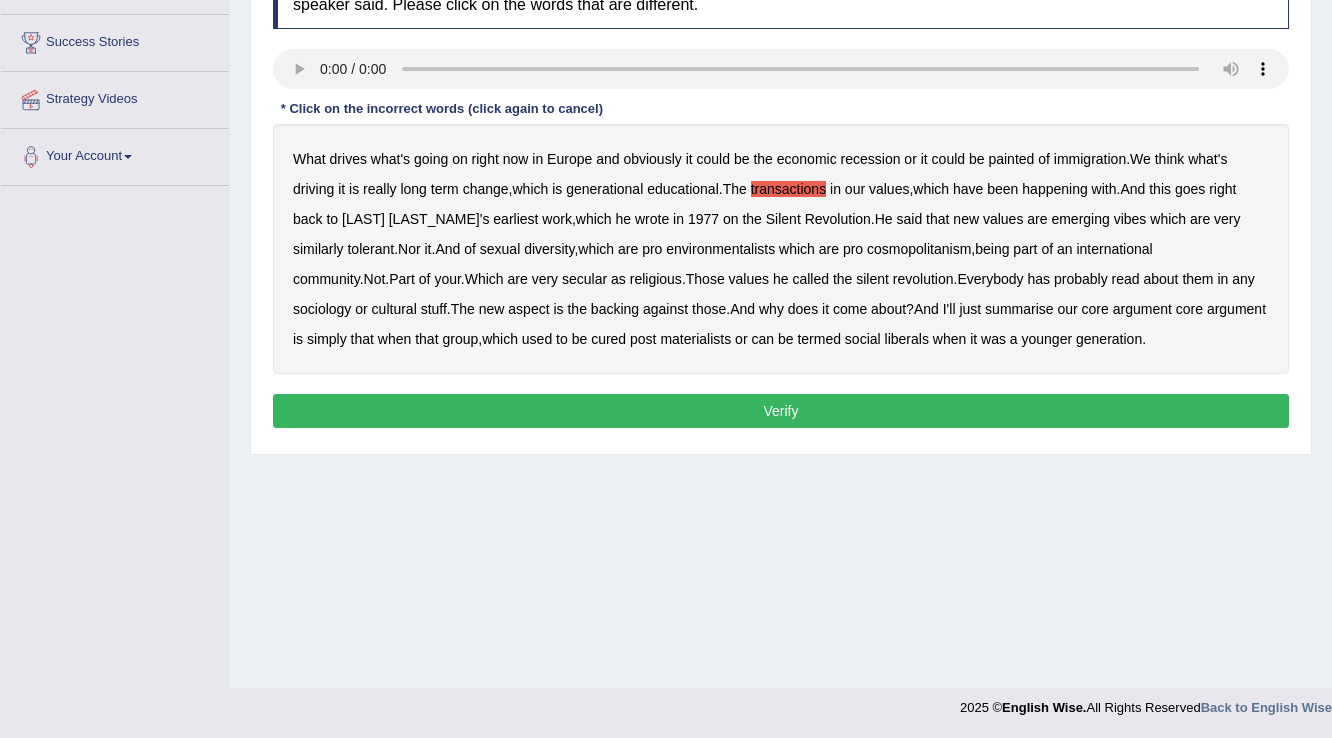 click on "your" at bounding box center [447, 279] 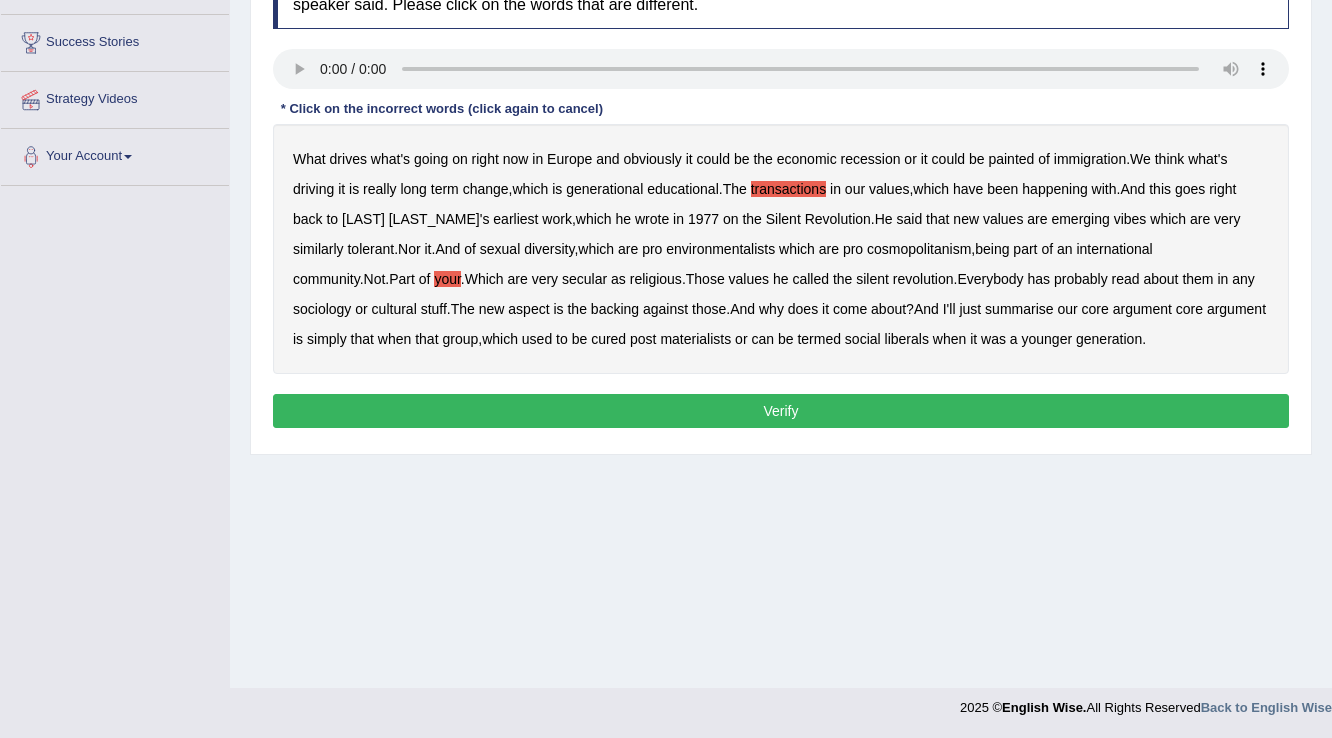 click on "Verify" at bounding box center (781, 411) 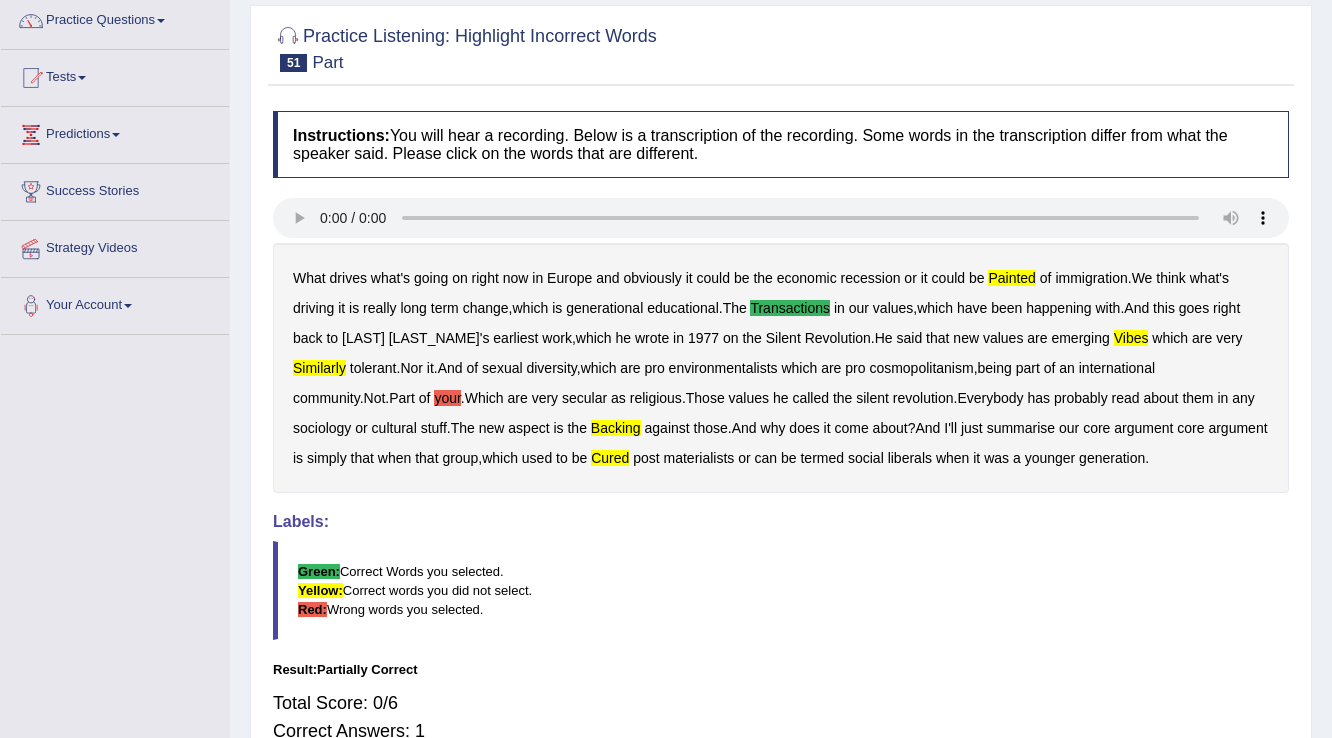 scroll, scrollTop: 0, scrollLeft: 0, axis: both 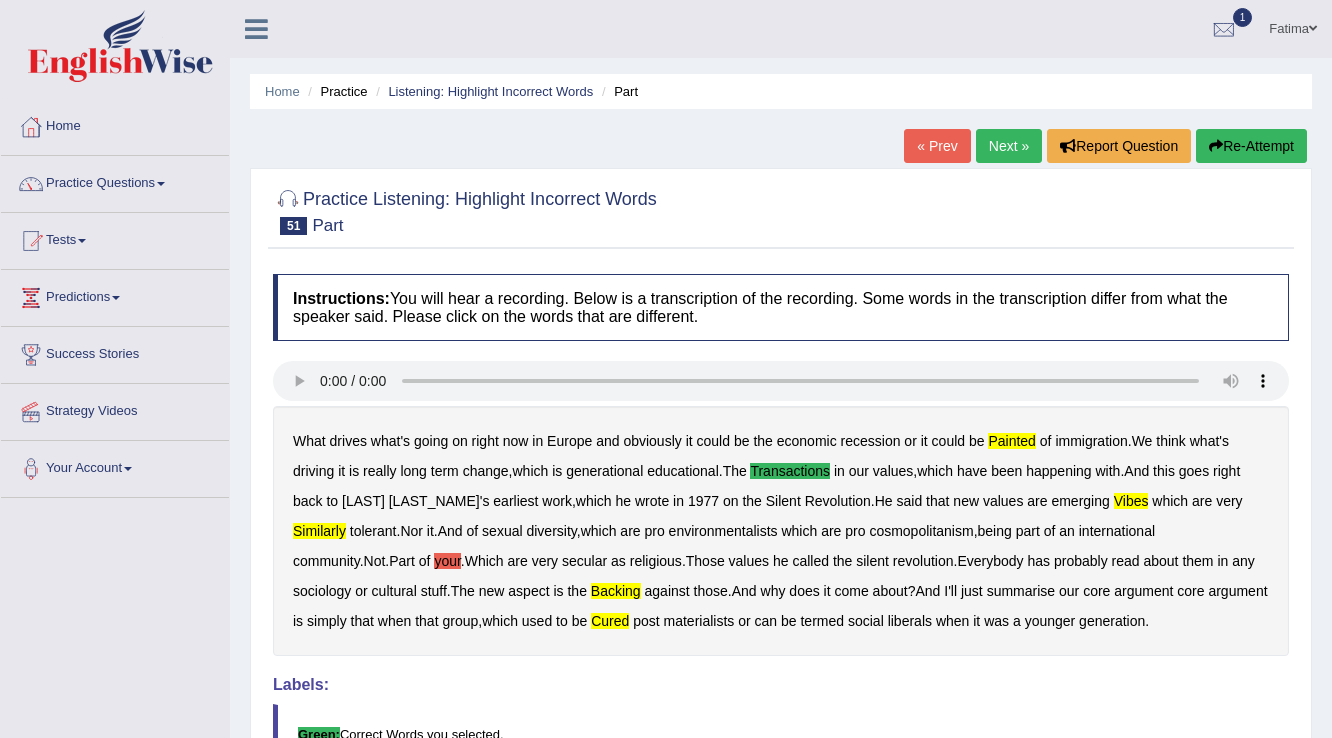 click on "Next »" at bounding box center (1009, 146) 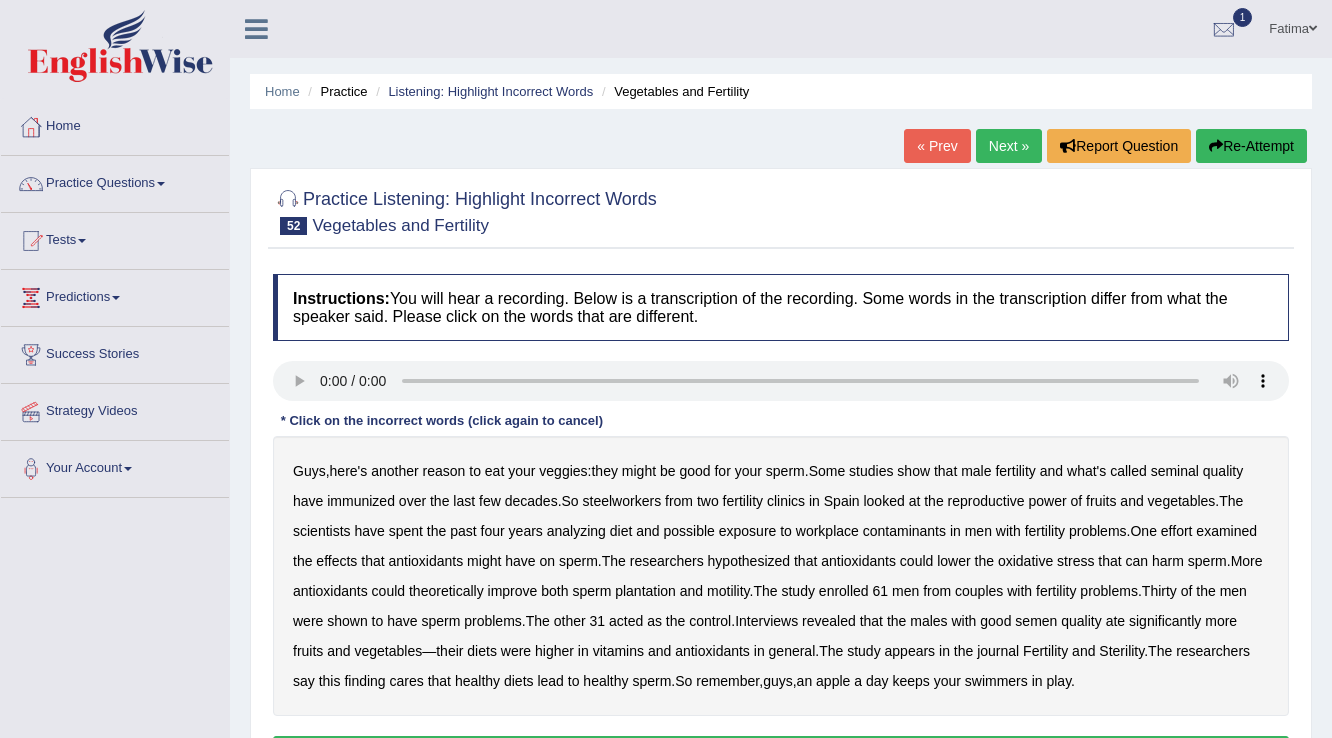 scroll, scrollTop: 109, scrollLeft: 0, axis: vertical 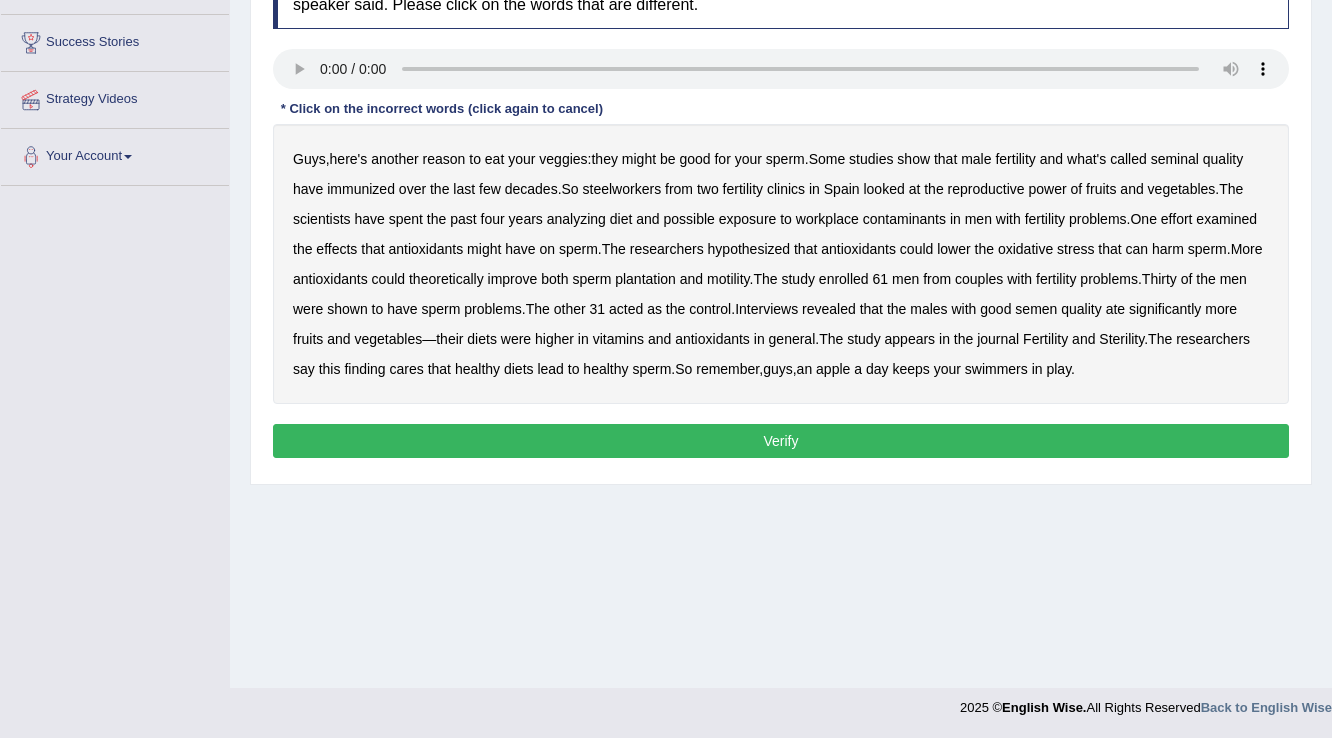 click on "have" at bounding box center (308, 189) 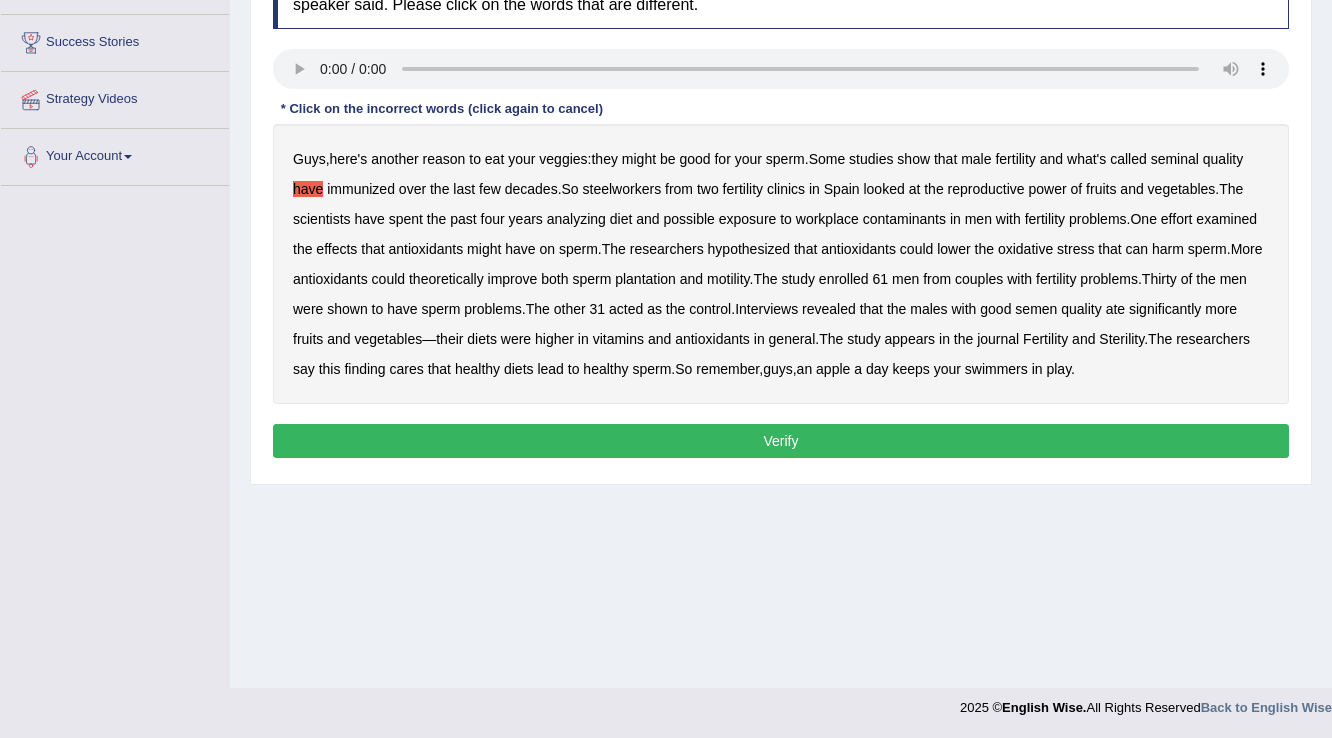 click on "immunized" at bounding box center [361, 189] 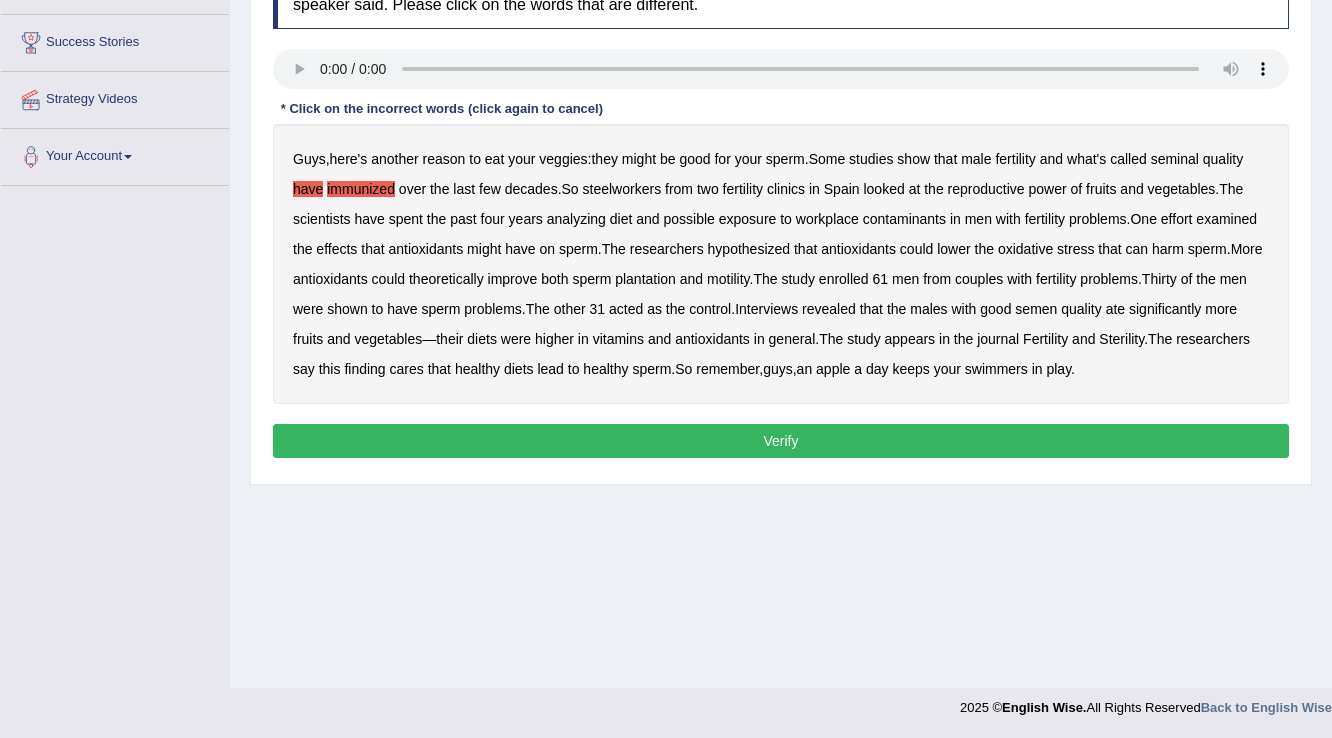 click on "immunized" at bounding box center [361, 189] 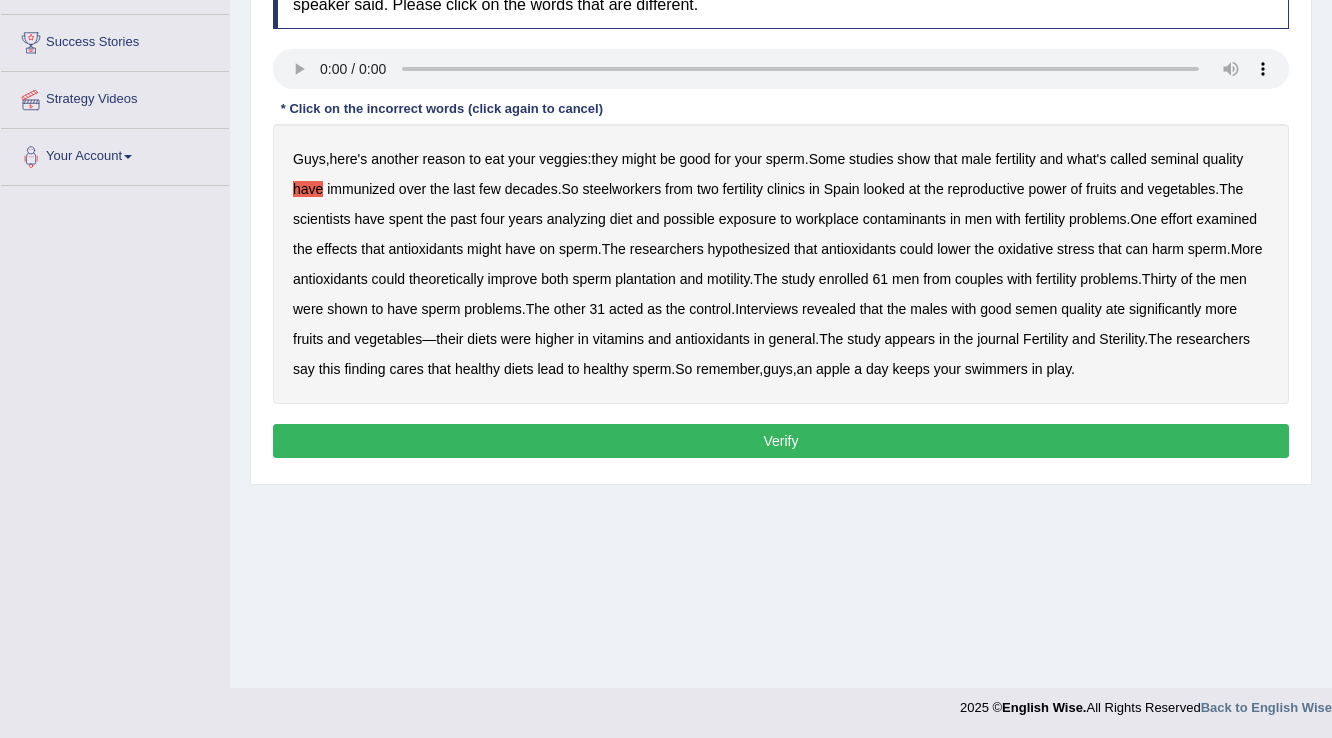 click on "cares" at bounding box center [407, 369] 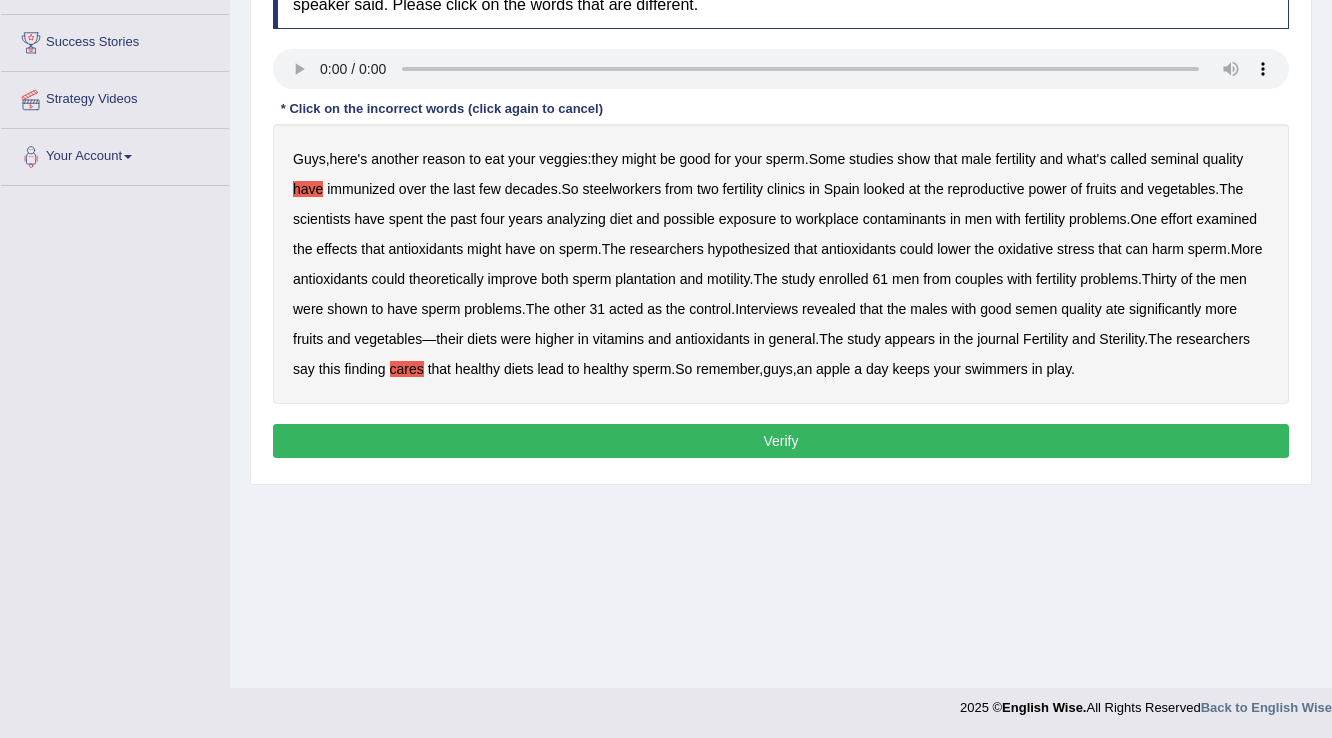 click on "Verify" at bounding box center (781, 441) 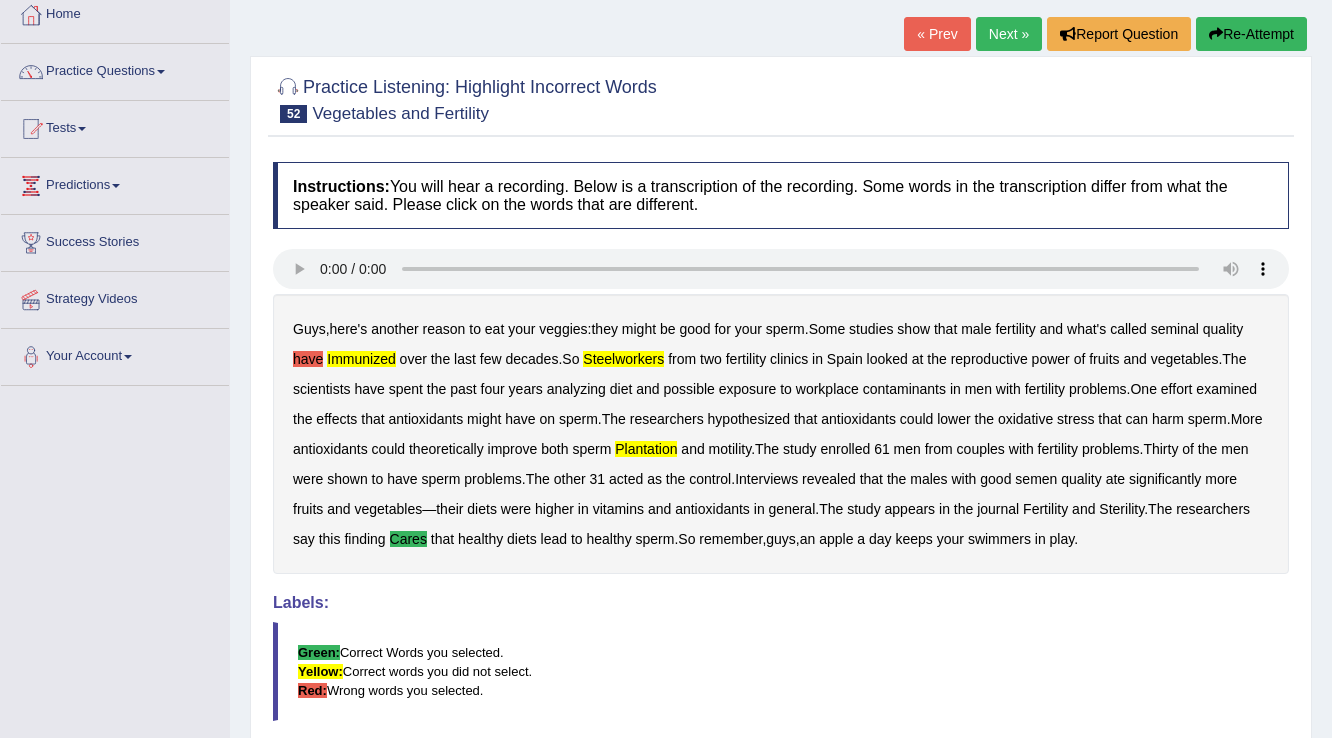 scroll, scrollTop: 88, scrollLeft: 0, axis: vertical 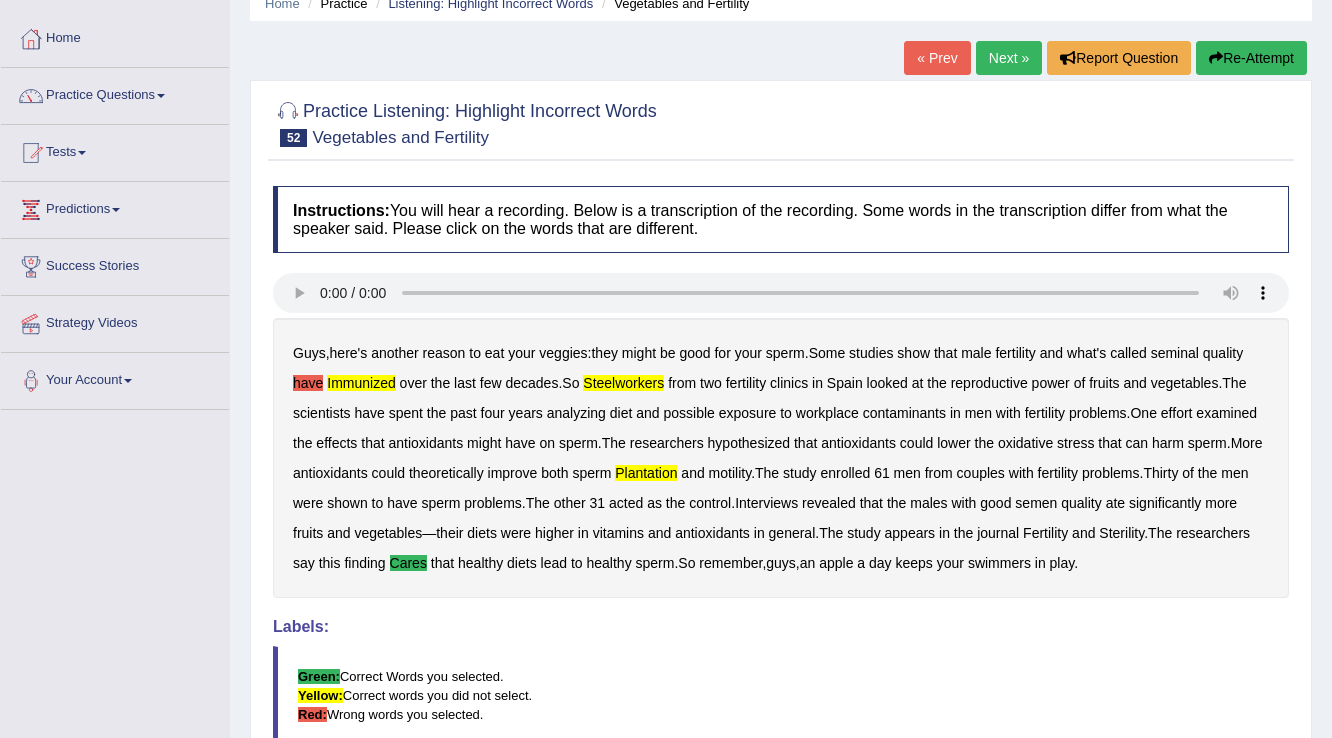 click on "Next »" at bounding box center [1009, 58] 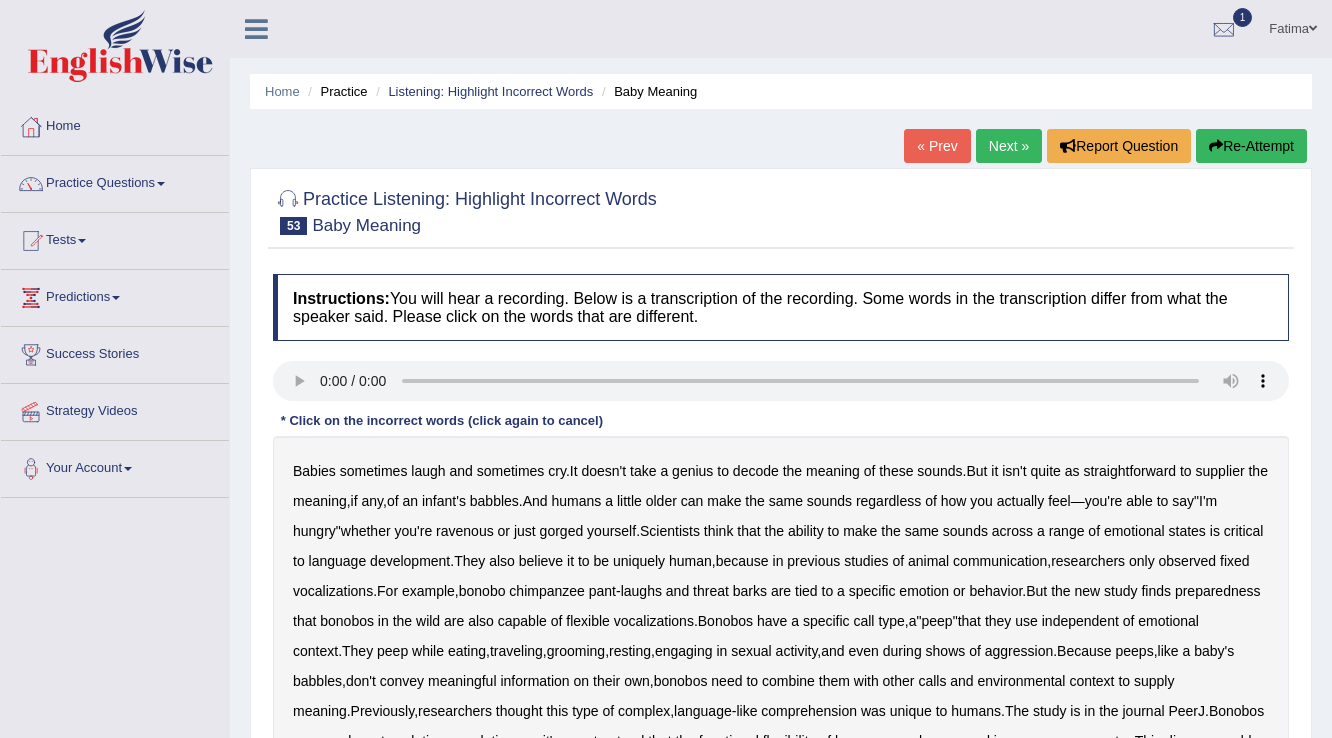 scroll, scrollTop: 160, scrollLeft: 0, axis: vertical 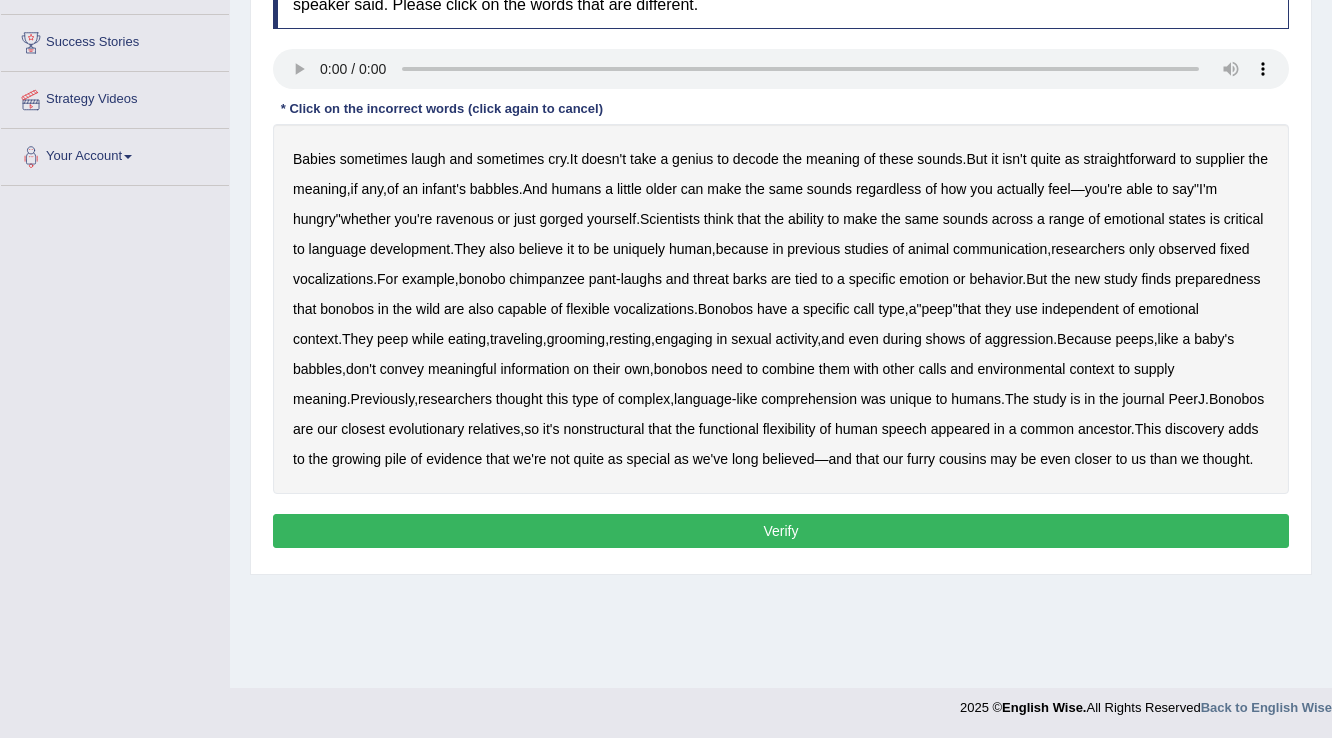 click on "supplier" at bounding box center [1220, 159] 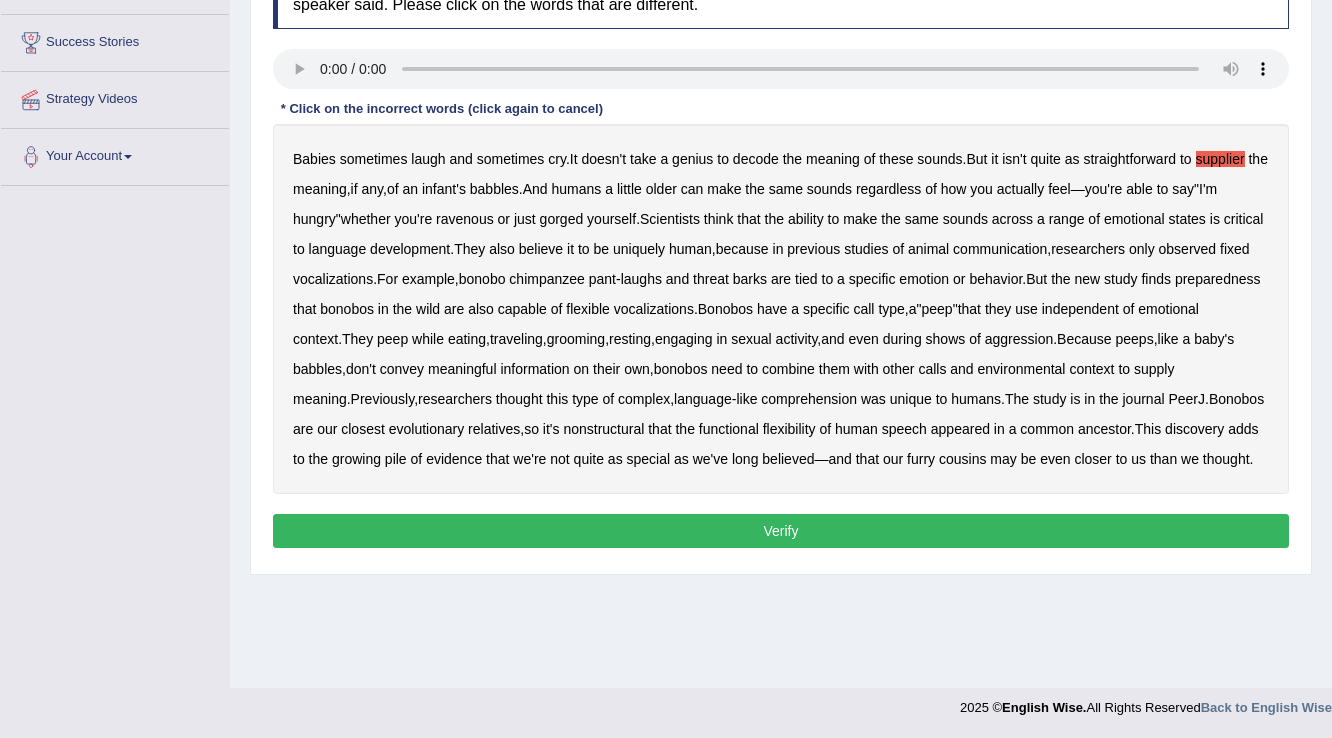 click on "ravenous" at bounding box center [465, 219] 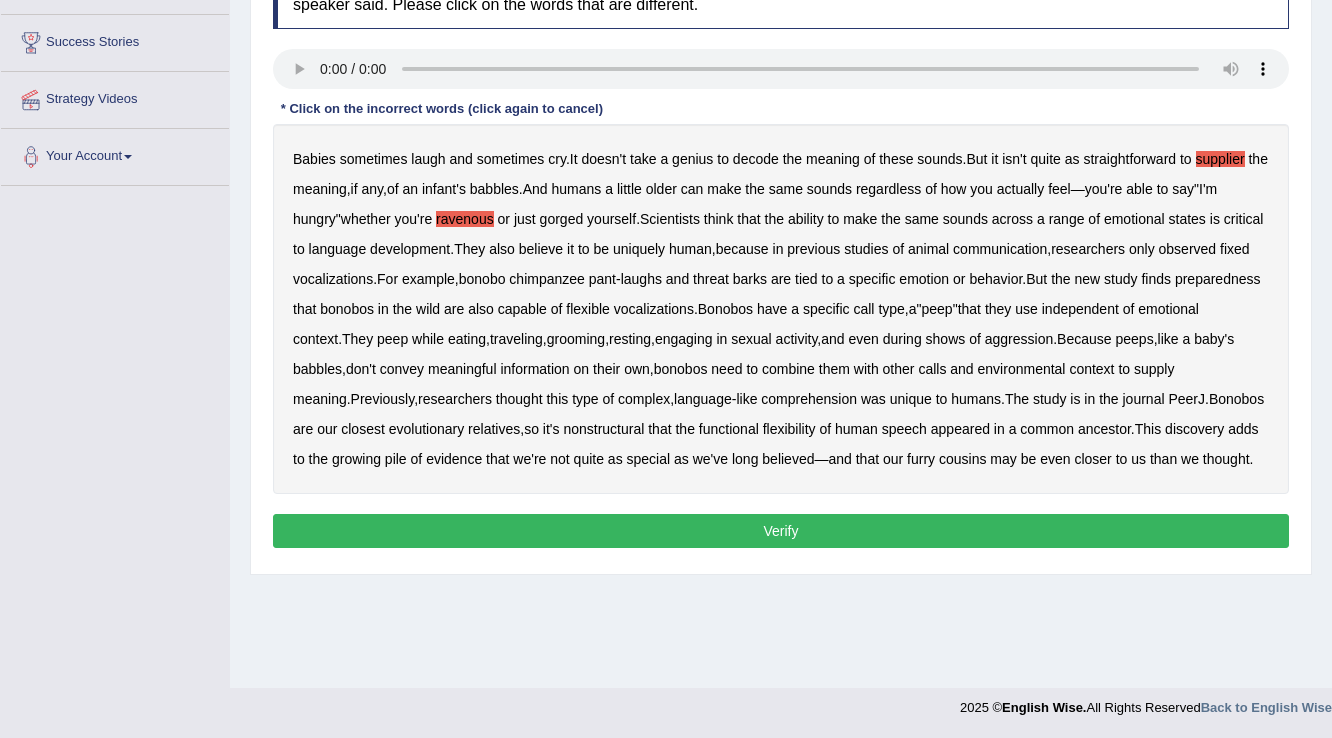 click on "ravenous" at bounding box center [465, 219] 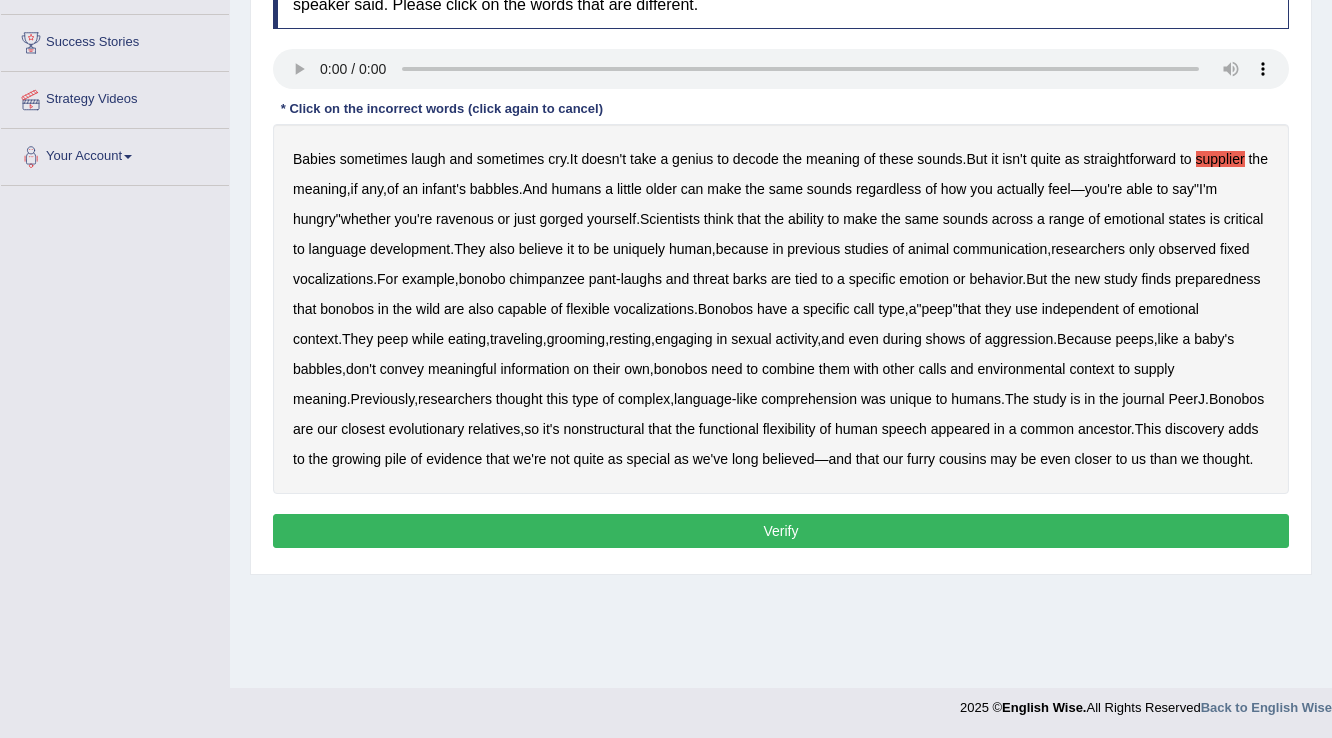 click on "preparedness" at bounding box center (1218, 279) 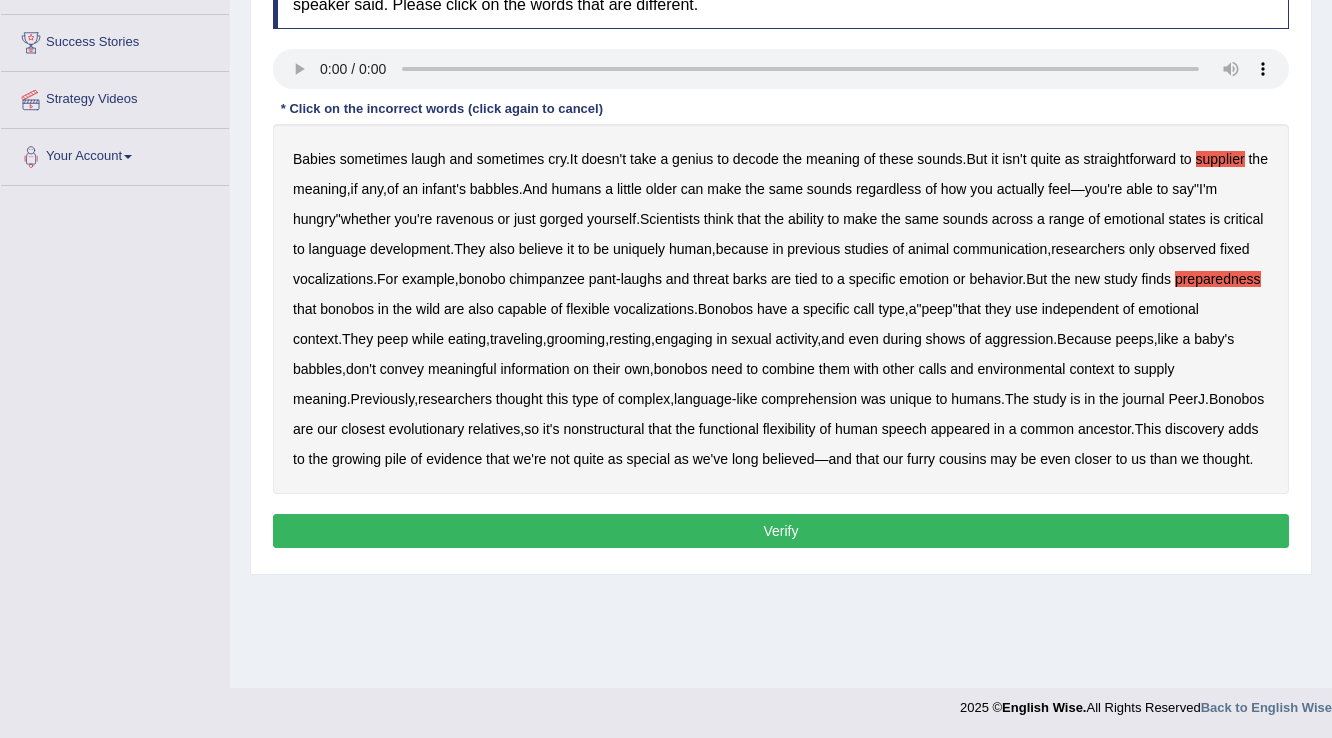 click on "Verify" at bounding box center [781, 531] 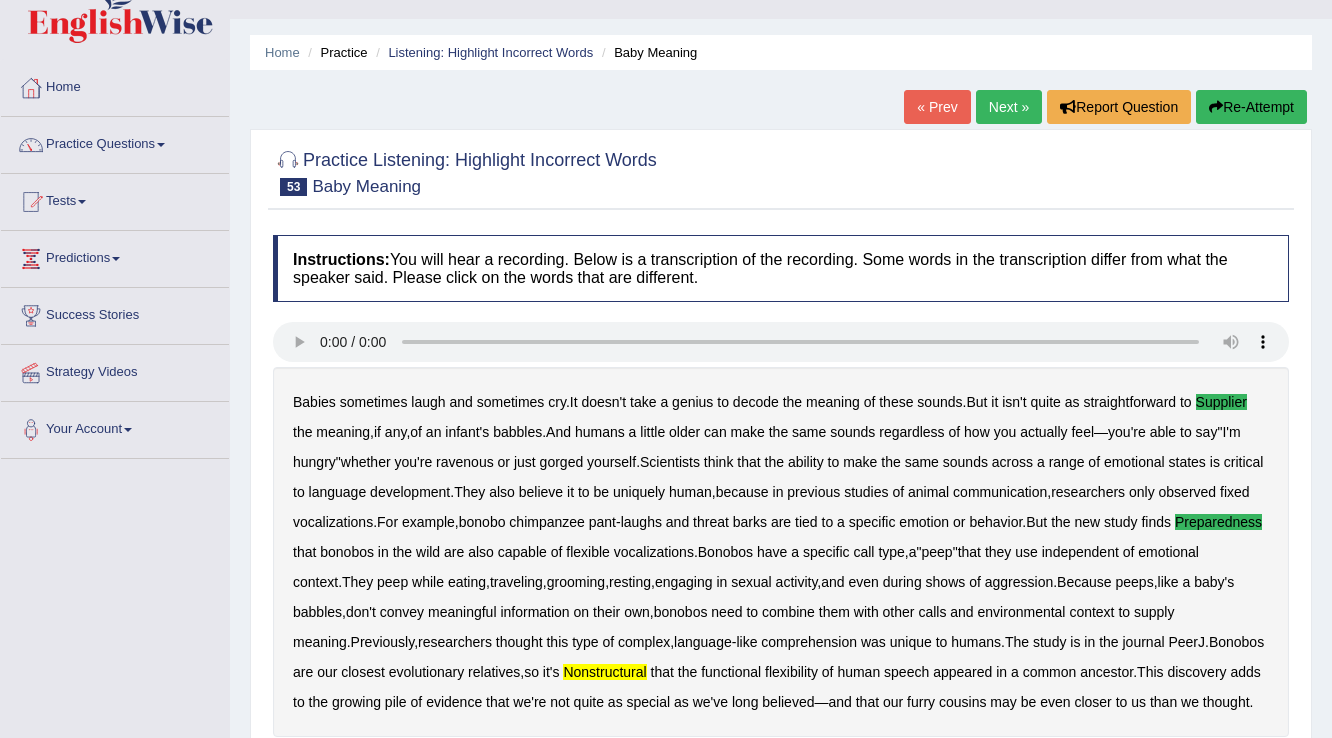 scroll, scrollTop: 0, scrollLeft: 0, axis: both 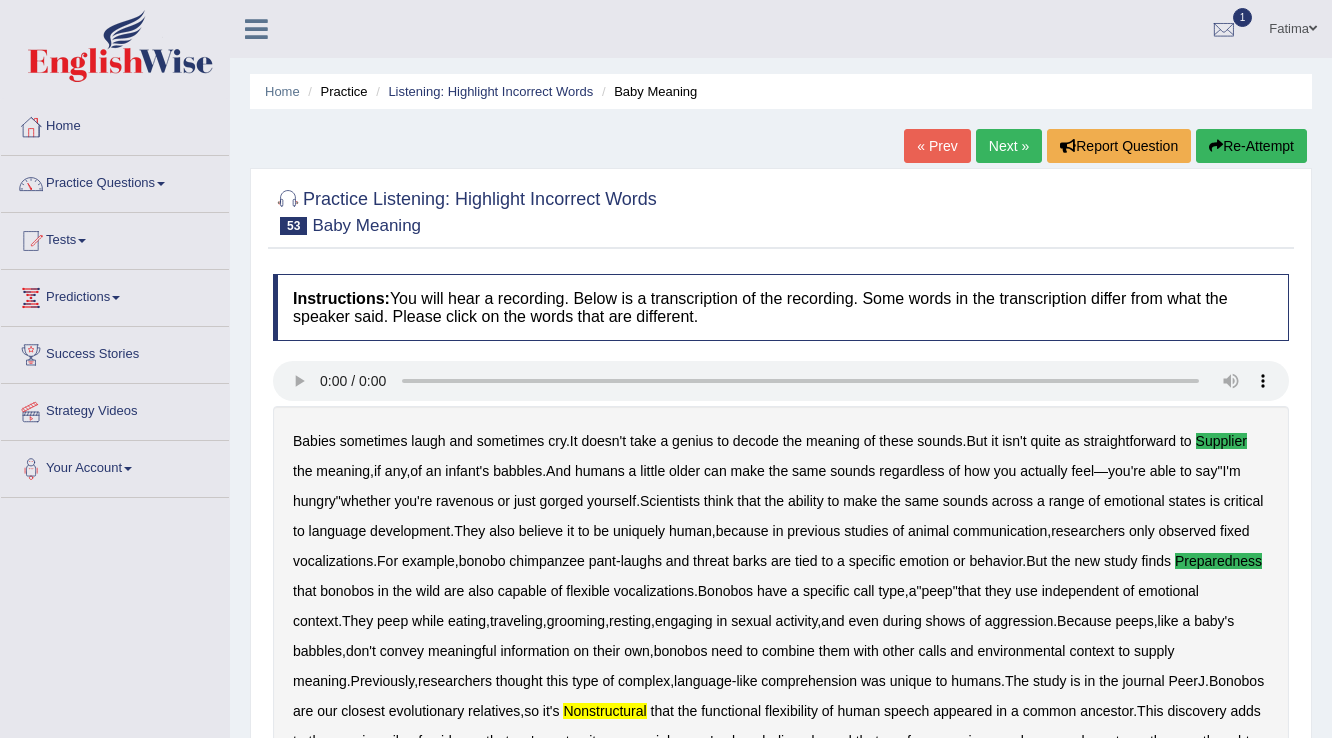 click on "Next »" at bounding box center [1009, 146] 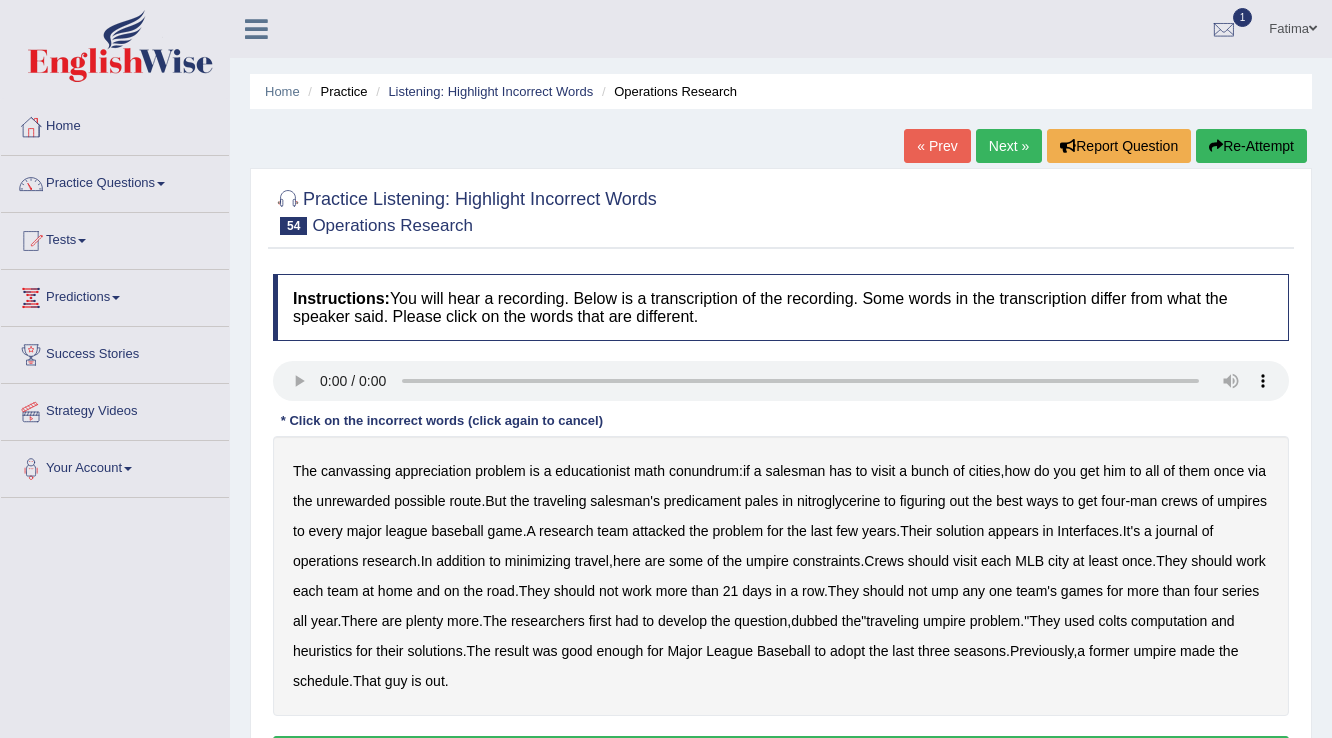 scroll, scrollTop: 0, scrollLeft: 0, axis: both 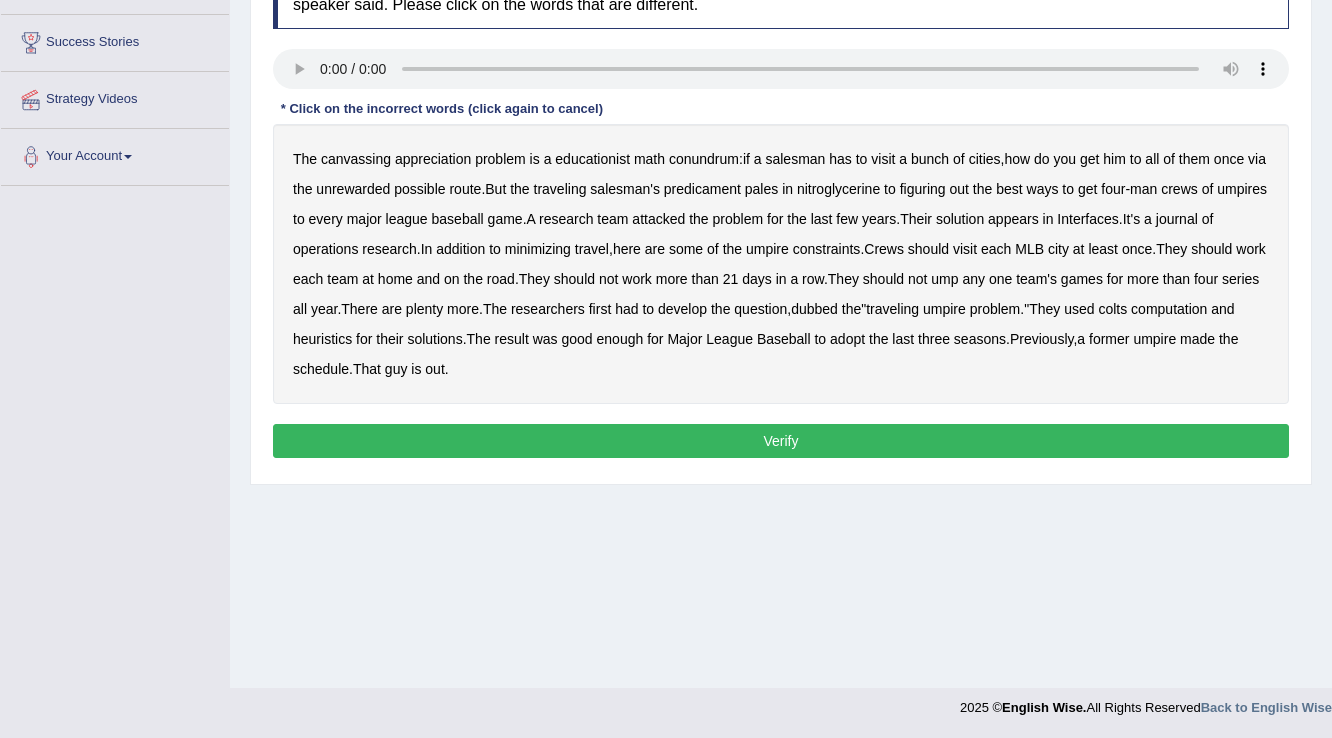 click on "educationist" at bounding box center [592, 159] 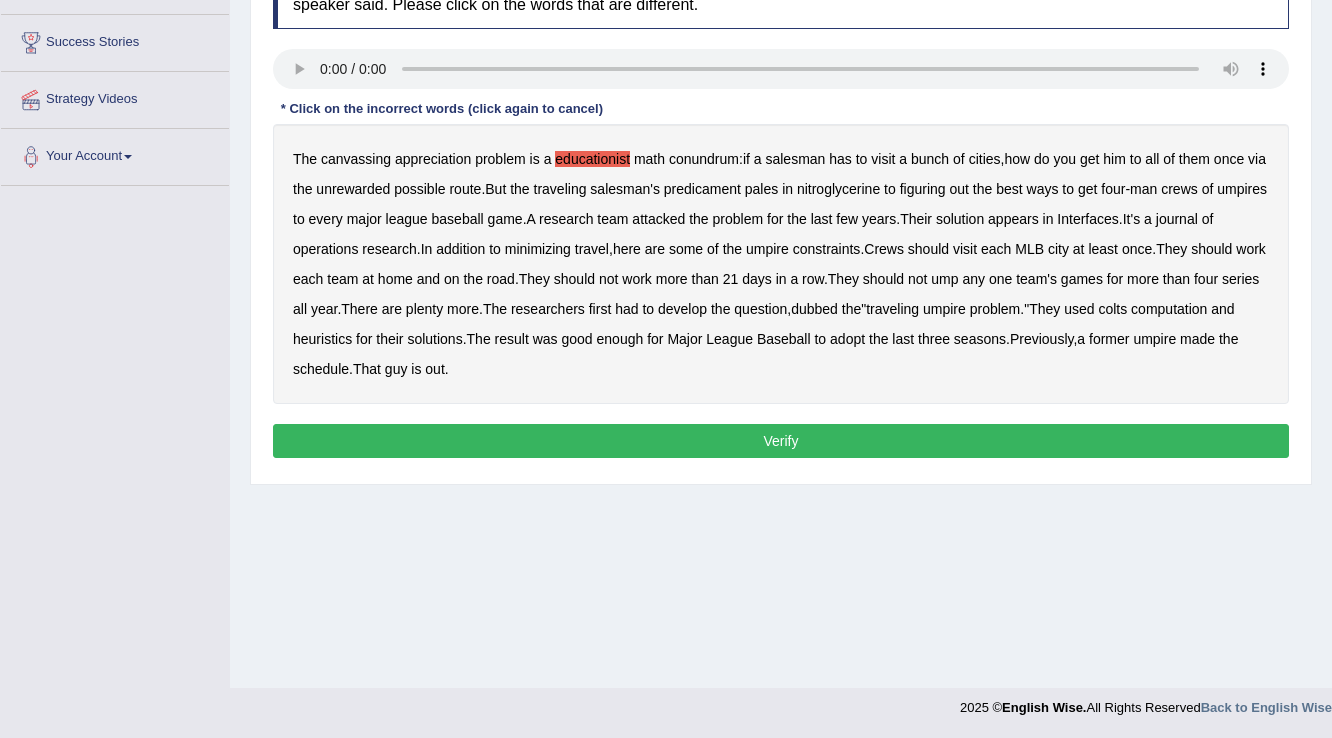 click on "colts" at bounding box center [1112, 309] 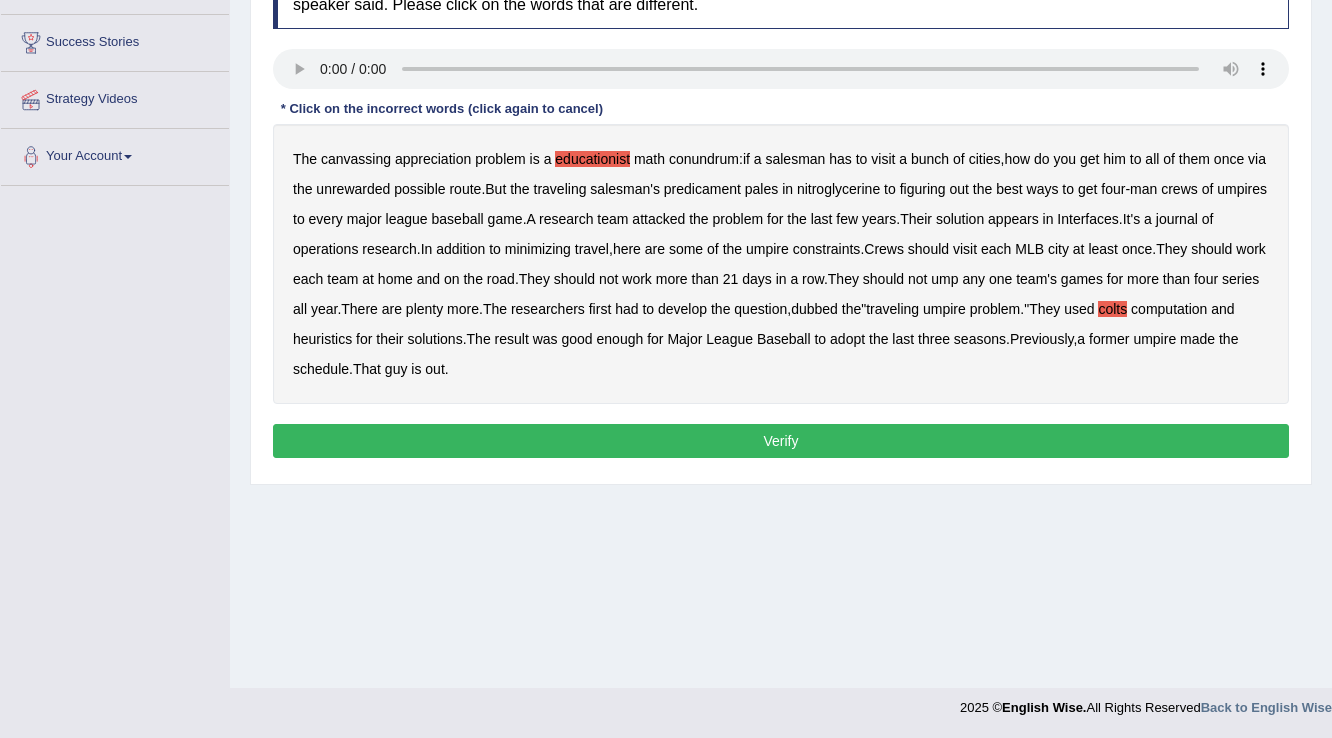 click on "Verify" at bounding box center (781, 441) 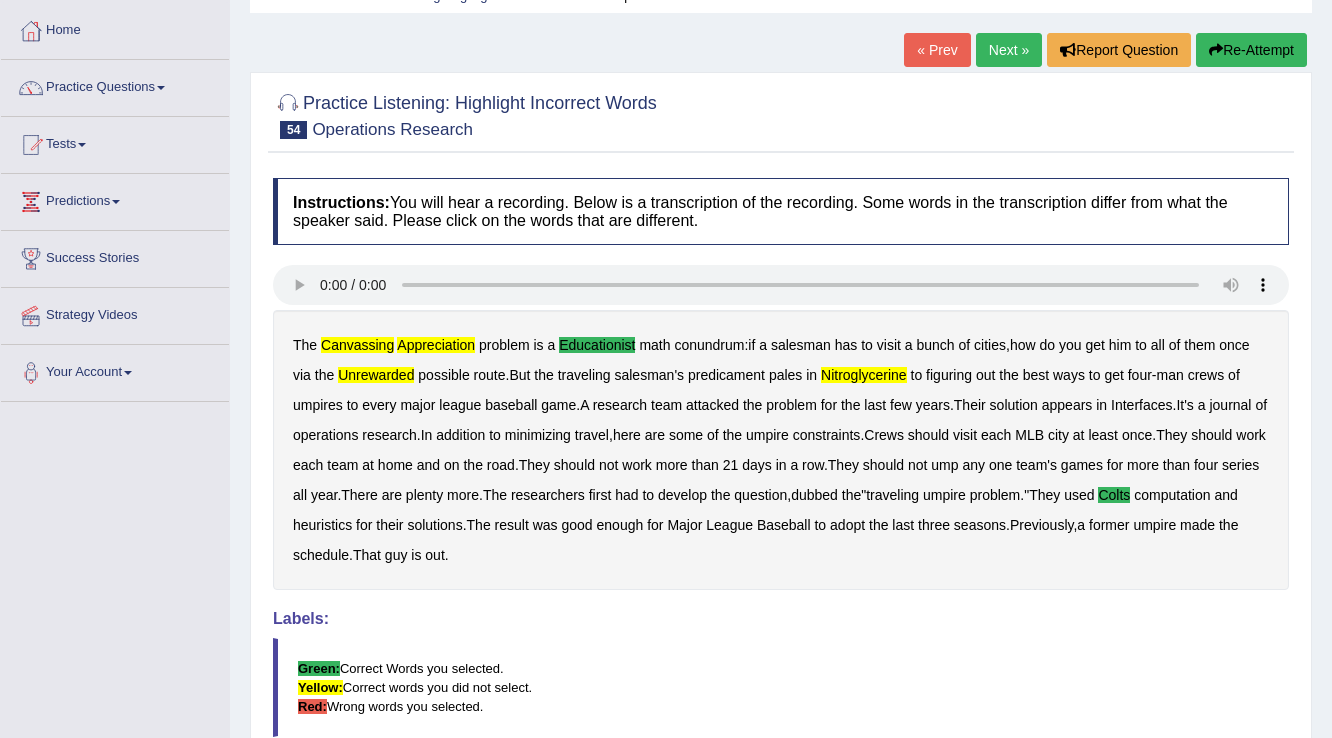 scroll, scrollTop: 88, scrollLeft: 0, axis: vertical 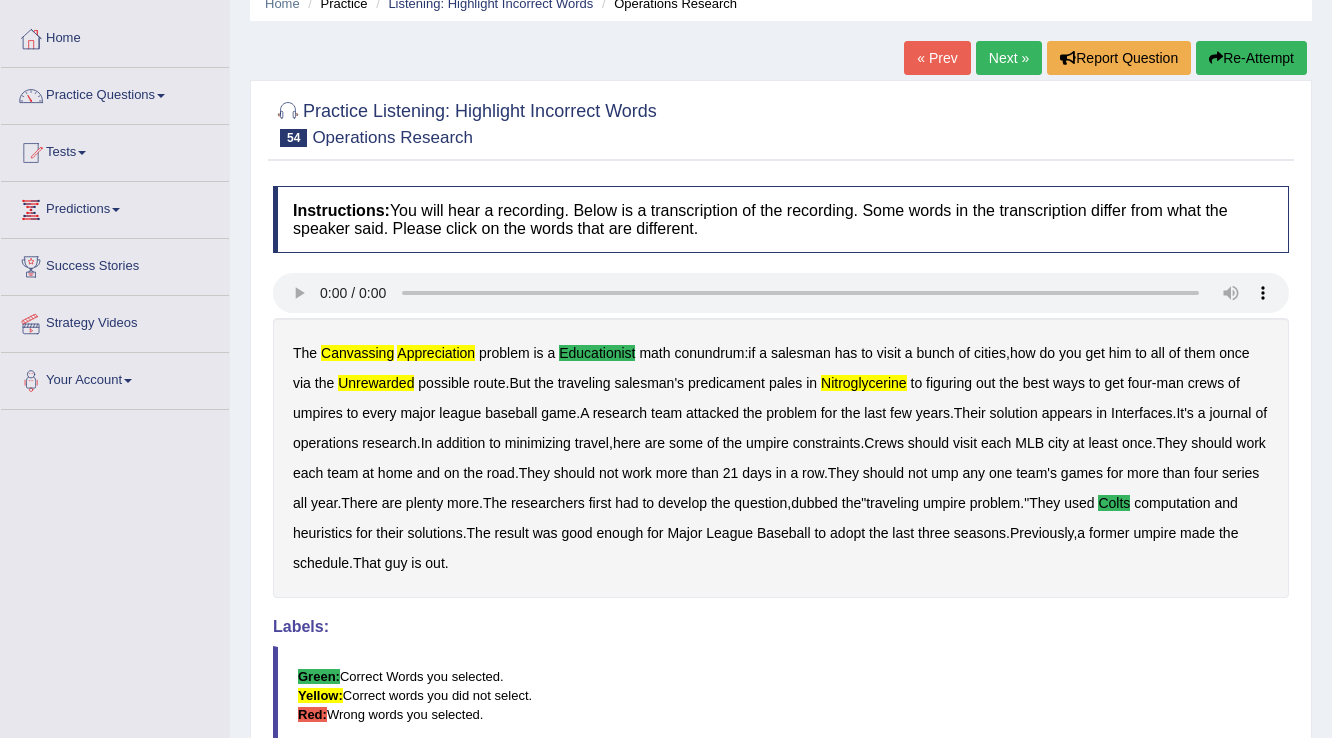 click on "Next »" at bounding box center [1009, 58] 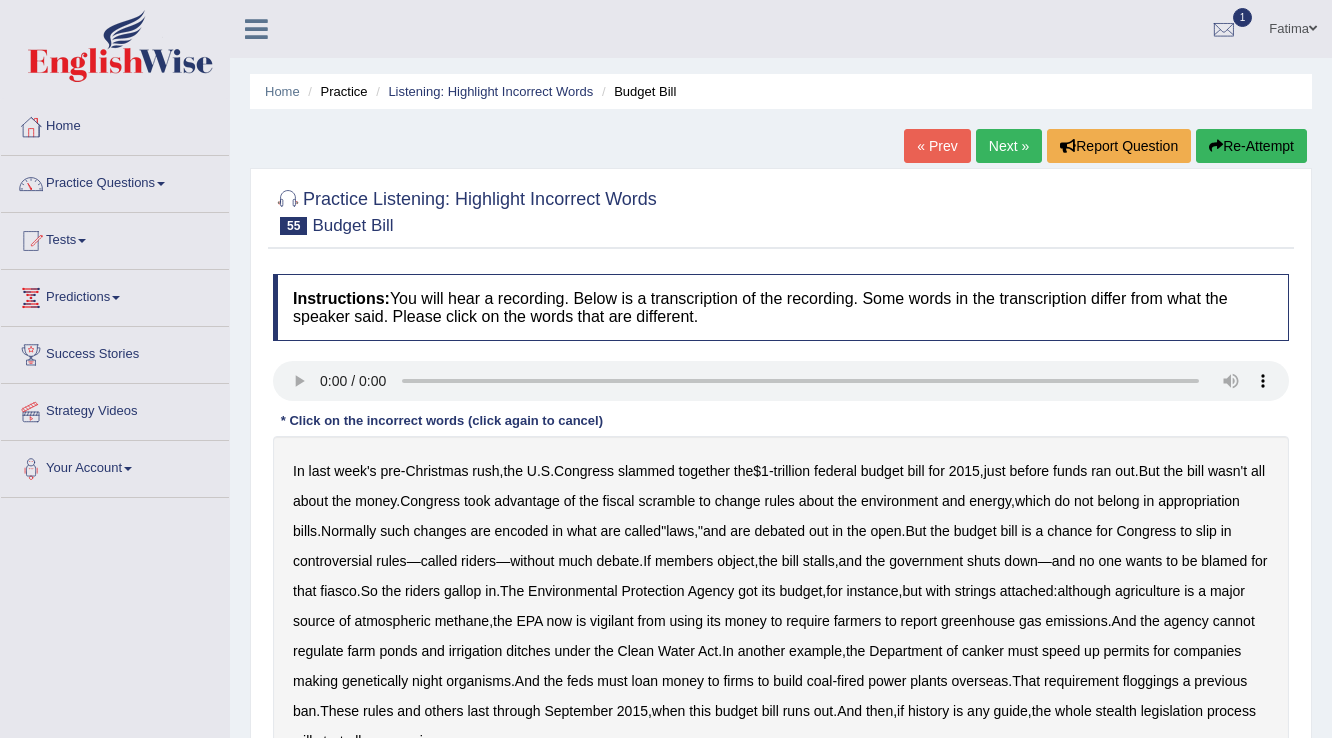 scroll, scrollTop: 0, scrollLeft: 0, axis: both 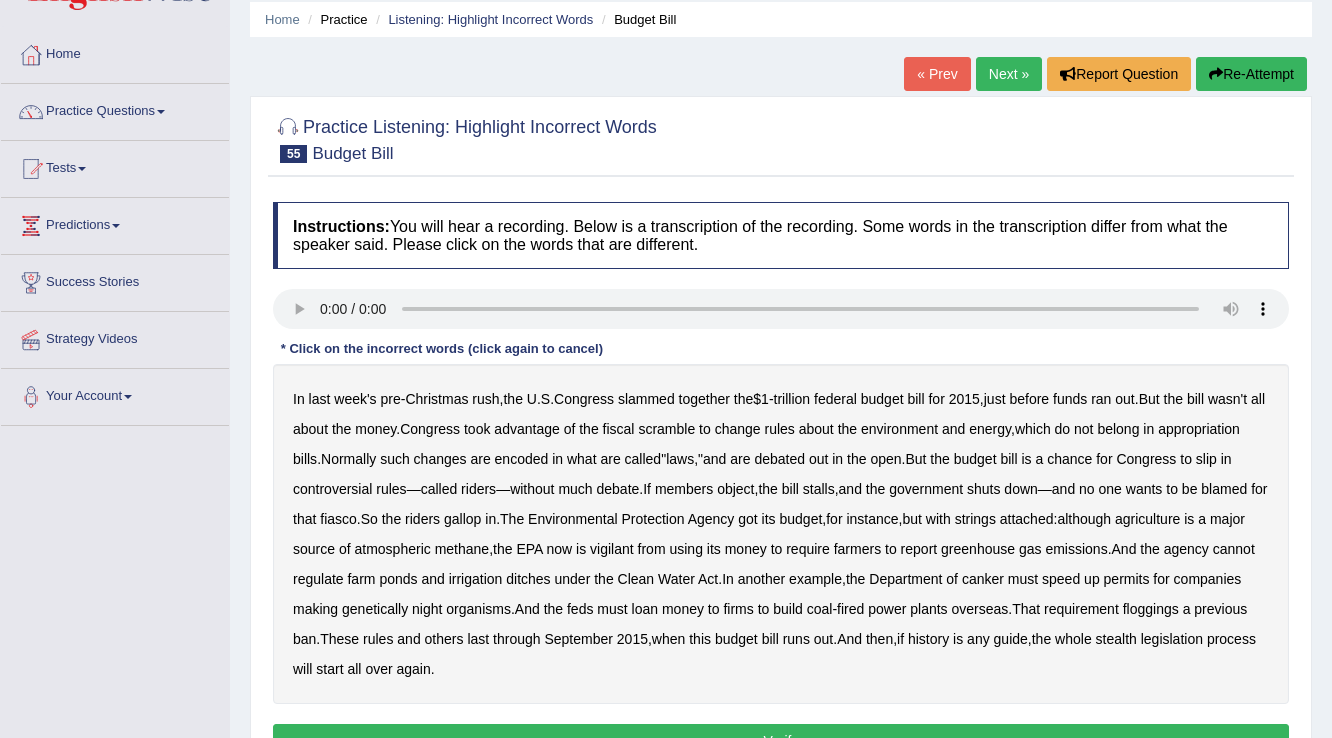 click on "Re-Attempt" at bounding box center (1251, 74) 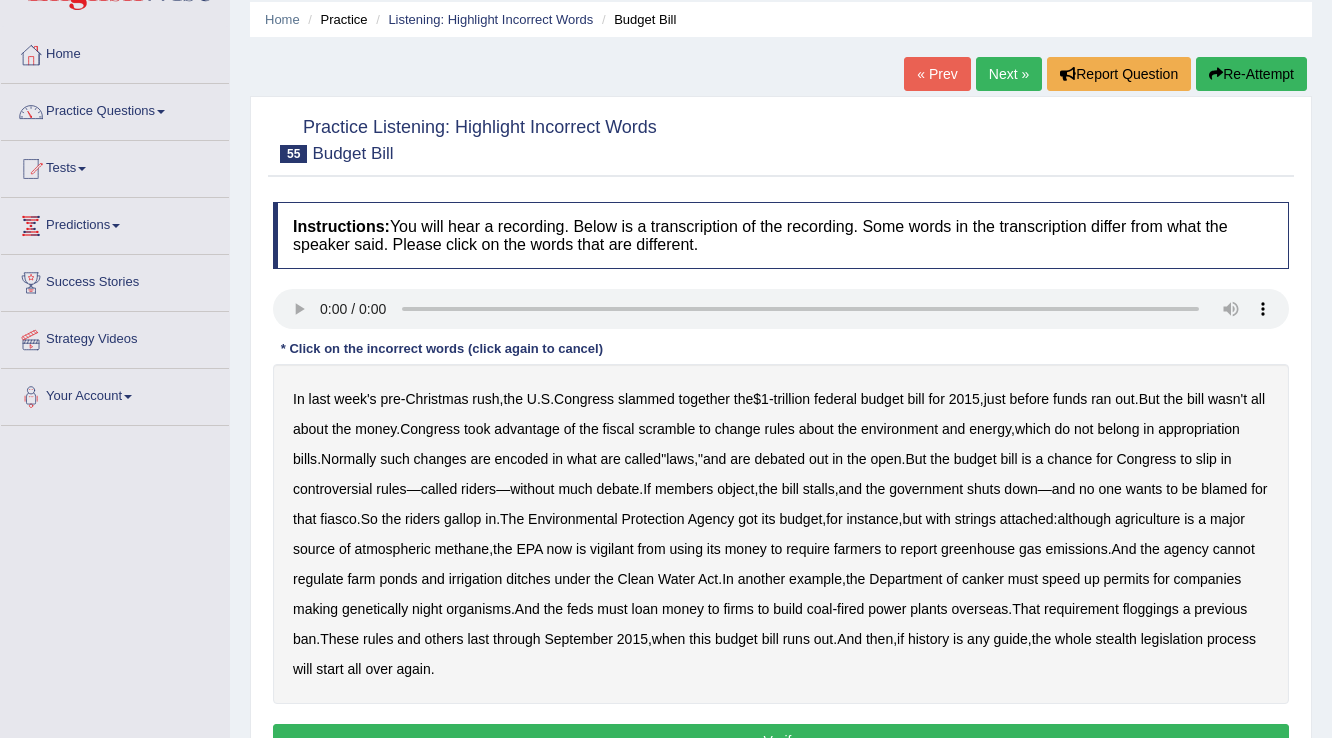 scroll, scrollTop: 72, scrollLeft: 0, axis: vertical 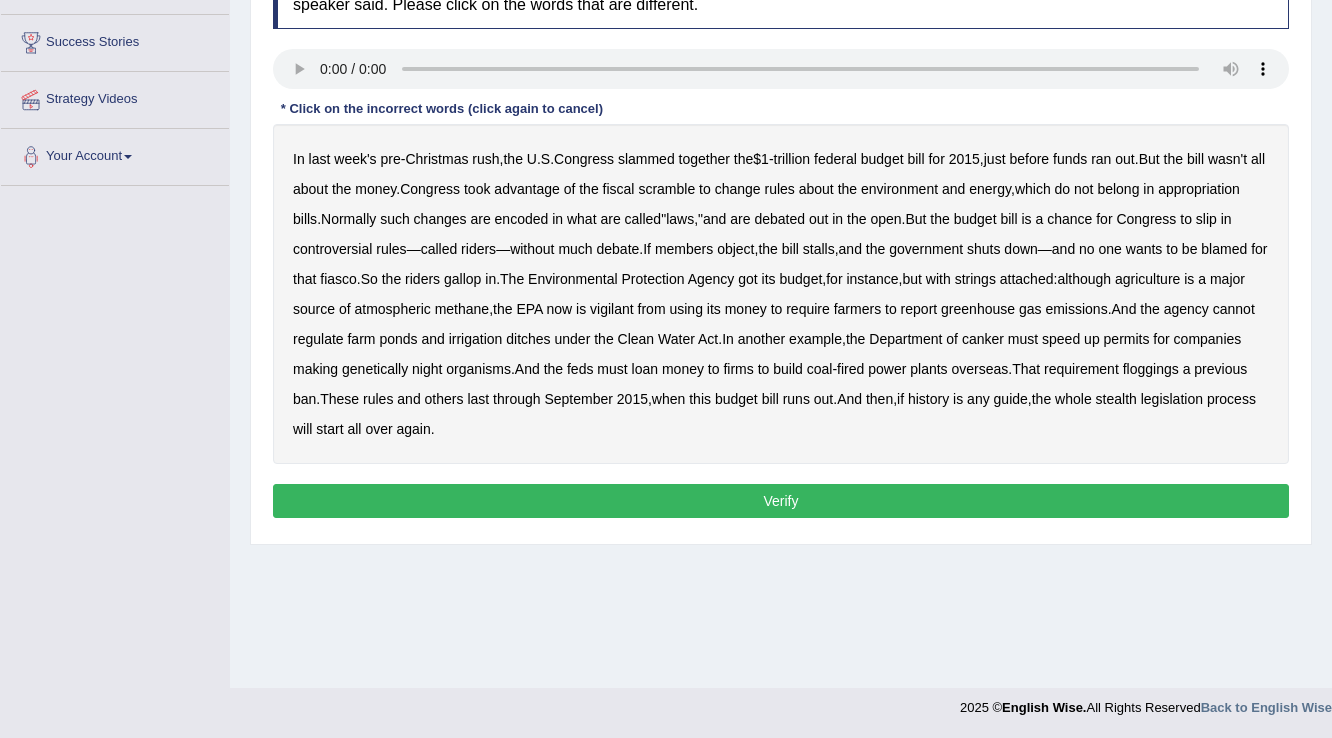 click on "vigilant" at bounding box center [612, 309] 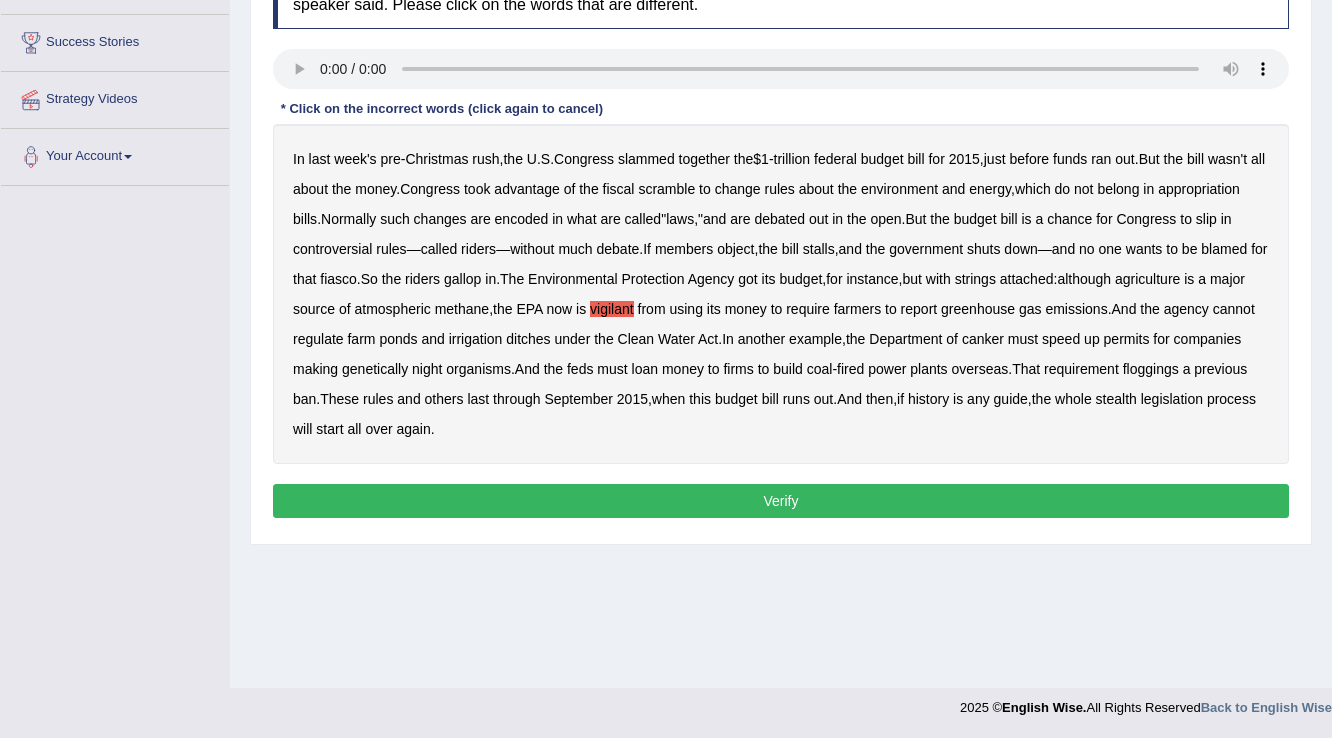 click on "In   last   week's   pre - Christmas   rush ,  the   U . S .  Congress   slammed   together   the  $ 1  - trillion   federal   budget   bill   for   2015 ,  just   before   funds   ran   out .  But   the   bill   wasn't   all   about   the   money .  Congress   took   advantage   of   the   fiscal   scramble   to   change   rules   about   the   environment   and   energy ,  which   do   not   belong   in   appropriation   bills .  Normally   such   changes   are   encoded   in   what   are   called  " laws ,"  and   are   debated   out   in   the   open .  But   the   budget   bill   is   a   chance   for   Congress   to   slip   in   controversial   rules — called   riders — without   much   debate .  If   members   object ,  the   bill   stalls ,  and   the   government   shuts   down — and   no   one   wants   to   be   blamed   for   that   fiasco .  So   the   riders   gallop   in .  The   Environmental   Protection   Agency   got   its   budget ,  for   instance ,  but   with   strings   attached" at bounding box center [781, 294] 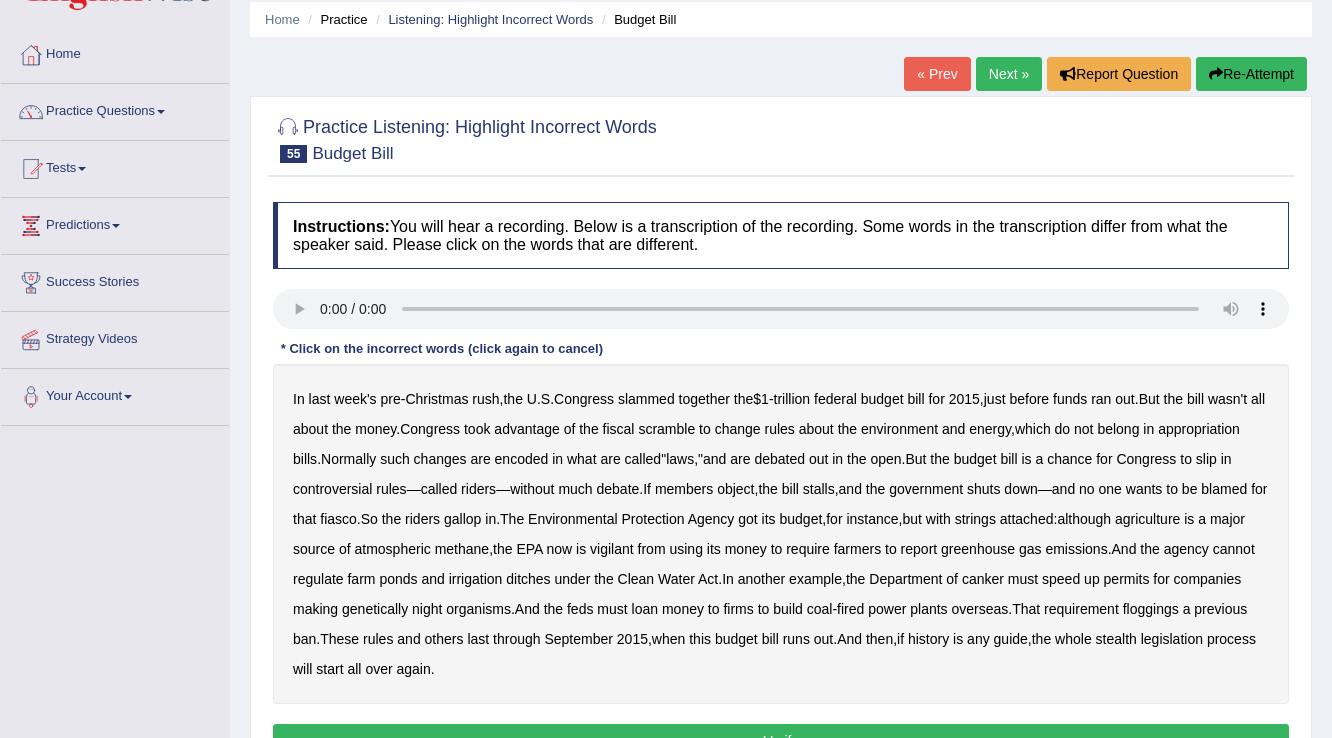 scroll, scrollTop: 72, scrollLeft: 0, axis: vertical 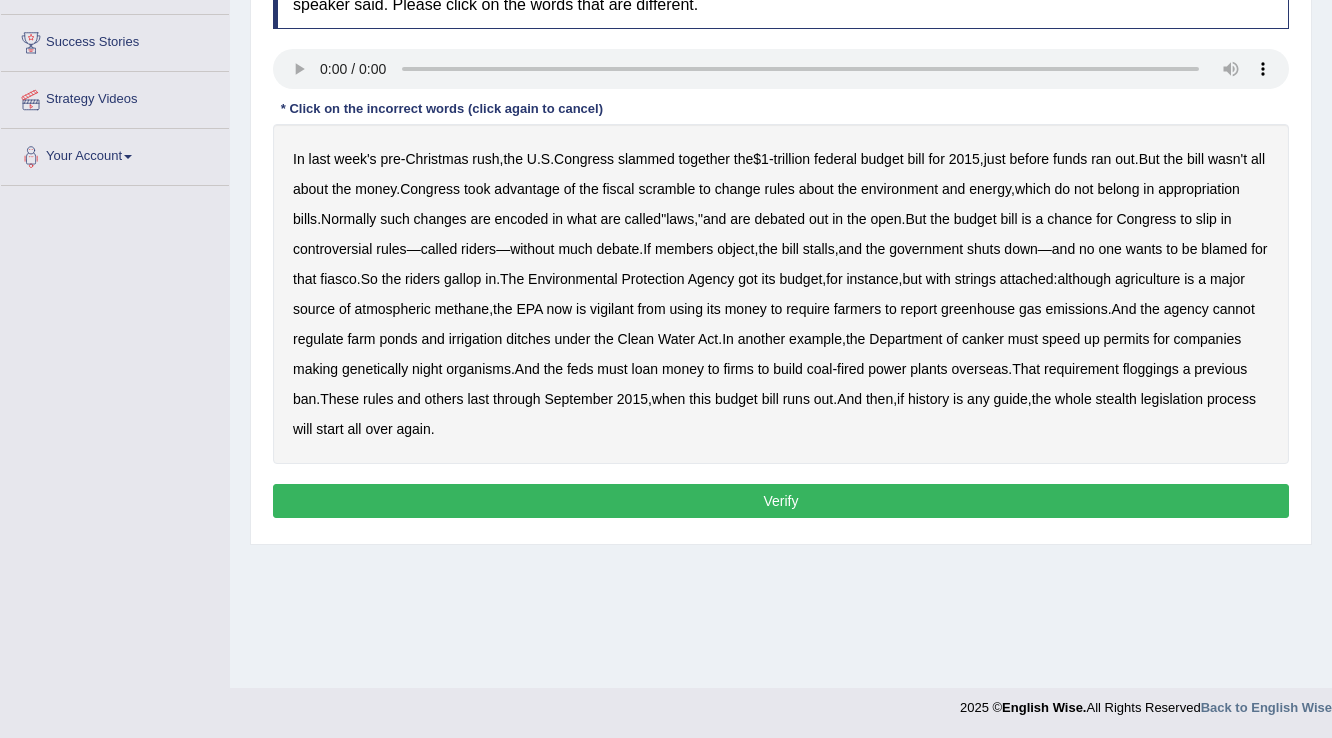 click on "strings" at bounding box center (975, 279) 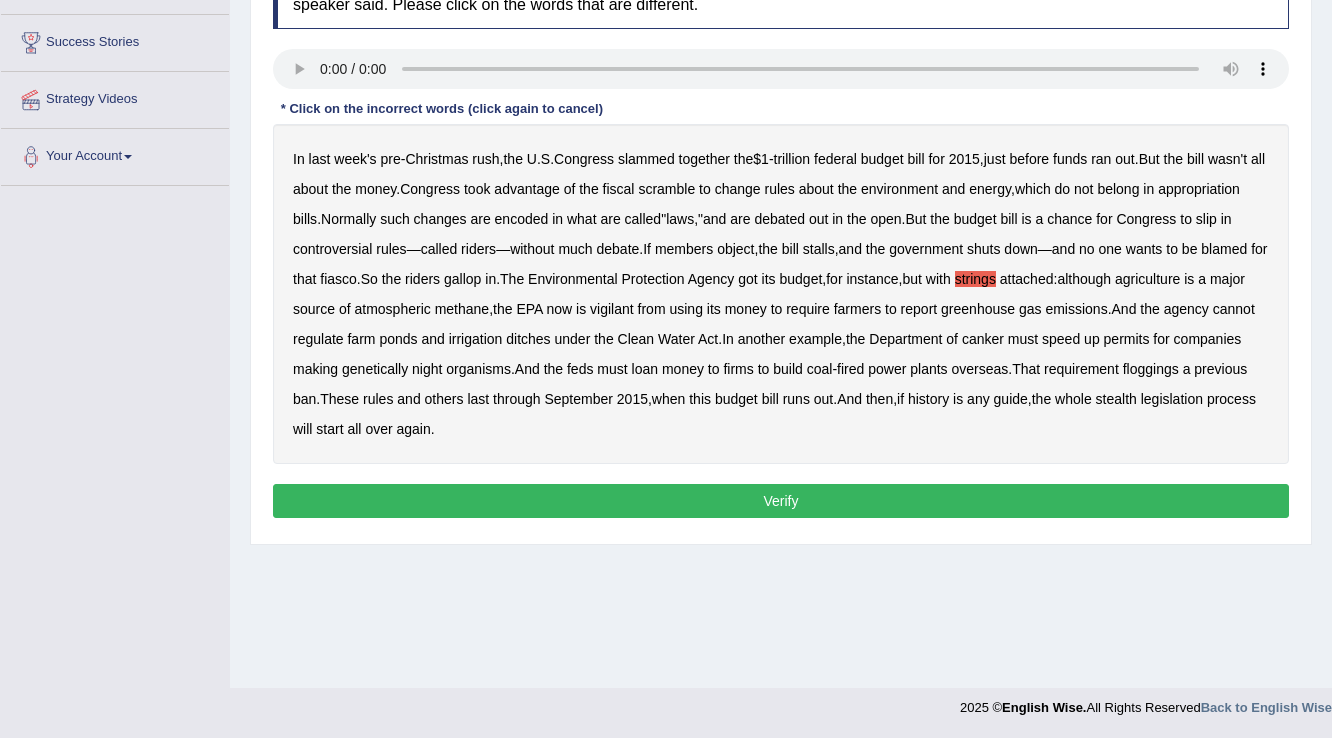 click on "vigilant" at bounding box center (612, 309) 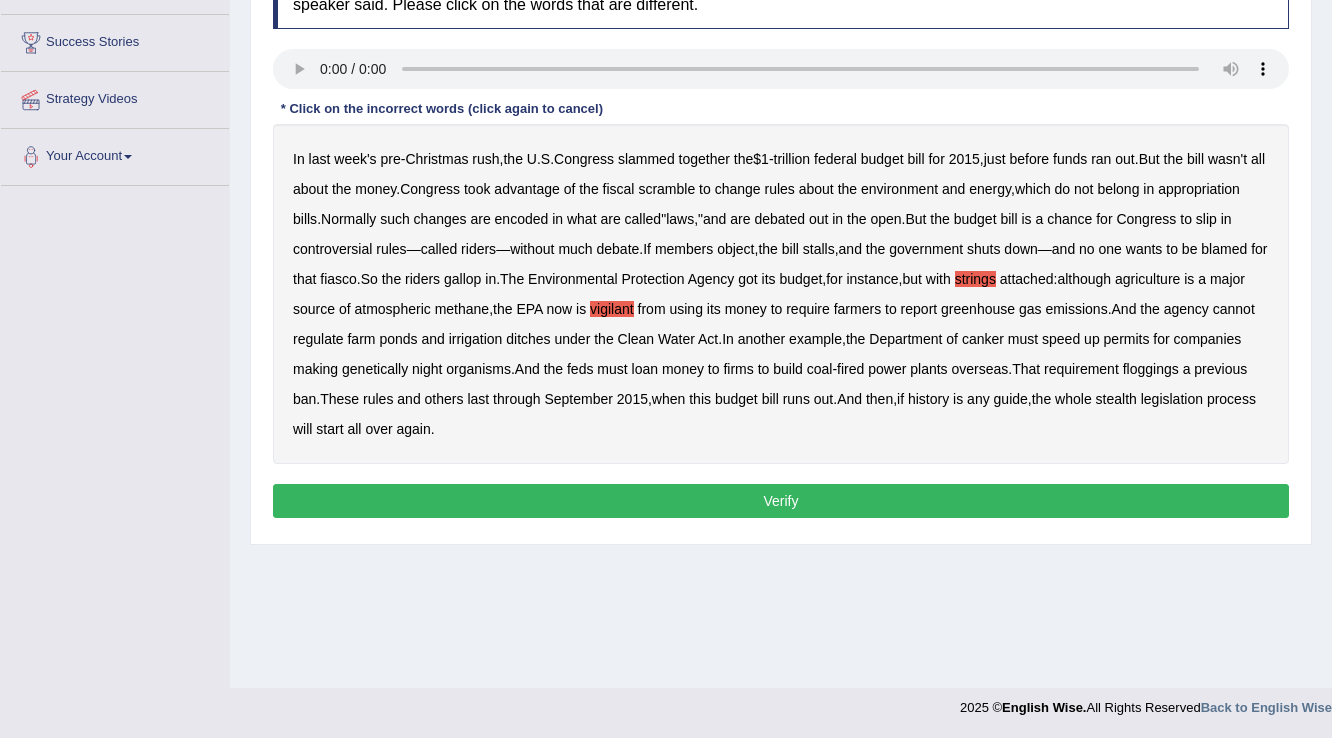 click on "whole" at bounding box center [1073, 399] 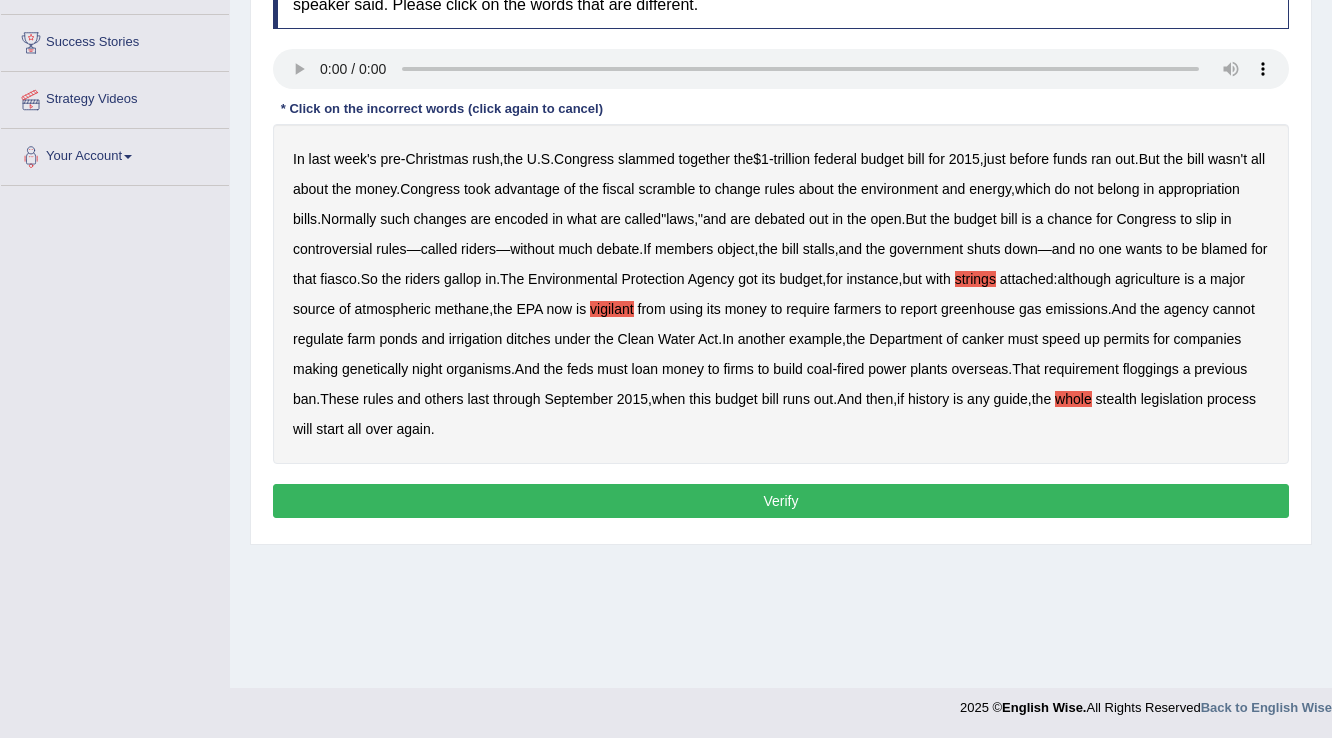 click on "whole" at bounding box center [1073, 399] 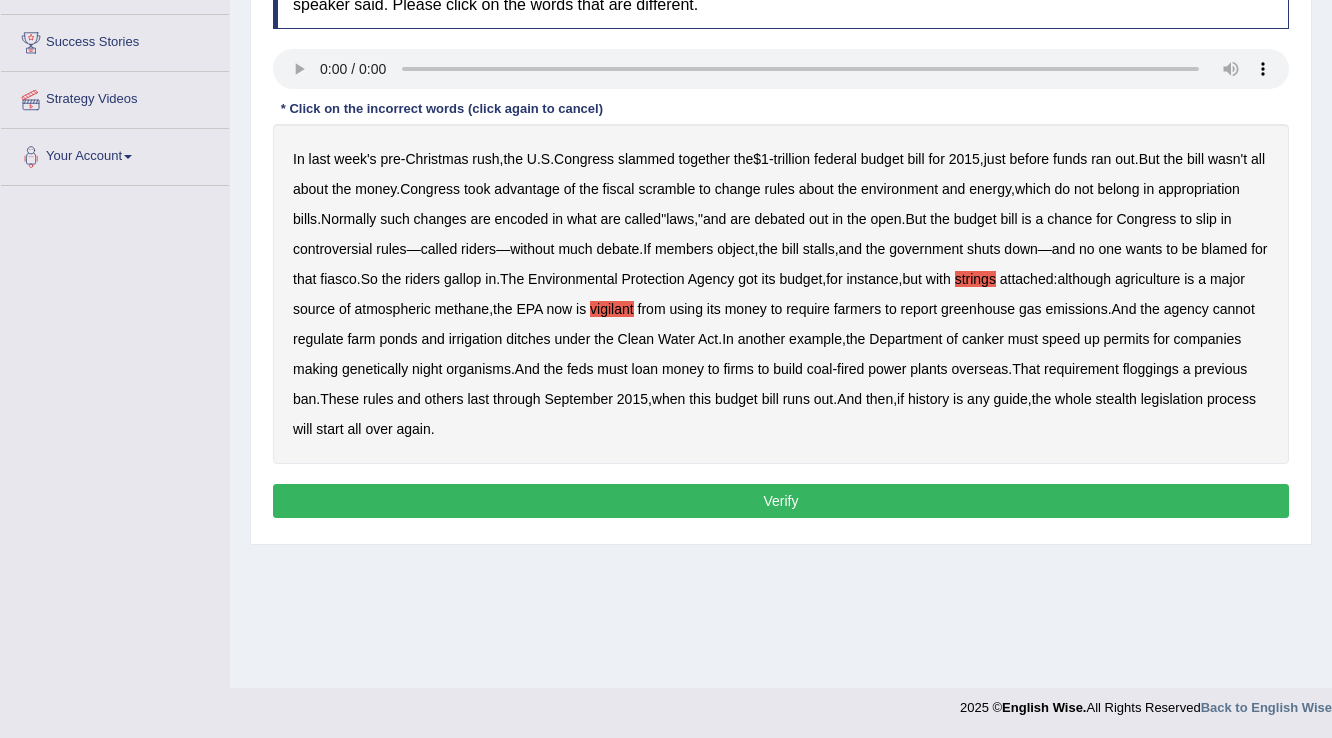 click on "Verify" at bounding box center (781, 501) 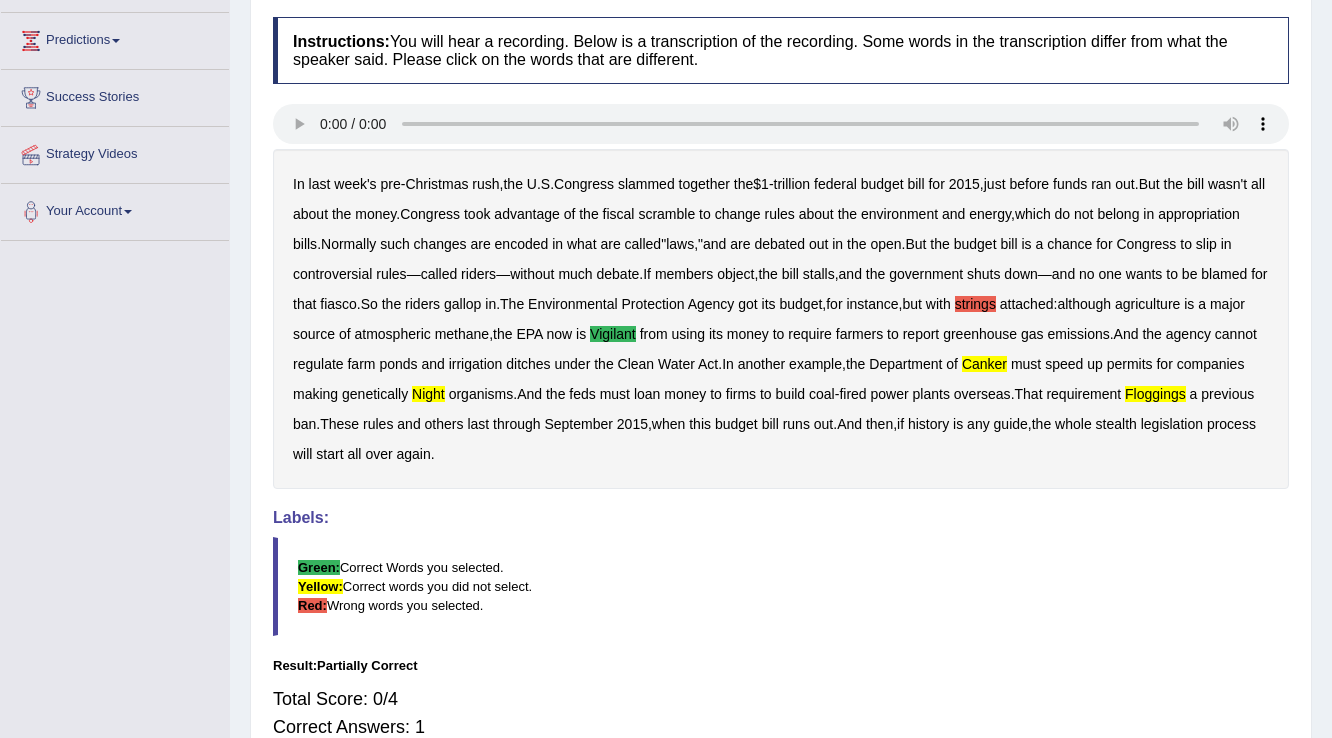 scroll, scrollTop: 68, scrollLeft: 0, axis: vertical 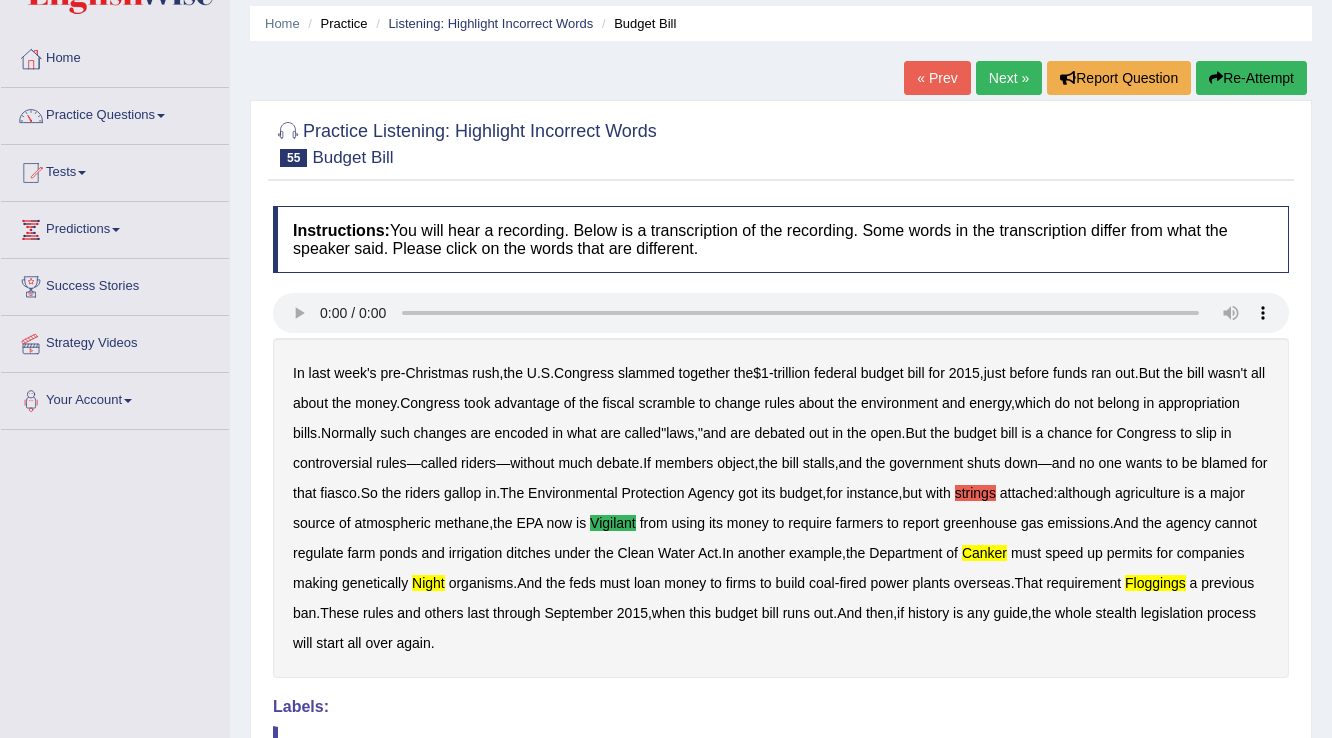 click on "Next »" at bounding box center (1009, 78) 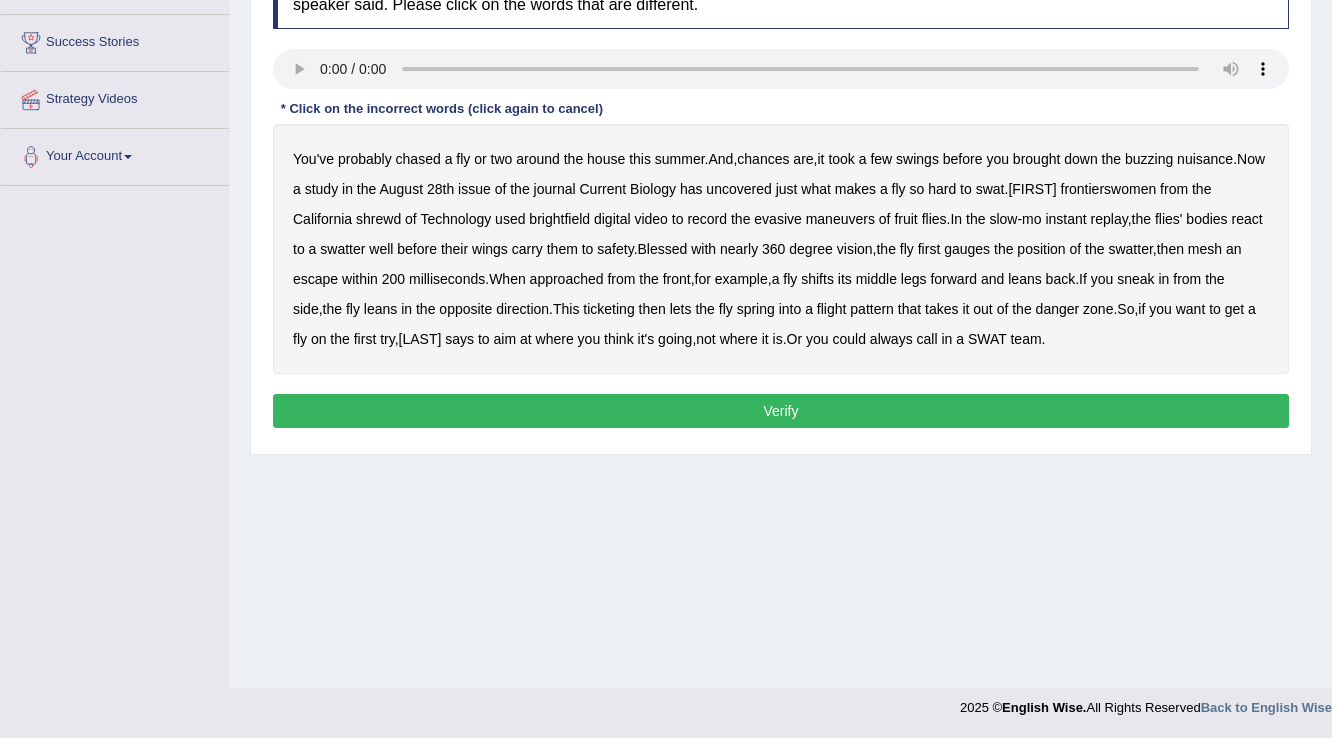 scroll, scrollTop: 312, scrollLeft: 0, axis: vertical 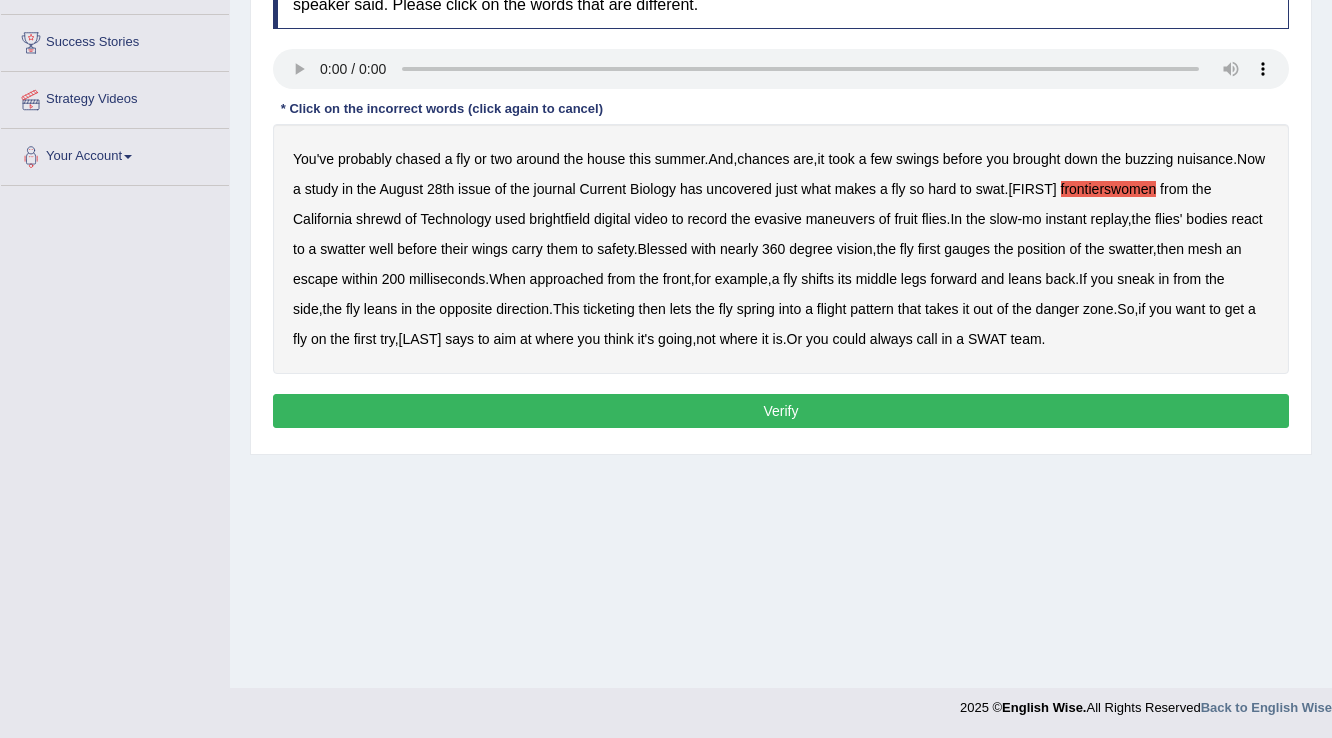 click on "You've   probably   chased   a   fly   or   two   around   the   house   this   summer .  And ,  chances   are ,  it   took   a   few   swings   before   you   brought   down   the   buzzing   nuisance .  Now   a   study   in   the   August   28th   issue   of   the   journal   Current   Biology   has   uncovered   just   what   makes   a   fly   so   hard   to   swat .  [FIRST] [LAST]   from   the   California   shrewd   of   Technology   used   brightfield   digital   video   to   record   the   evasive   maneuvers   of   fruit   flies .  In   the   slow - mo   instant   replay ,  the   flies'   bodies   react   to   a   swatter   well   before   their   wings   carry   them   to   safety .  Blessed   with   nearly   360   degree   vision ,  the   fly   first   gauges   the   position   of   the   the   swatter ,  then   mesh   an   escape   within   200   milliseconds .  When   approached   from   the   front ,  for   example ,  a   fly   shifts   its   middle   legs   forward   and   leans   back ." at bounding box center (781, 249) 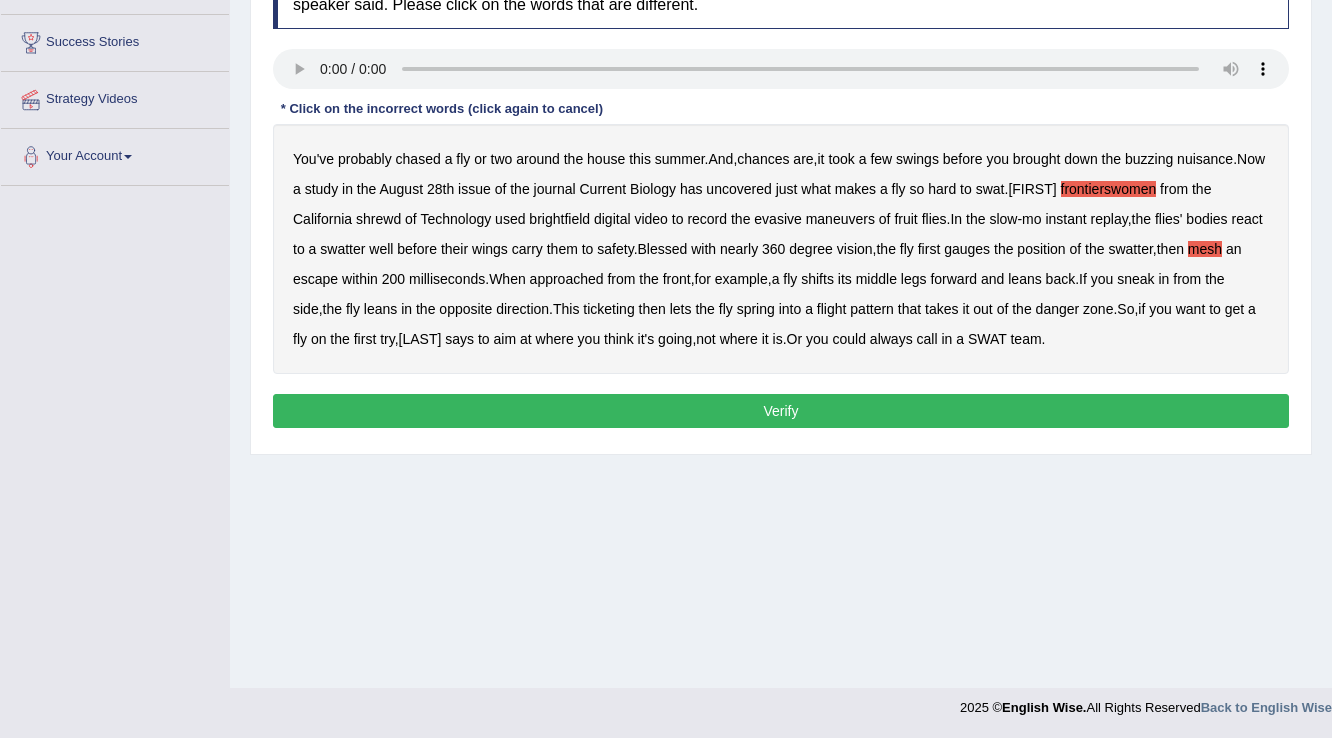 click on "ticketing" at bounding box center [608, 309] 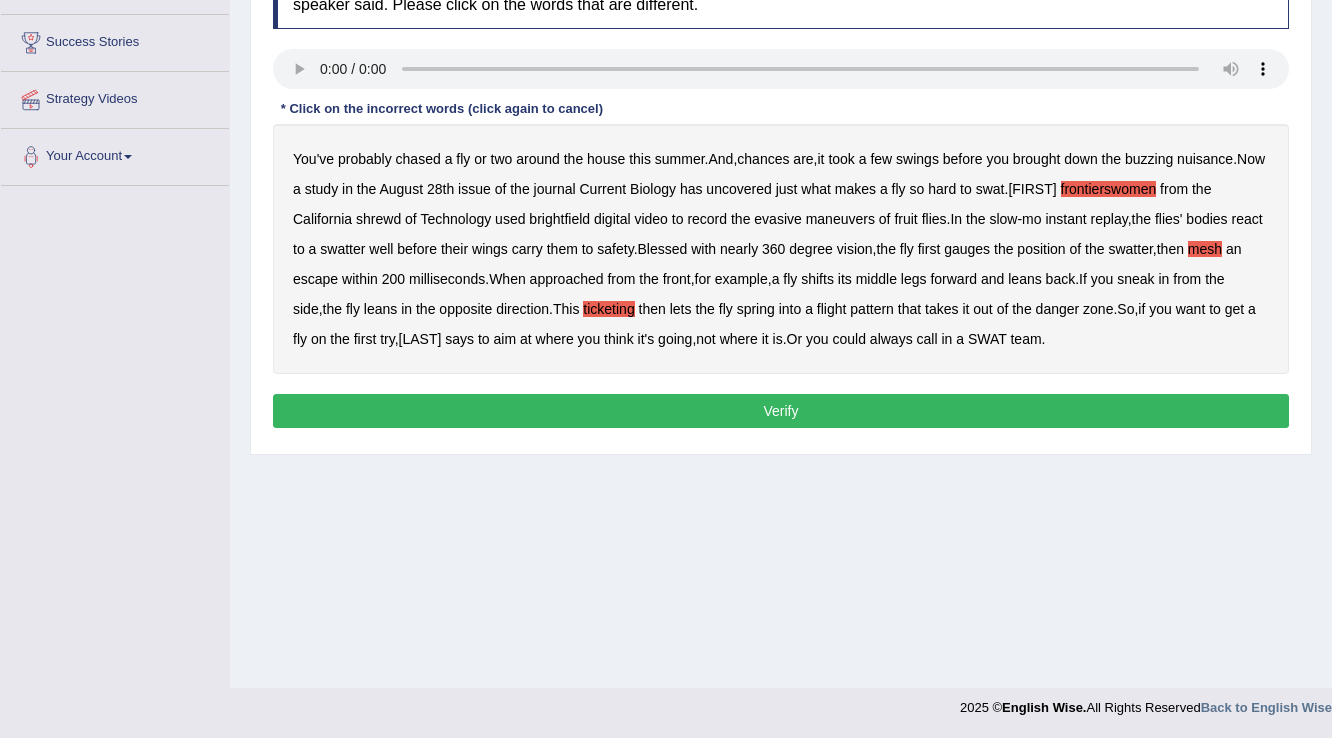 click on "Verify" at bounding box center [781, 411] 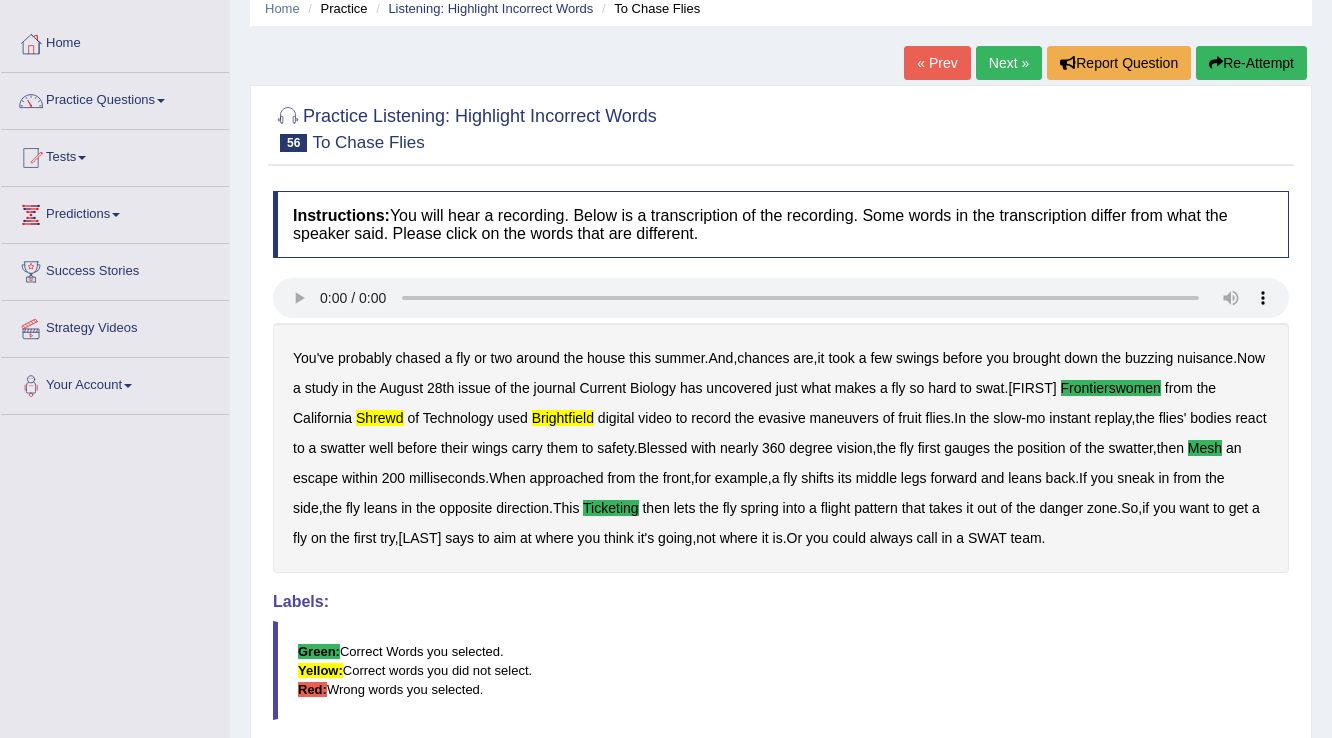 scroll, scrollTop: 72, scrollLeft: 0, axis: vertical 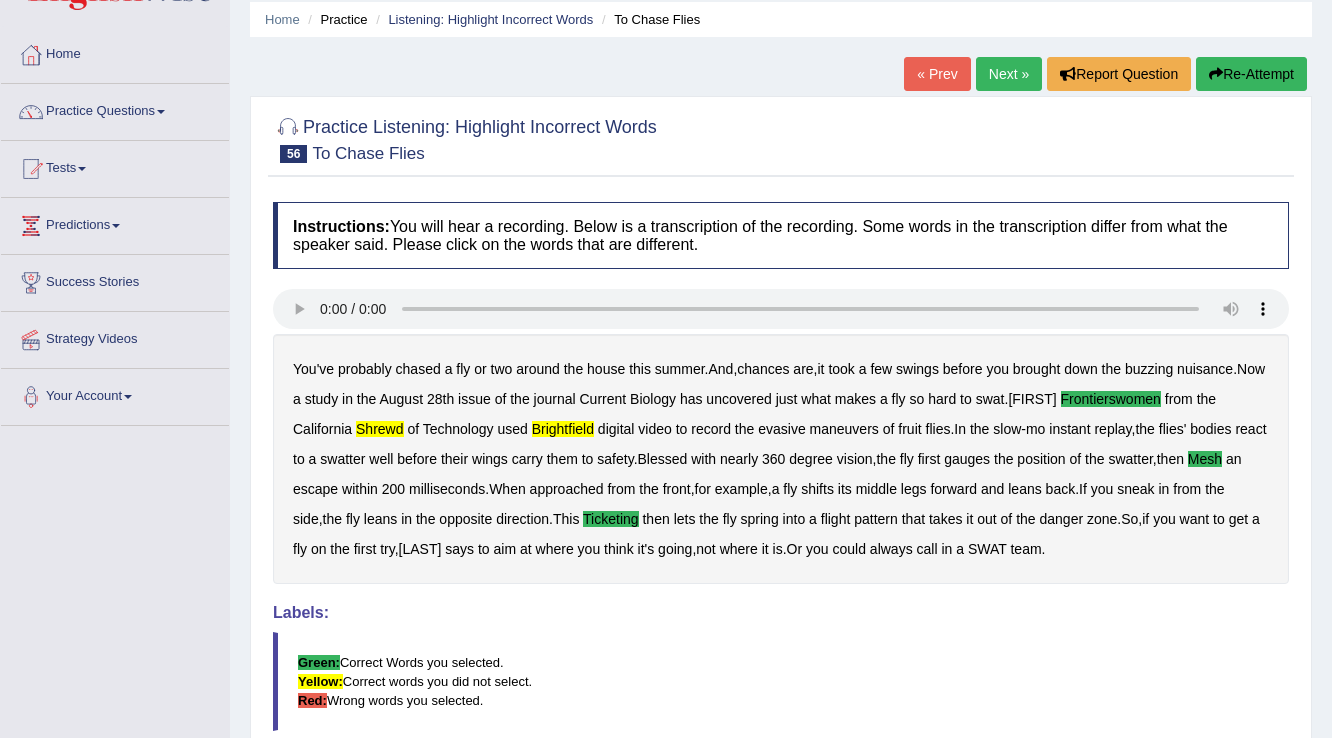 click on "Next »" at bounding box center (1009, 74) 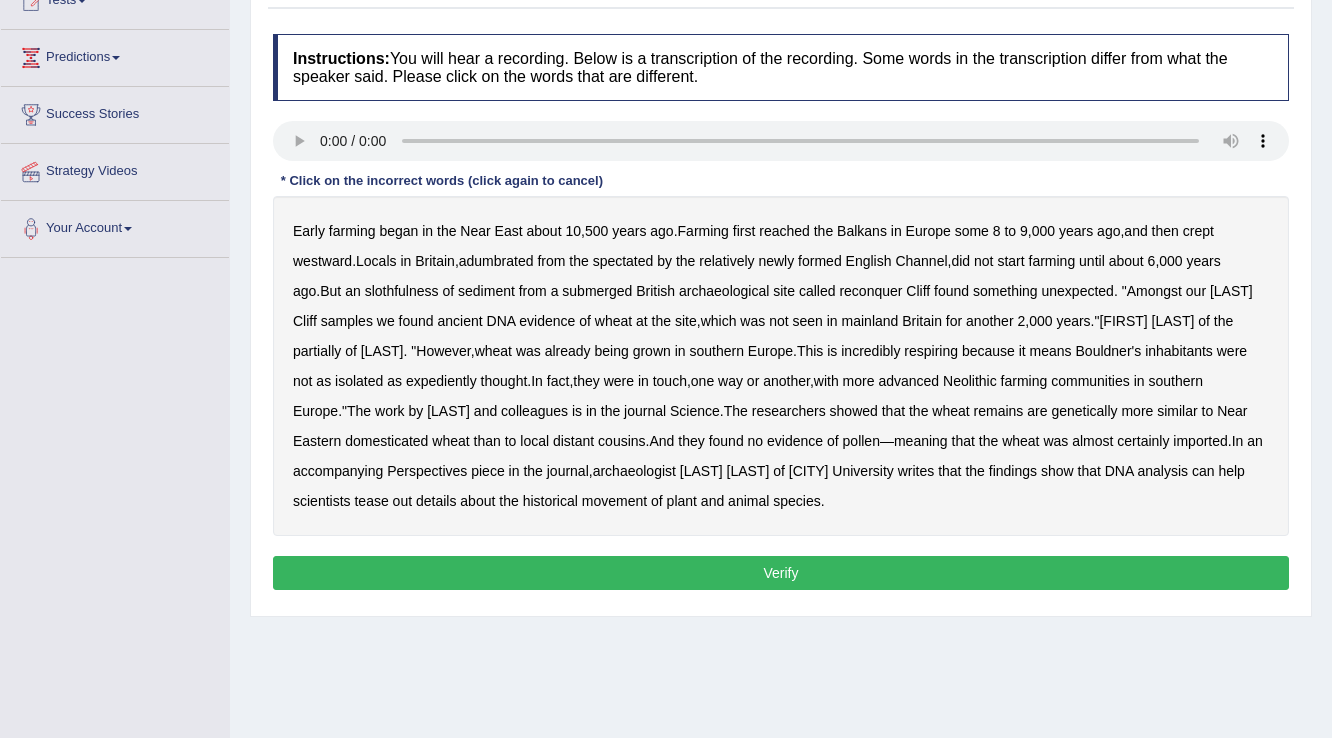 scroll, scrollTop: 240, scrollLeft: 0, axis: vertical 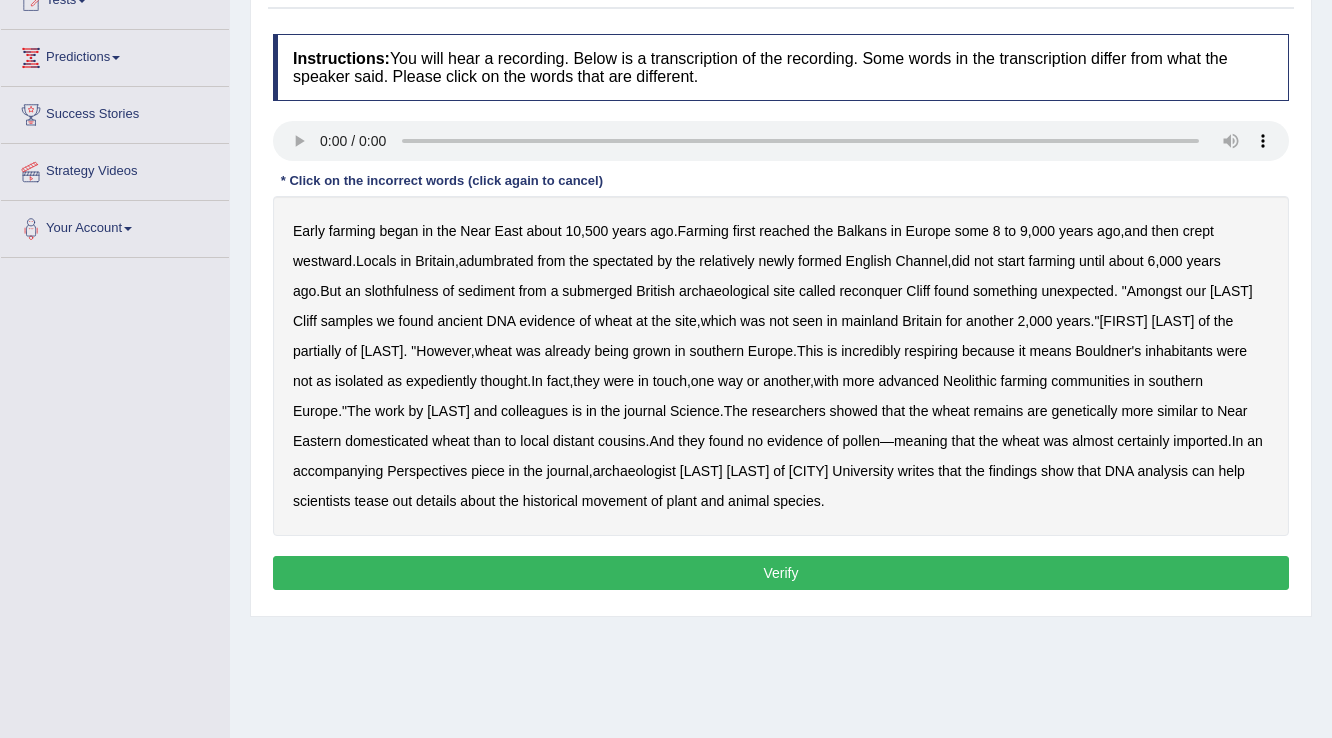 click on "adumbrated" at bounding box center [496, 261] 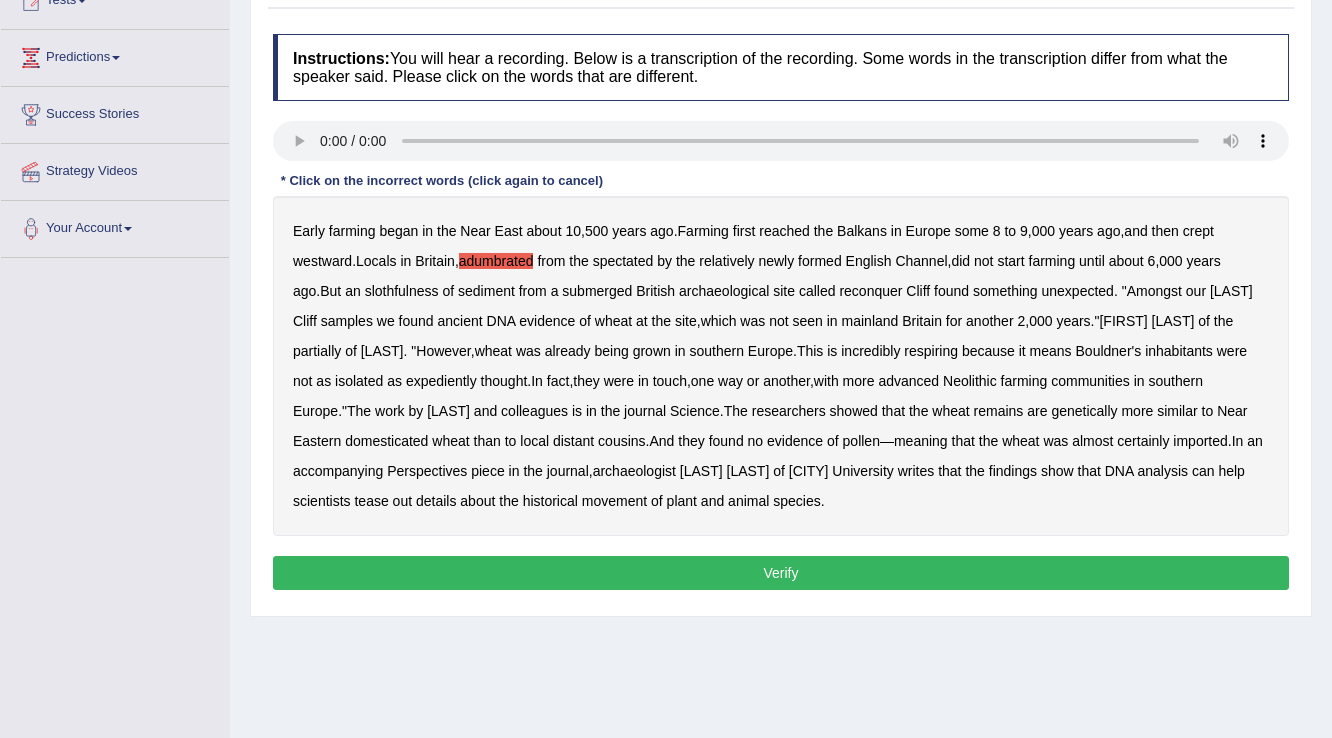 click on "slothfulness" at bounding box center (402, 291) 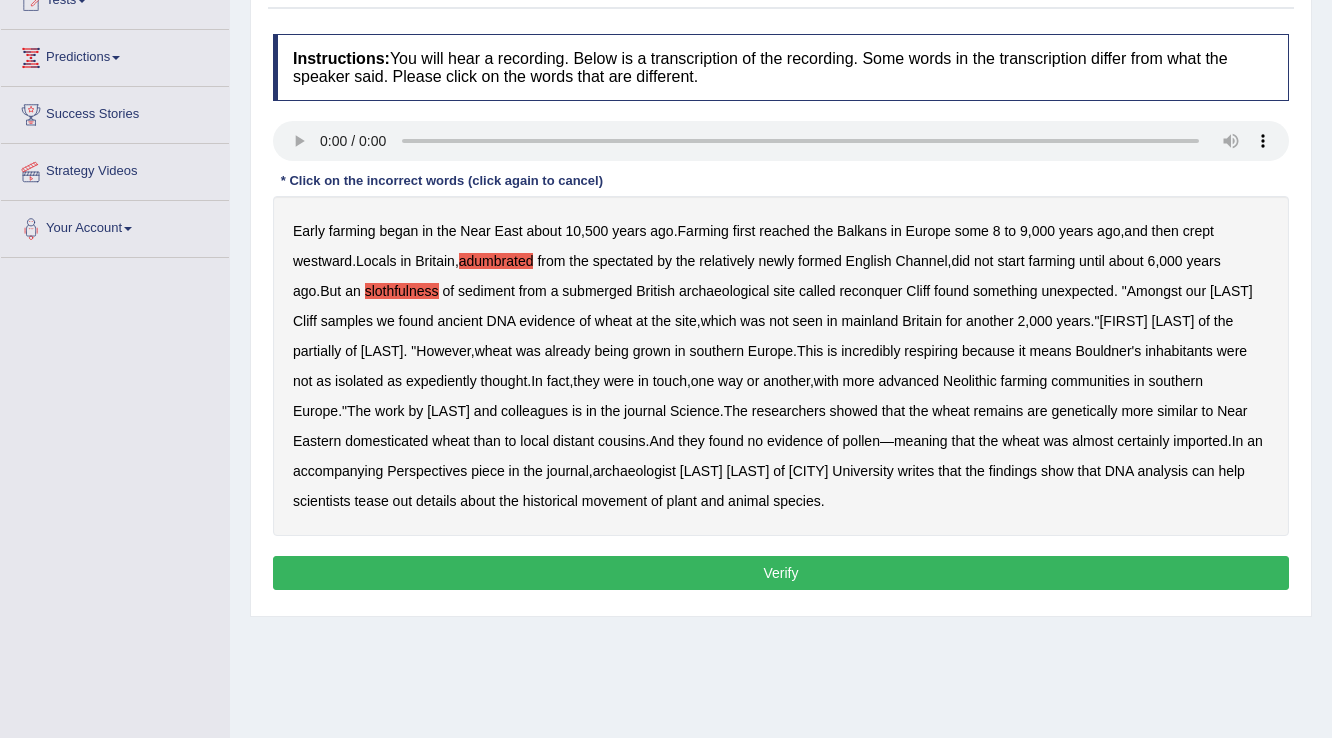 click on "partially" at bounding box center (317, 351) 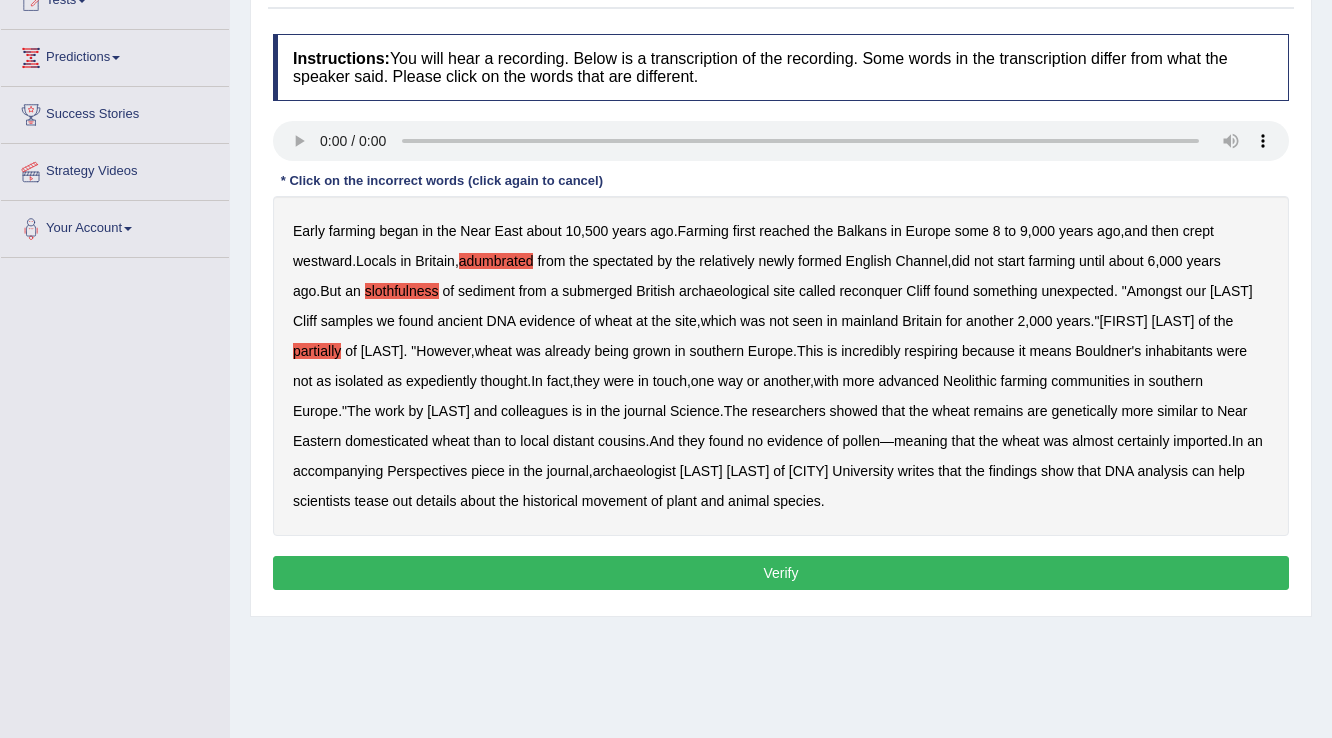 click on "Verify" at bounding box center (781, 573) 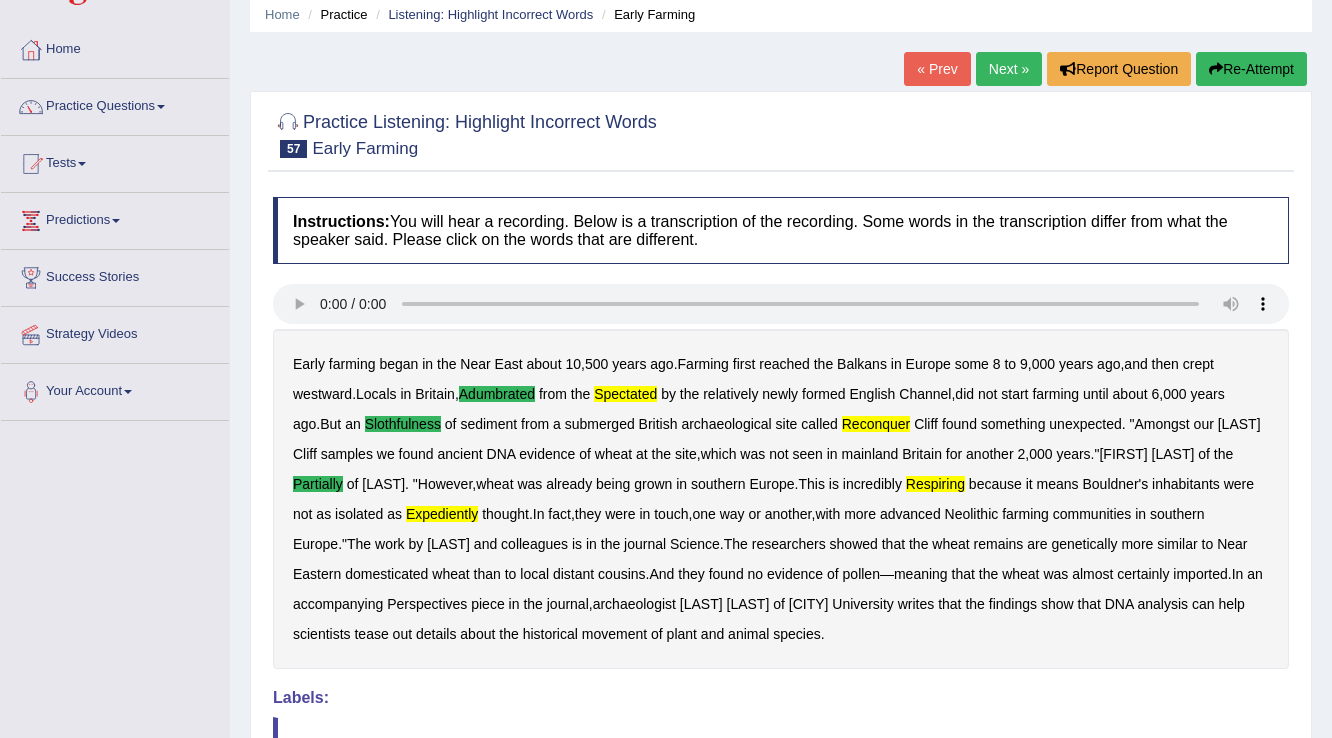 scroll, scrollTop: 68, scrollLeft: 0, axis: vertical 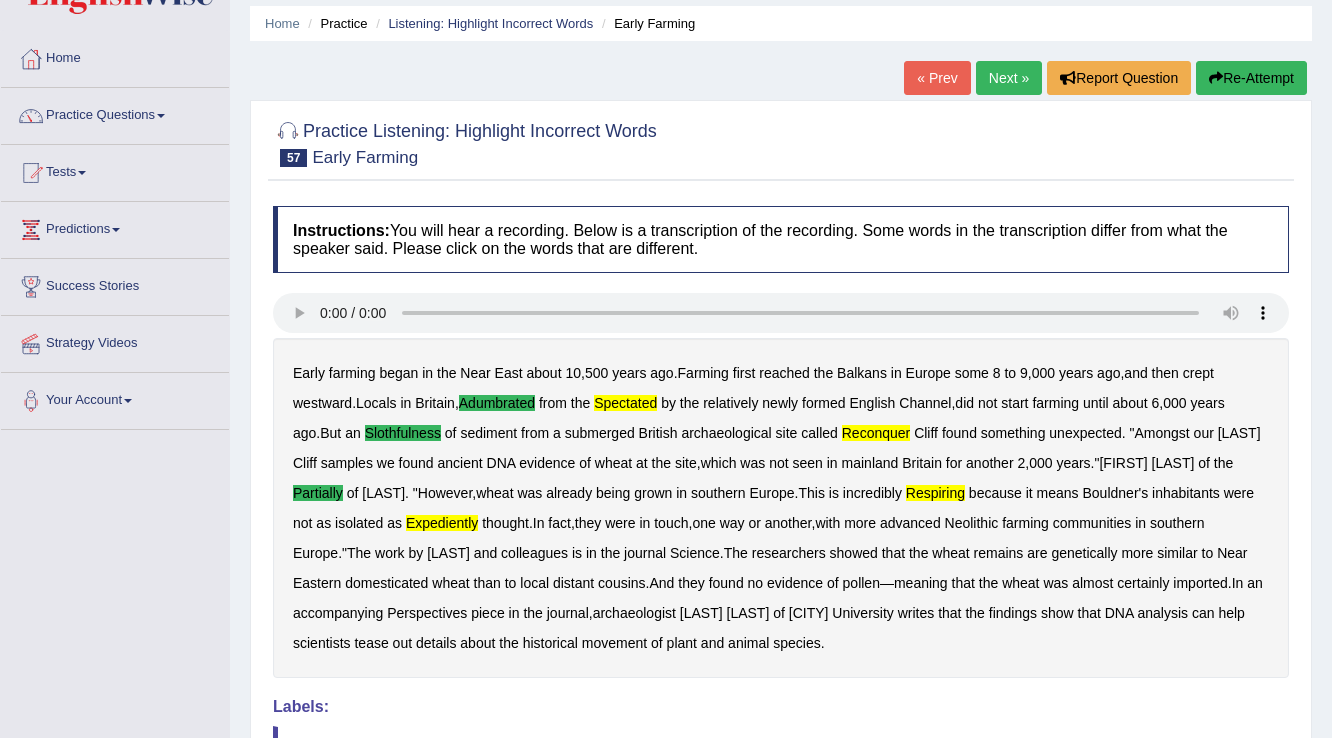 click on "Next »" at bounding box center [1009, 78] 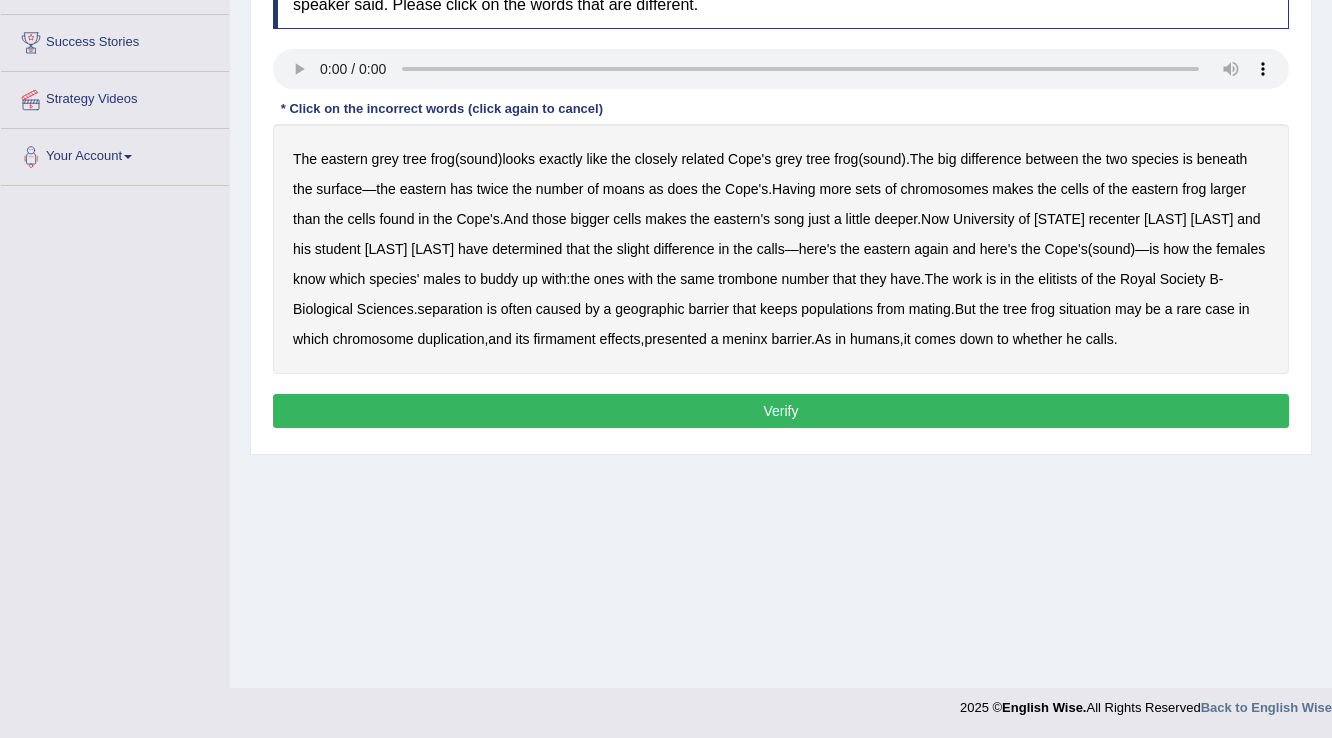 scroll, scrollTop: 0, scrollLeft: 0, axis: both 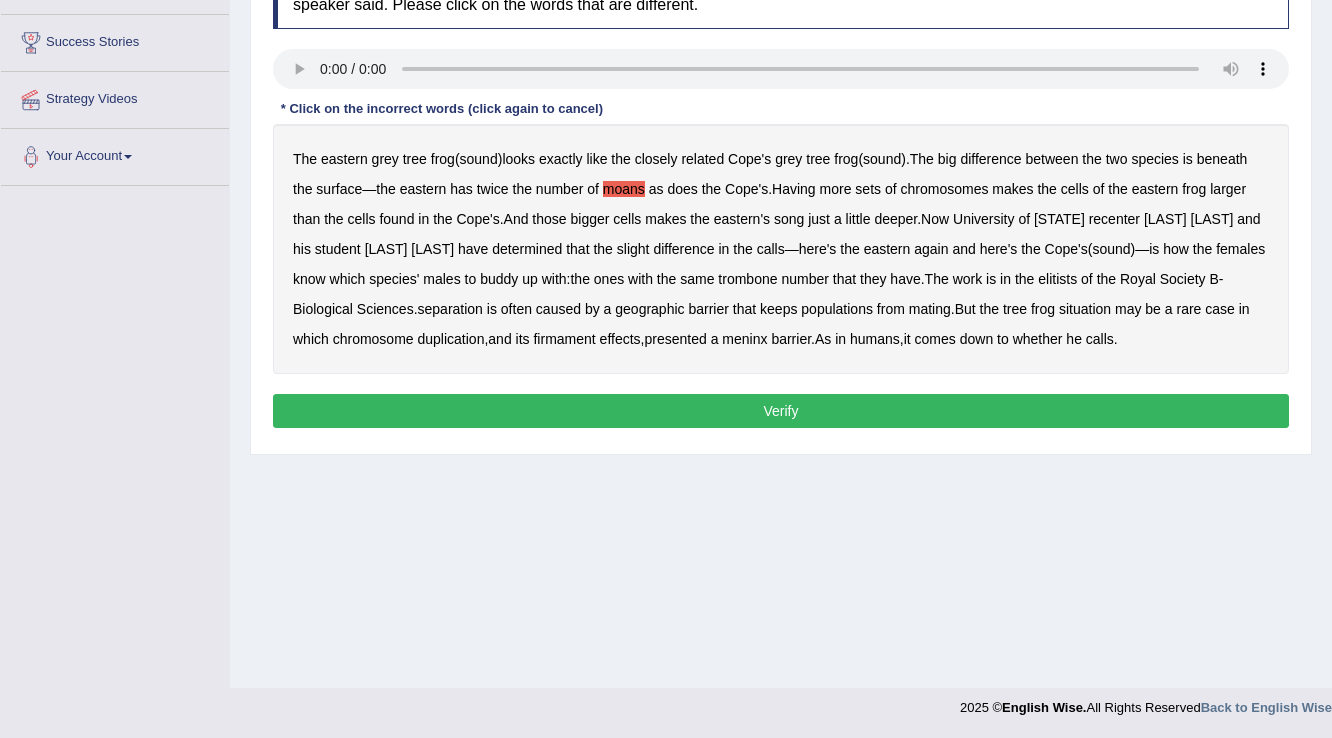 click on "moans" at bounding box center (624, 189) 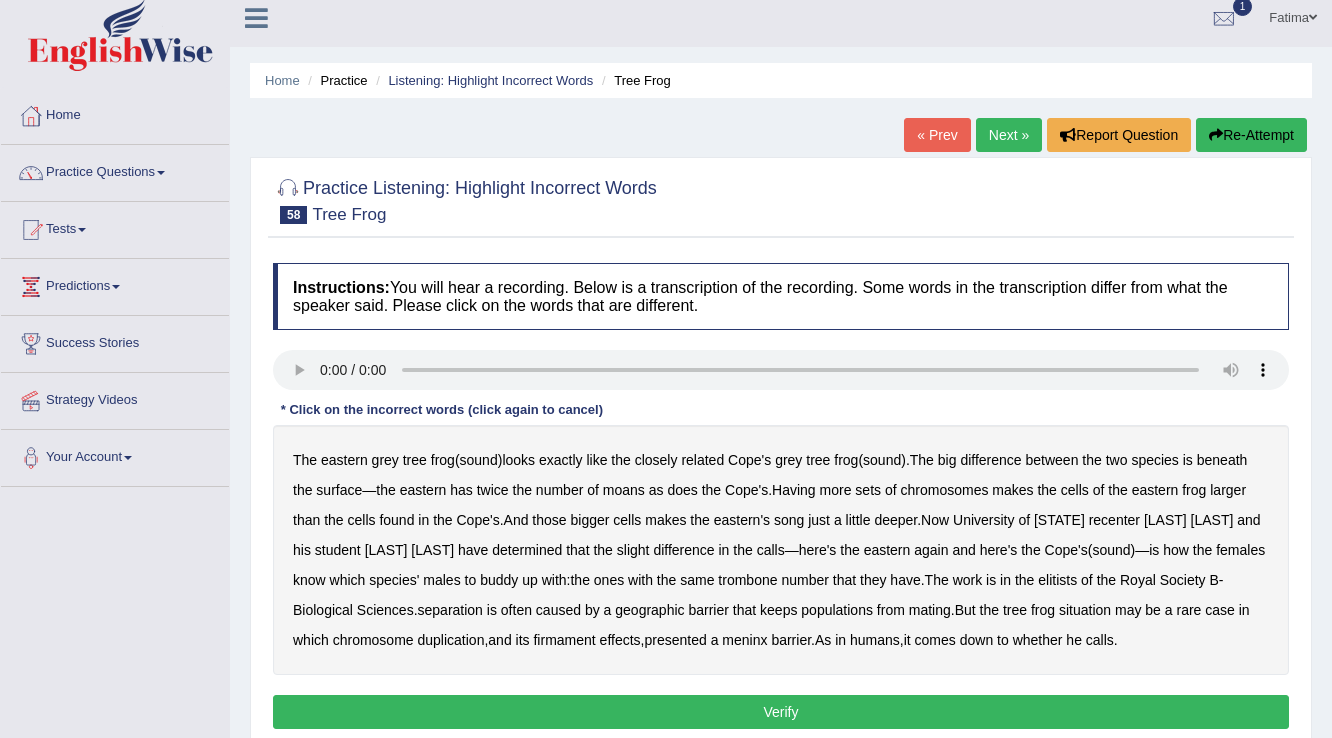 scroll, scrollTop: 0, scrollLeft: 0, axis: both 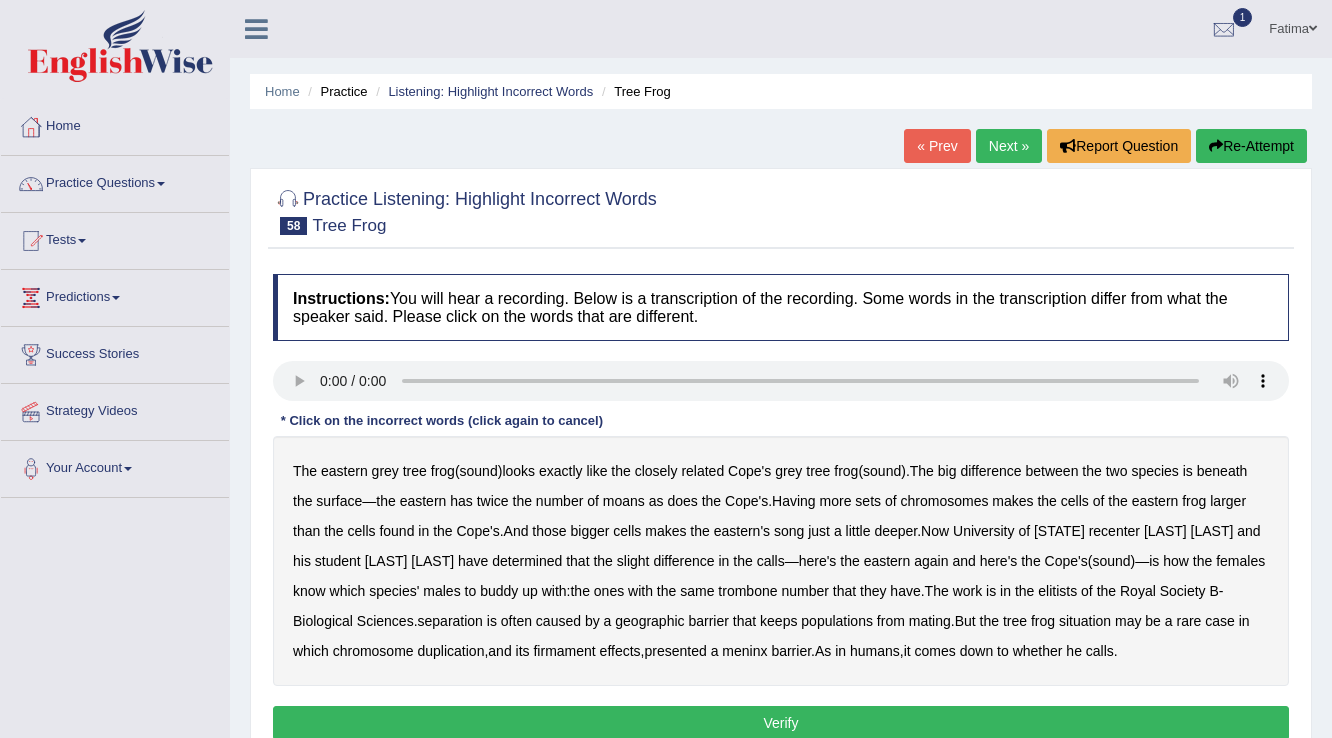 click on "Re-Attempt" at bounding box center [1251, 146] 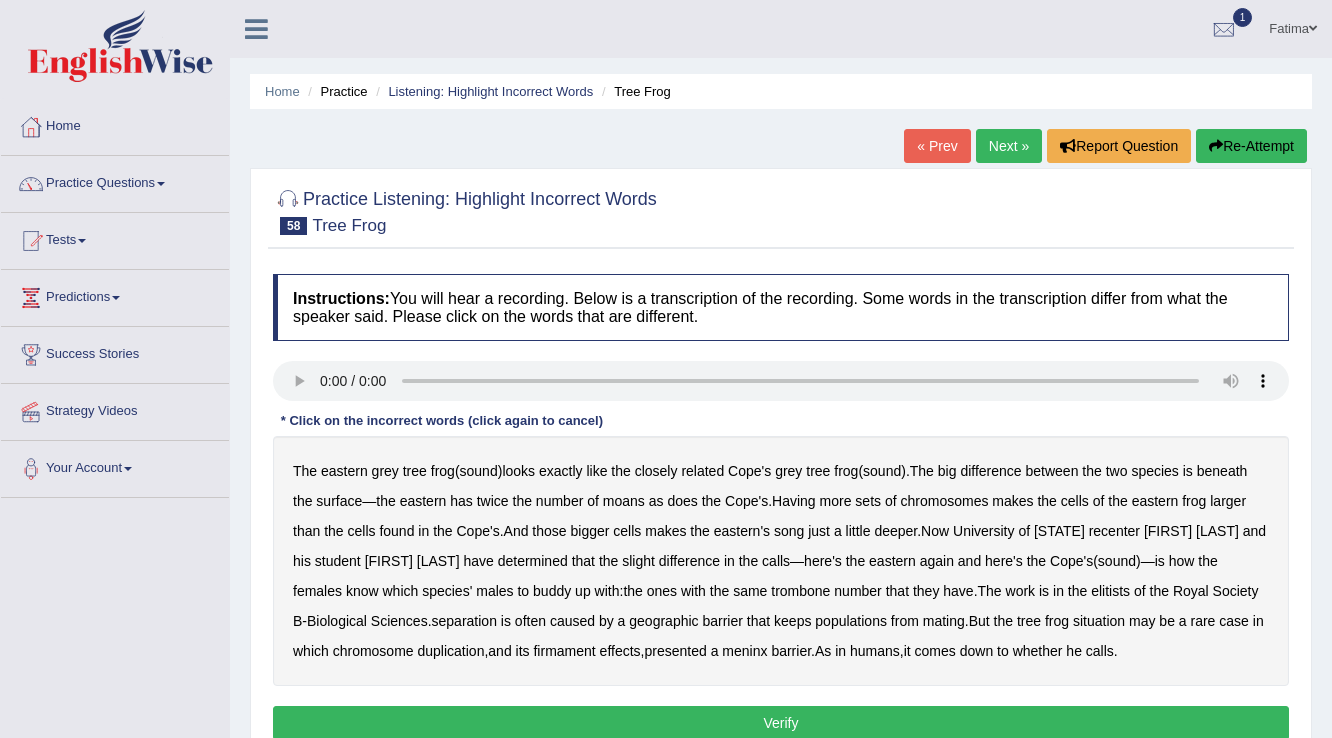 scroll, scrollTop: 0, scrollLeft: 0, axis: both 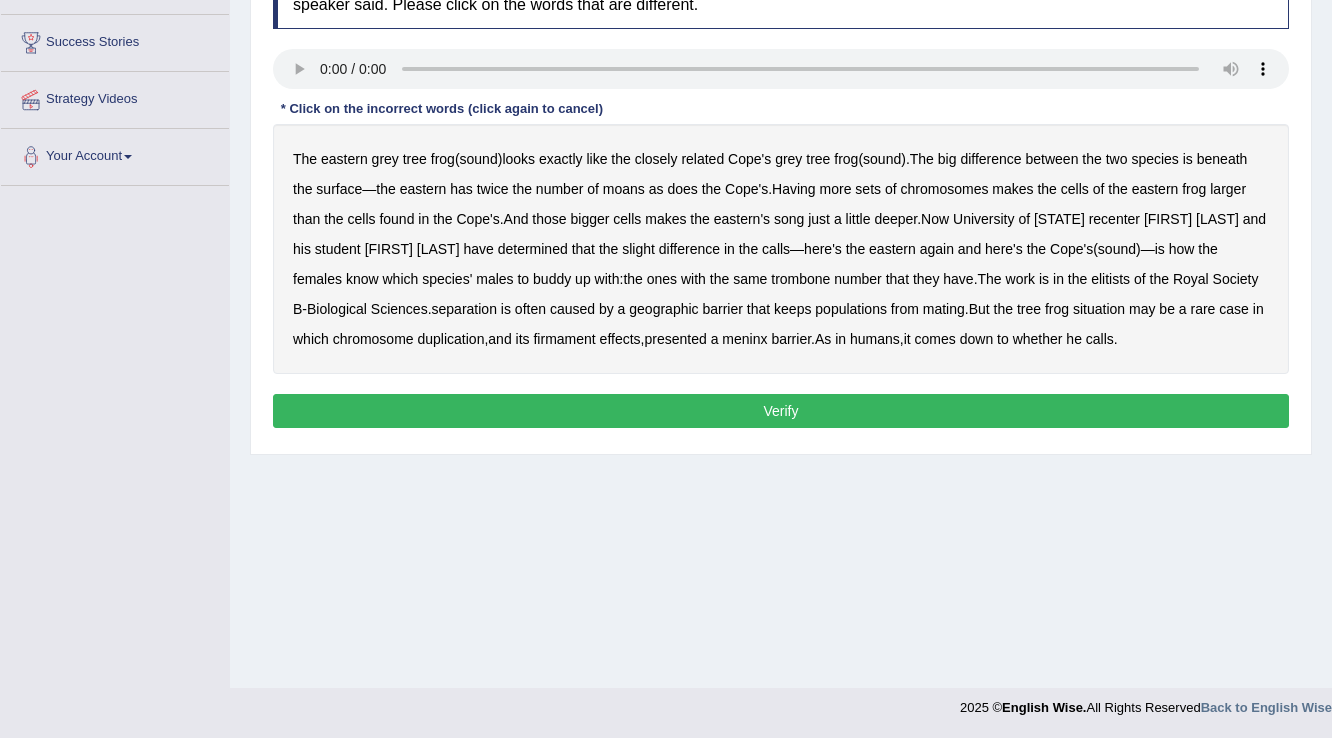 click on "moans" at bounding box center [624, 189] 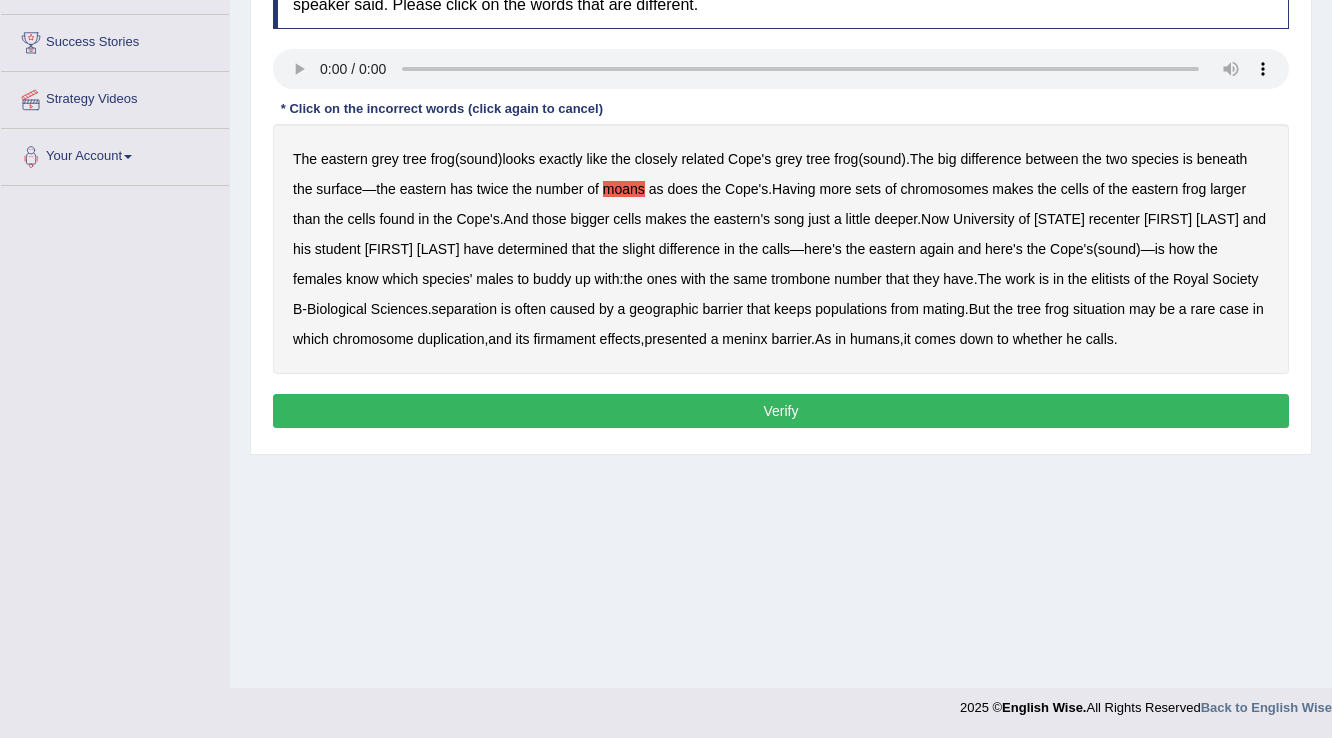 click on "recenter" at bounding box center (1114, 219) 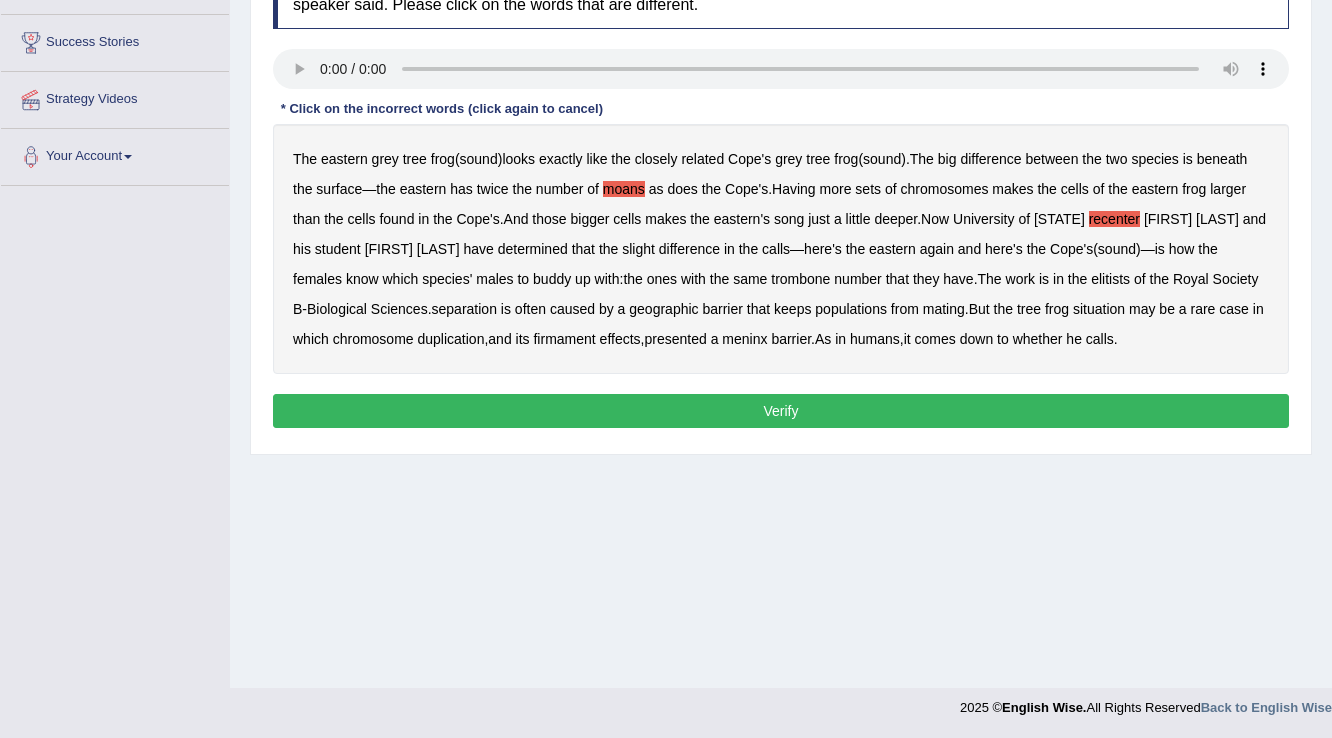 click on "elitists" at bounding box center (1110, 279) 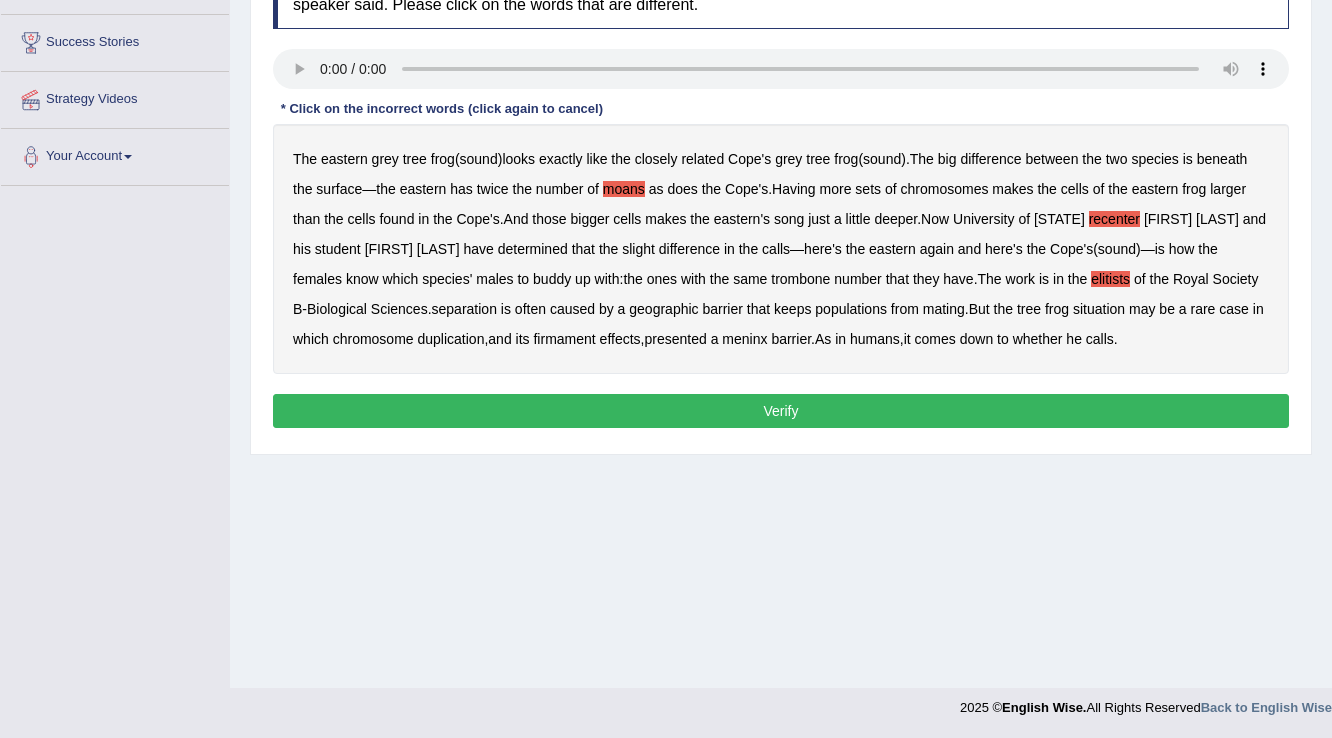 click on "rare" at bounding box center [1203, 309] 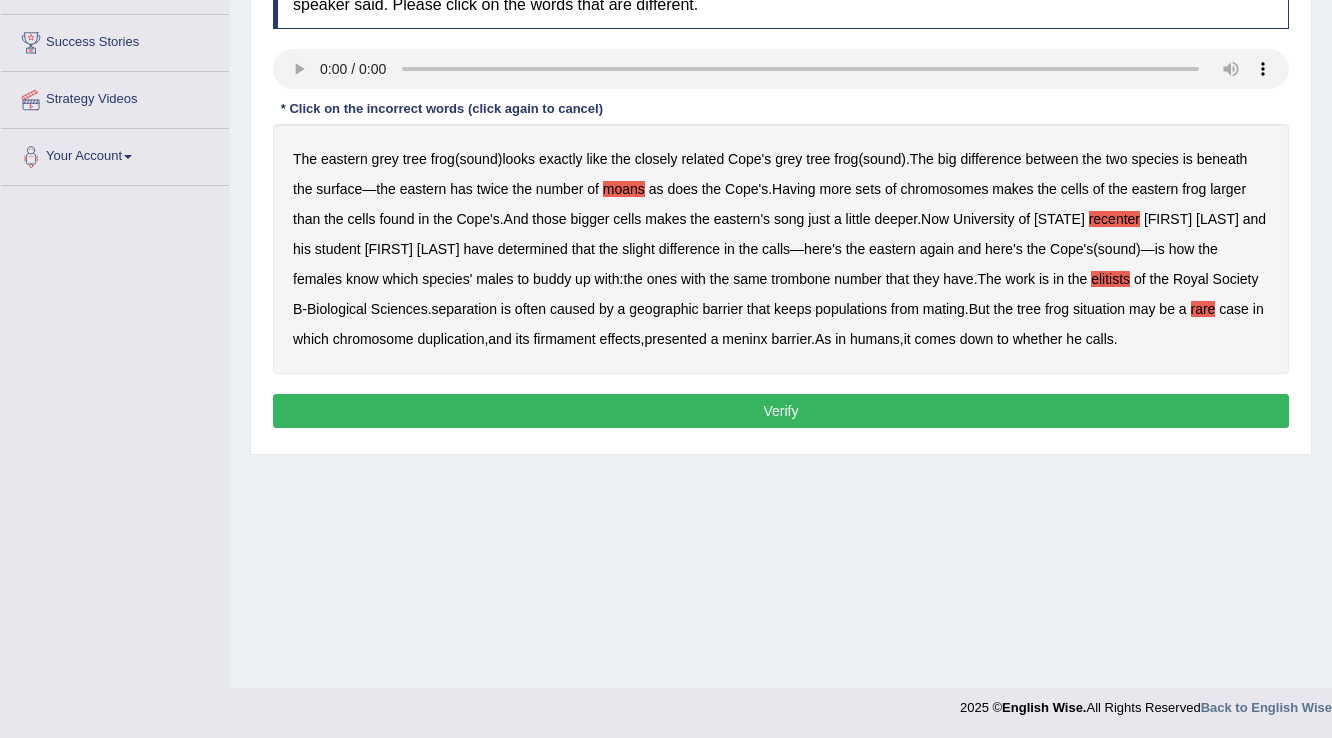 click on "Verify" at bounding box center (781, 411) 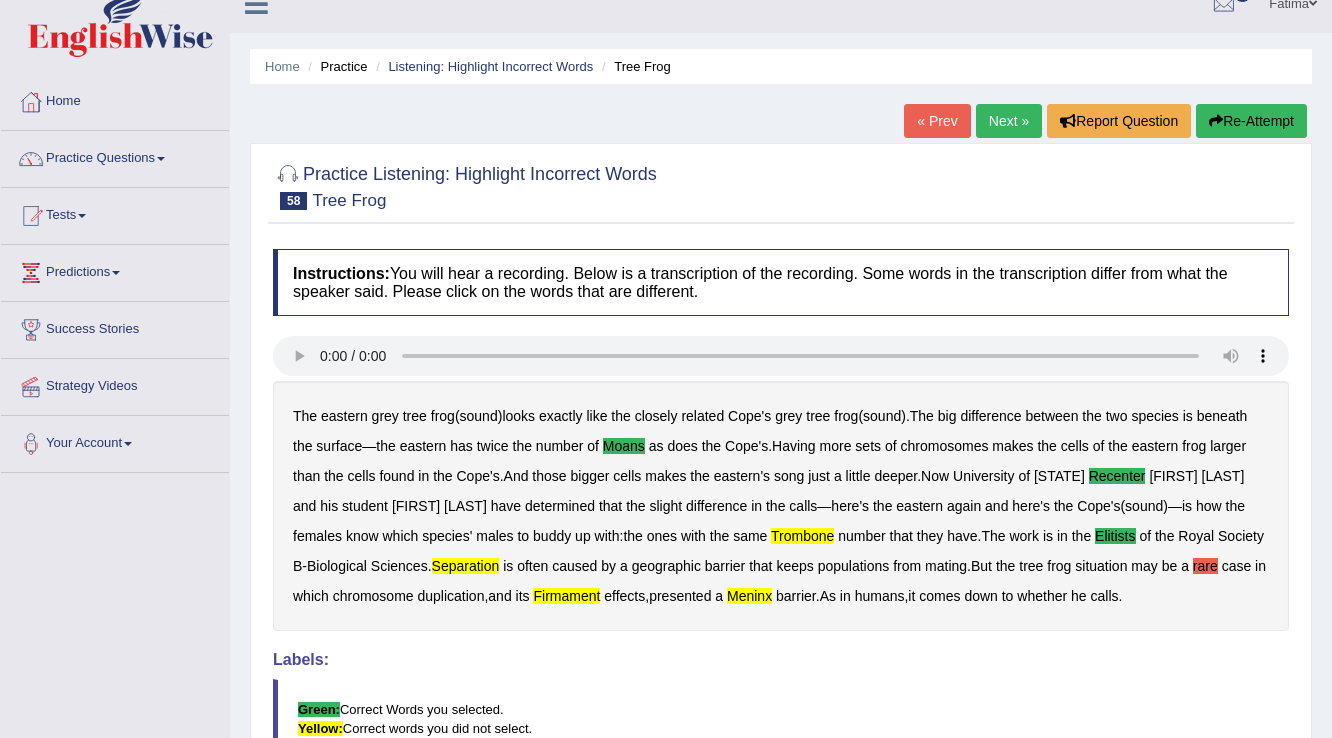 scroll, scrollTop: 0, scrollLeft: 0, axis: both 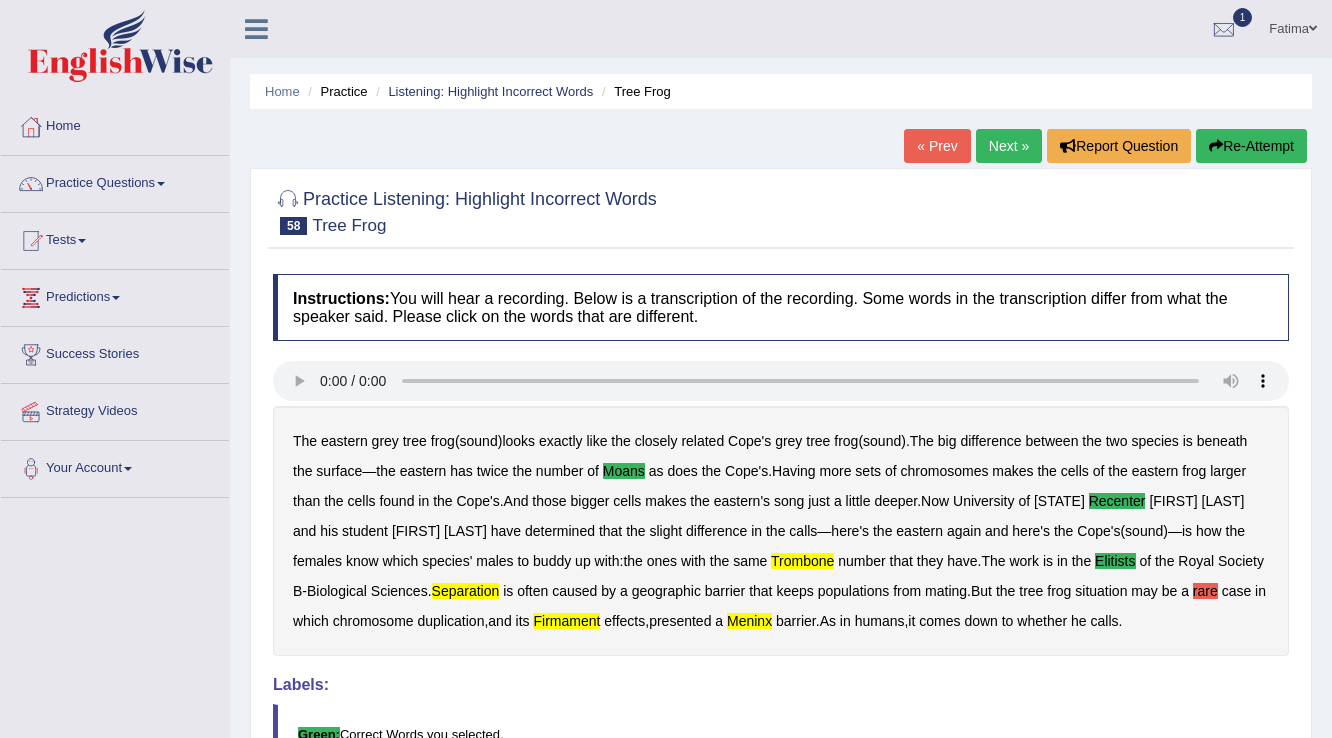 click on "Next »" at bounding box center (1009, 146) 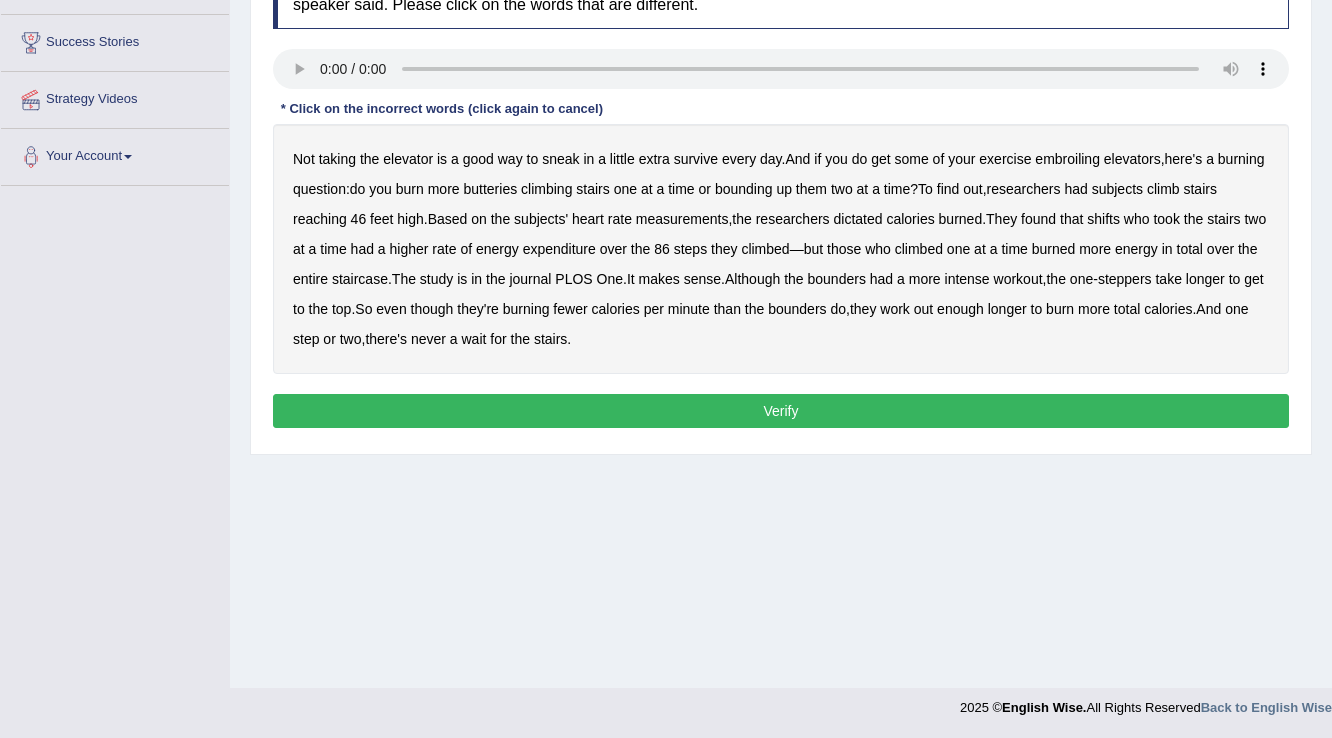 scroll, scrollTop: 312, scrollLeft: 0, axis: vertical 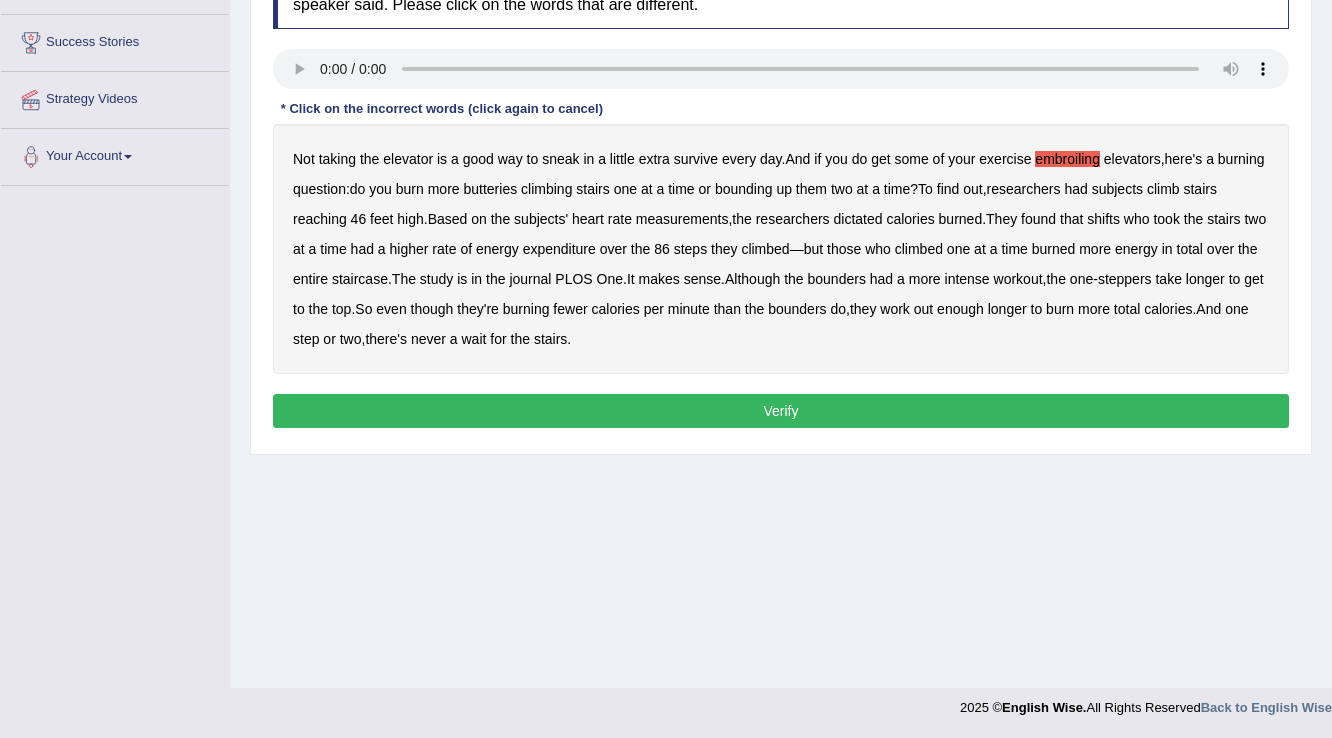click on "dictated" at bounding box center [858, 219] 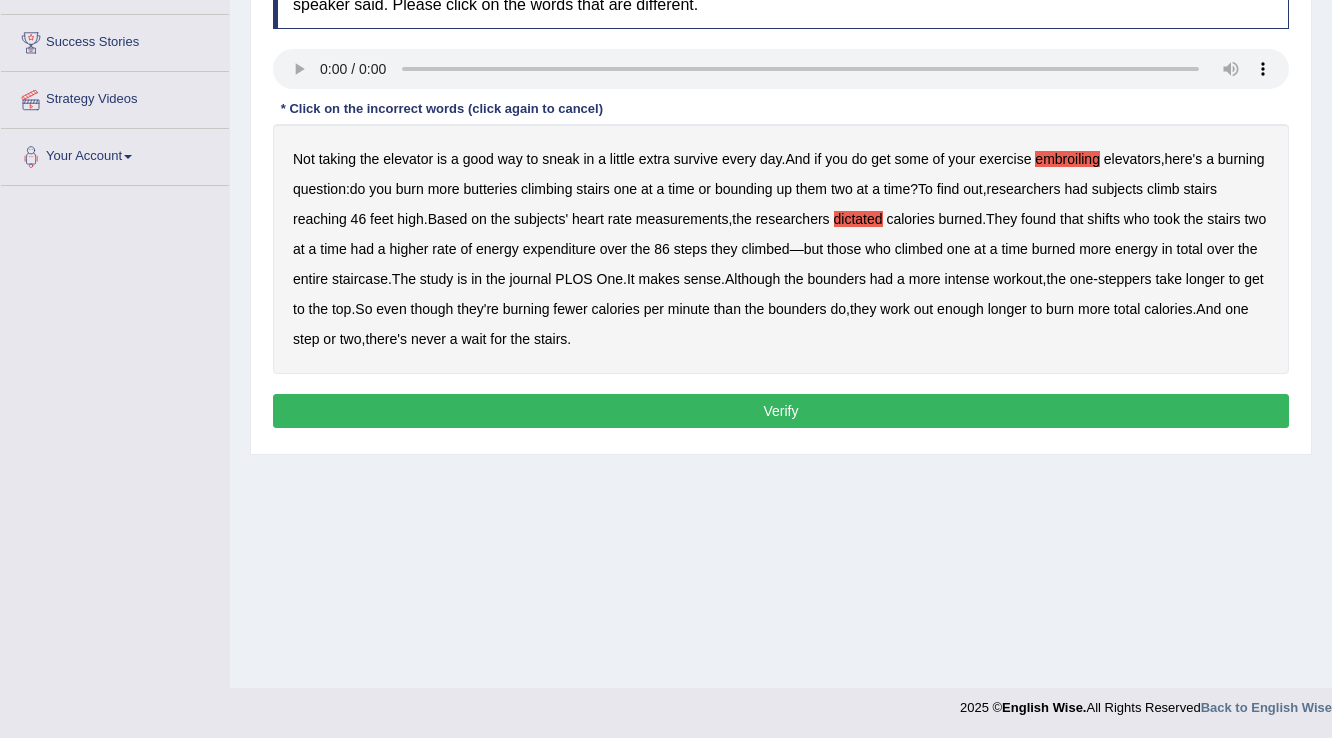 click on "Verify" at bounding box center (781, 411) 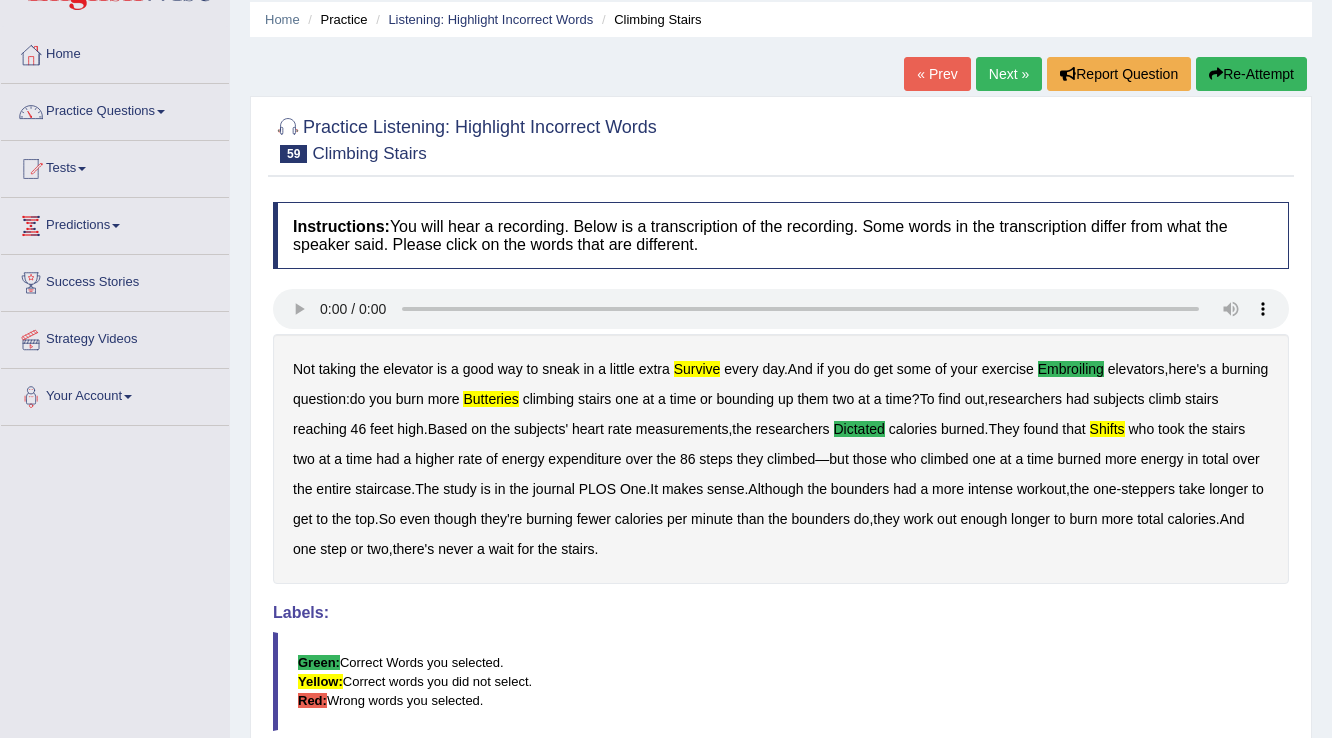 scroll, scrollTop: 0, scrollLeft: 0, axis: both 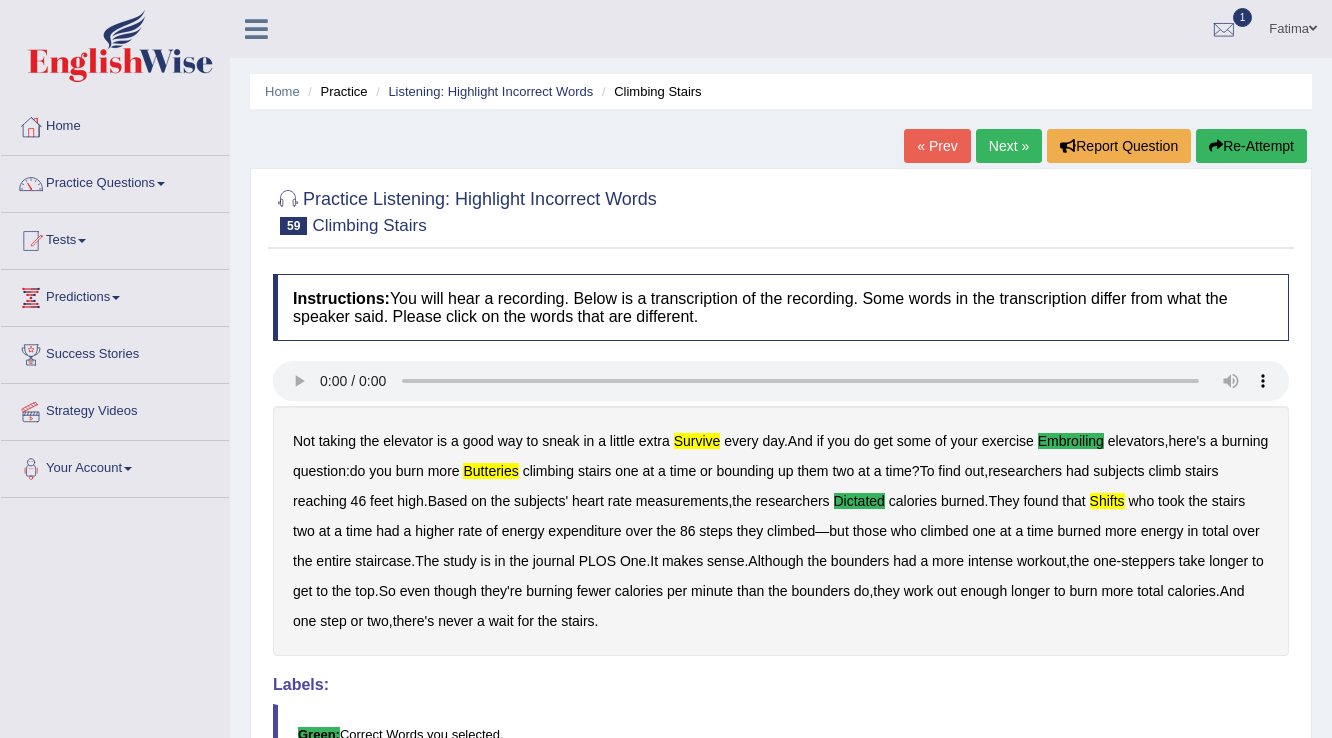 click on "Next »" at bounding box center (1009, 146) 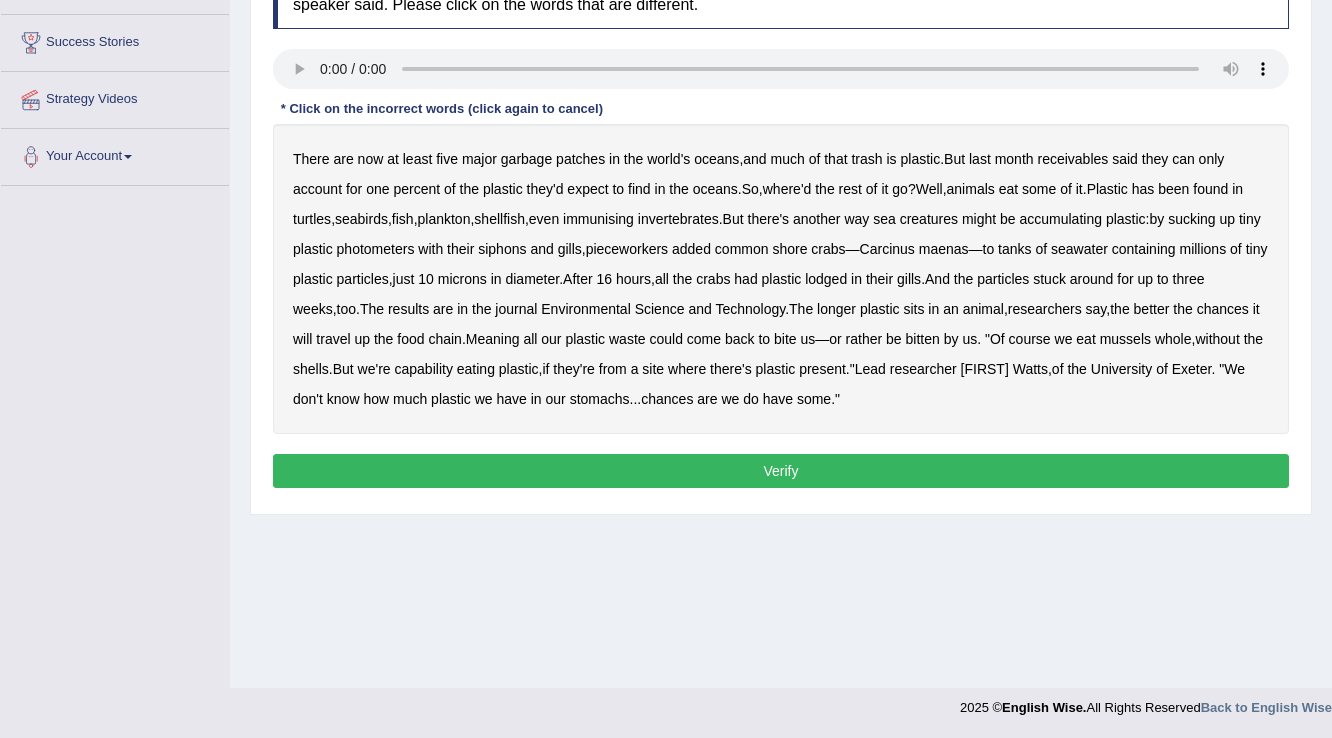 scroll, scrollTop: 312, scrollLeft: 0, axis: vertical 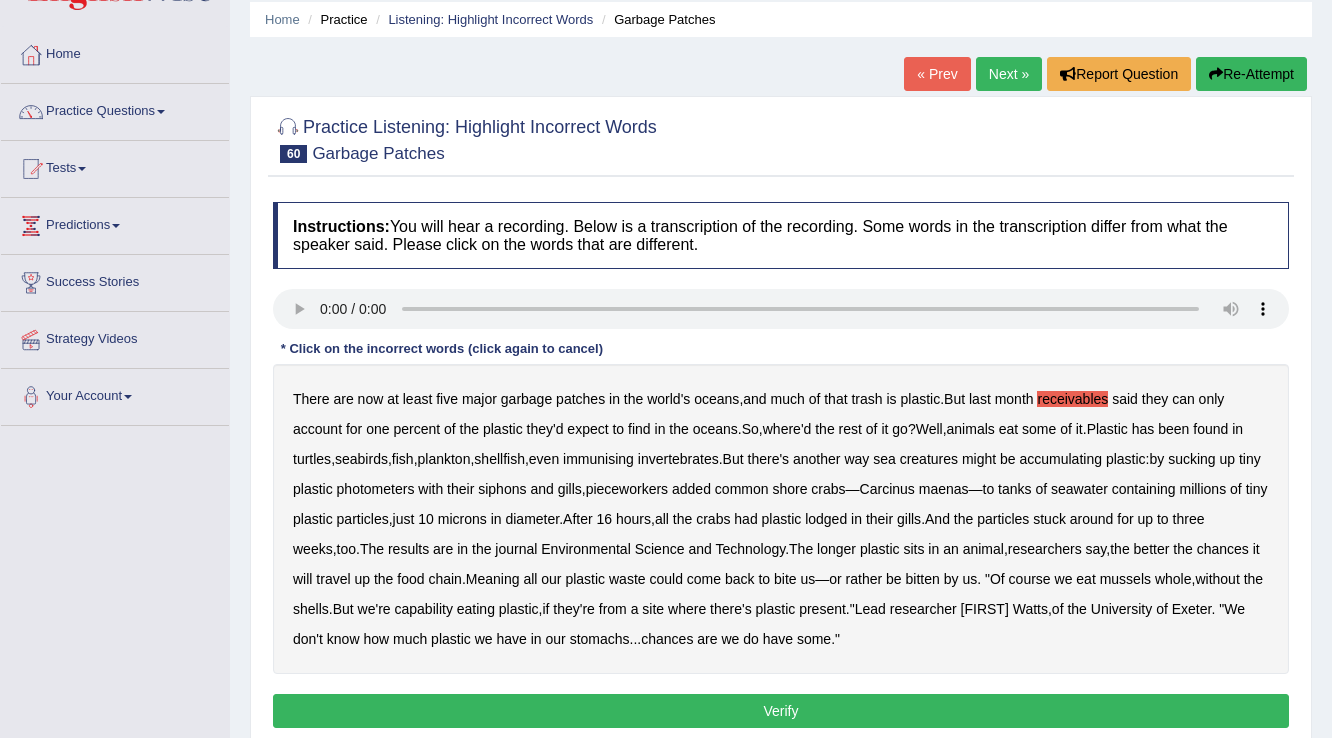 click on "Re-Attempt" at bounding box center (1251, 74) 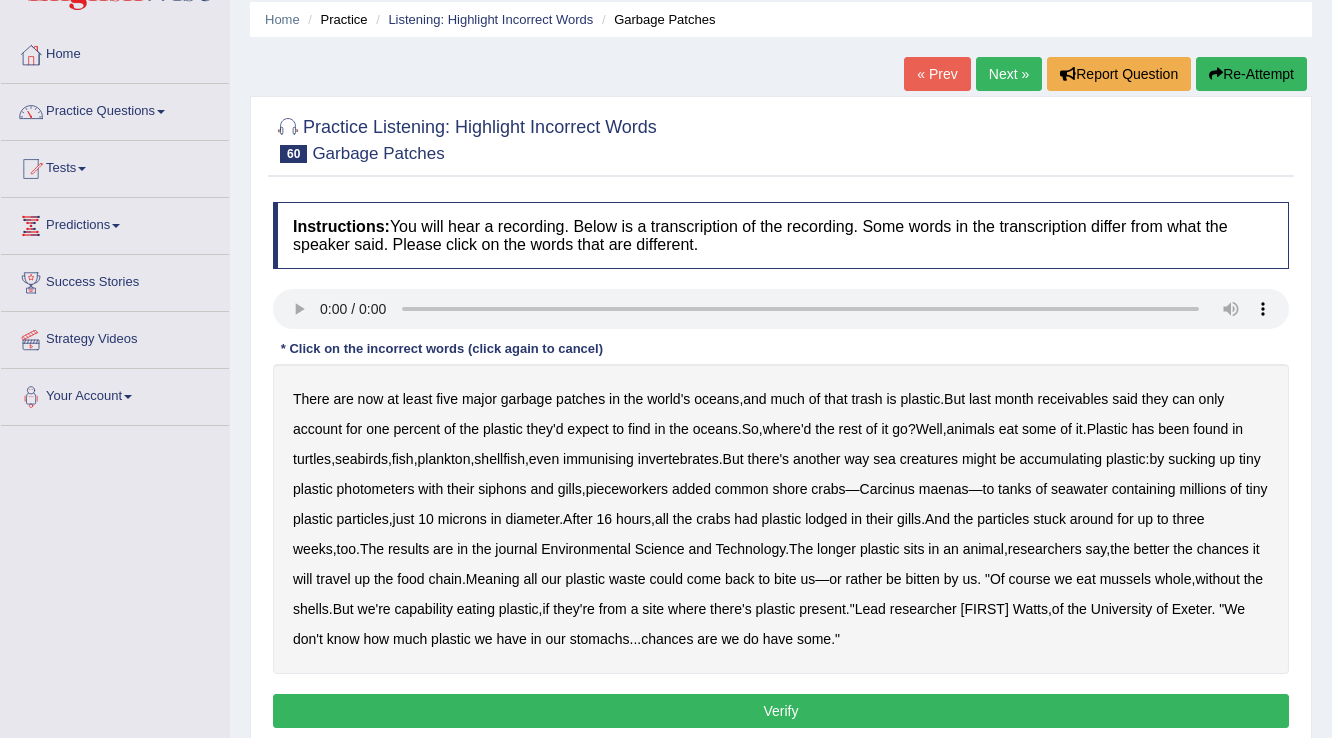 scroll, scrollTop: 72, scrollLeft: 0, axis: vertical 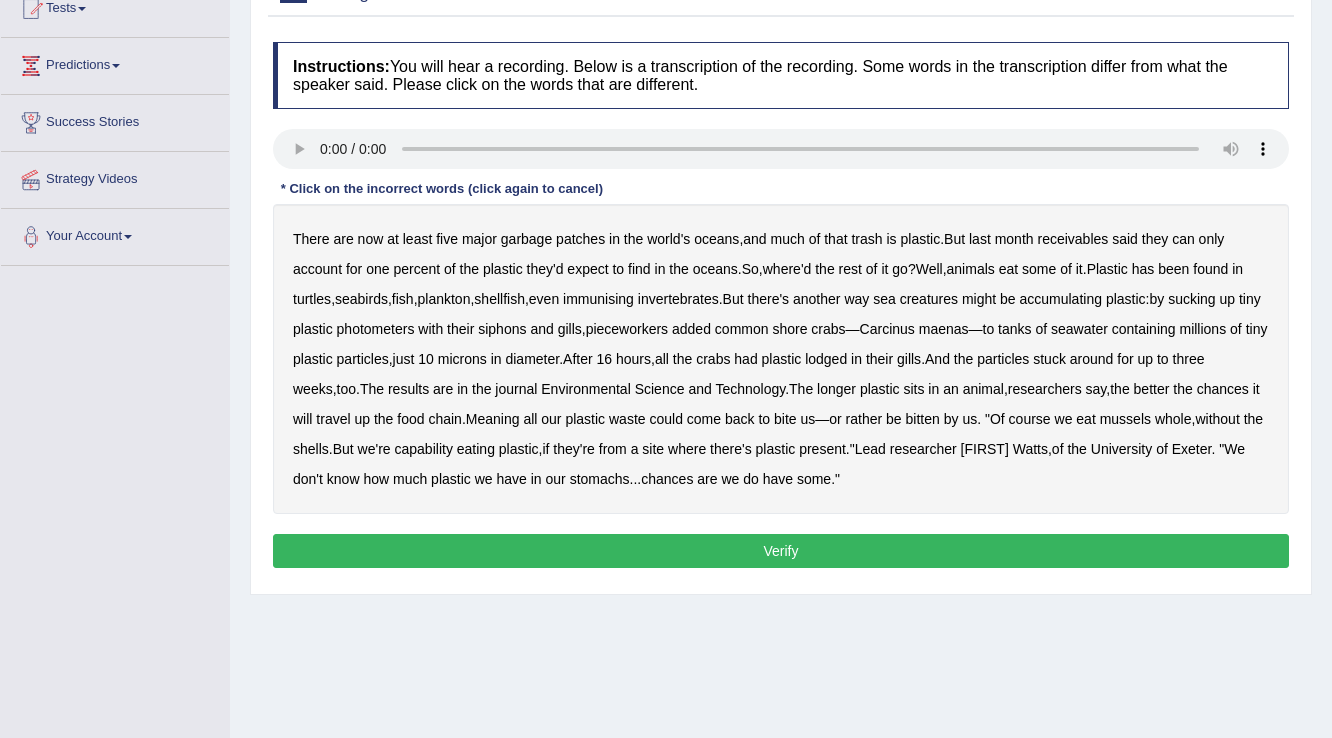 click on "immunising" at bounding box center (598, 299) 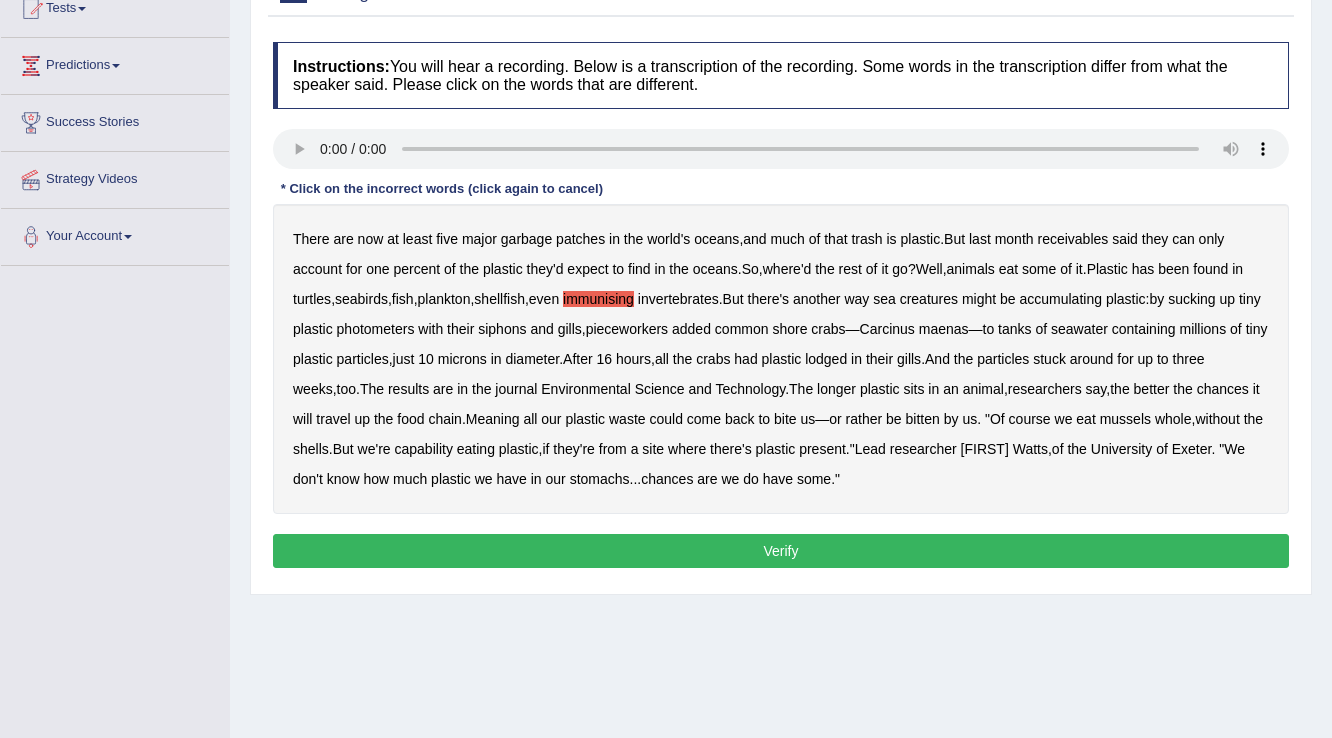 click on "There   are   now   at   least   five   major   garbage   patches   in   the   world's   oceans ,  and   much   of   that   trash   is   plastic .  But   last   month   receivables   said   they   can   only   account   for   one   percent   of   the   plastic   they'd   expect   to   find   in   the   oceans .  So ,  where'd   the   rest   of   it   go ?  Well ,  animals   eat   some   of   it .  Plastic   has   been   found   in   turtles ,  seabirds ,  fish ,  plankton ,  shellfish ,  even   immunising   invertebrates .  But   there's   another   way   sea   creatures   might   be   accumulating   plastic :  by   sucking   up   tiny   plastic   photometers   with   their   siphons   and   gills ,  pieceworkers   added   common   shore   crabs — Carcinus   maenas — to   tanks   of   seawater   containing   millions   of   tiny   plastic   particles ,  just   10   microns   in   diameter .  After   16   hours ,  all   the   crabs   had   plastic   lodged   in   their   gills .  And   the   particles" at bounding box center [781, 359] 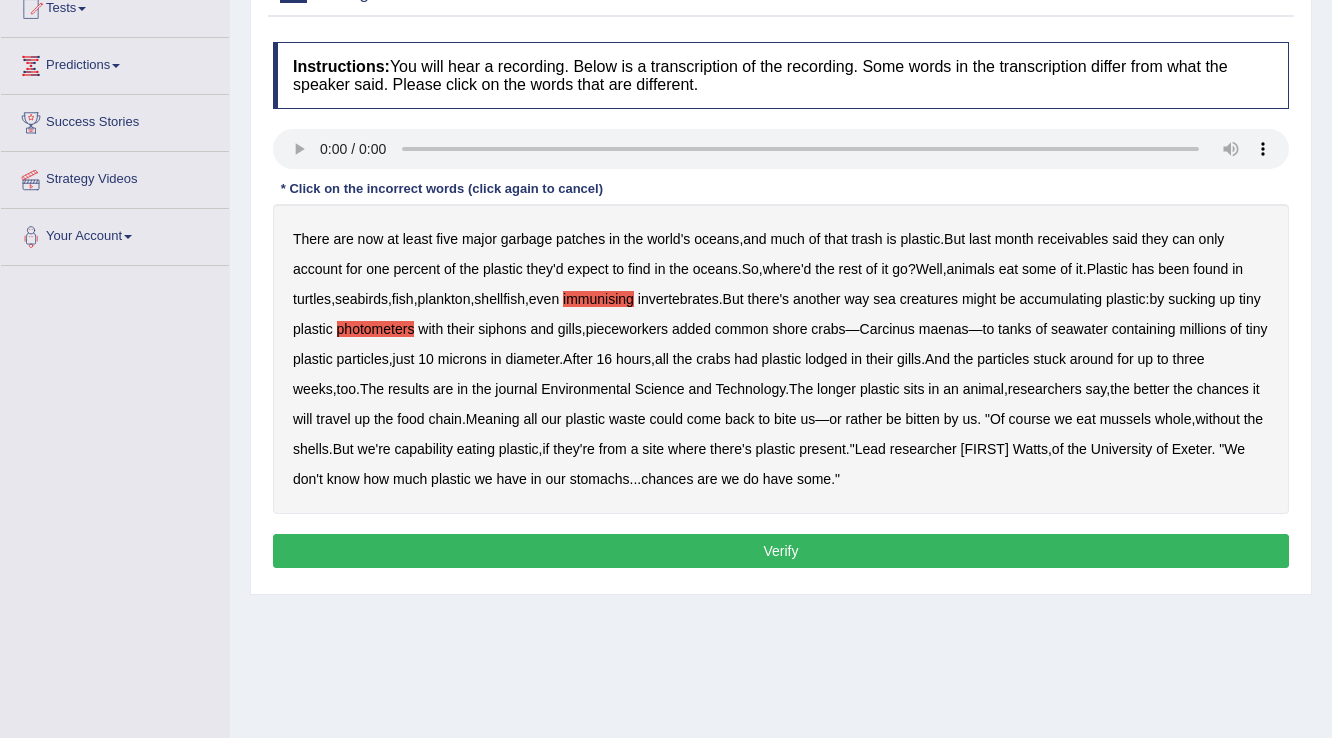 click on "Instructions:  You will hear a recording. Below is a transcription of the recording. Some words in the transcription differ from what the speaker said. Please click on the words that are different.
Transcript: * Click on the incorrect words (click again to cancel) There   are   now   at   least   five   major   garbage   patches   in   the   world's   oceans ,  and   much   of   that   trash   is   plastic .  But   last   month   receivables   said   they   can   only   account   for   one   percent   of   the   plastic   they'd   expect   to   find   in   the   oceans .  So ,  where'd   the   rest   of   it   go ?  Well ,  animals   eat   some   of   it .  Plastic   has   been   found   in   turtles ,  seabirds ,  fish ,  plankton ,  shellfish ,  even   immunising   invertebrates .  But   there's   another   way   sea   creatures   might   be   accumulating   plastic :  by   sucking   up   tiny   plastic   photometers   with   their   siphons   and   gills ,  pieceworkers   added   common" at bounding box center [781, 308] 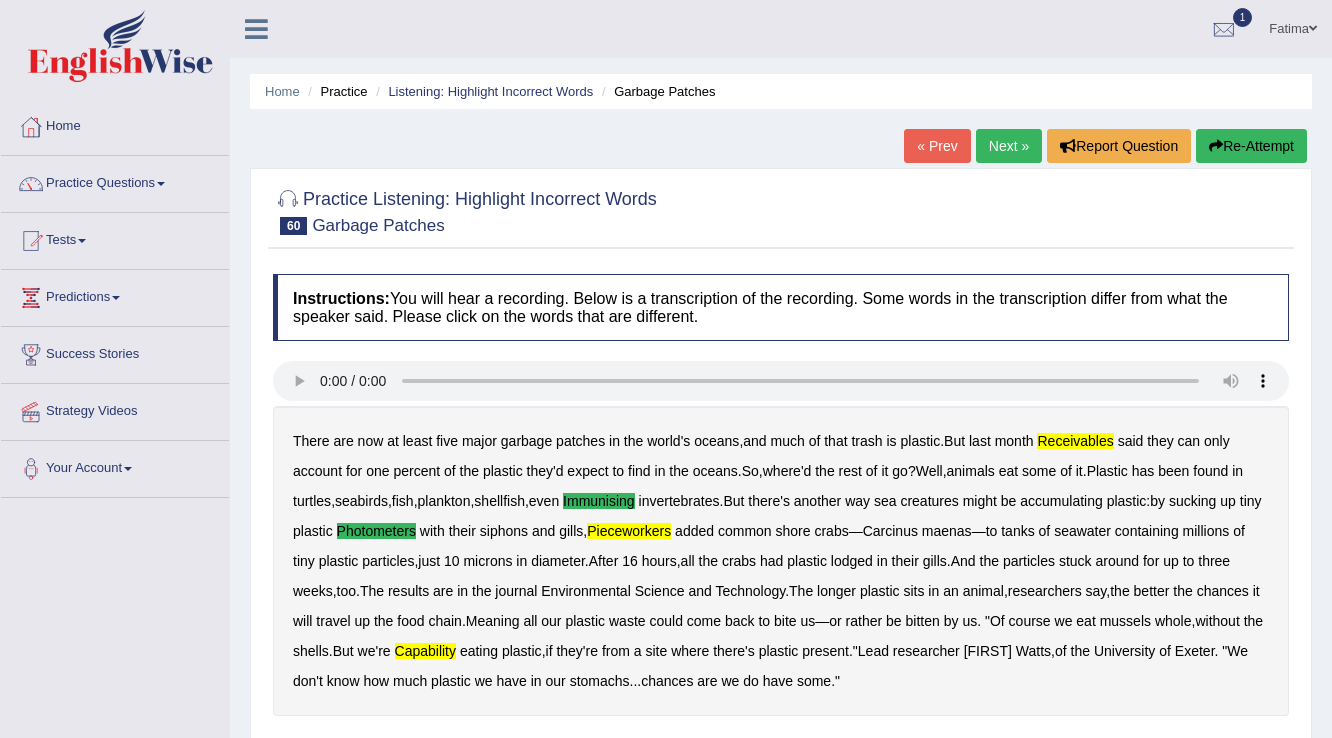 scroll, scrollTop: 0, scrollLeft: 0, axis: both 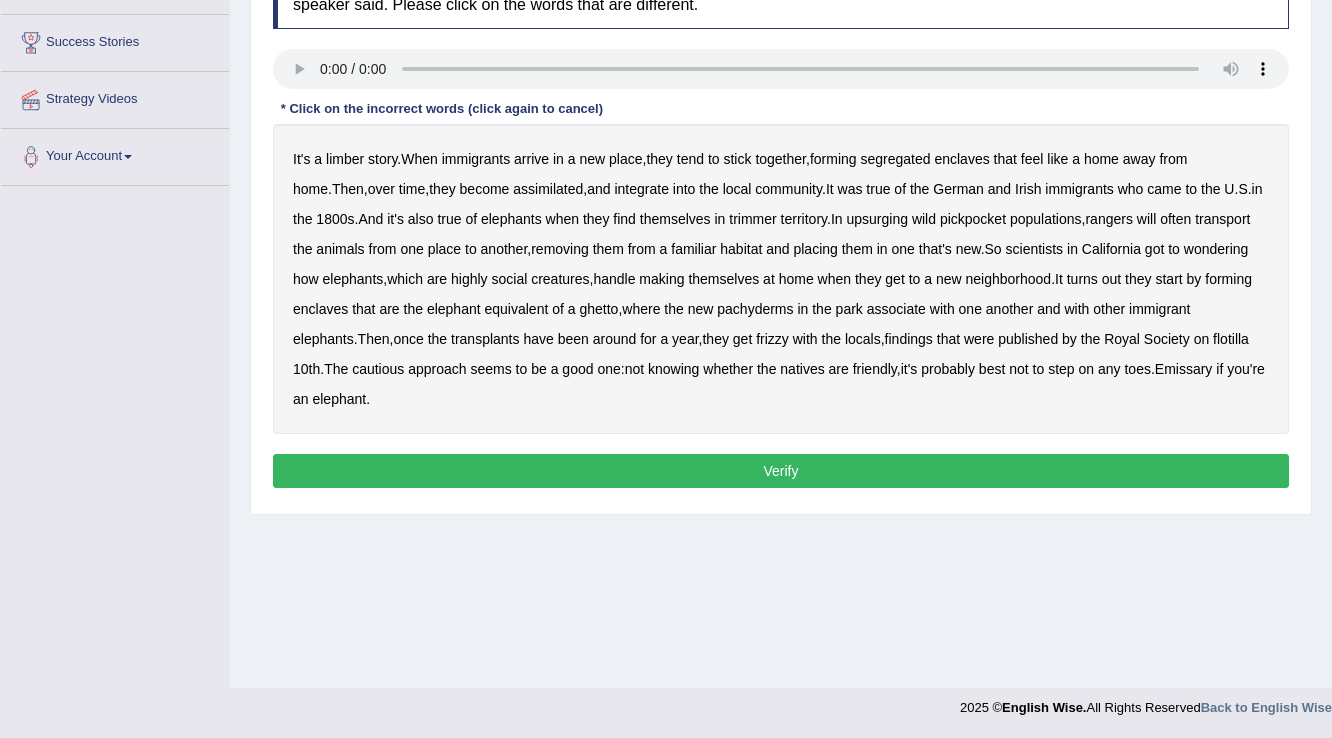 click on "limber" at bounding box center (345, 159) 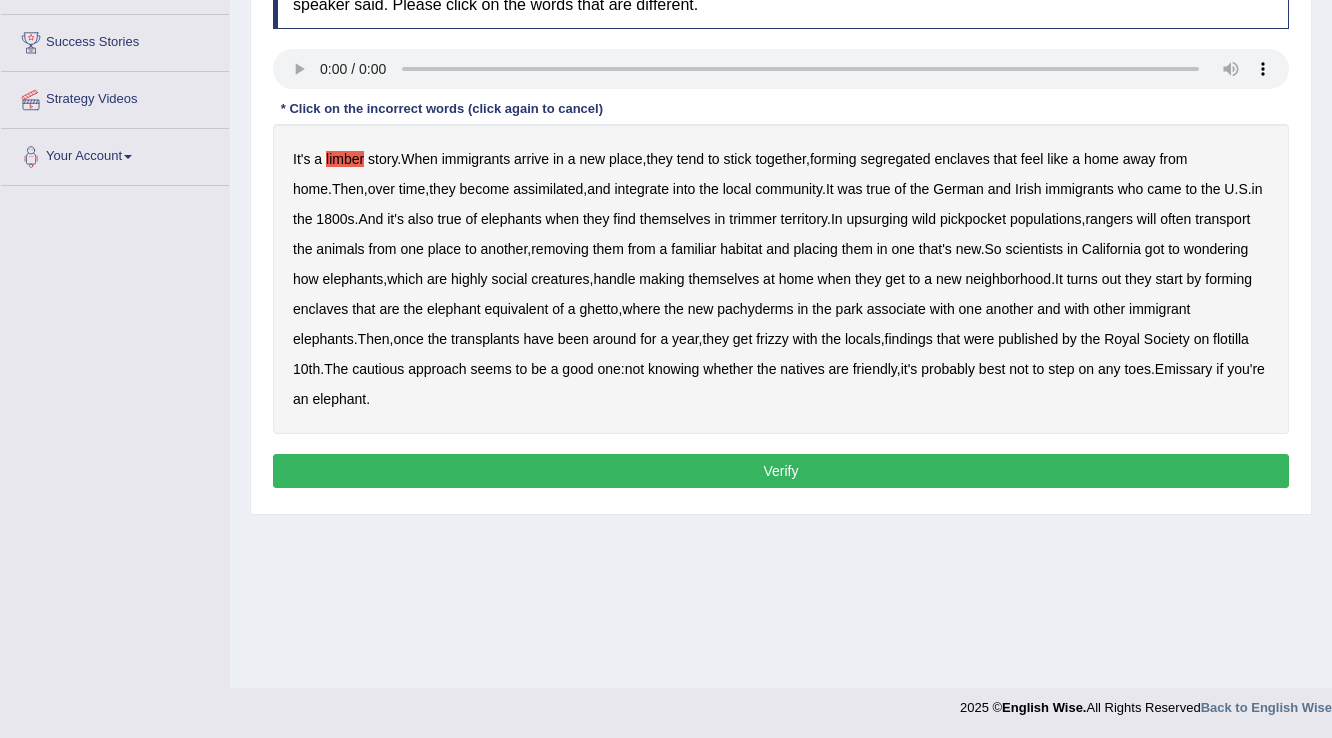 click on "frizzy" at bounding box center (772, 339) 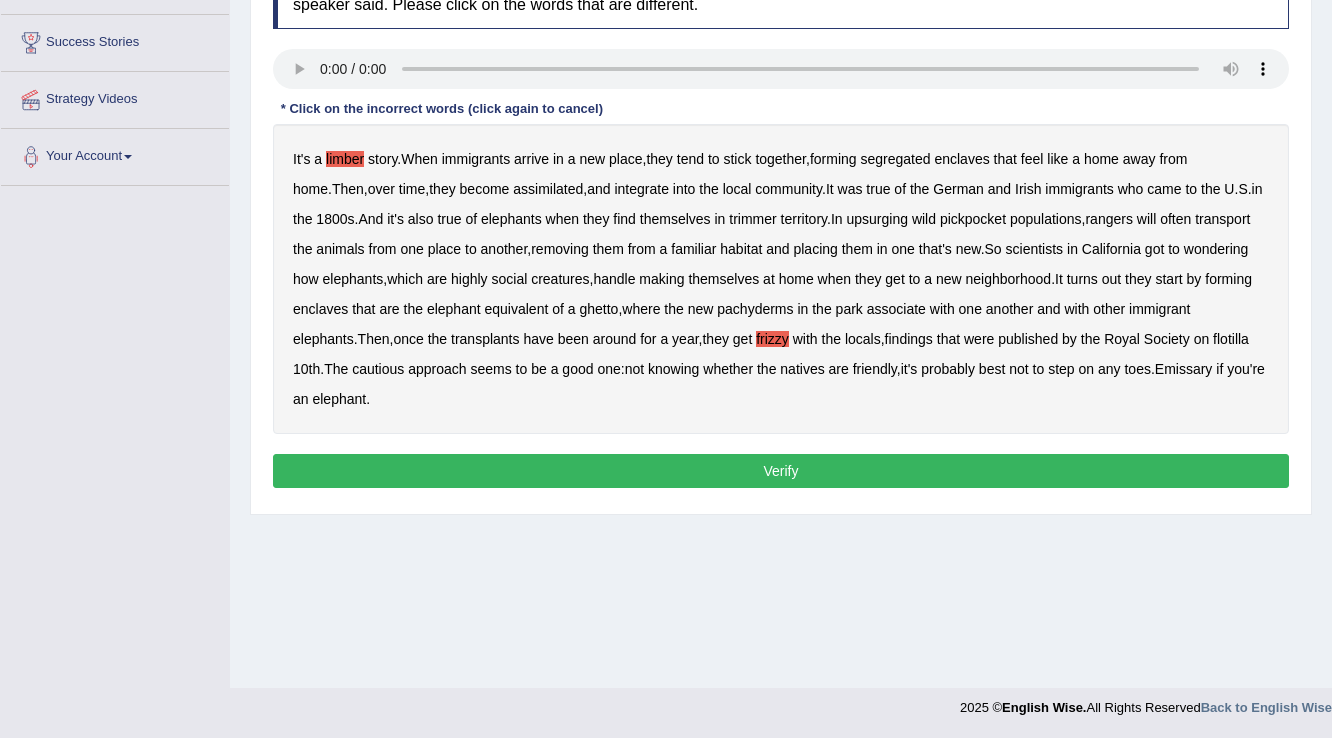 click on "Verify" at bounding box center (781, 471) 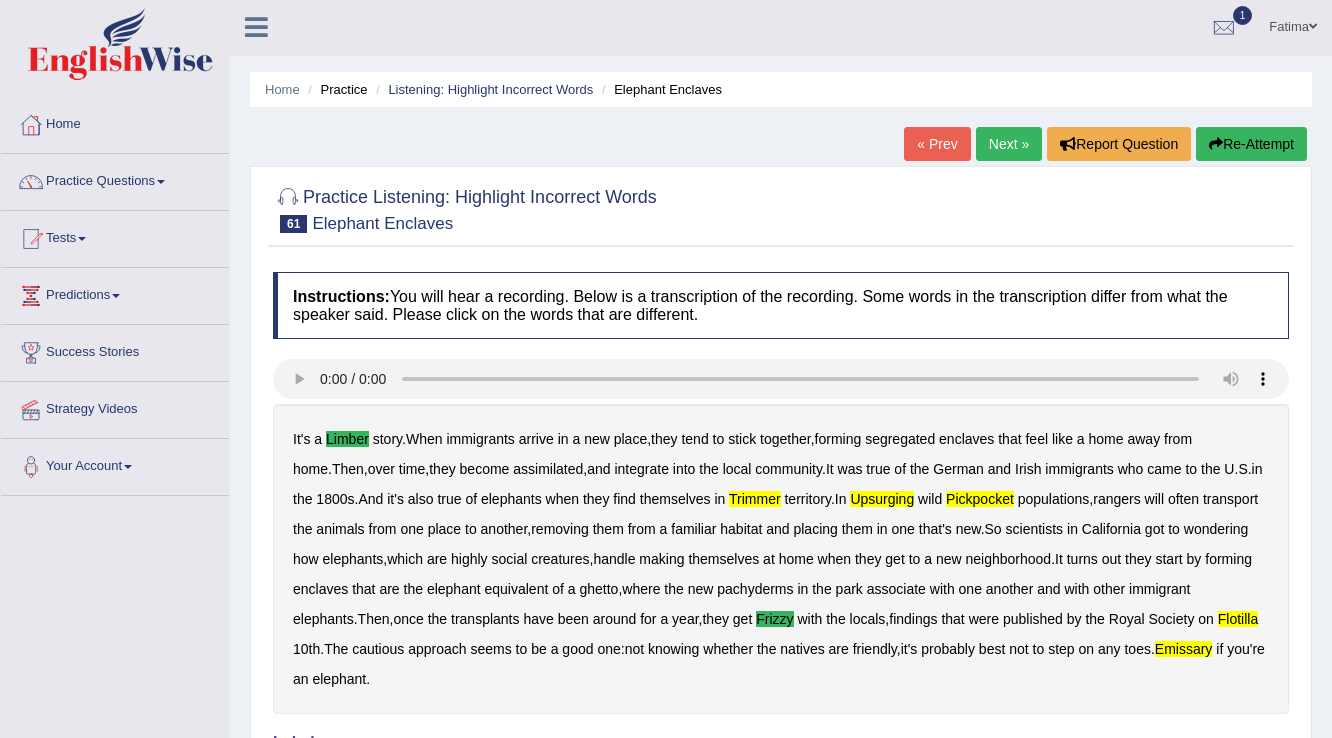 scroll, scrollTop: 0, scrollLeft: 0, axis: both 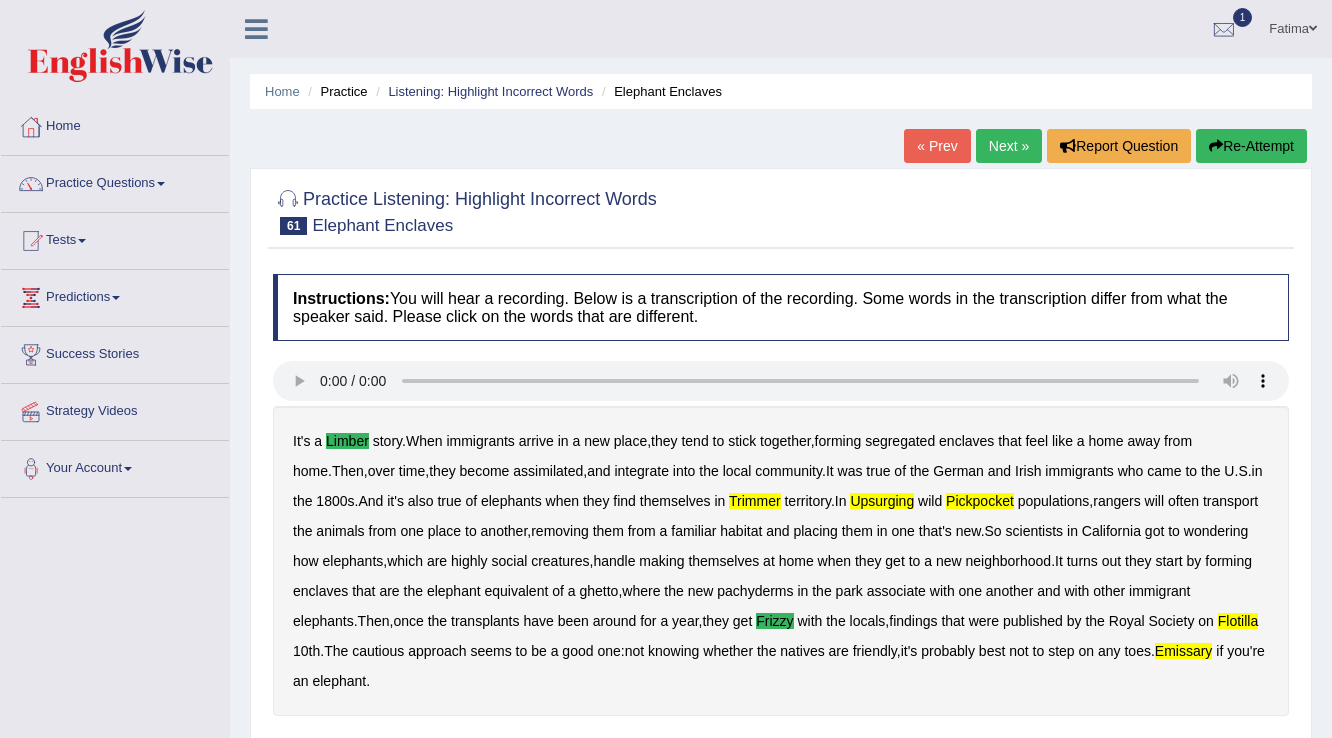 click on "Next »" at bounding box center (1009, 146) 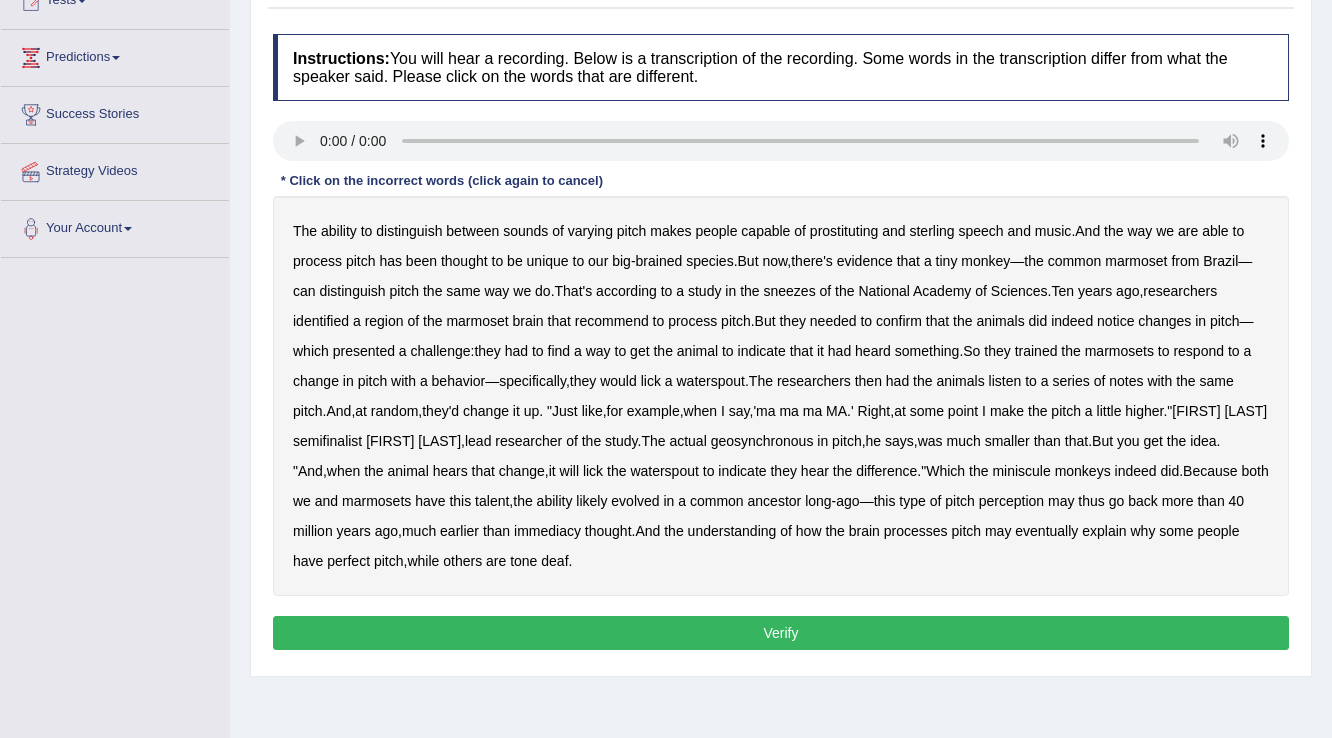 scroll, scrollTop: 240, scrollLeft: 0, axis: vertical 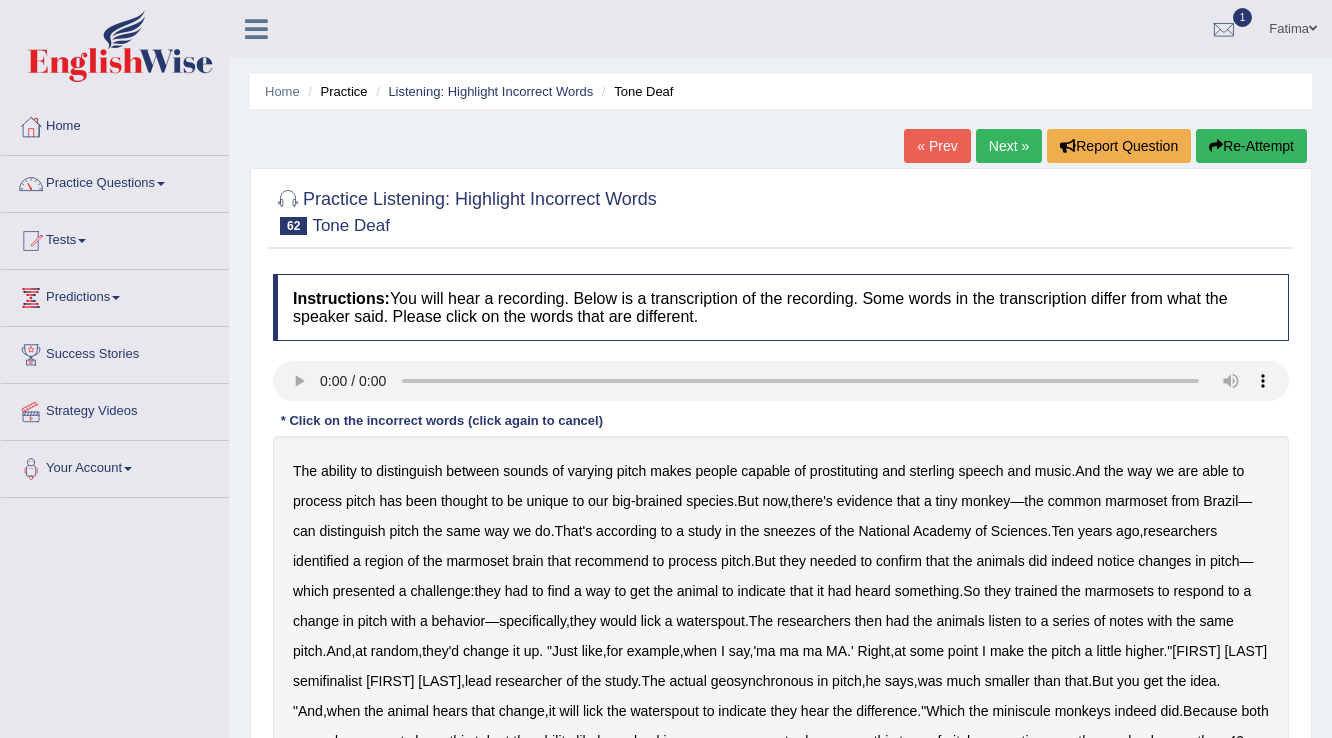 click on "Re-Attempt" at bounding box center (1251, 146) 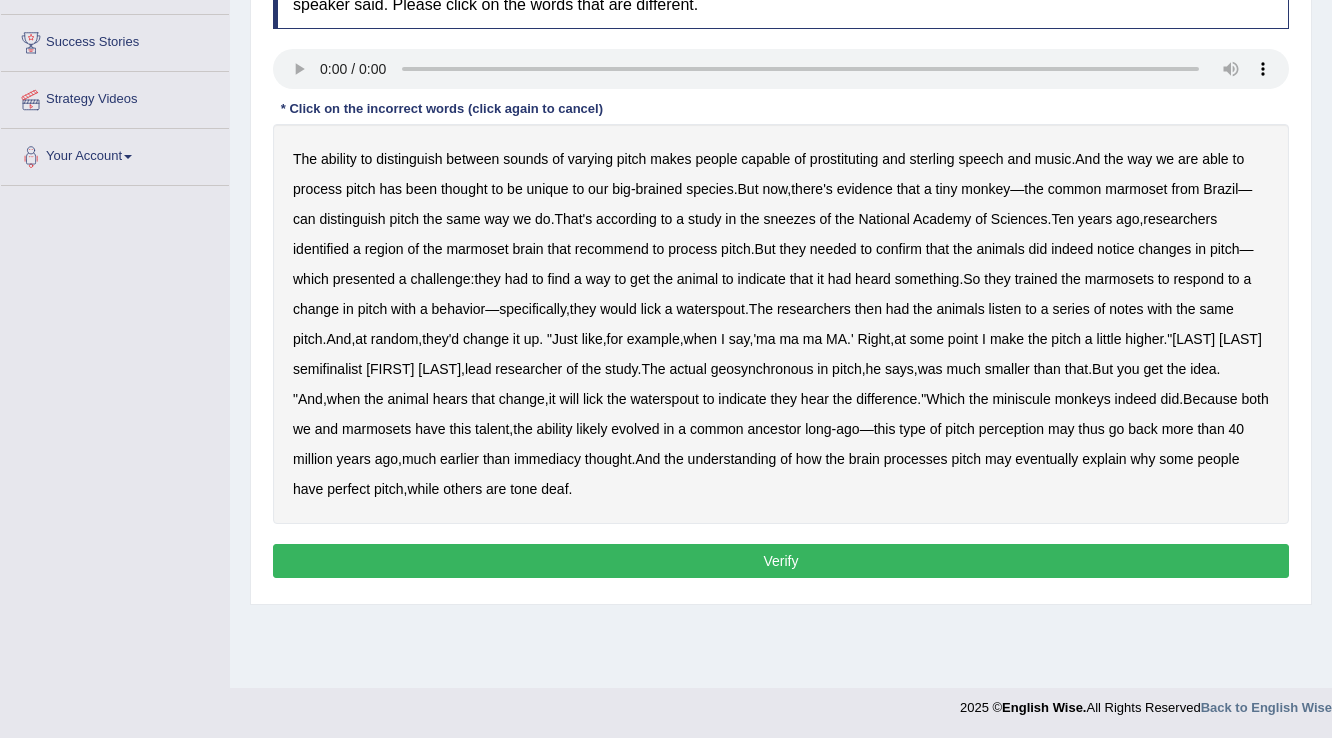 scroll, scrollTop: 312, scrollLeft: 0, axis: vertical 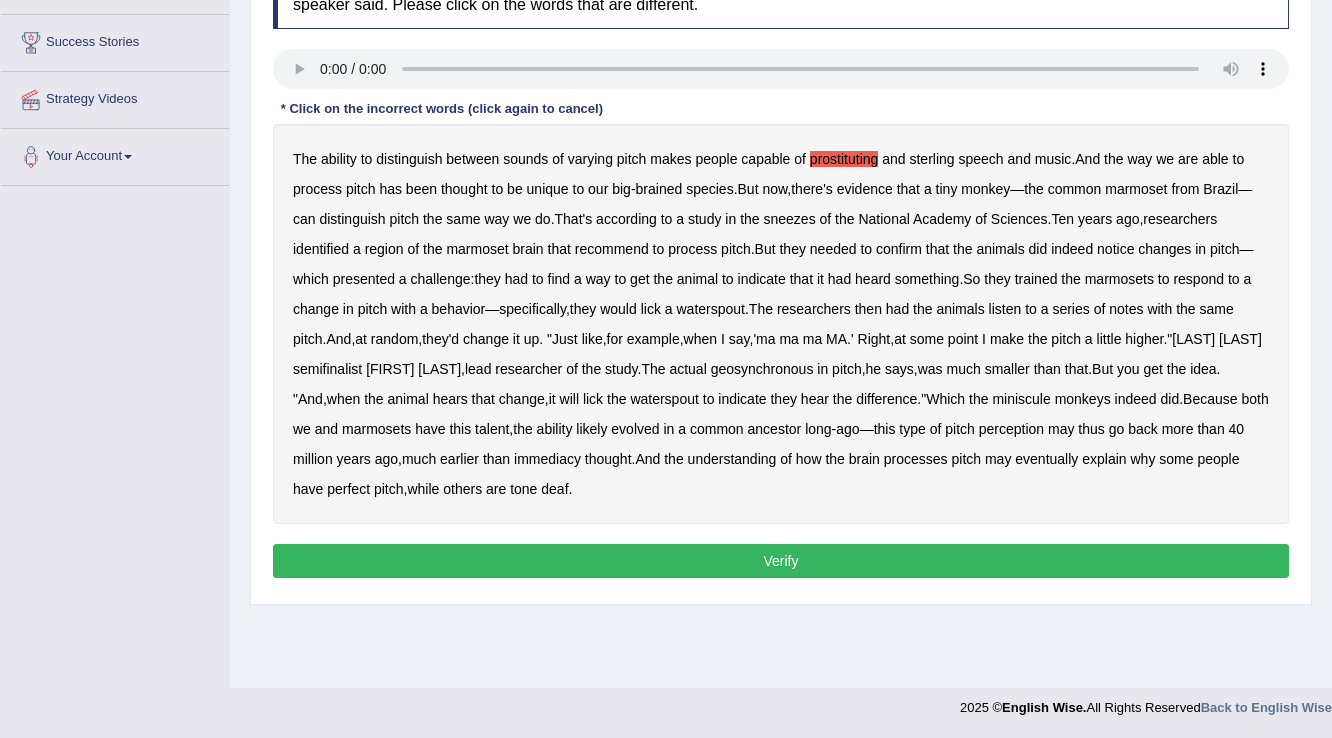 click on "sneezes" at bounding box center (789, 219) 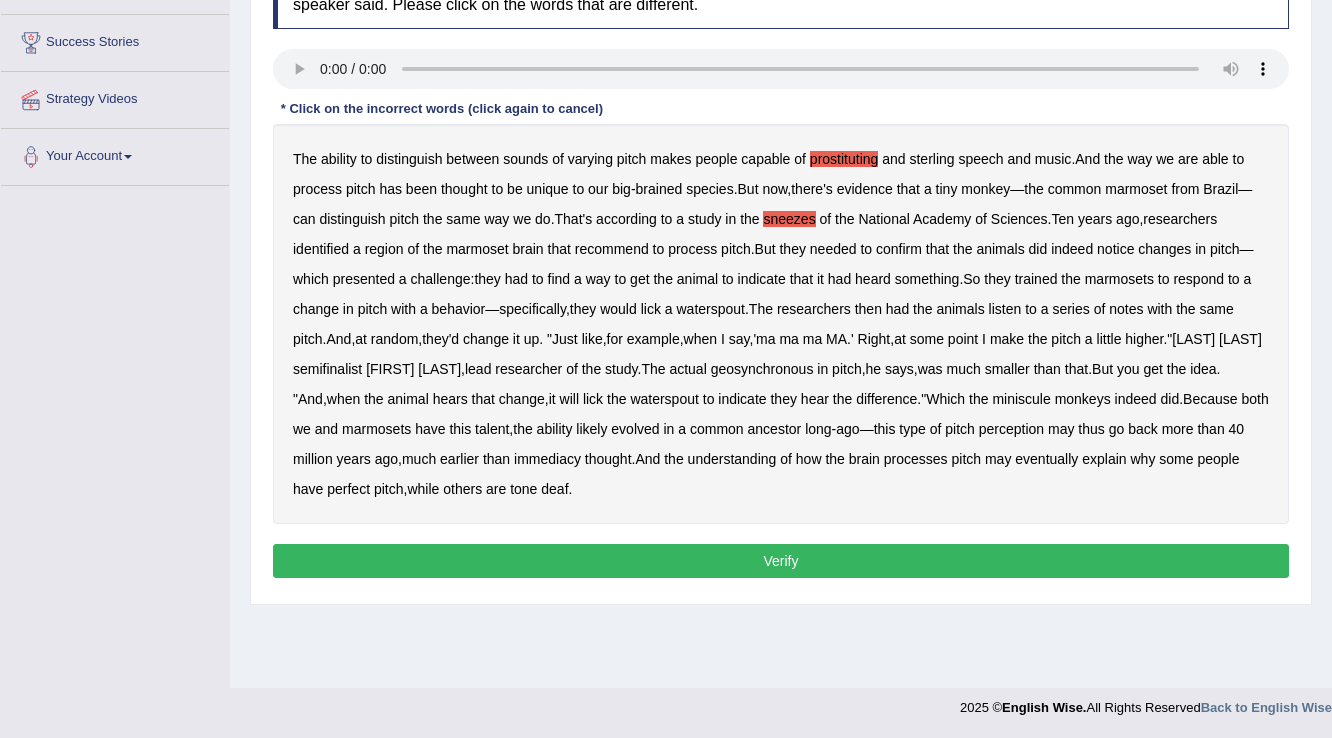 click on "recommend" at bounding box center [612, 249] 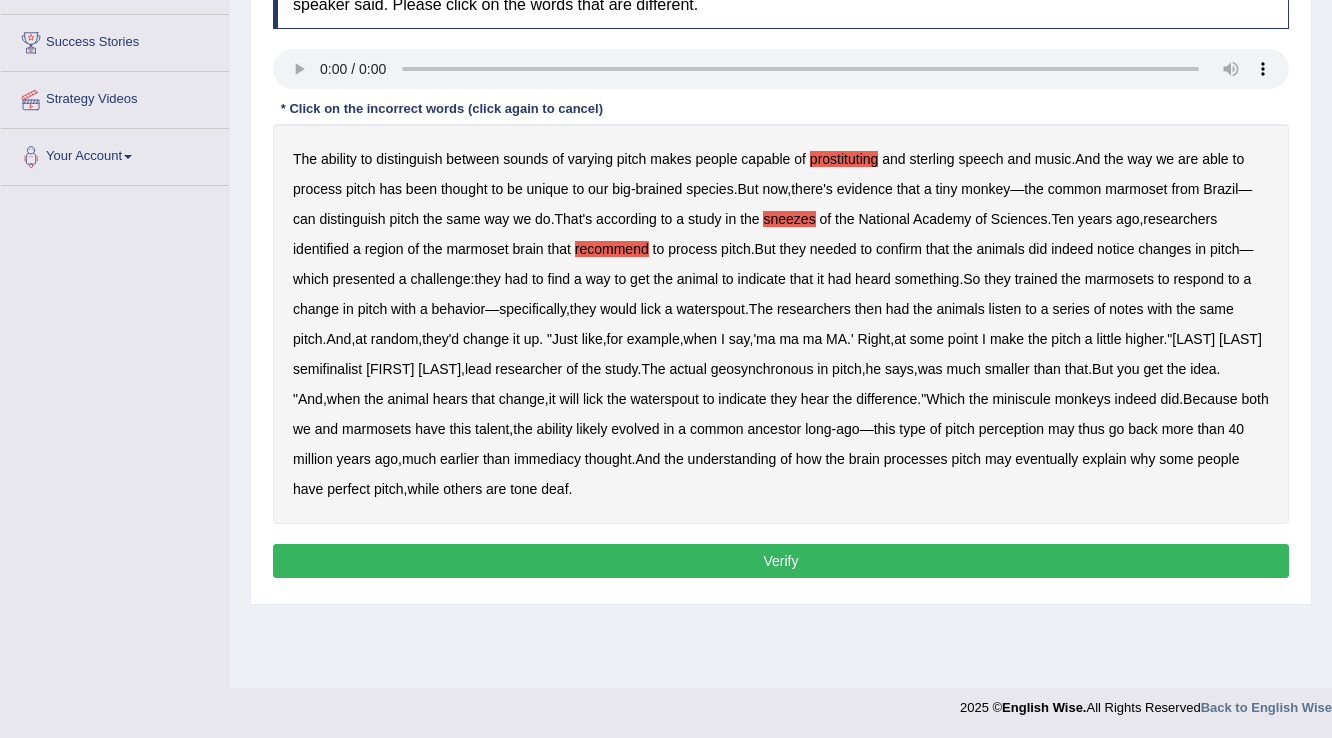 click on "geosynchronous" at bounding box center (762, 369) 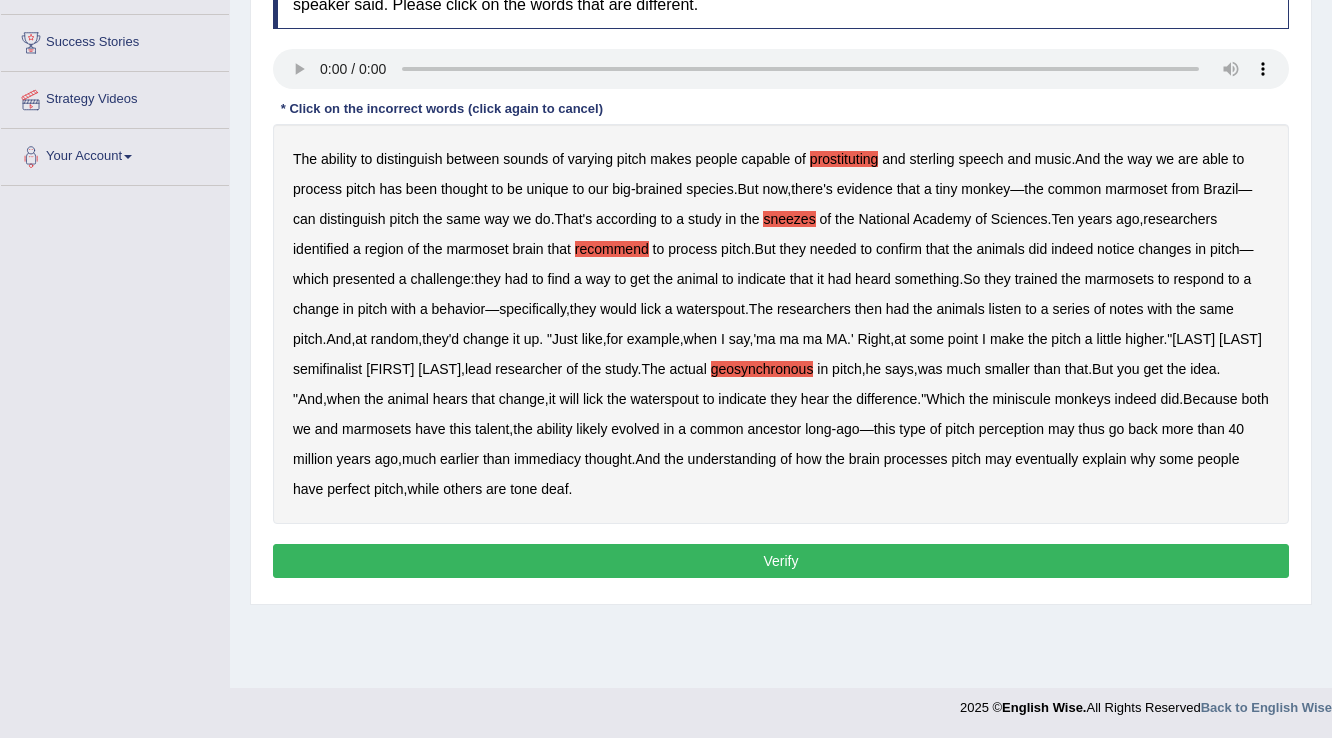 click on "immediacy" at bounding box center [547, 459] 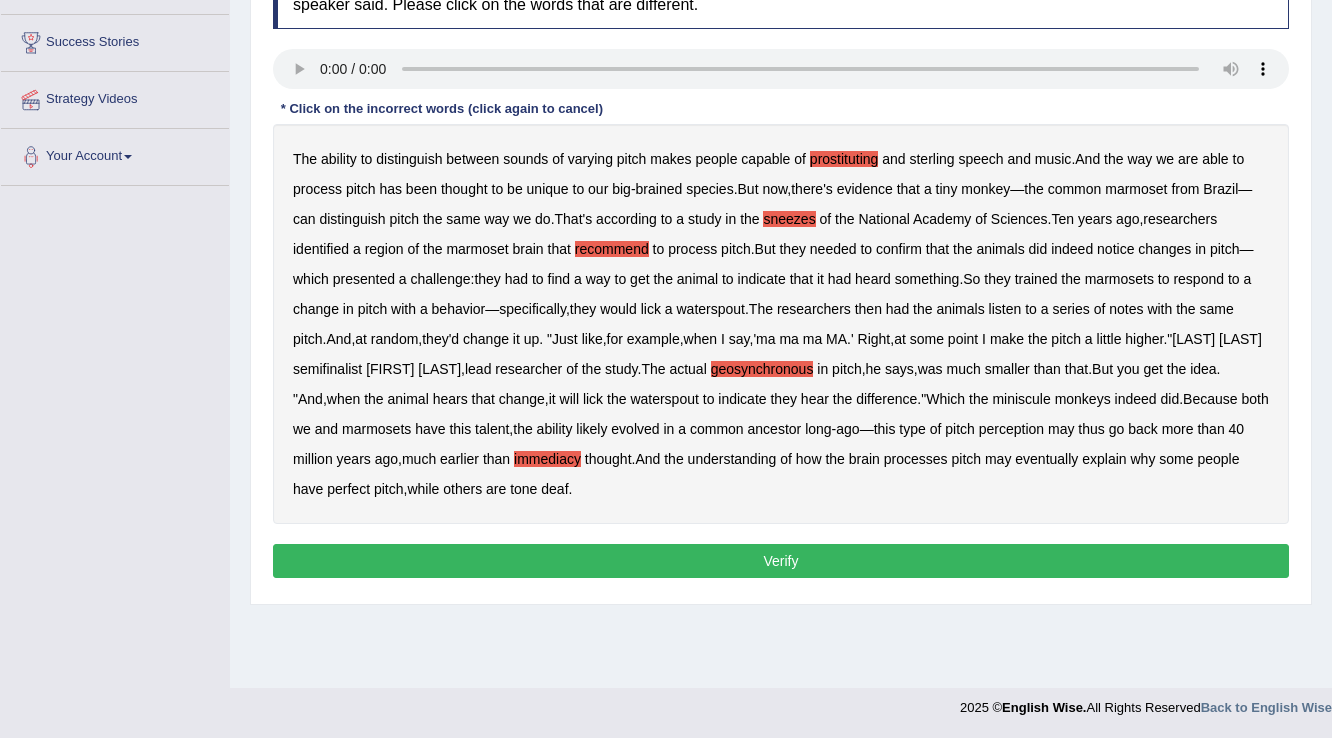click on "Verify" at bounding box center (781, 561) 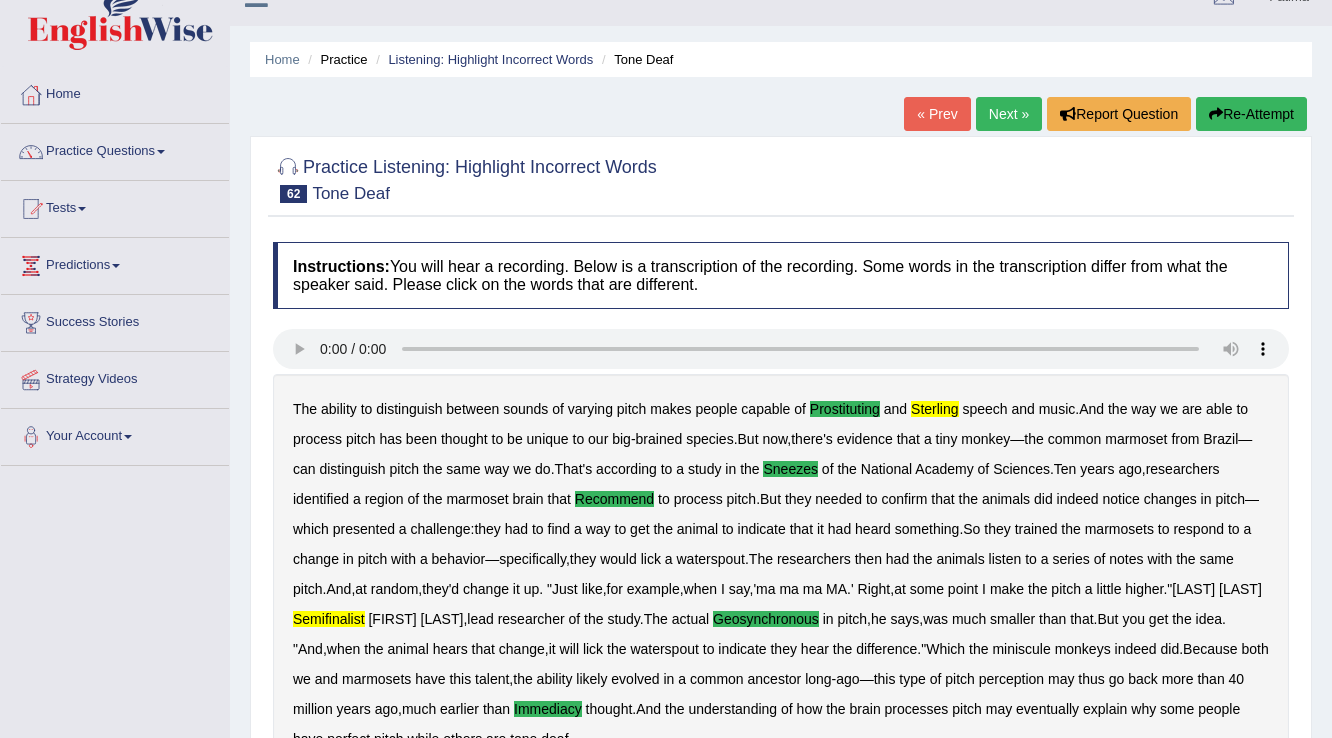 scroll, scrollTop: 0, scrollLeft: 0, axis: both 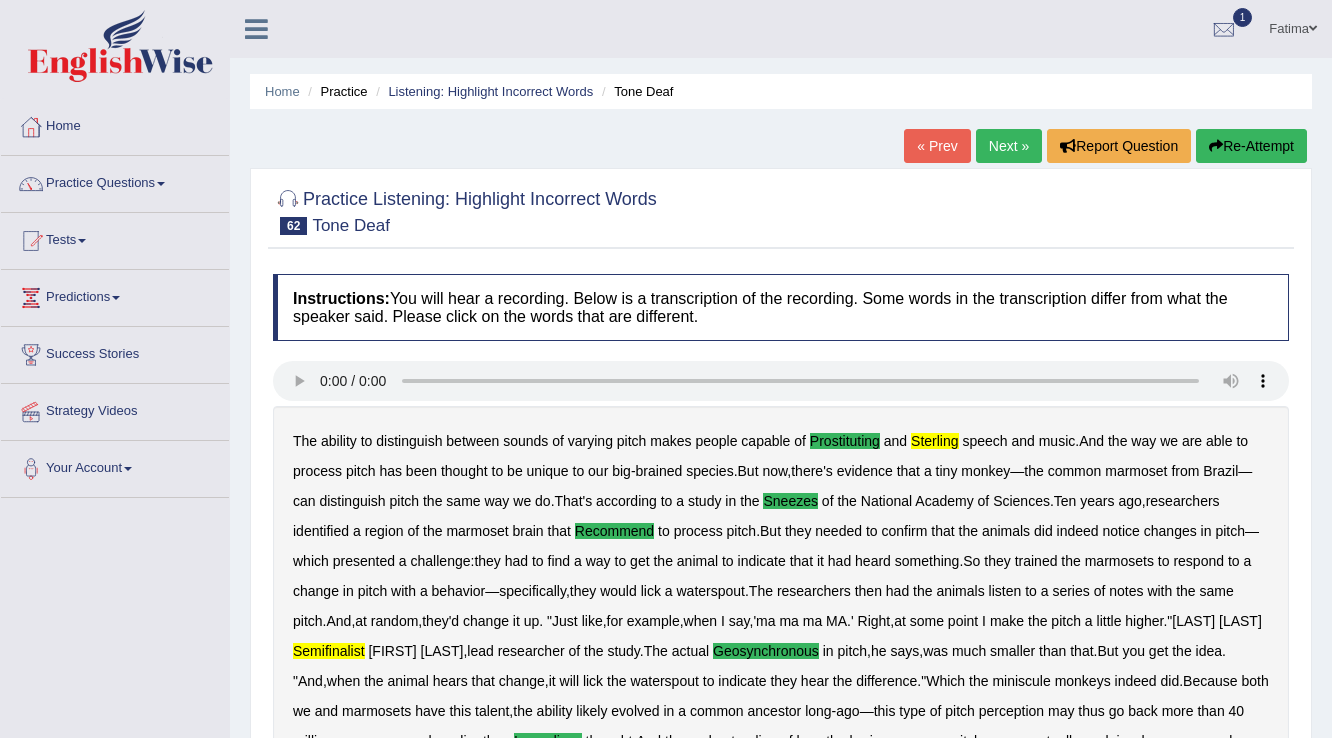 click on "Next »" at bounding box center [1009, 146] 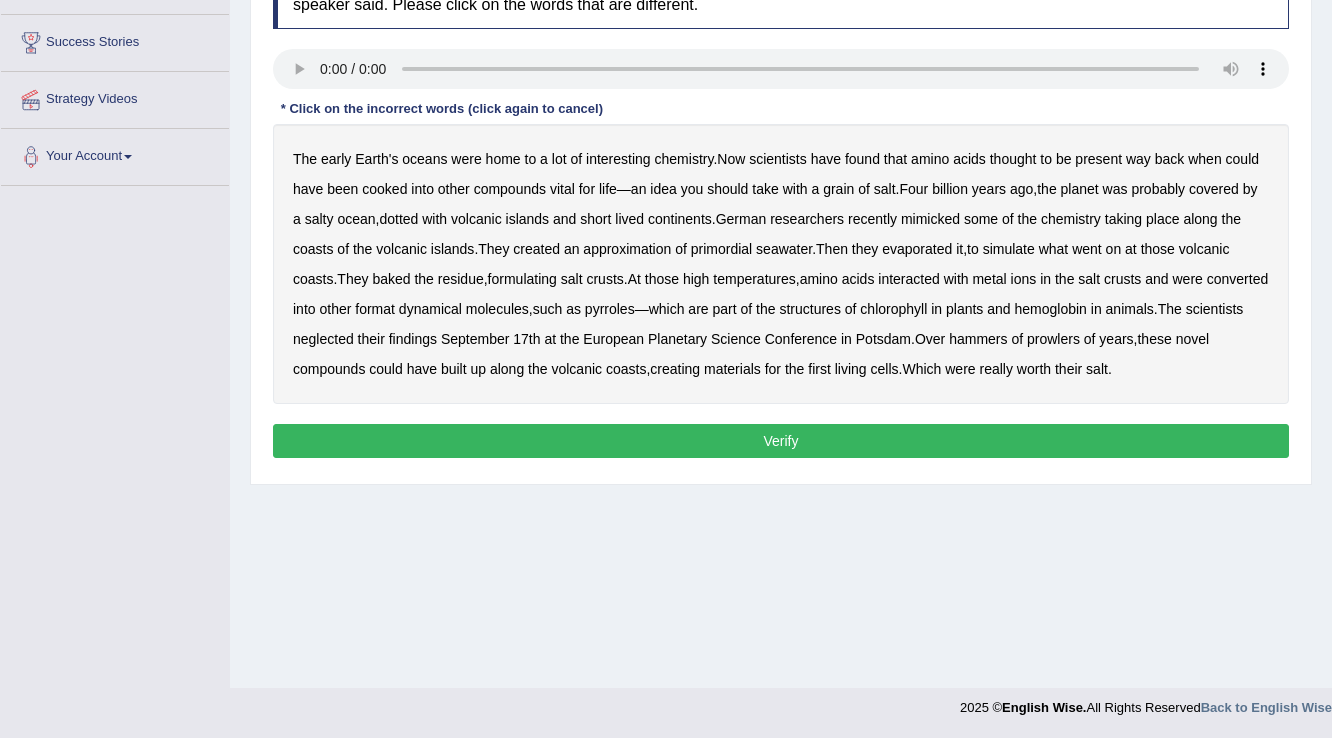 scroll, scrollTop: 312, scrollLeft: 0, axis: vertical 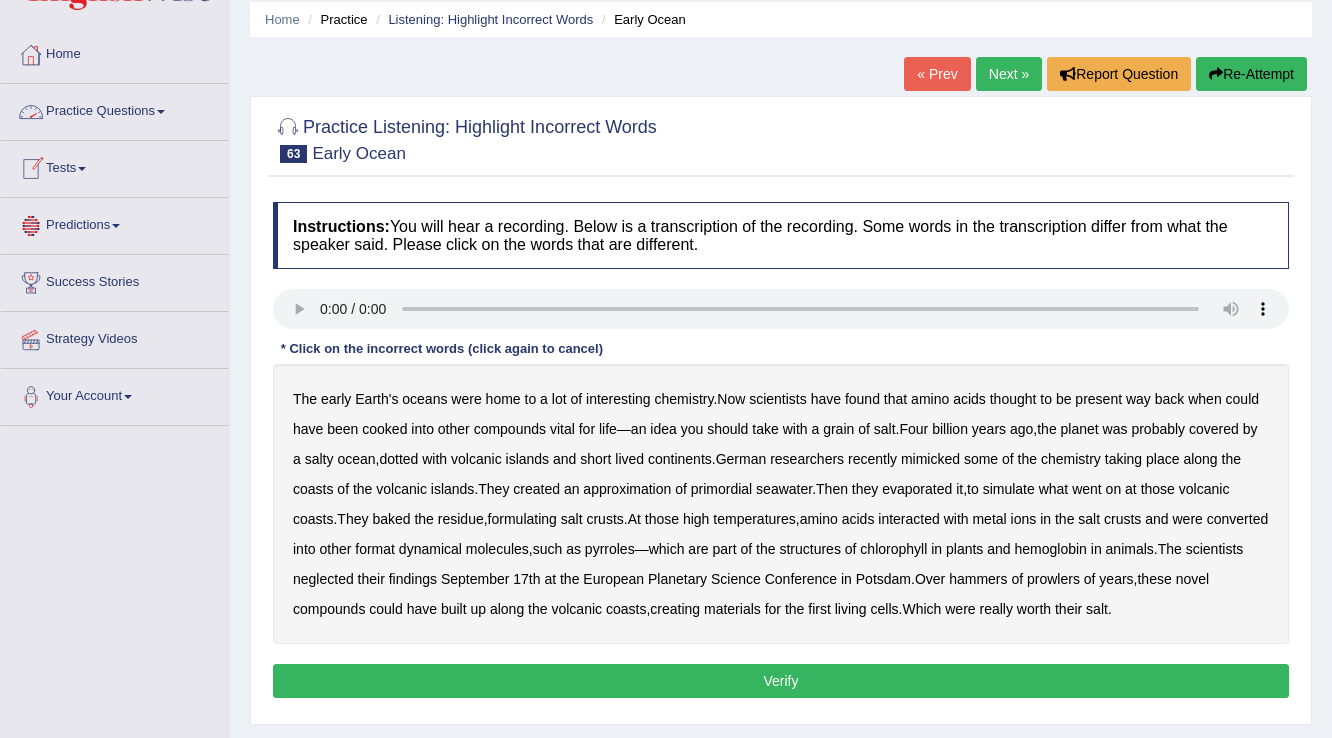 click on "Practice Questions" at bounding box center (115, 109) 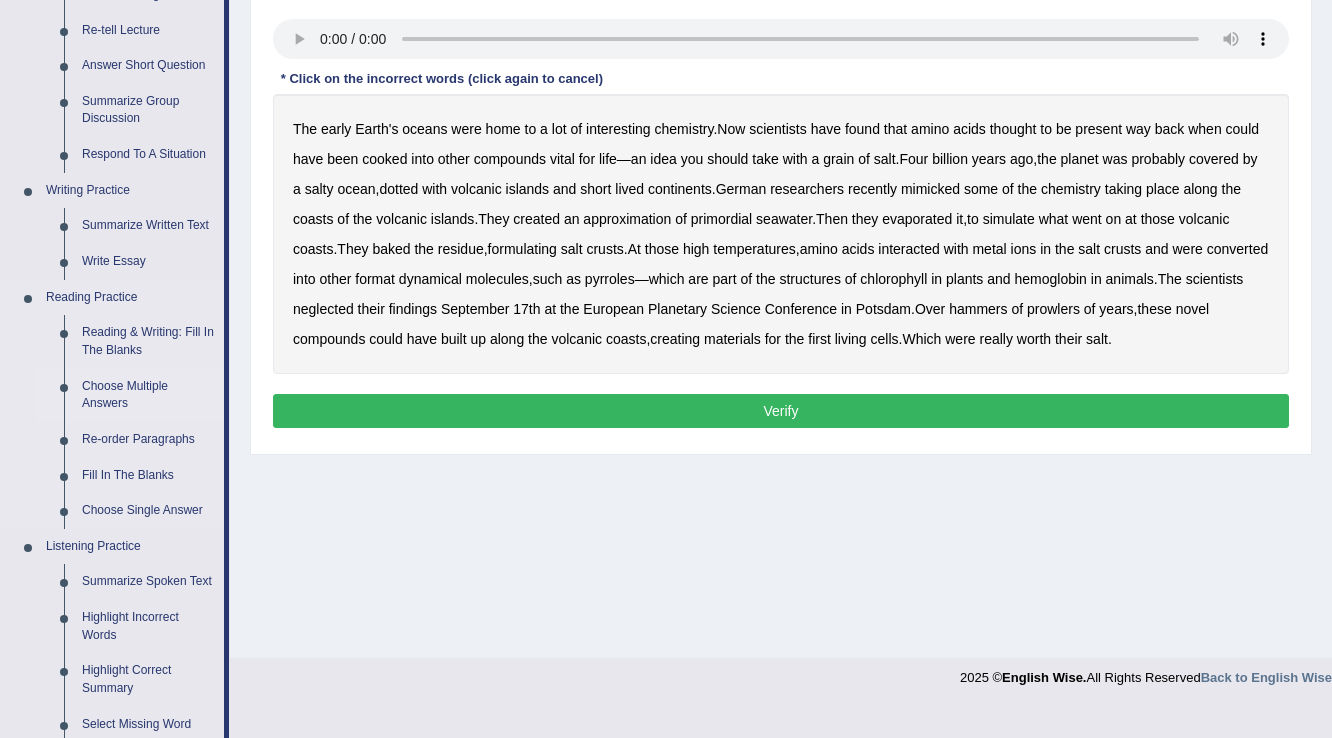 scroll, scrollTop: 392, scrollLeft: 0, axis: vertical 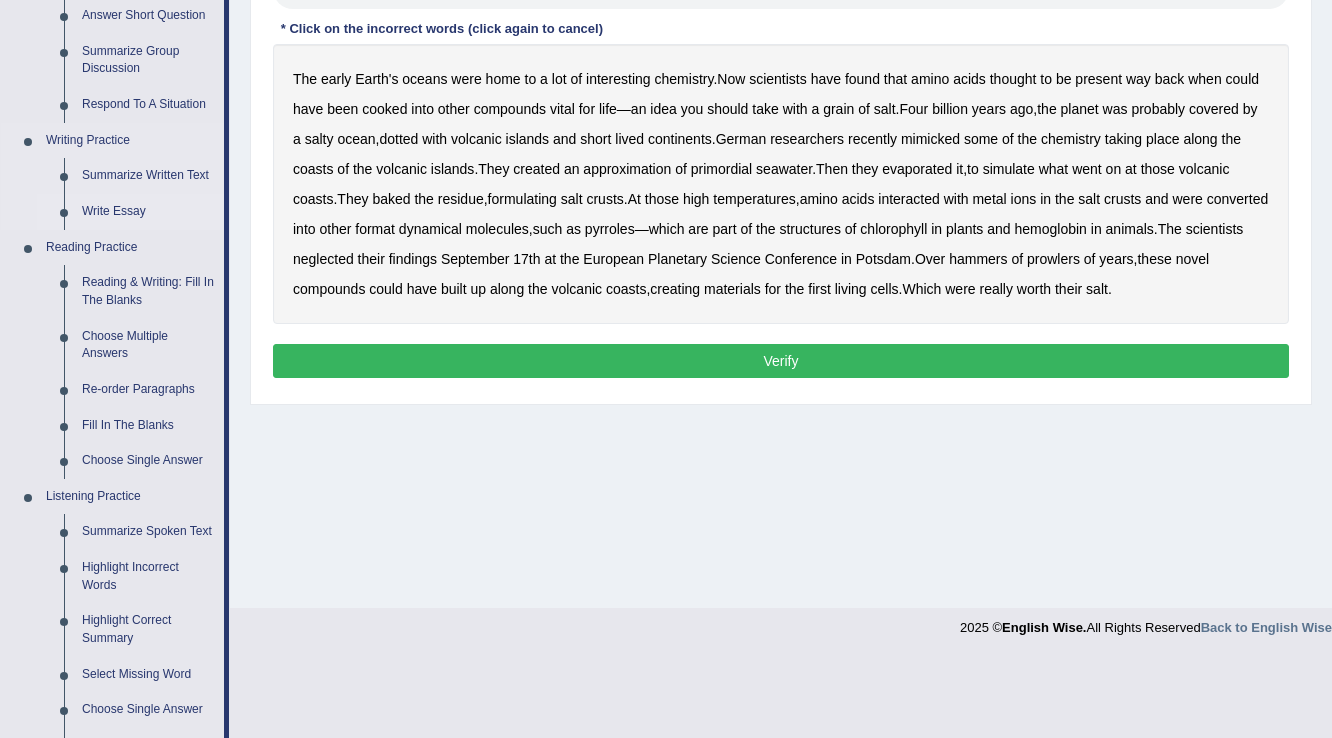 click on "Write Essay" at bounding box center (148, 212) 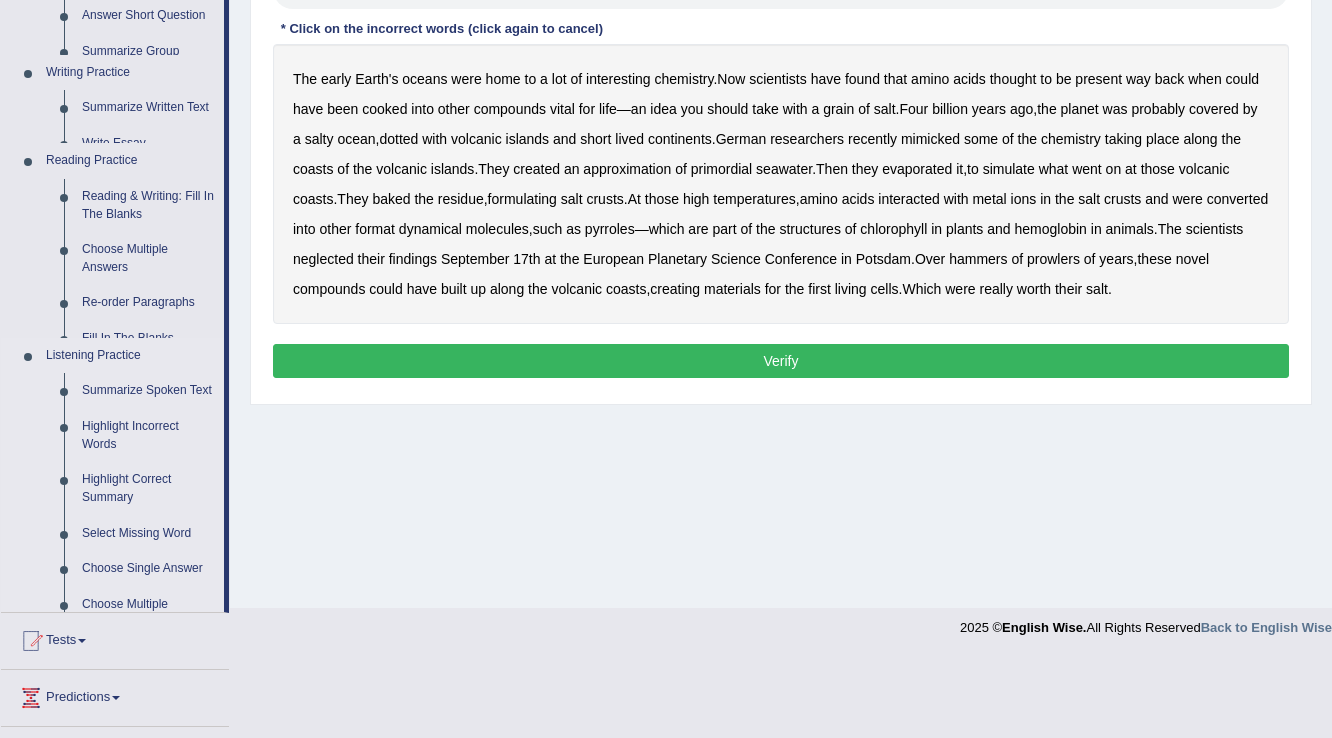 scroll, scrollTop: 312, scrollLeft: 0, axis: vertical 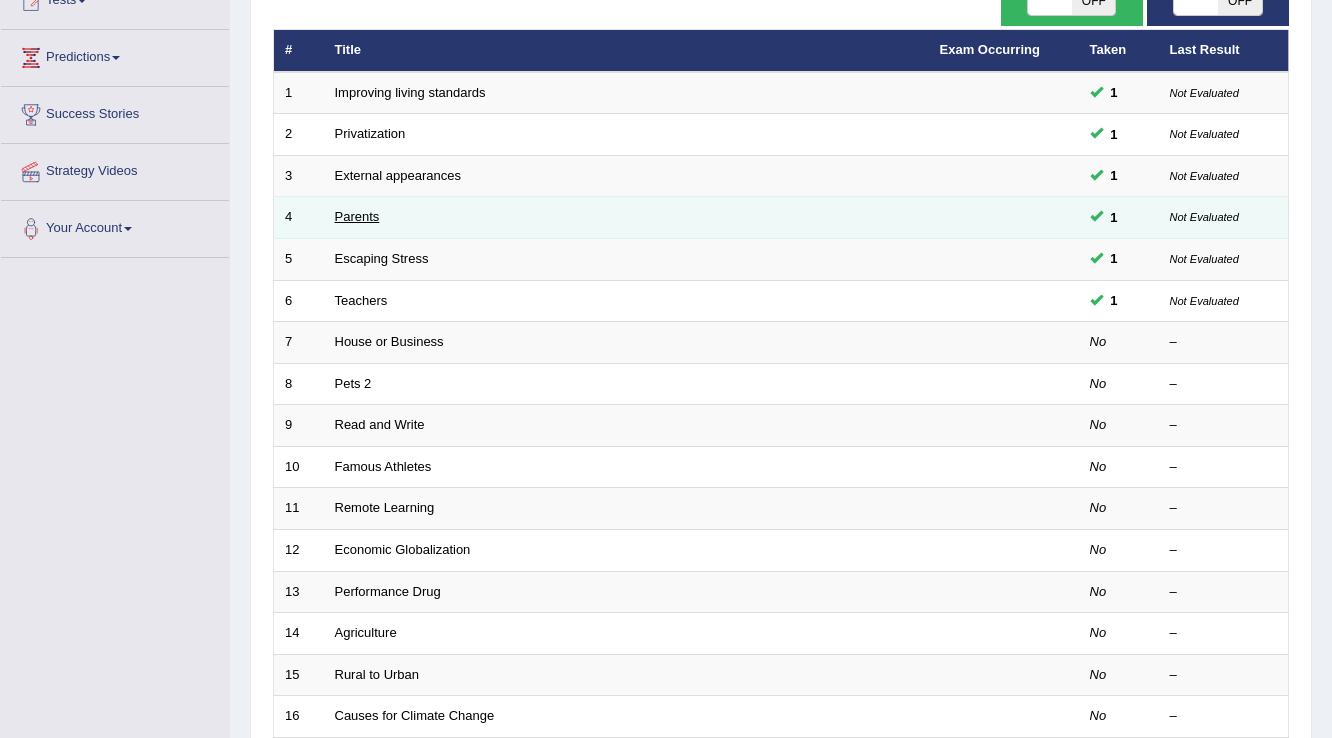 click on "Parents" at bounding box center (357, 216) 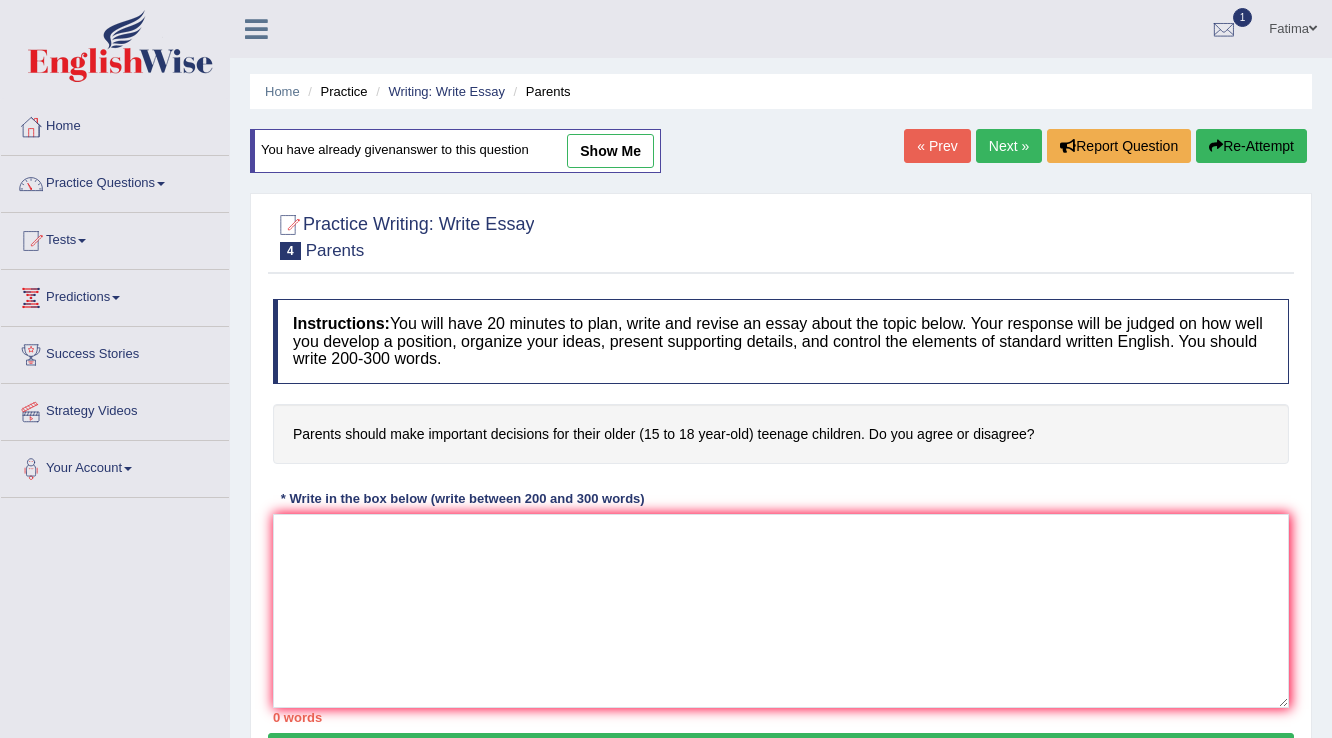 scroll, scrollTop: 0, scrollLeft: 0, axis: both 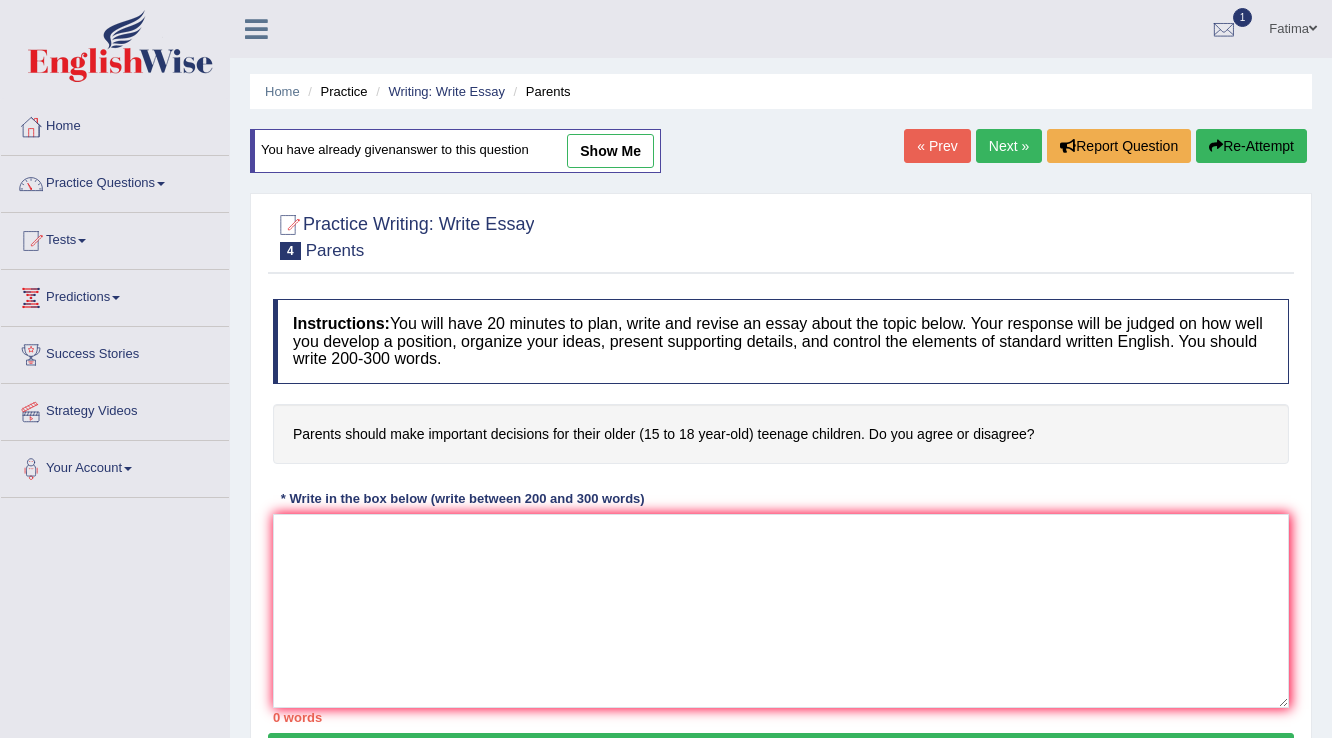 click on "show me" at bounding box center (610, 151) 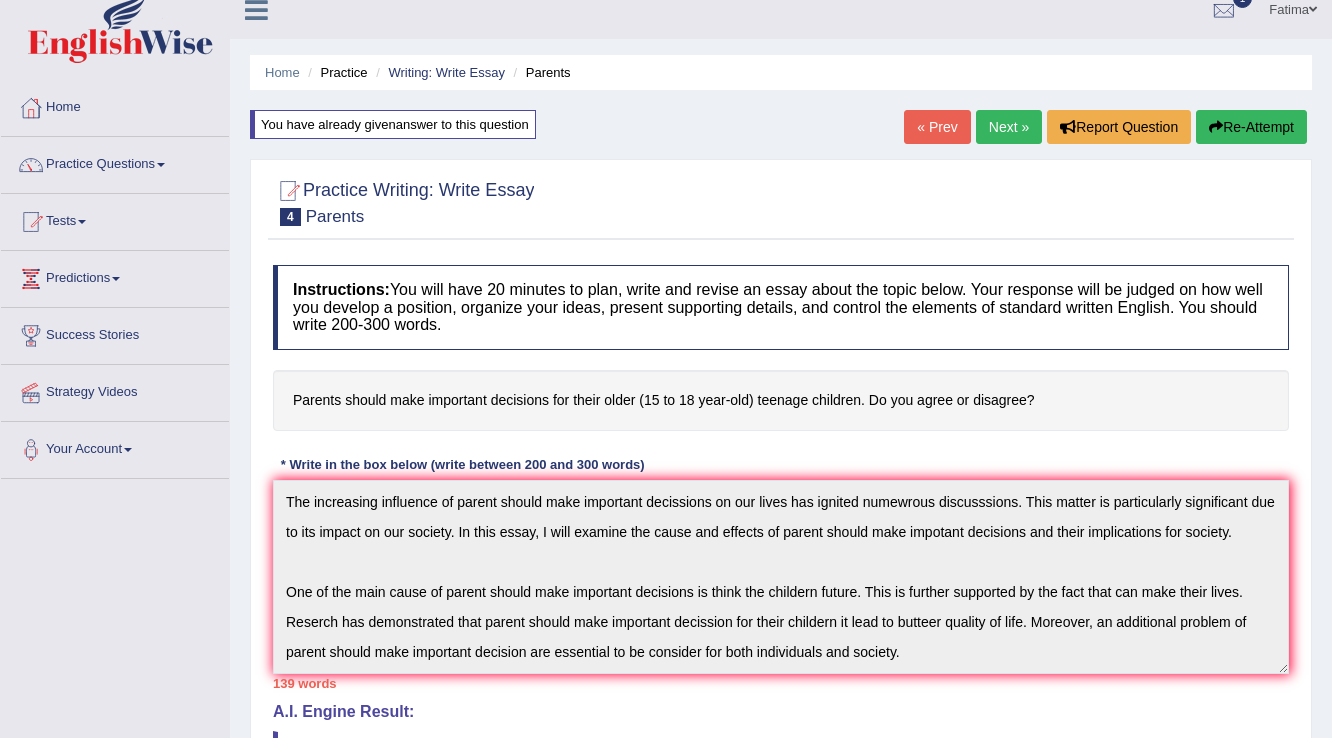 scroll, scrollTop: 0, scrollLeft: 0, axis: both 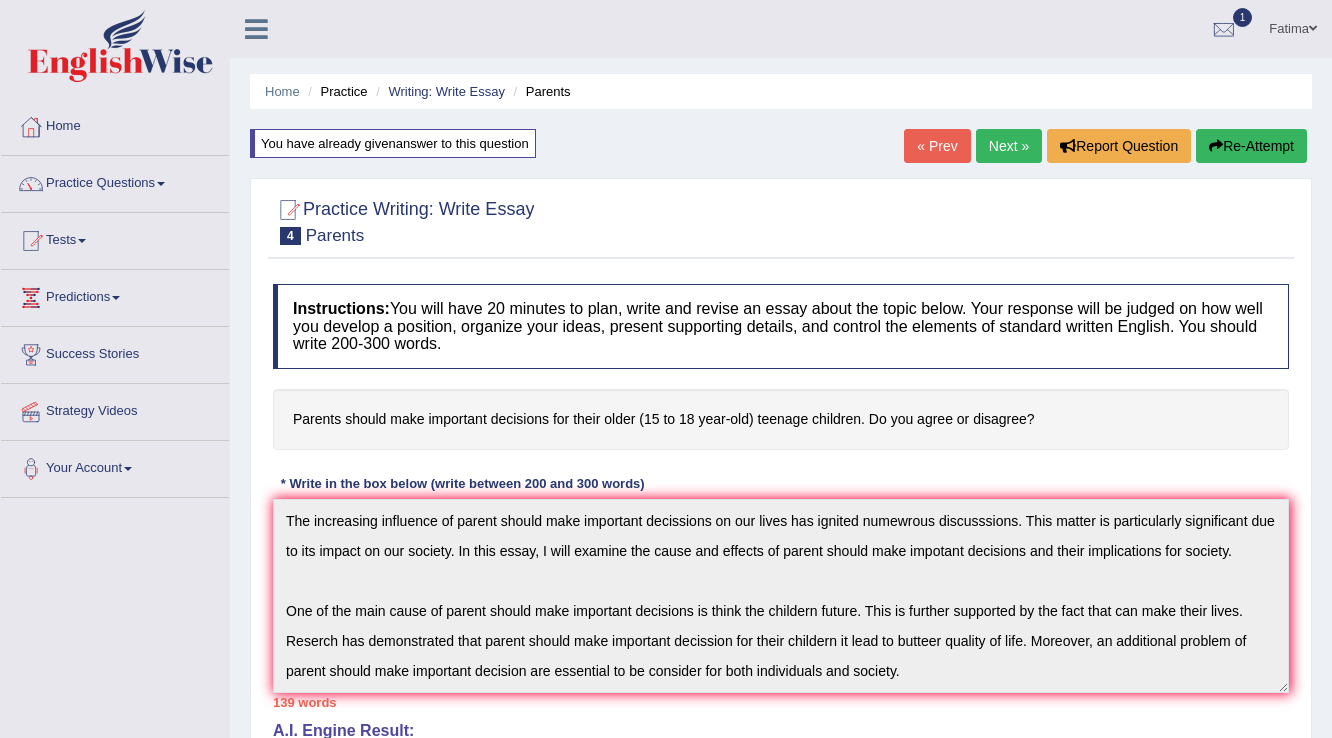 click on "Re-Attempt" at bounding box center [1251, 146] 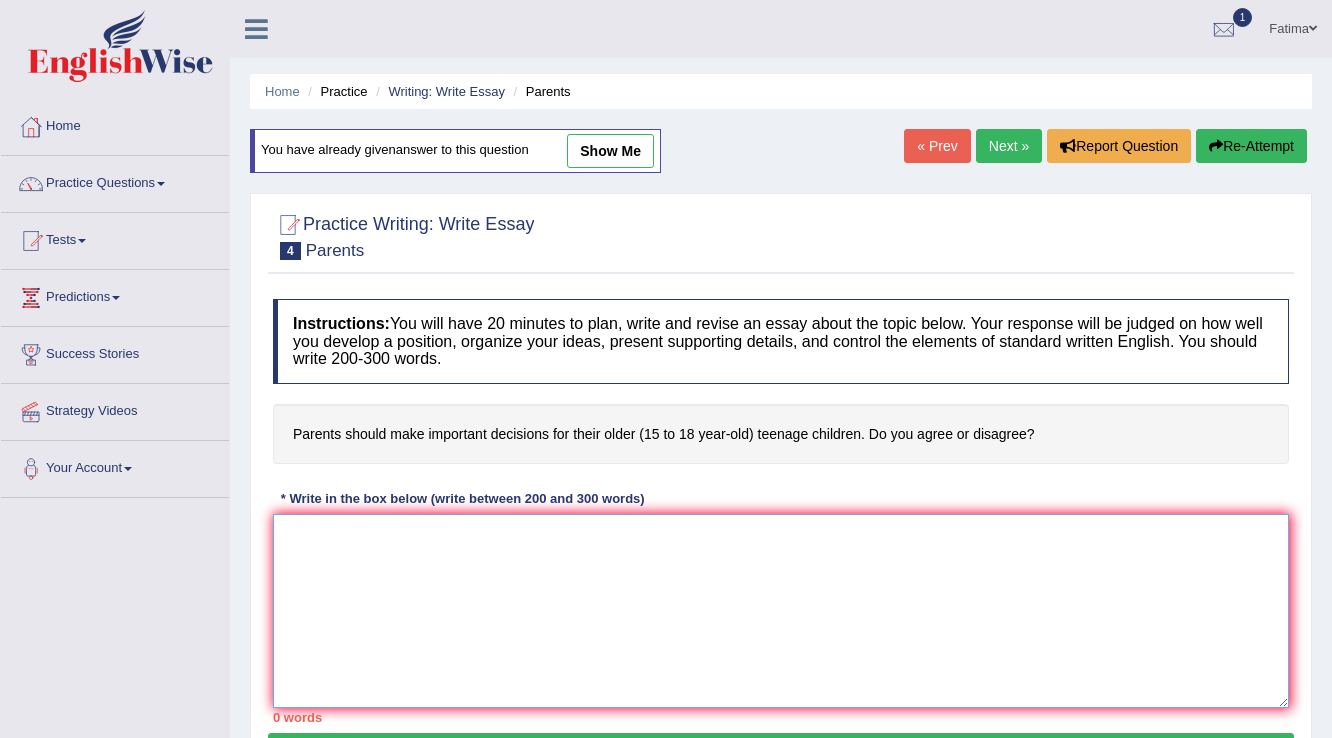 click at bounding box center (781, 611) 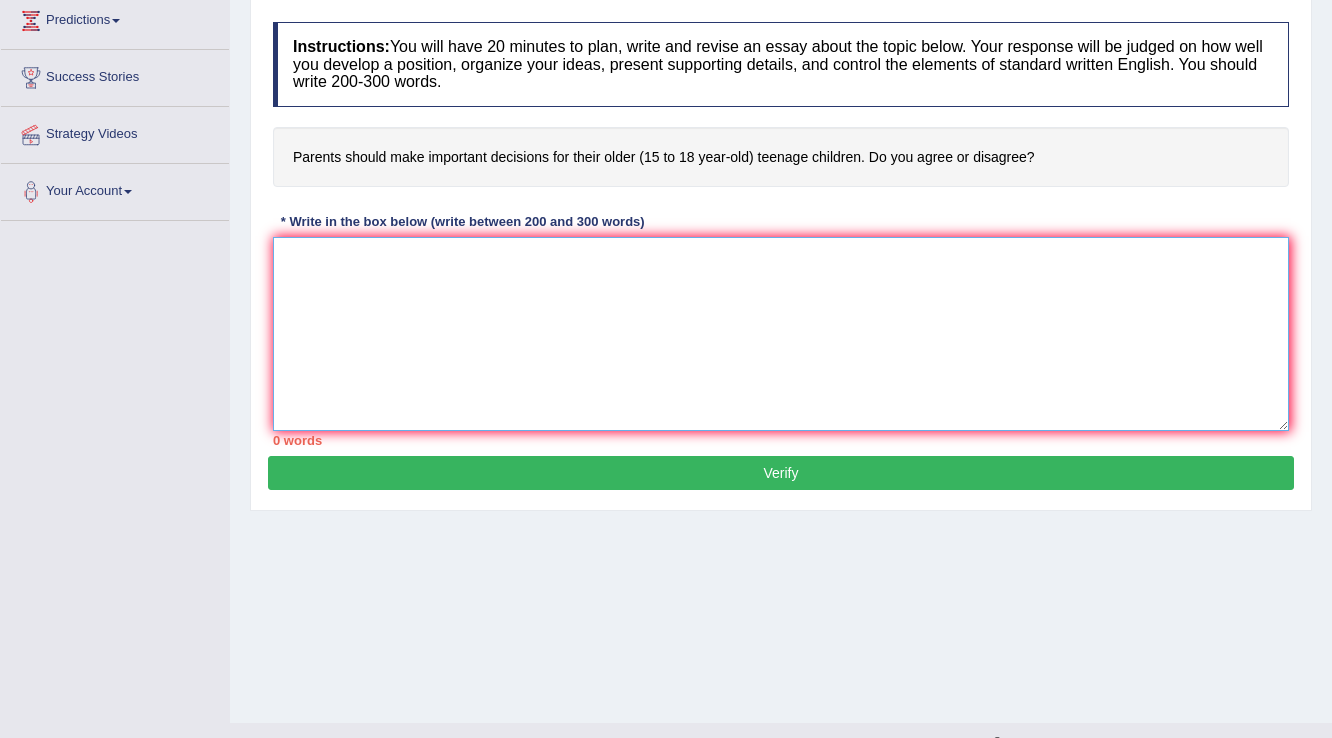 scroll, scrollTop: 0, scrollLeft: 0, axis: both 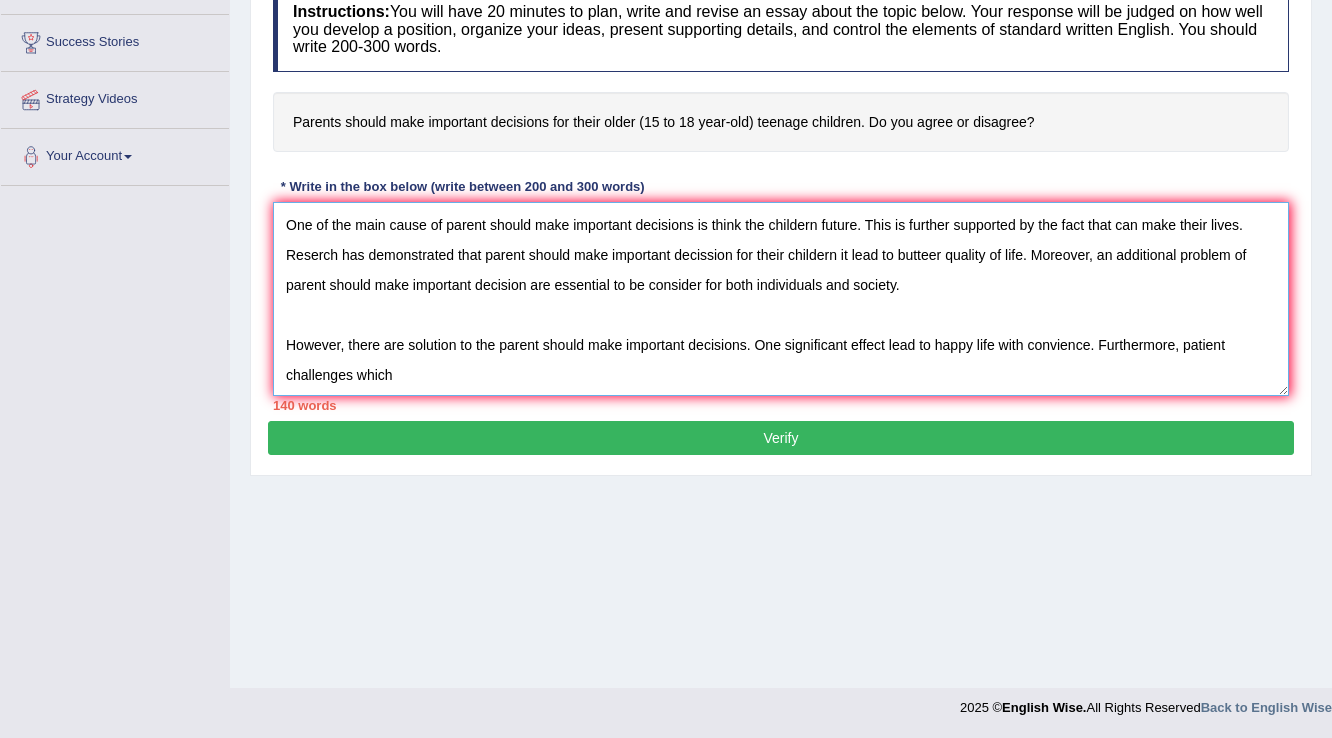 drag, startPoint x: 349, startPoint y: 372, endPoint x: 379, endPoint y: 385, distance: 32.695564 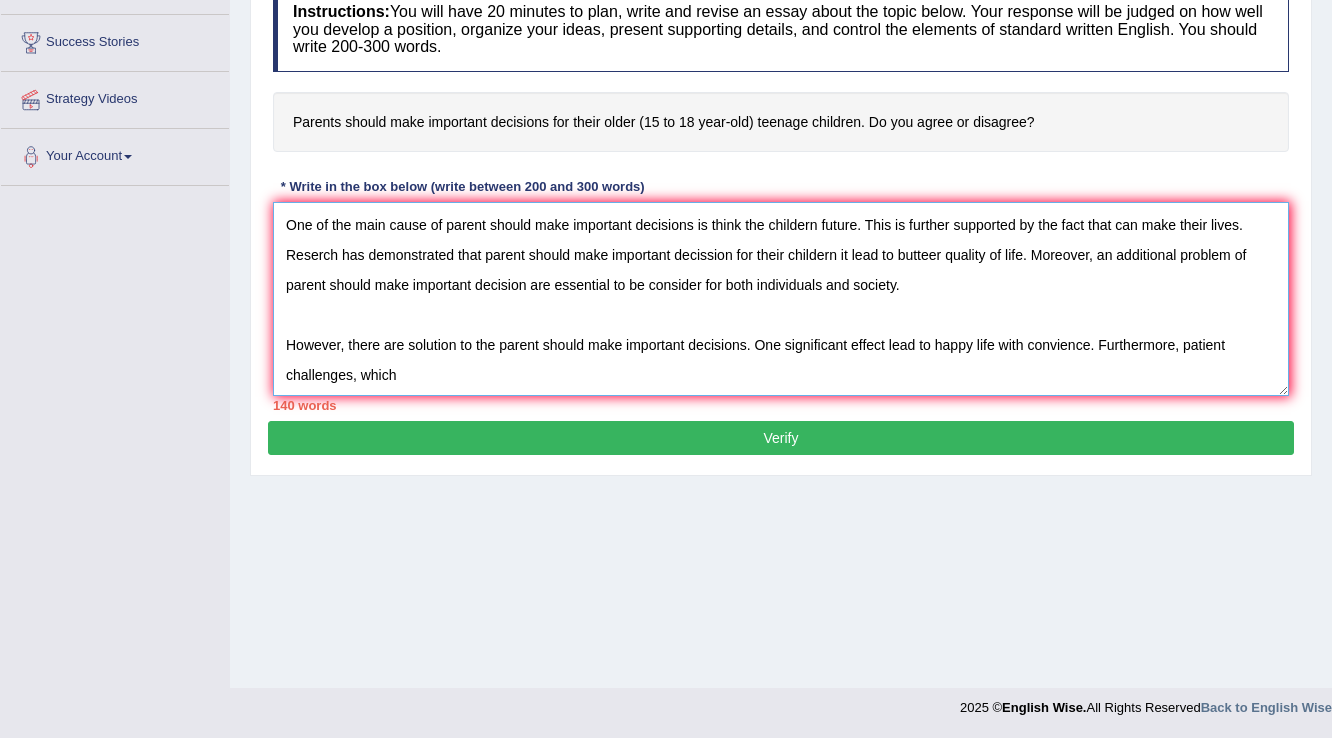 click on "The increasing influence of parent should make important decissions on our lives has ignited numewrous discusssions. This matter is particularly significant due to its impact on our society. In this essay, I will examine the cause and effects of parent should make impotant decisions and their implications for society.
One of the main cause of parent should make important decisions is think the childern future. This is further supported by the fact that can make their lives. Reserch has demonstrated that parent should make important decission for their childern it lead to butteer quality of life. Moreover, an additional problem of parent should make important decision are essential to be consider for both individuals and society.
However, there are solution to the parent should make important decisions. One significant effect lead to happy life with convience. Furthermore, patient challenges, which" at bounding box center [781, 299] 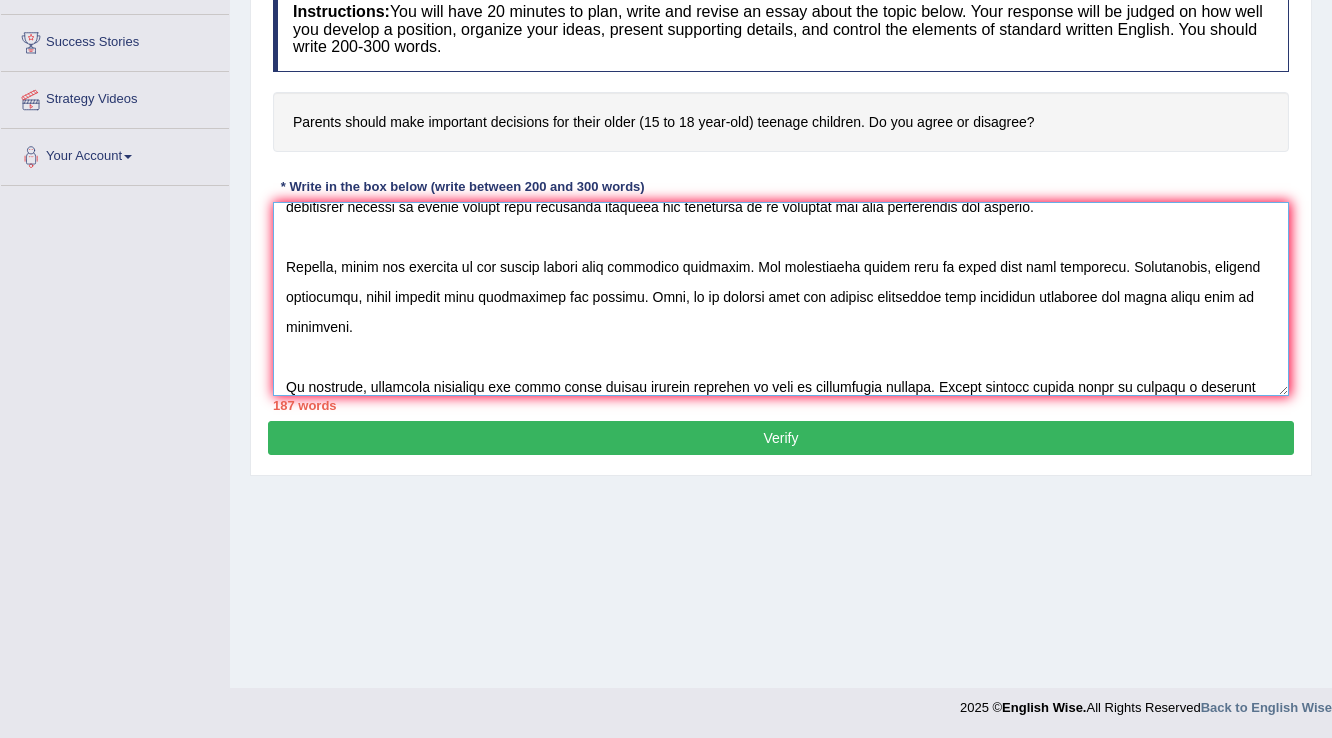 scroll, scrollTop: 196, scrollLeft: 0, axis: vertical 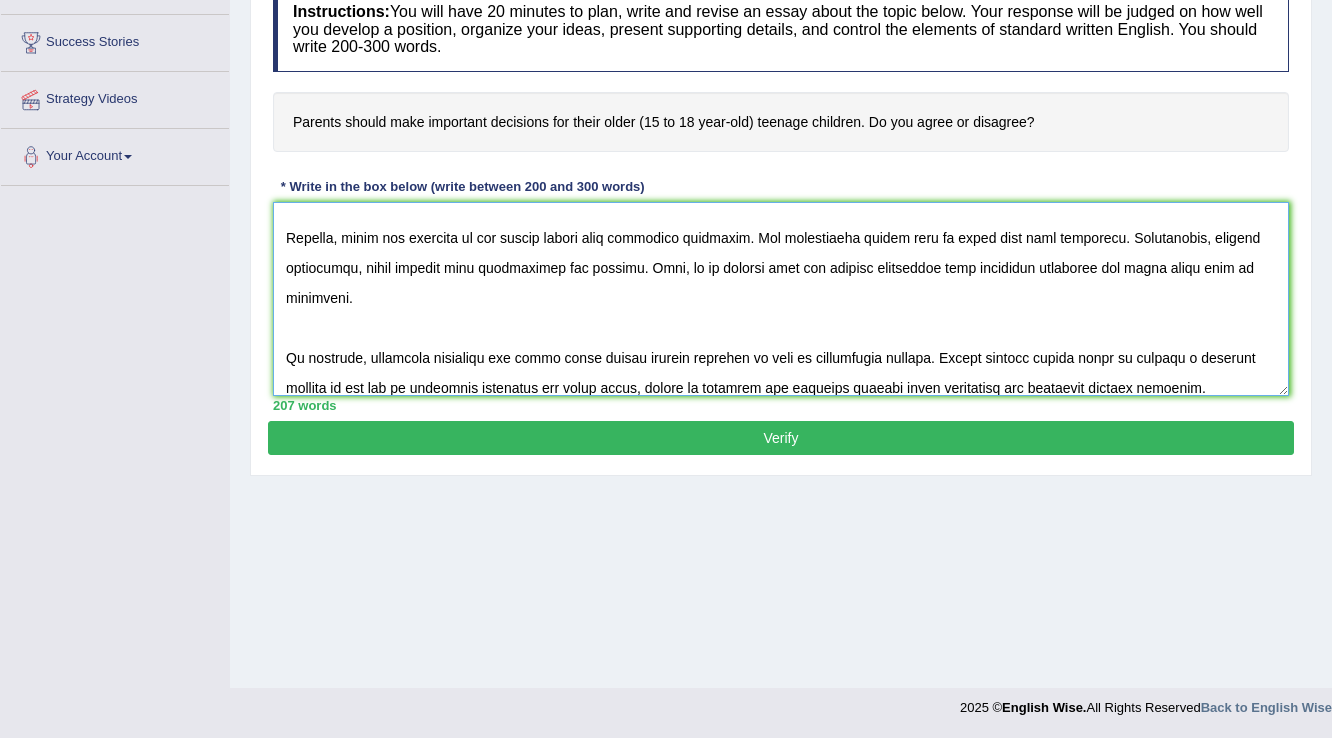 type on "The increasing influence of parent should make important decissions on our lives has ignited numewrous discusssions. This matter is particularly significant due to its impact on our society. In this essay, I will examine the cause and effects of parent should make impotant decisions and their implications for society.
One of the main cause of parent should make important decisions is think the childern future. This is further supported by the fact that can make their lives. Reserch has demonstrated that parent should make important decission for their childern it lead to butteer quality of life. Moreover, an additional problem of parent should make important decision are essential to be consider for both individuals and society.
However, there are solution to the parent should make important decisions. One significant effect lead to happy life with convience. Furthermore, patient challenges, which impacts both individuals and society. Thus, it is evident that the effects associated with important decisio..." 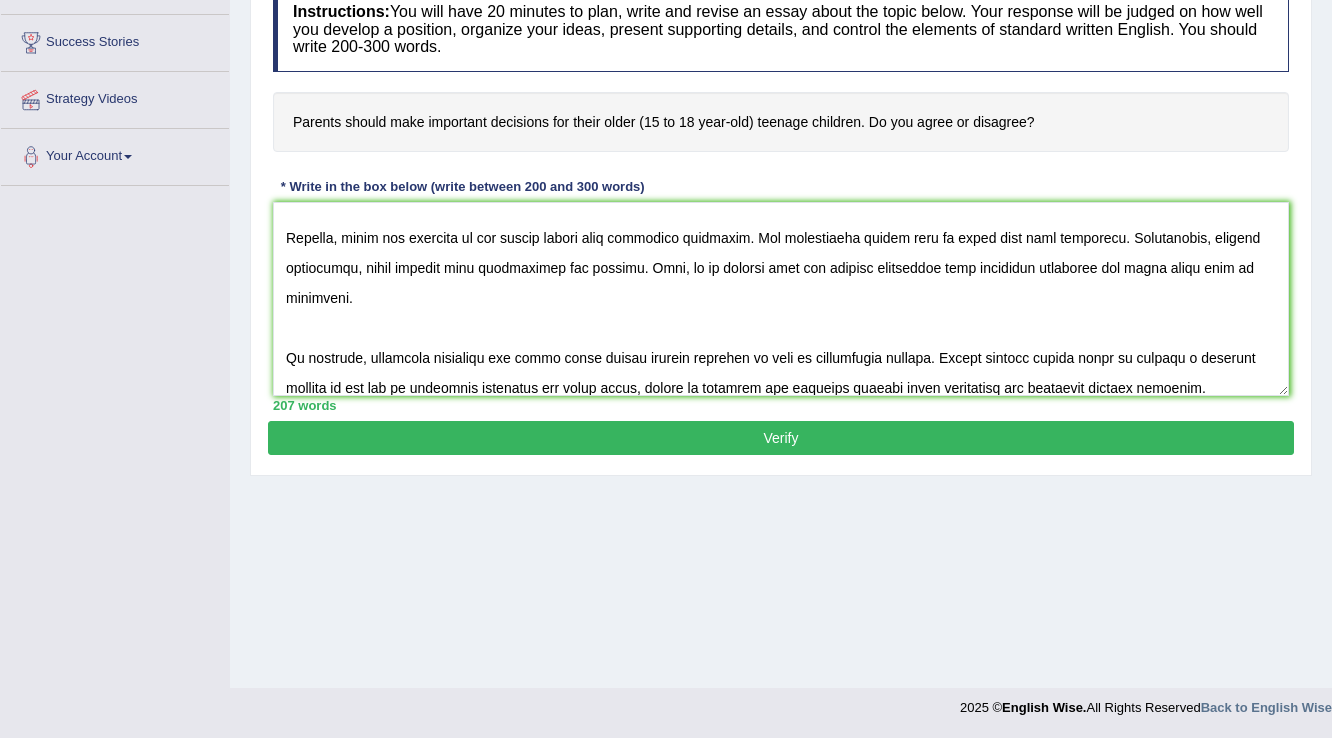 click on "Verify" at bounding box center [781, 438] 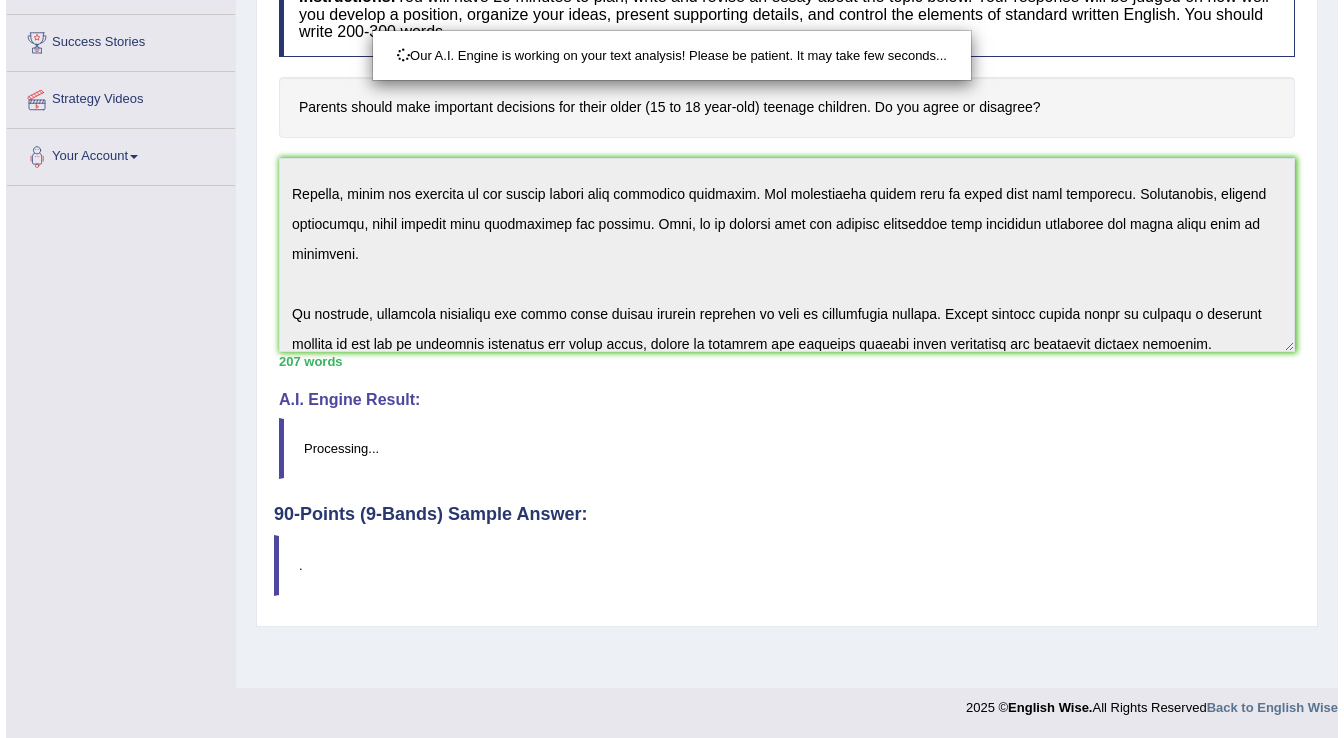 scroll, scrollTop: 227, scrollLeft: 0, axis: vertical 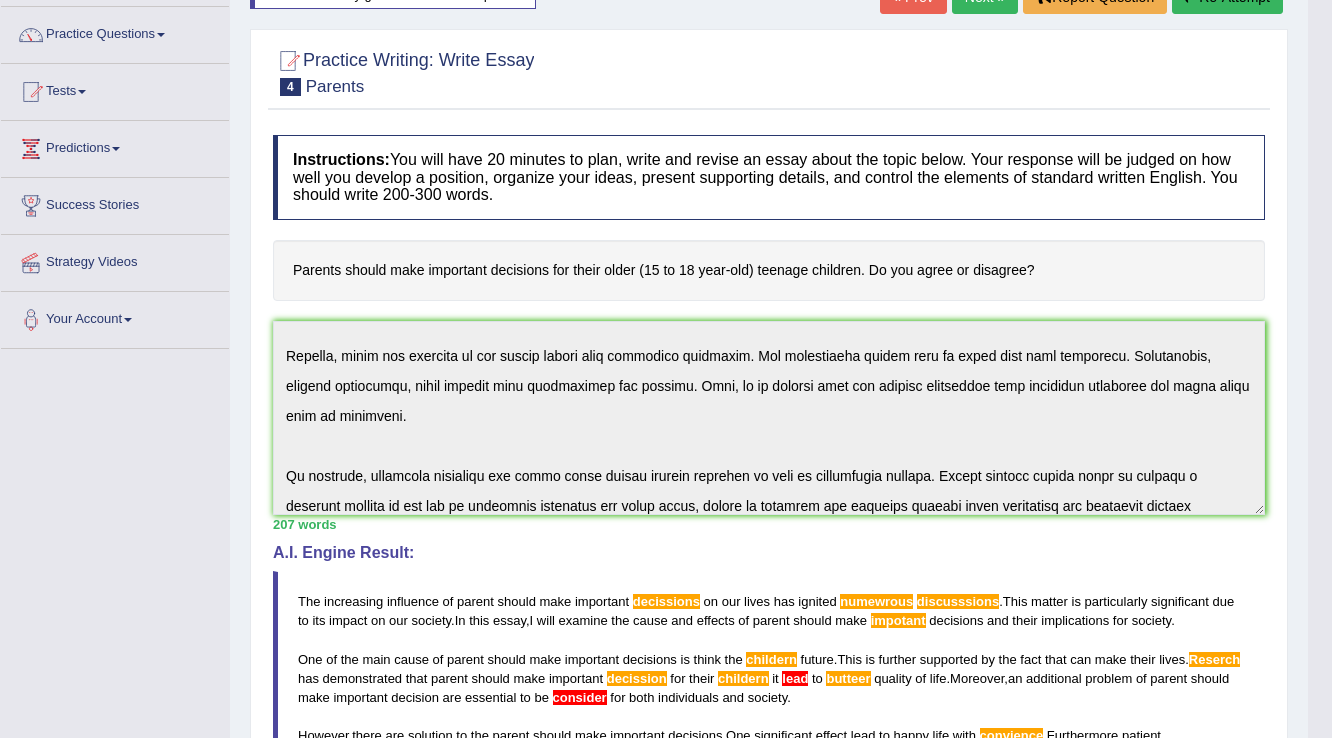 drag, startPoint x: 497, startPoint y: 262, endPoint x: 550, endPoint y: 271, distance: 53.75872 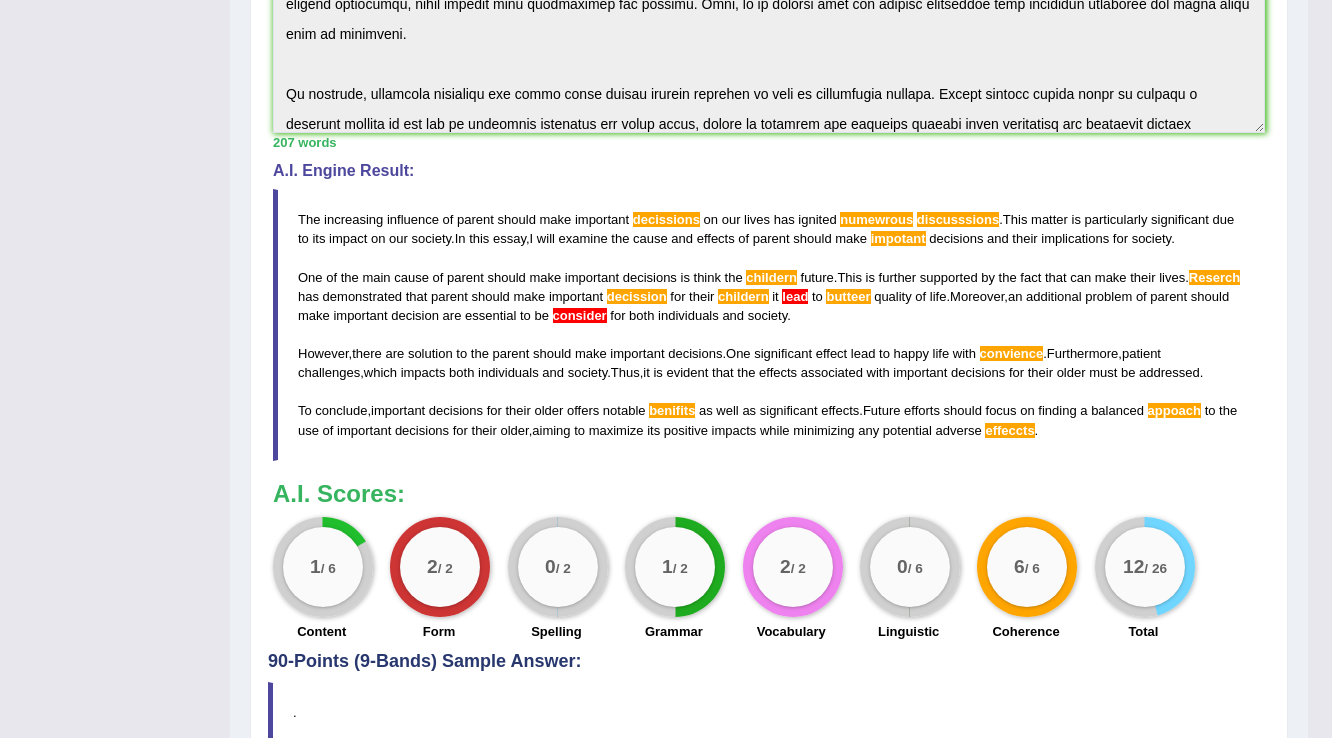 scroll, scrollTop: 560, scrollLeft: 0, axis: vertical 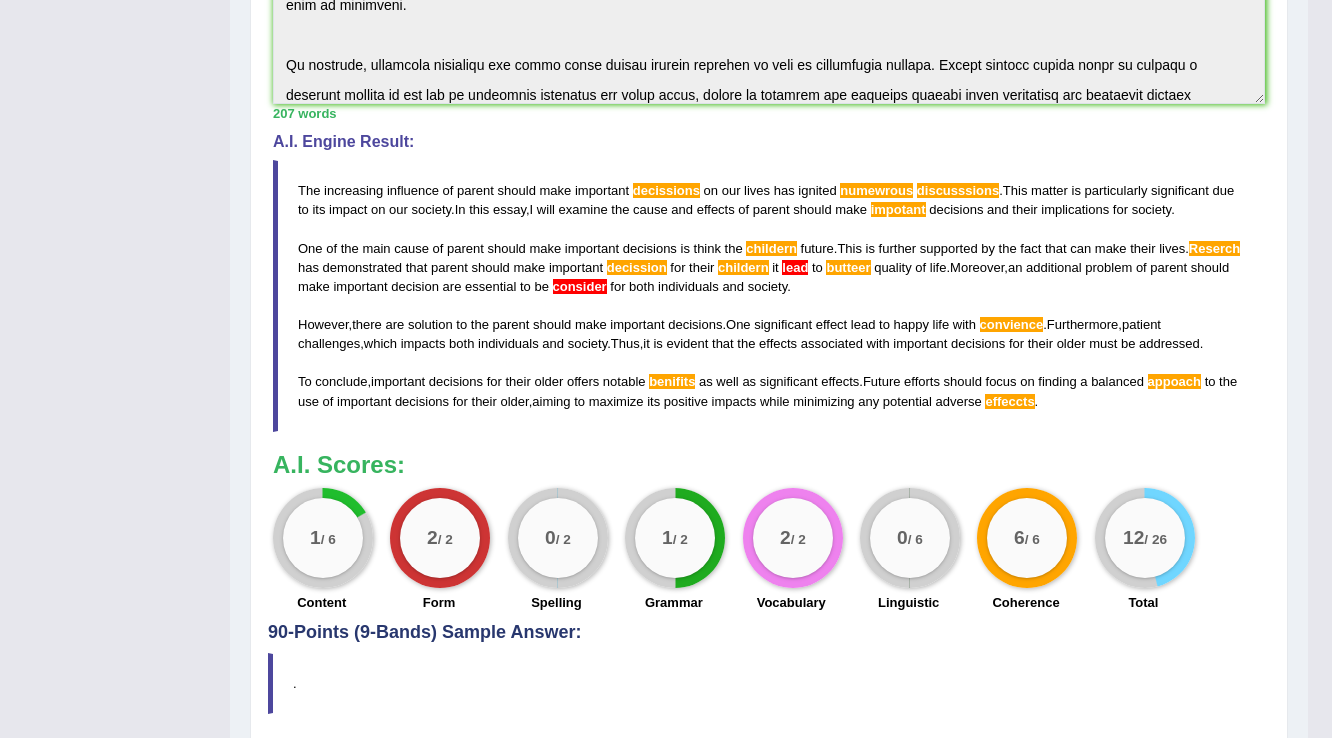 drag, startPoint x: 316, startPoint y: 178, endPoint x: 522, endPoint y: 304, distance: 241.47878 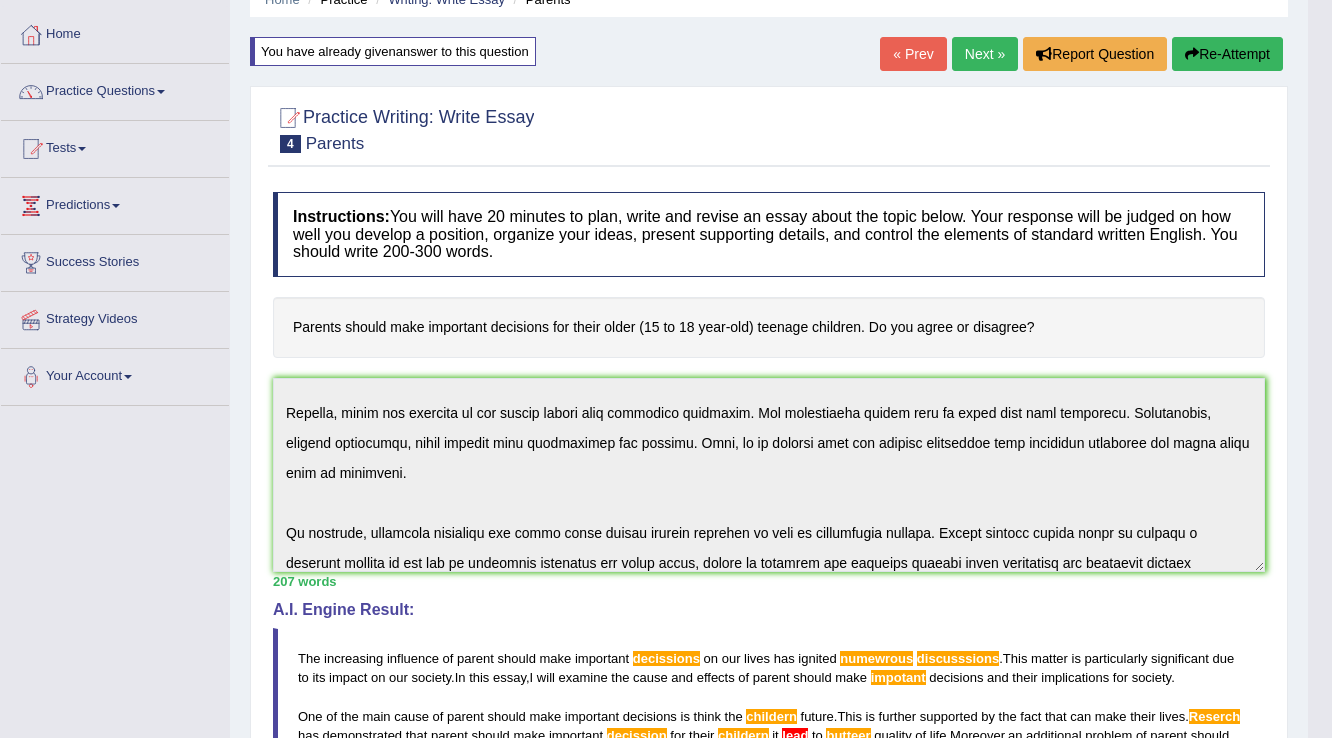 scroll, scrollTop: 0, scrollLeft: 0, axis: both 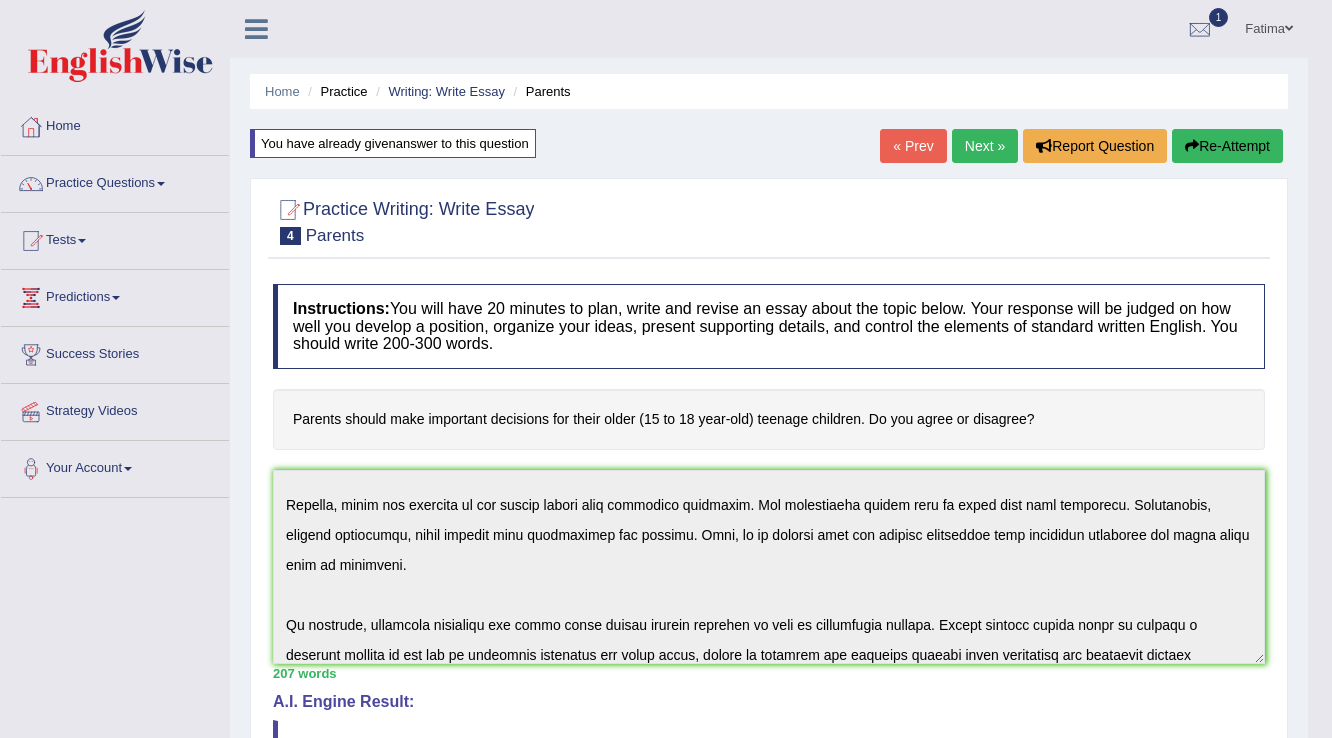 click on "Re-Attempt" at bounding box center (1227, 146) 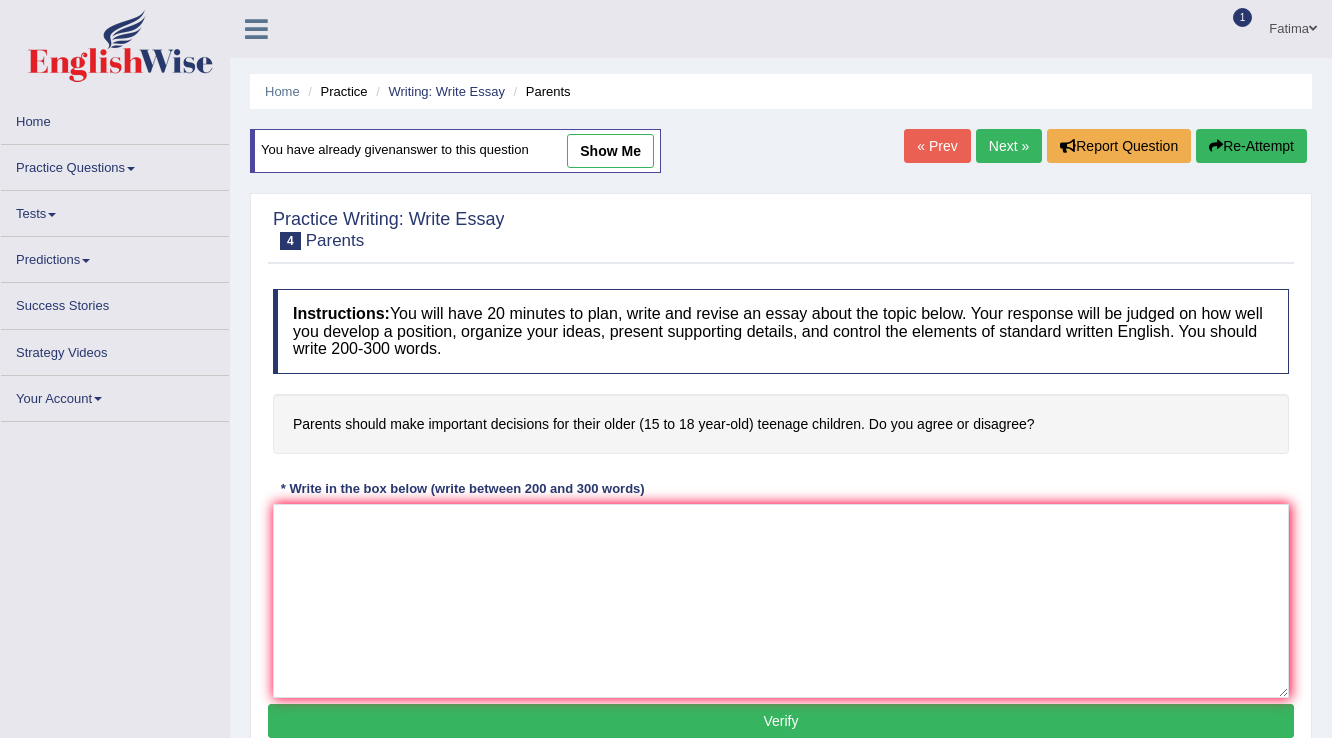 scroll, scrollTop: 312, scrollLeft: 0, axis: vertical 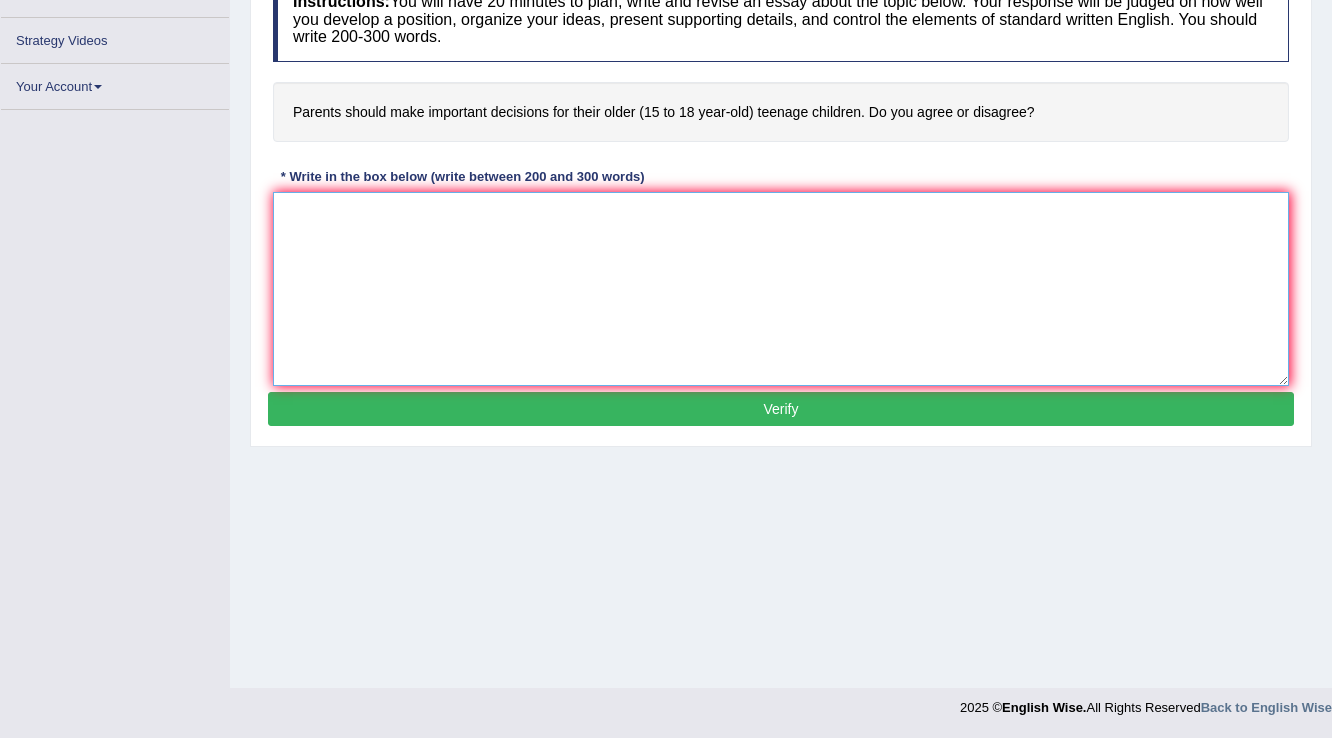 click at bounding box center [781, 289] 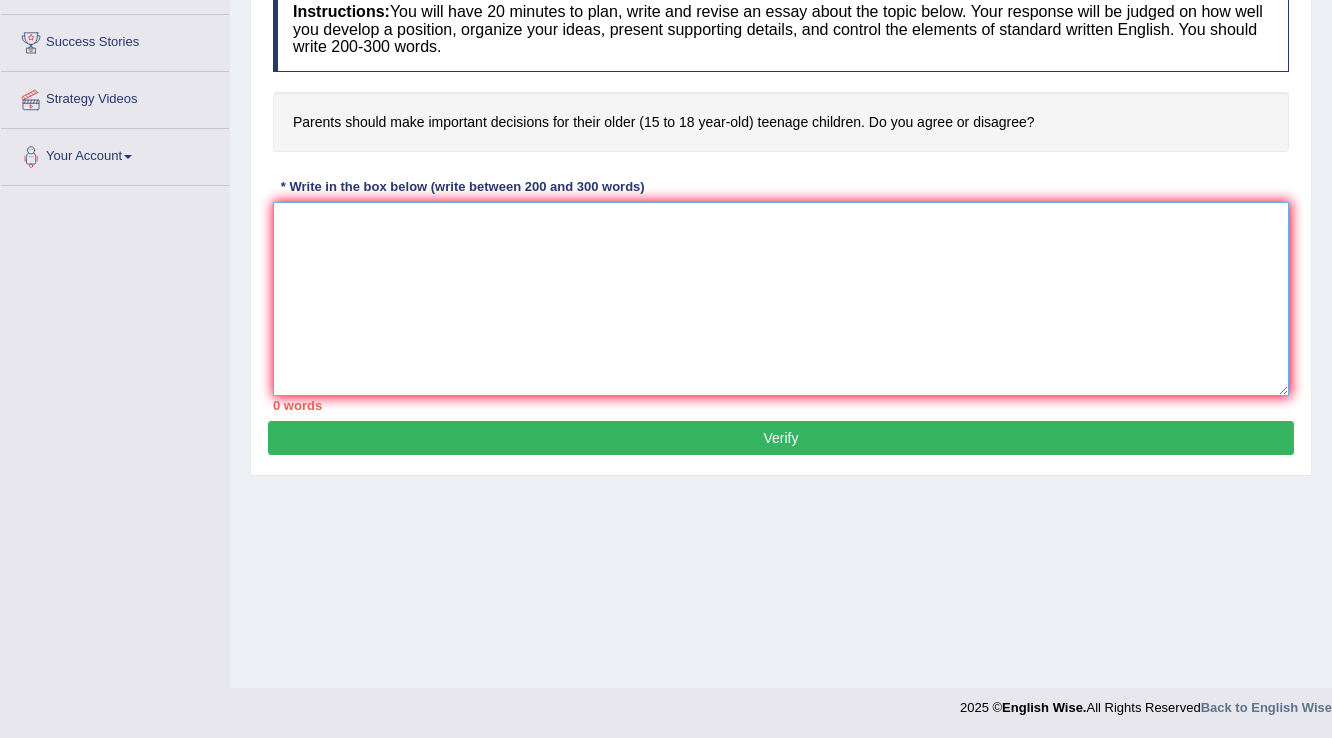 paste on "The increasing influence of parent should make important decissions on our lives has ignited numewrous discusssions. This matter is particularly significant due to its impact on our society. In this essay, I will examine the cause and effects of parent should make impotant decisions and their implications for society.
One of the main cause of parent should make important decisions is think the childern future. This is further supported by the fact that can make their lives. Reserch has demonstrated that parent should make important decission for their childern it lead to butteer quality of life. Moreover, an additional problem of parent should make important decision are essential to be consider for both individuals and society.
However, there are solution to the parent should make important decisions. One significant effect lead to happy life with convience. Furthermore, patient challenges, which impacts both individuals and society. Thus, it is evident that the effects associated with important decisio..." 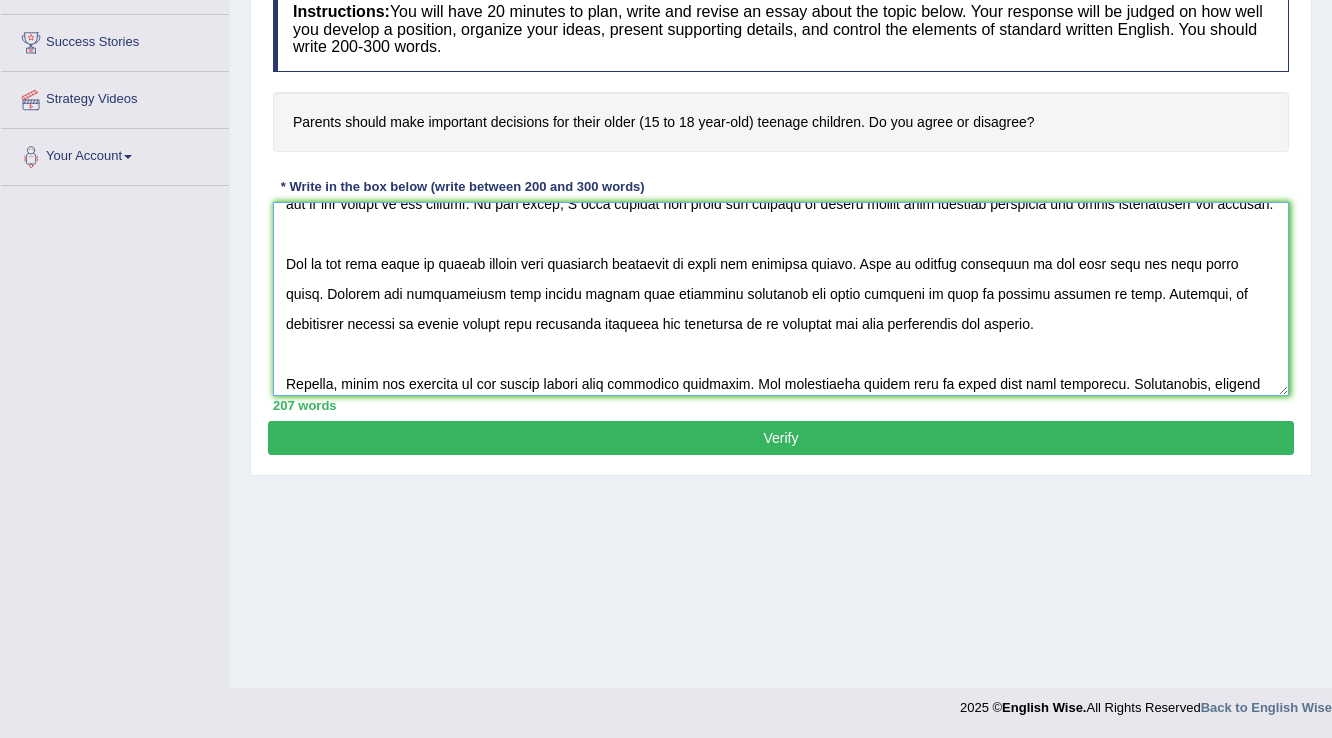 scroll, scrollTop: 0, scrollLeft: 0, axis: both 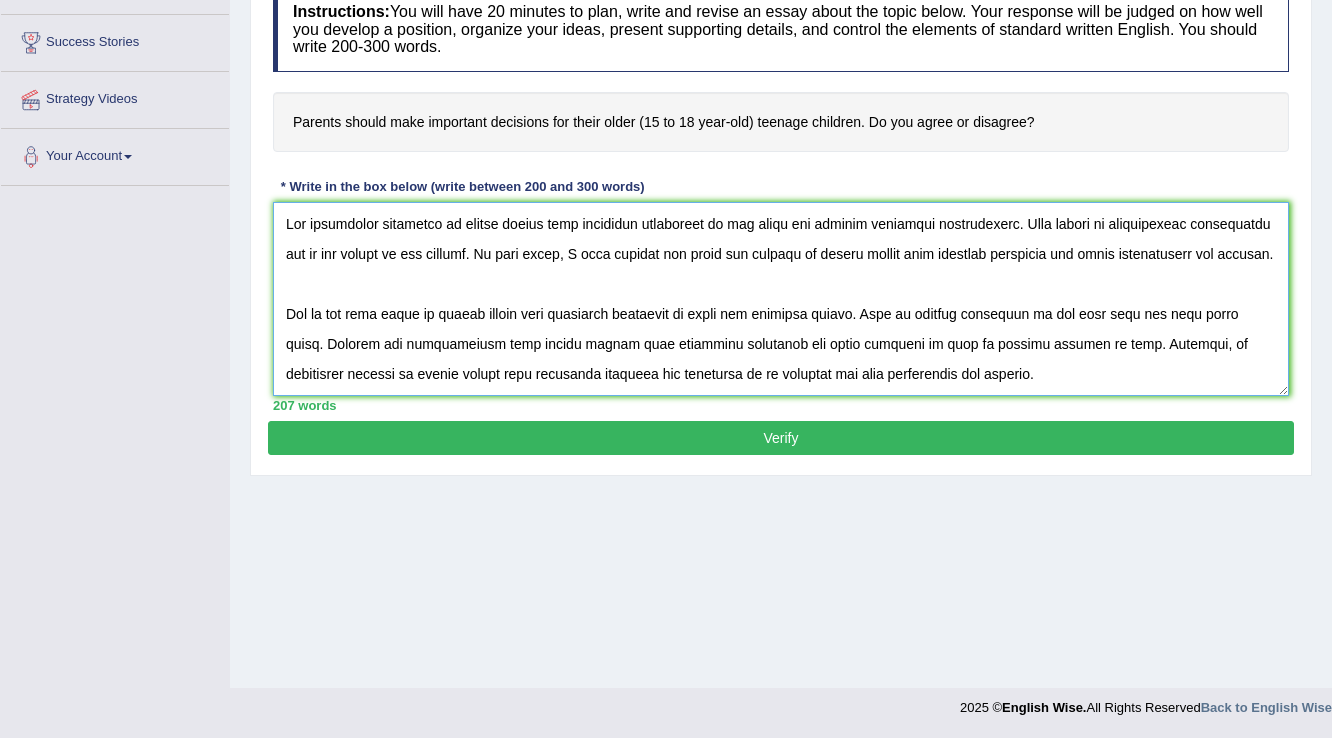 click at bounding box center (781, 299) 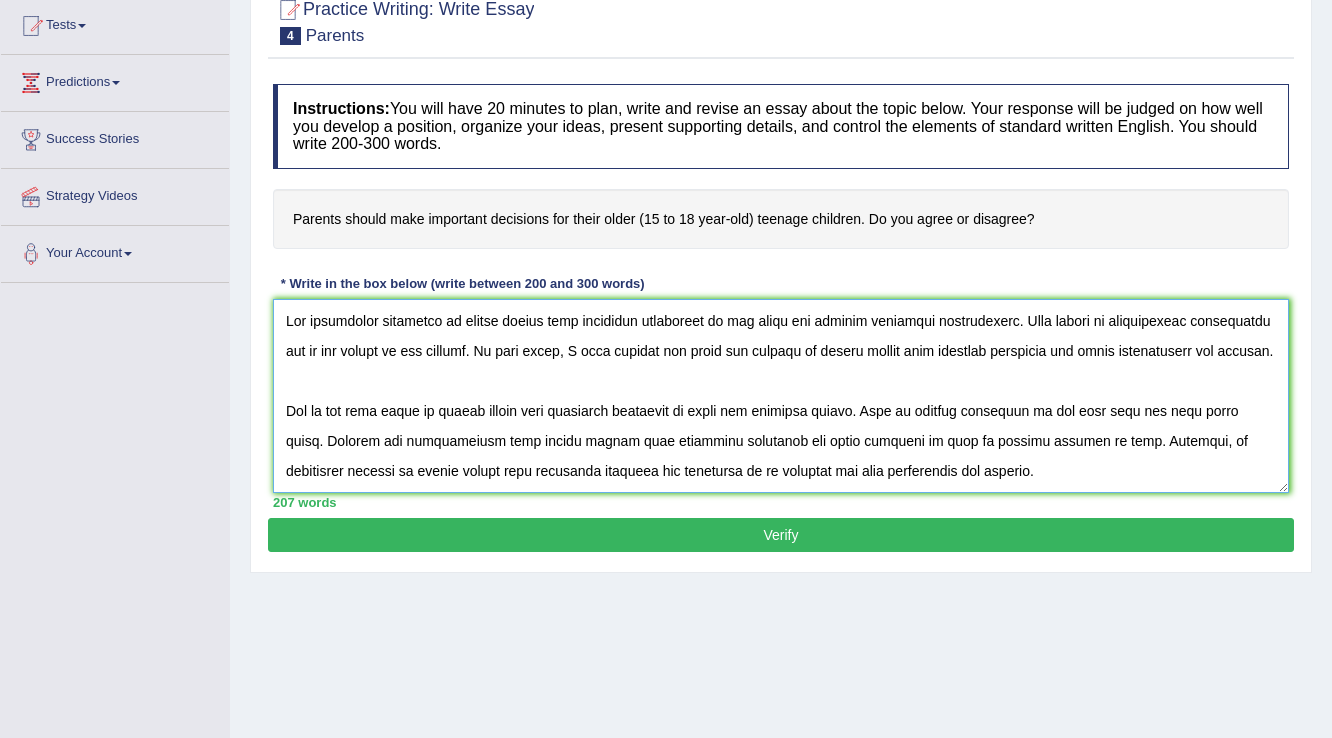 scroll, scrollTop: 240, scrollLeft: 0, axis: vertical 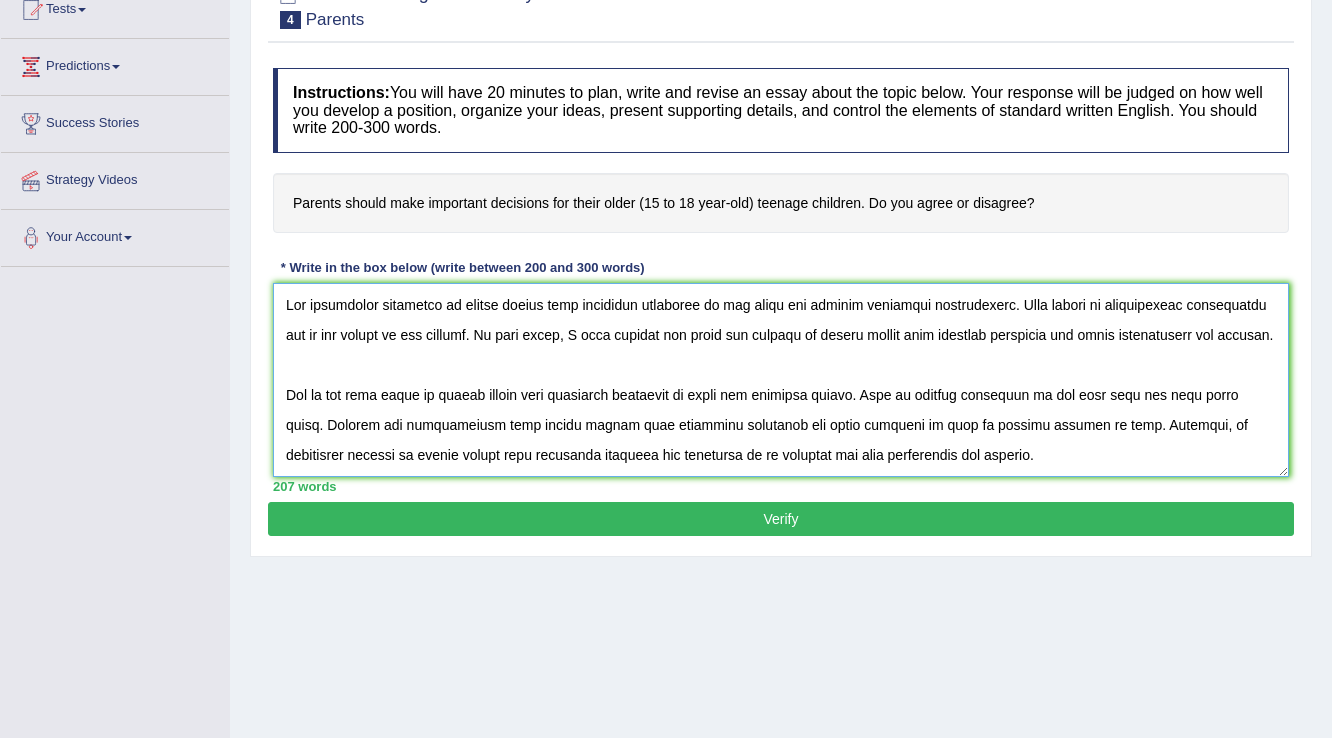 click at bounding box center [781, 380] 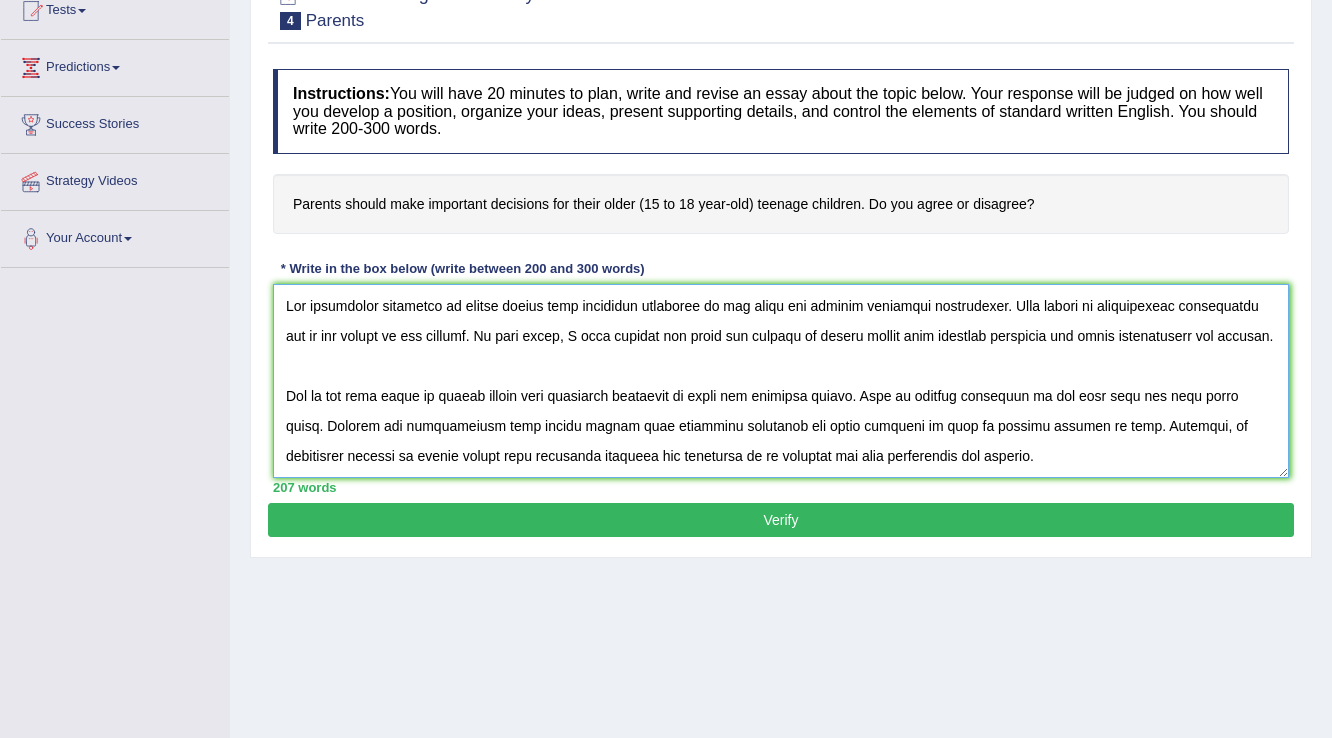 scroll, scrollTop: 240, scrollLeft: 0, axis: vertical 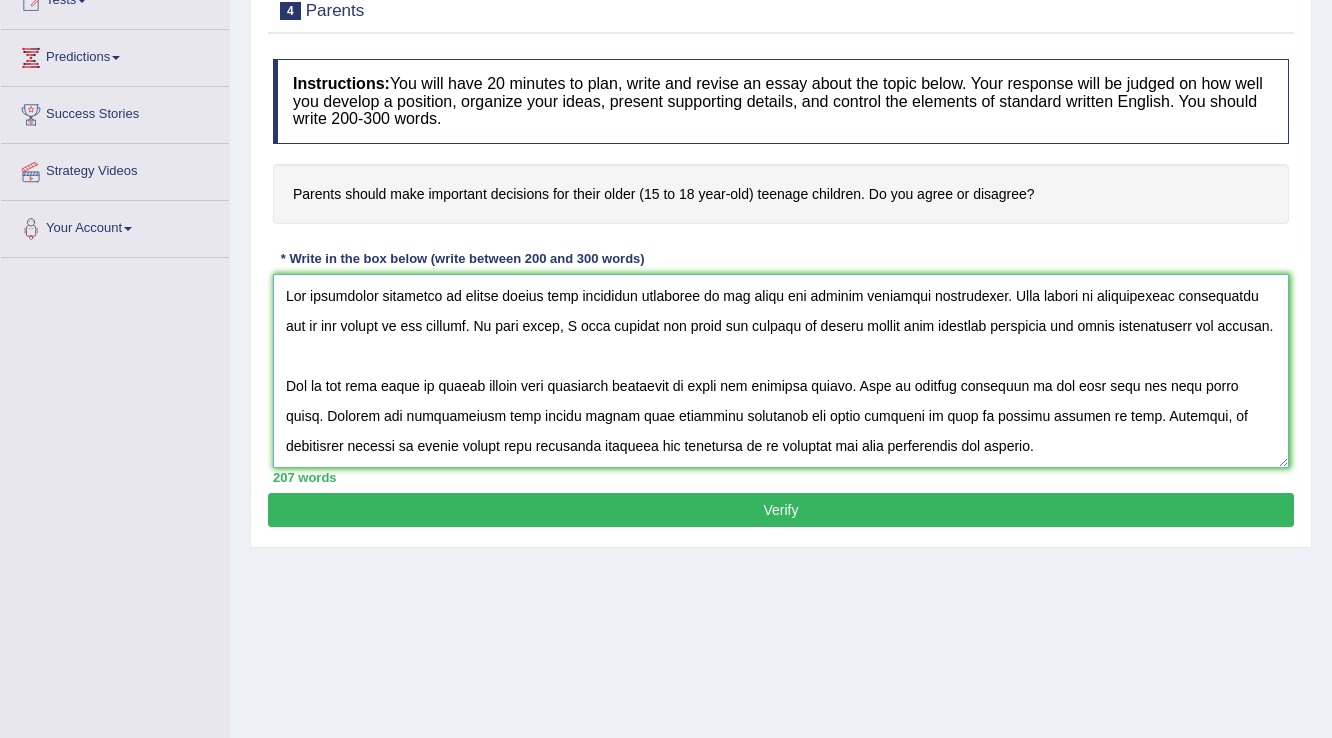 drag, startPoint x: 692, startPoint y: 321, endPoint x: 701, endPoint y: 333, distance: 15 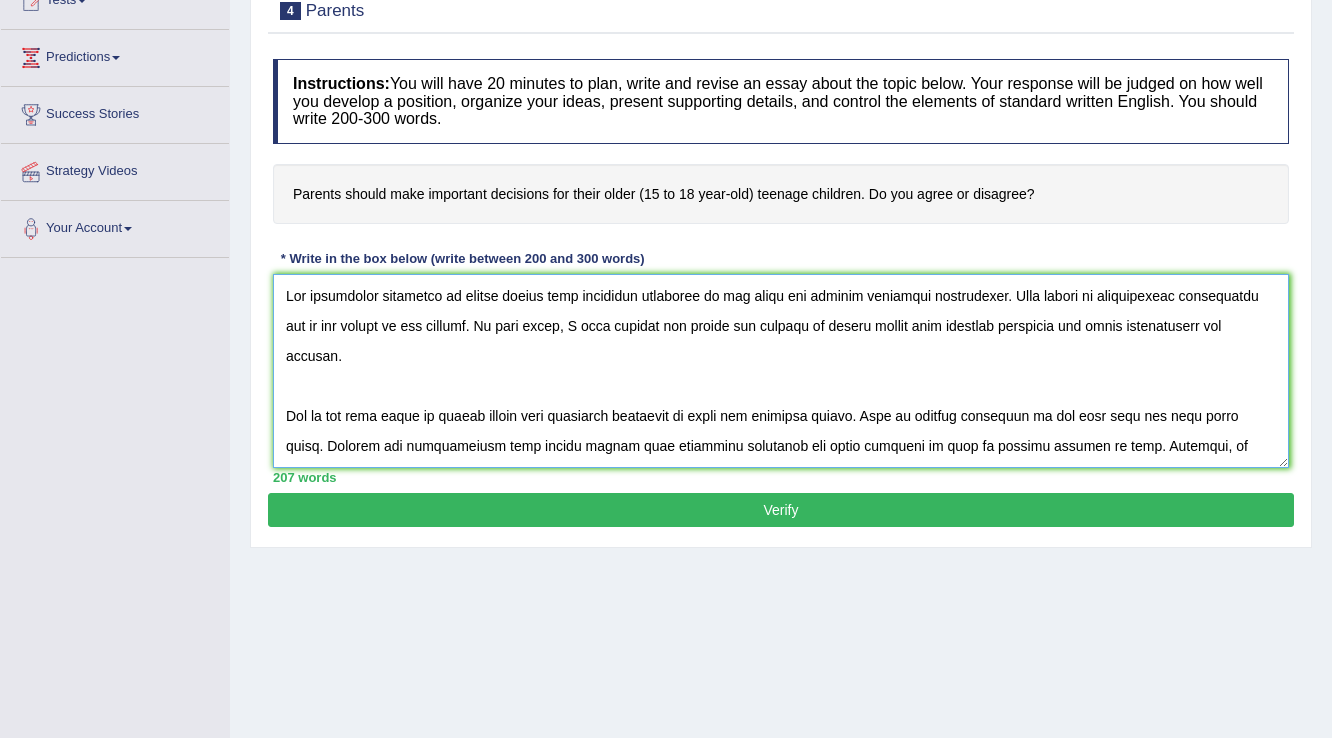 click at bounding box center [781, 371] 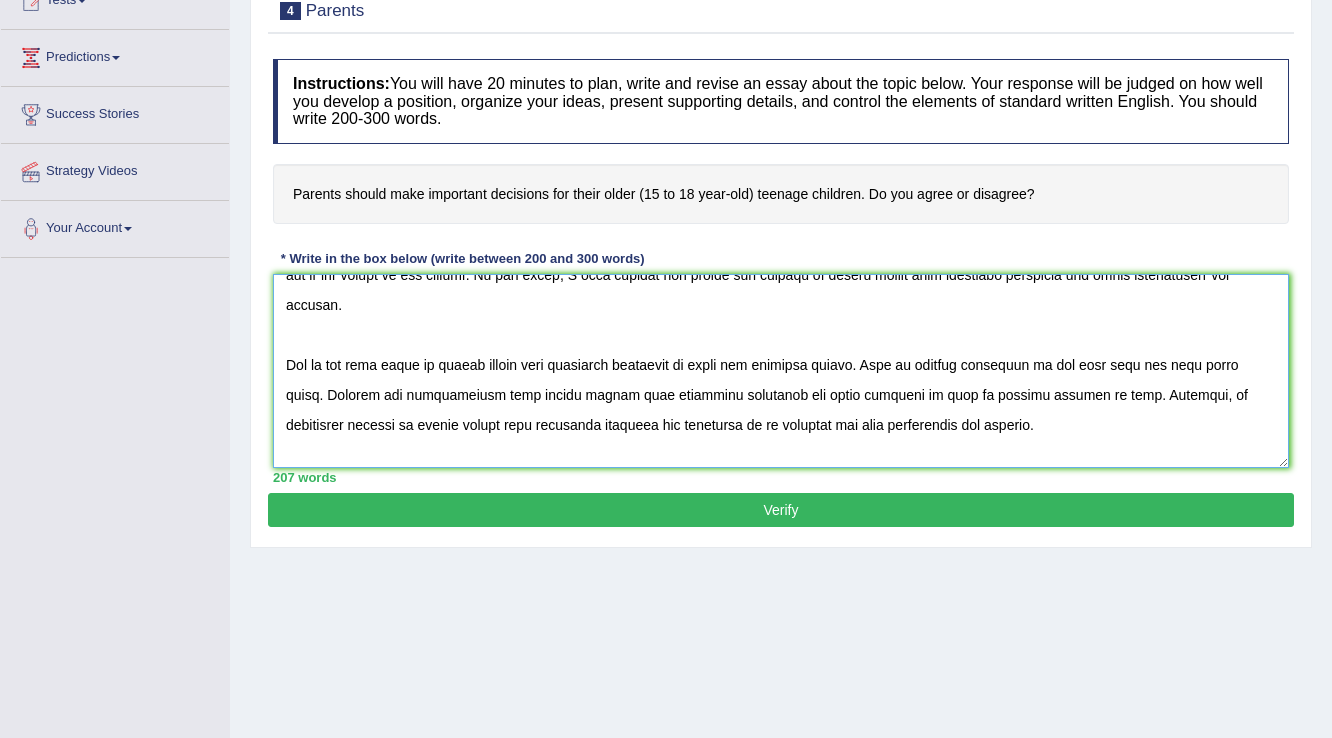 scroll, scrollTop: 80, scrollLeft: 0, axis: vertical 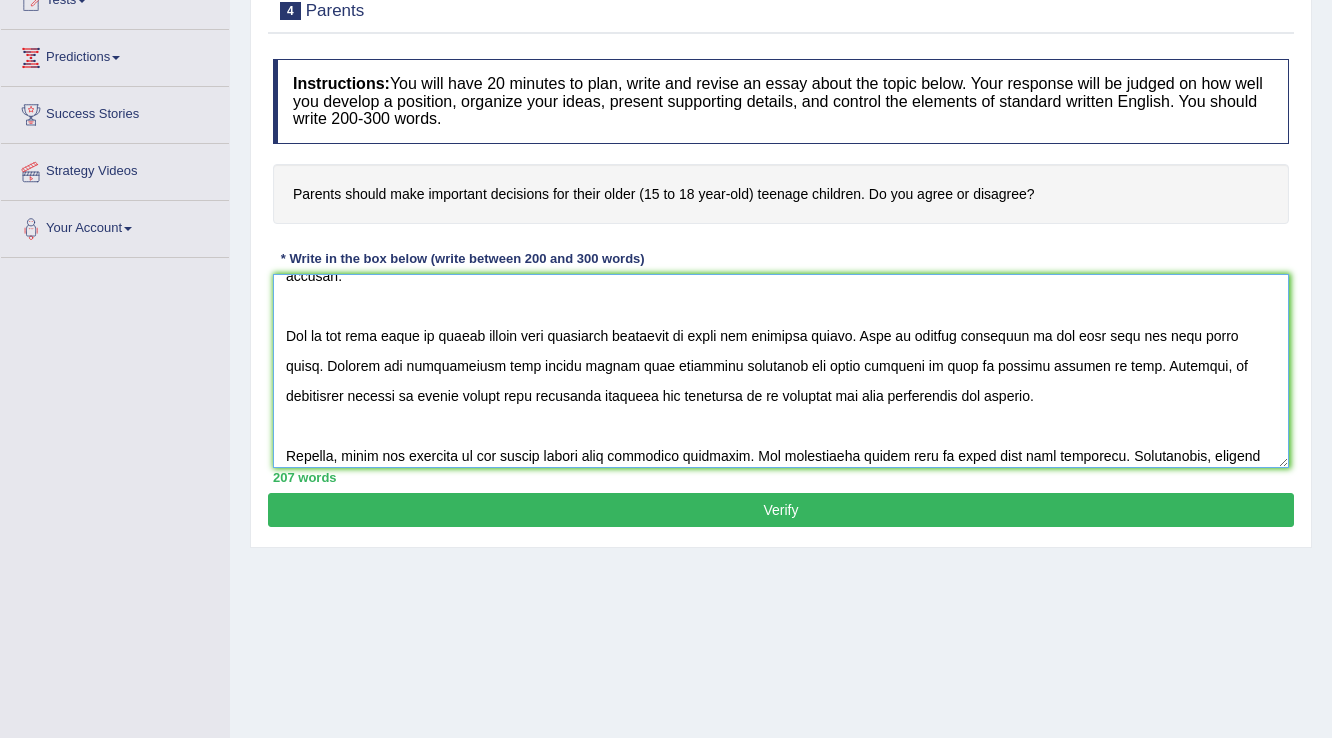 click at bounding box center [781, 371] 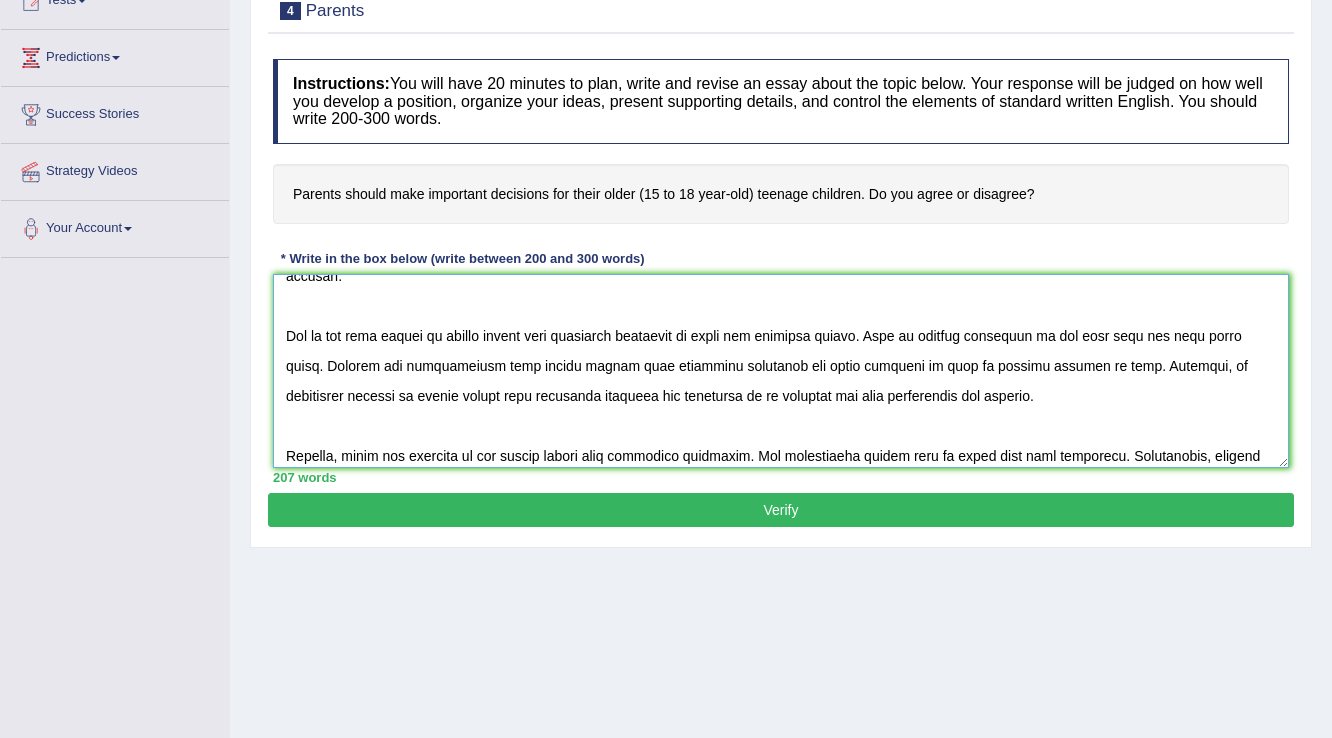 click at bounding box center (781, 371) 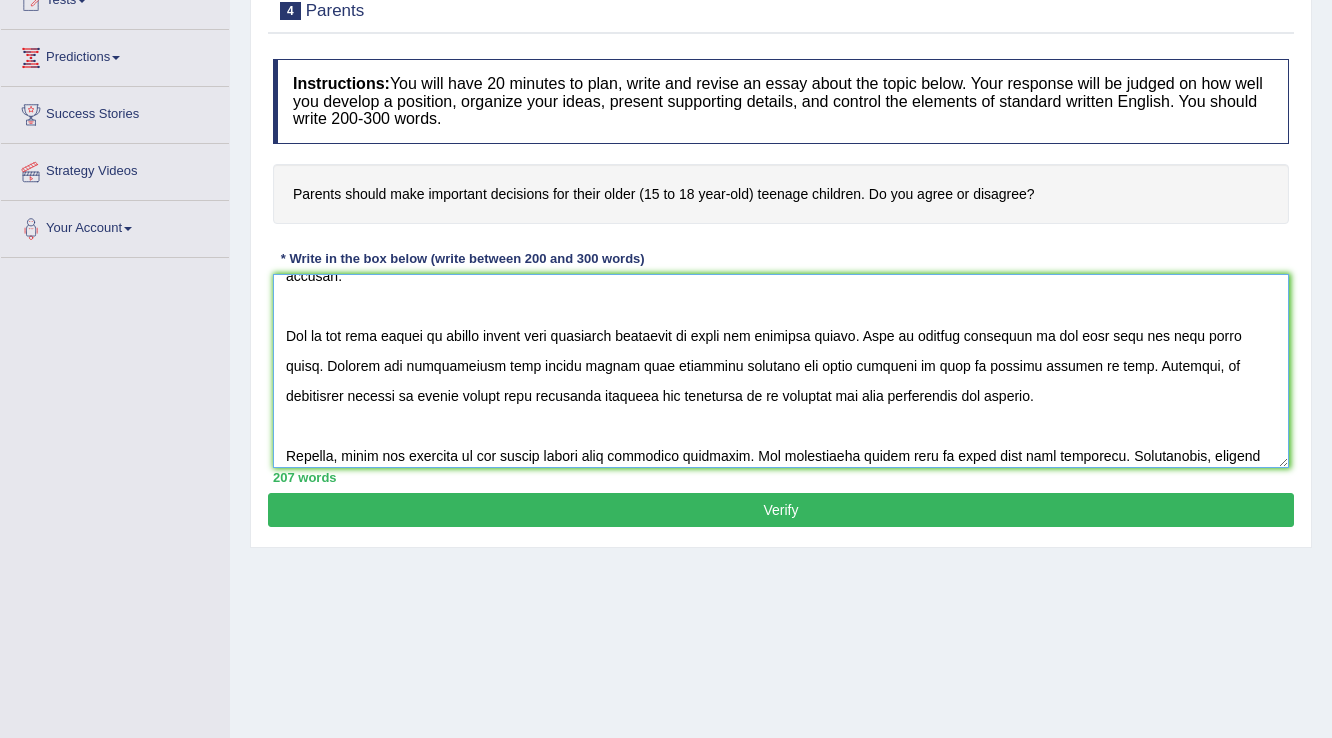 drag, startPoint x: 724, startPoint y: 334, endPoint x: 748, endPoint y: 356, distance: 32.55764 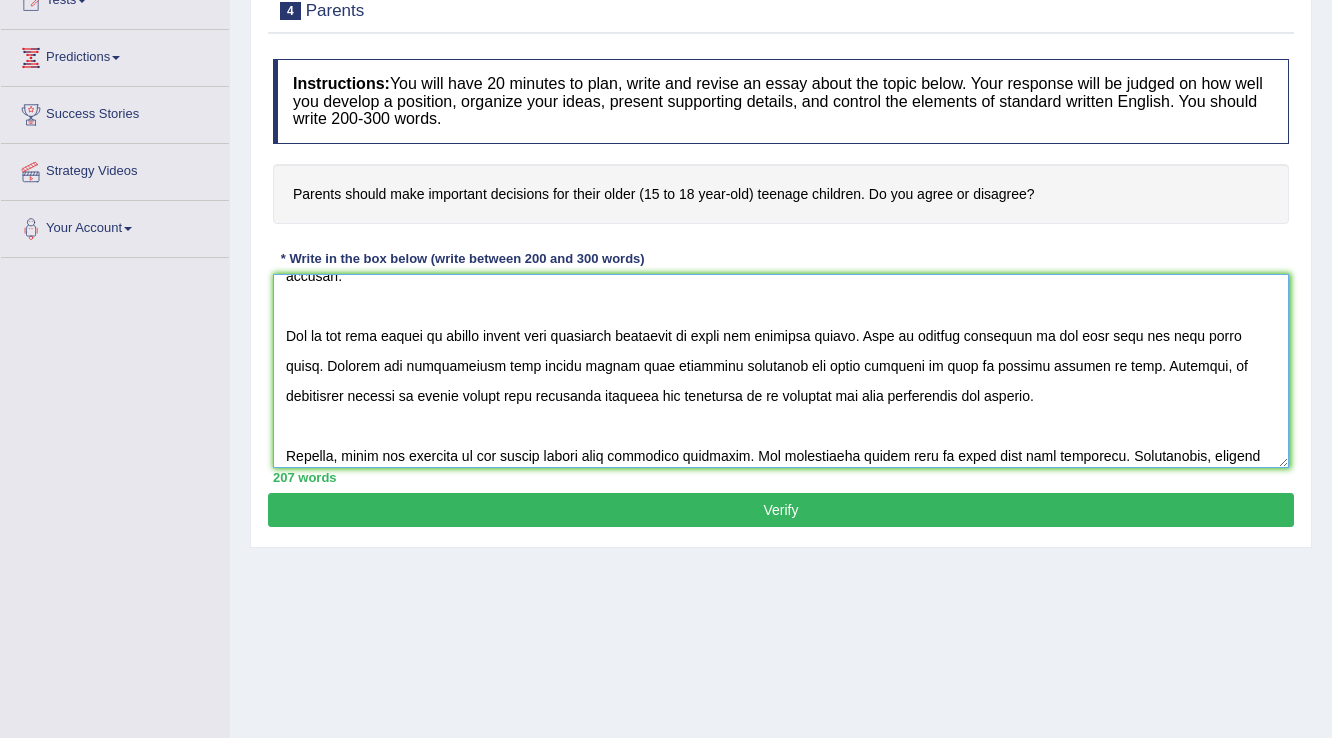 click at bounding box center (781, 371) 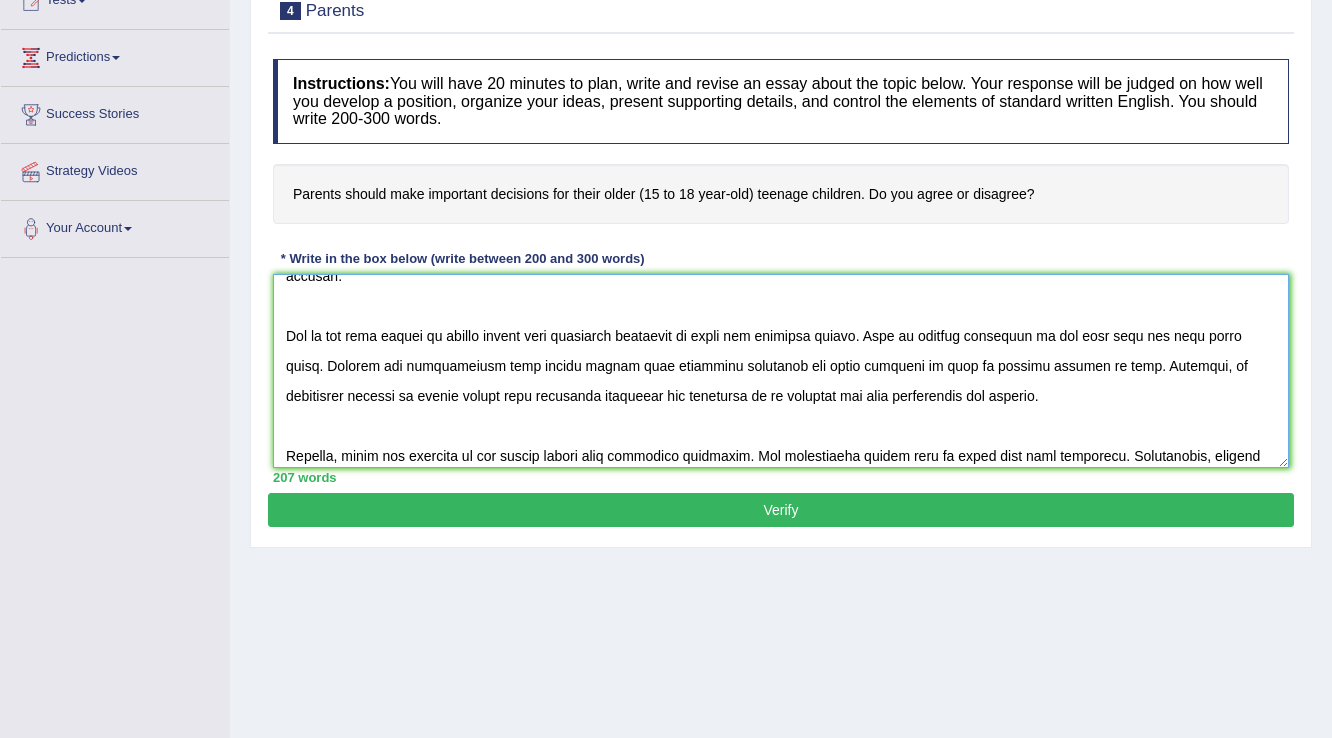 click at bounding box center [781, 371] 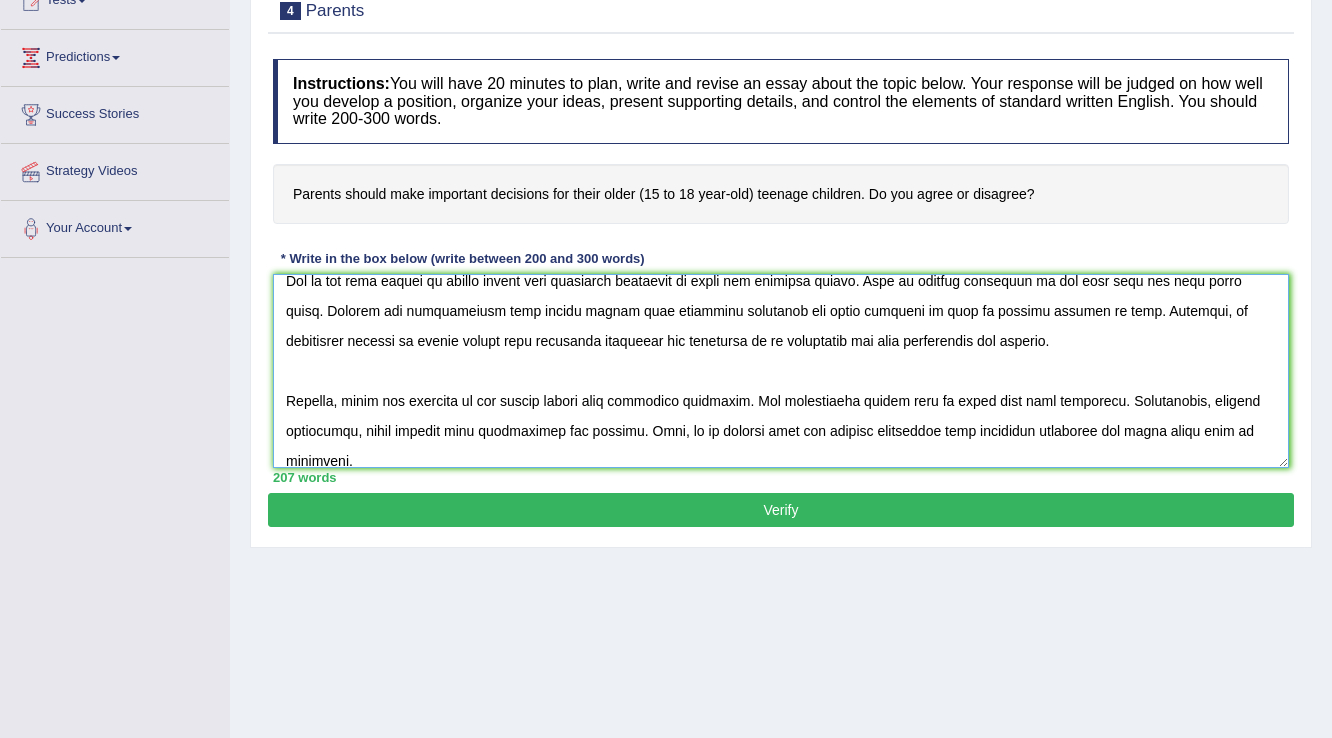 scroll, scrollTop: 209, scrollLeft: 0, axis: vertical 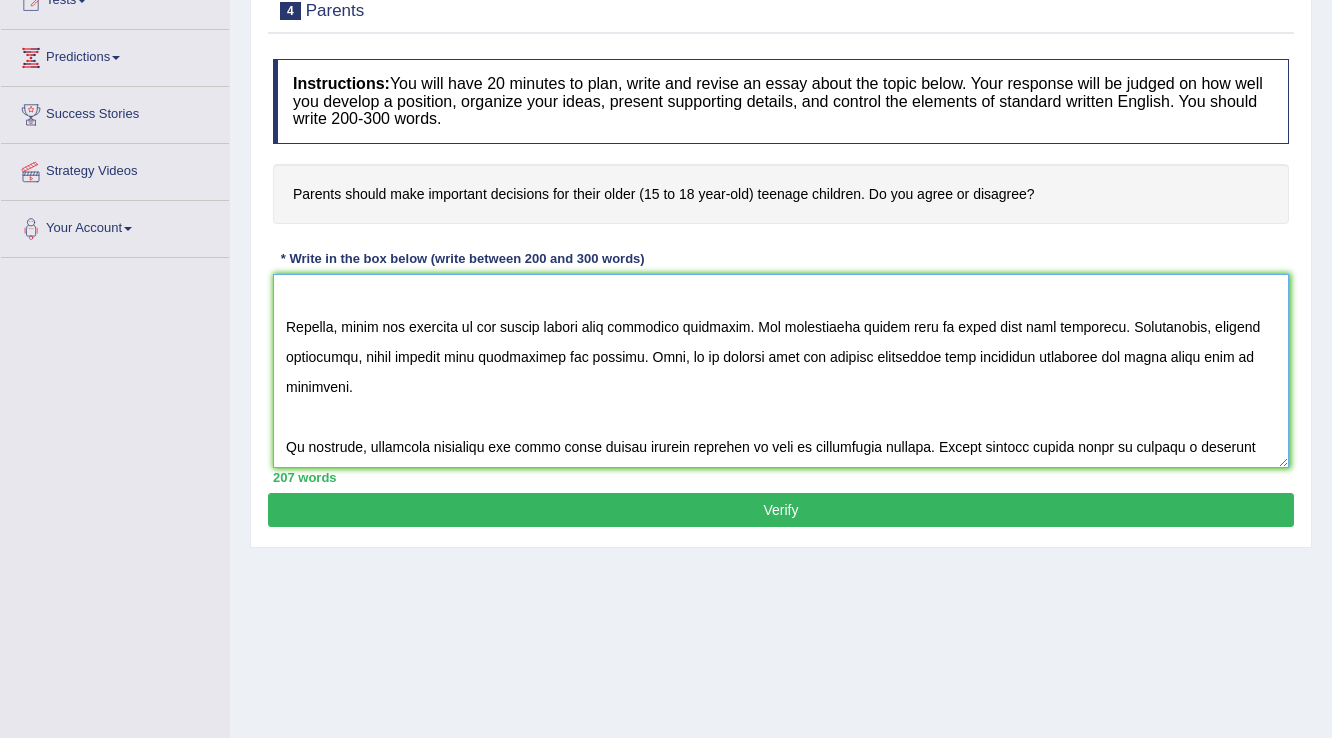 click at bounding box center [781, 371] 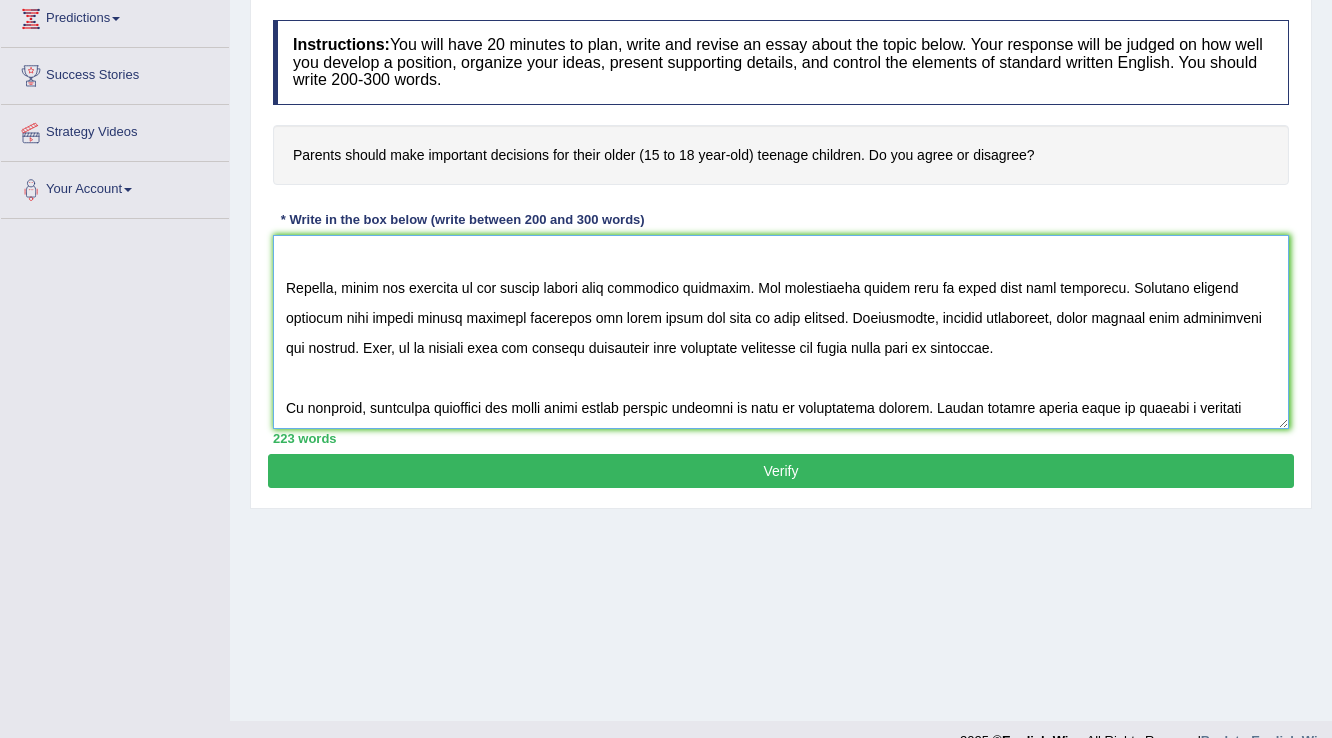 scroll, scrollTop: 312, scrollLeft: 0, axis: vertical 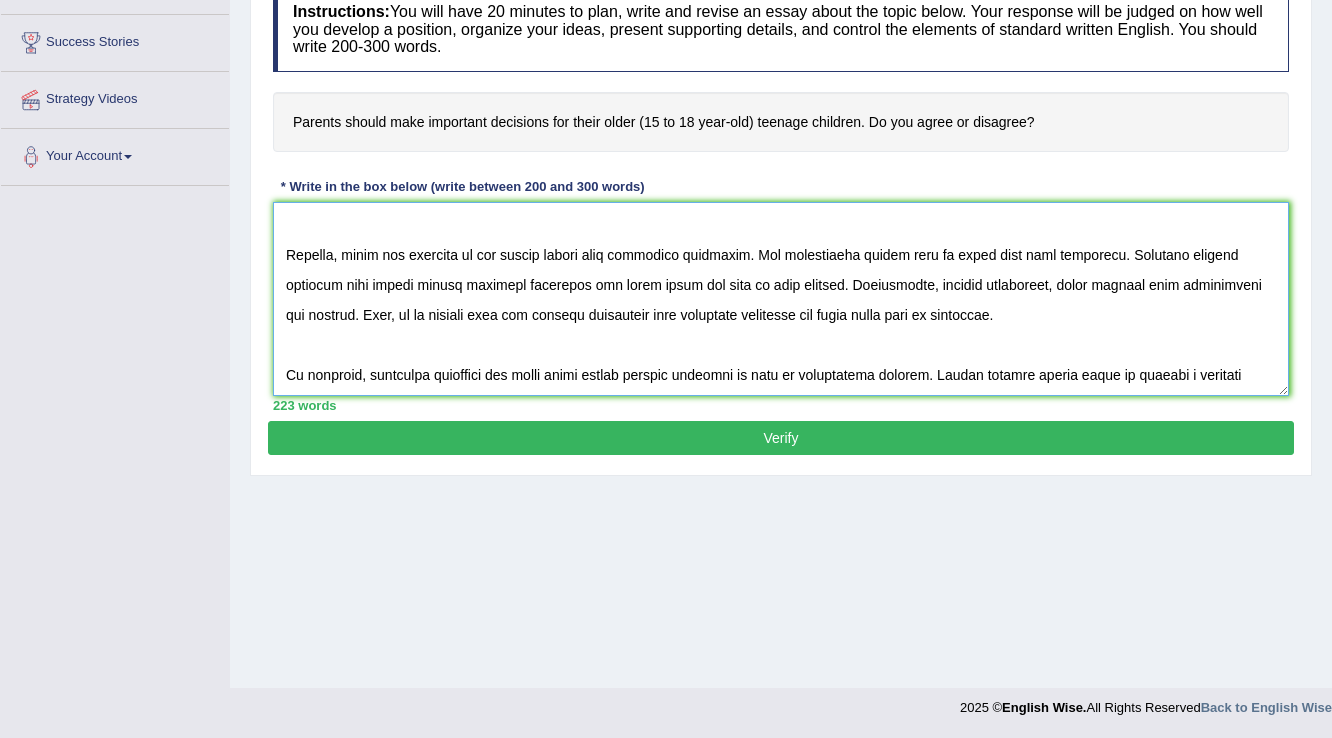 click at bounding box center (781, 299) 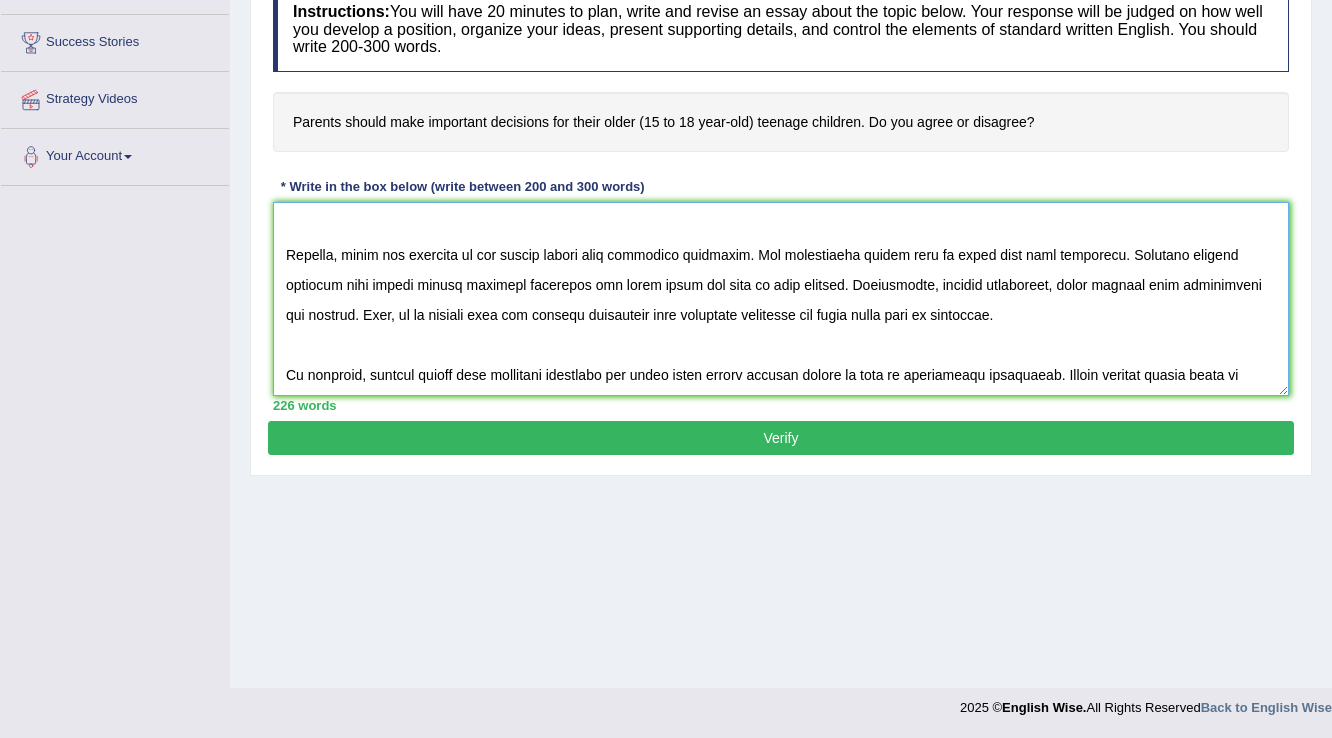 scroll, scrollTop: 227, scrollLeft: 0, axis: vertical 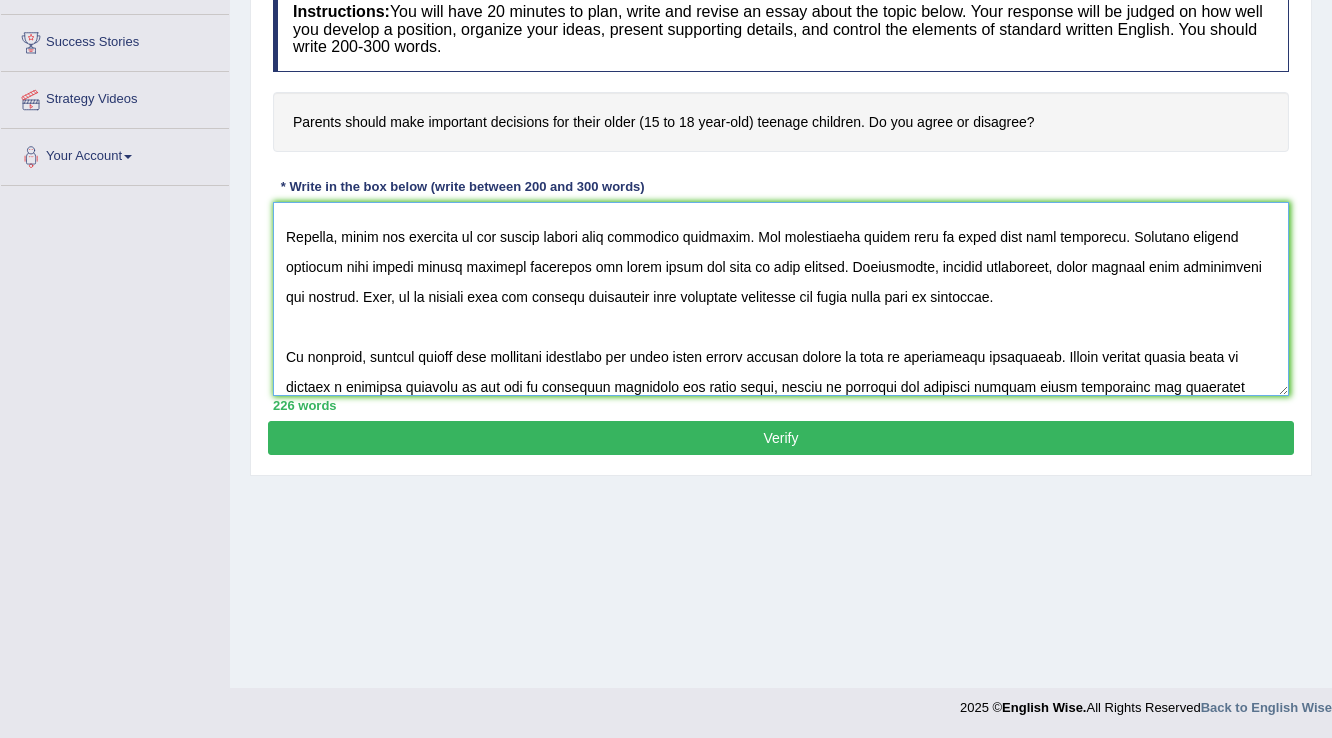 type on "The increasing influence of parent should make important decisions on our lives has ignited numewrous discussions. This matter is particularly significant due to its impact on our society. In this essay, I will examine the causes and effects of parent should make important decisions and their implications for society.
One of the main causes of parent should make important decisions is think the childern future. This is further supported by the fact that can make their lives. Reserch has demonstrated that parent should make important decisions for their childern it lead to butteer quality of life. Moreover, an additional problem of parent should make important decisions are essential to be considered for both individuals and society.
However, there are solution to the parent should make important decisions. One significant effect lead to happy life with convience. Numerous studies indicate that parent making impotant decisions for their older may lead to live changes. Furthermore, patient challenges, whic..." 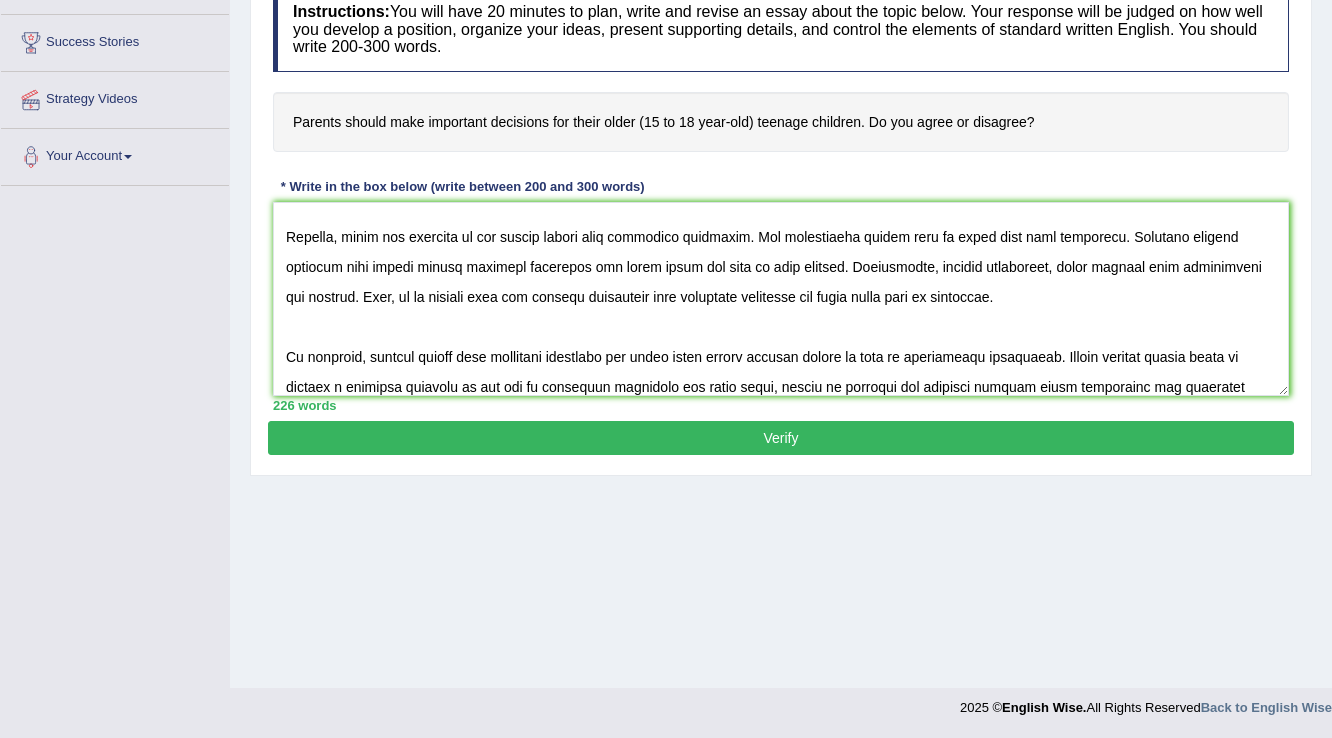 click on "Verify" at bounding box center (781, 438) 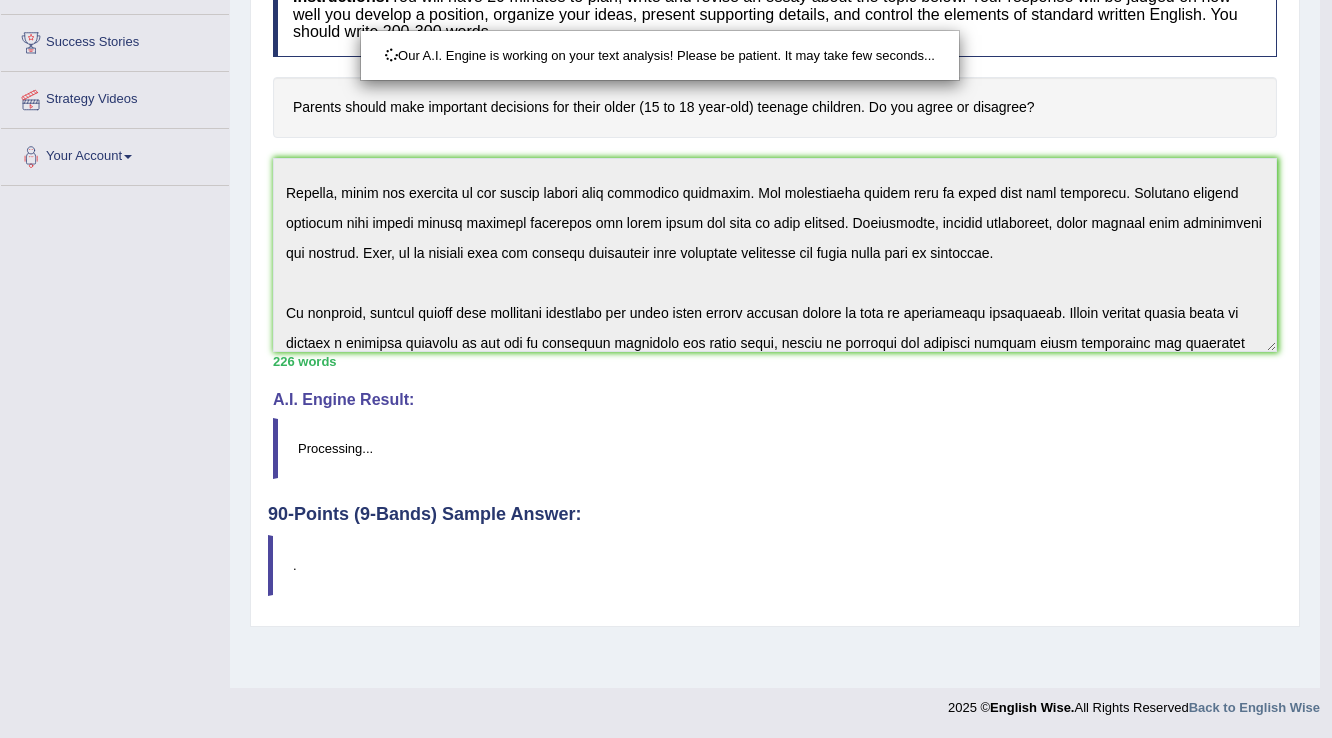 scroll, scrollTop: 257, scrollLeft: 0, axis: vertical 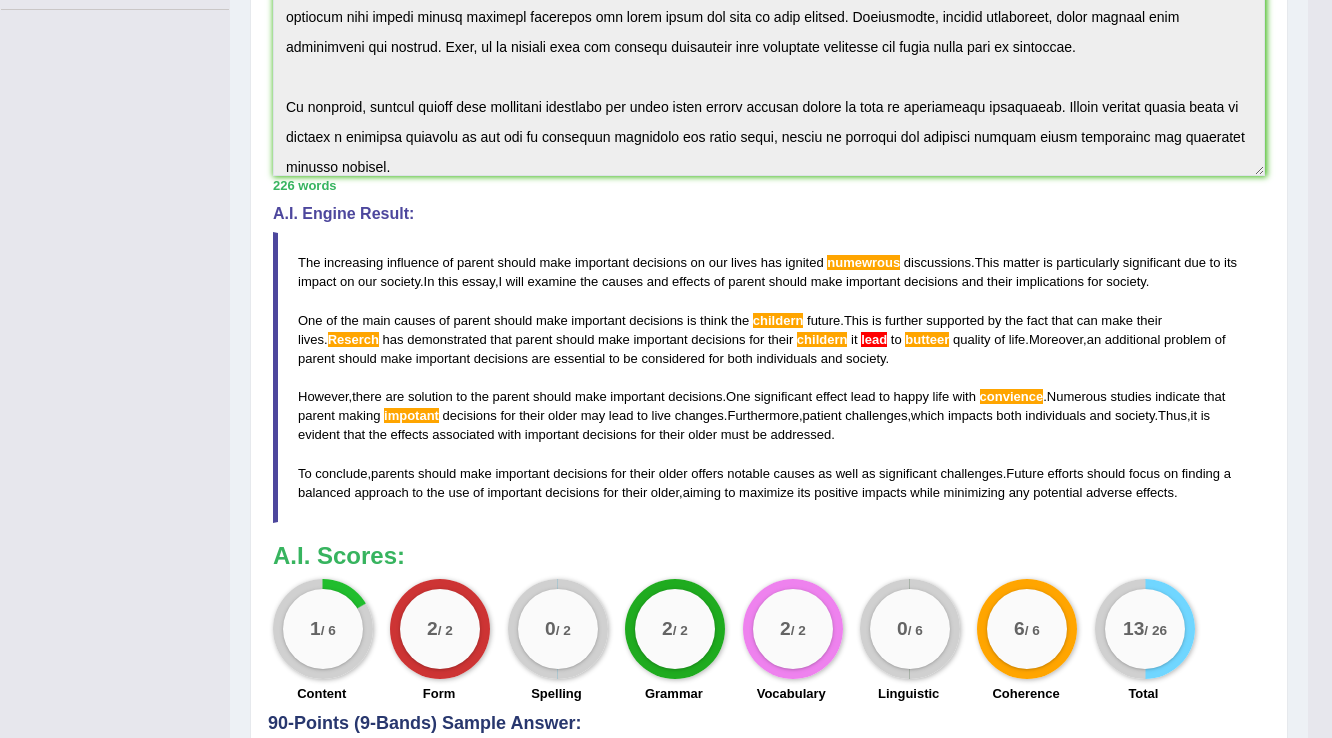 drag, startPoint x: 1163, startPoint y: 487, endPoint x: 924, endPoint y: 252, distance: 335.18054 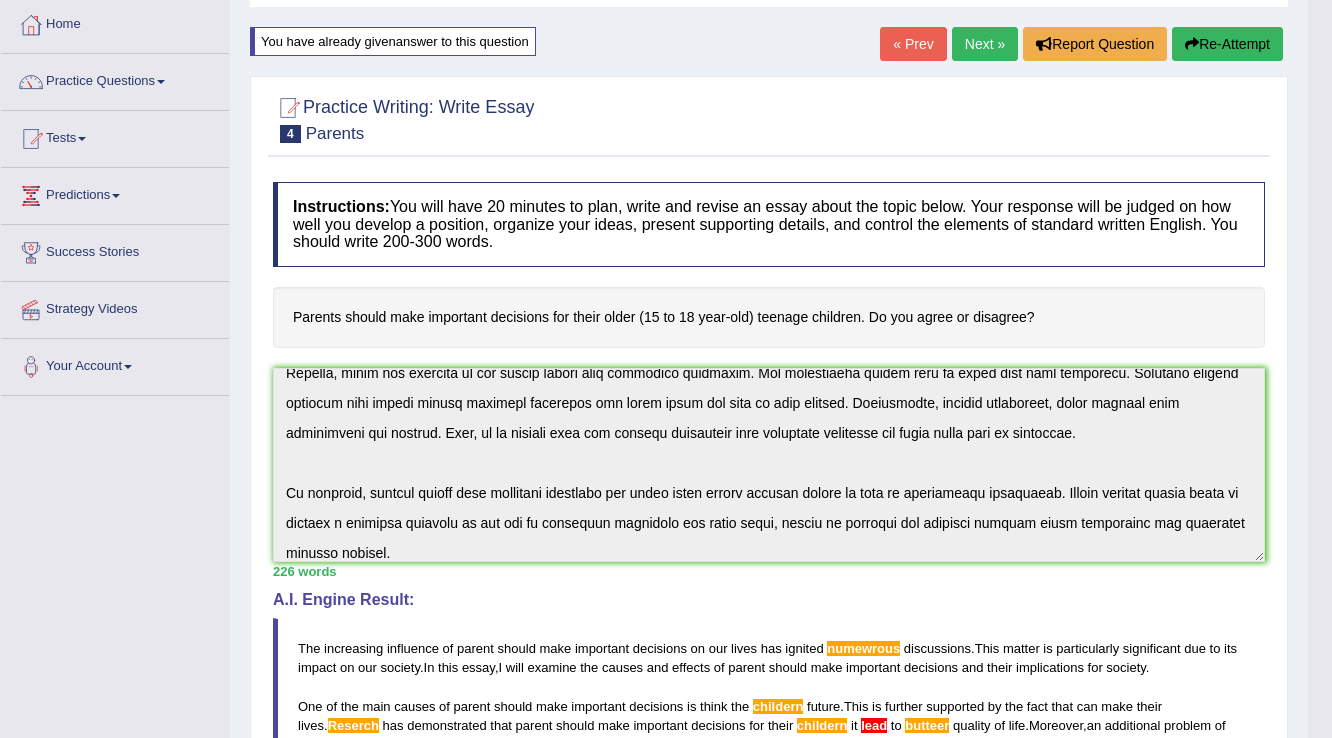scroll, scrollTop: 480, scrollLeft: 0, axis: vertical 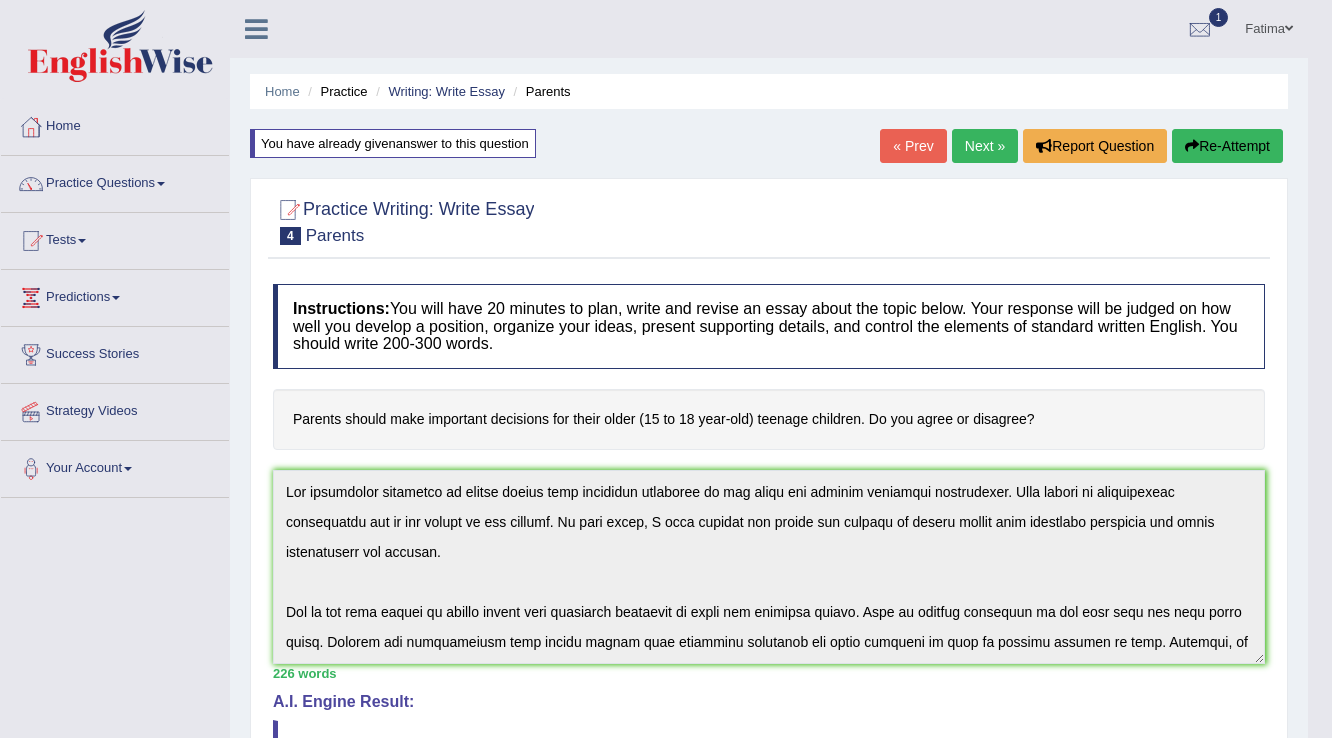 click on "Re-Attempt" at bounding box center (1227, 146) 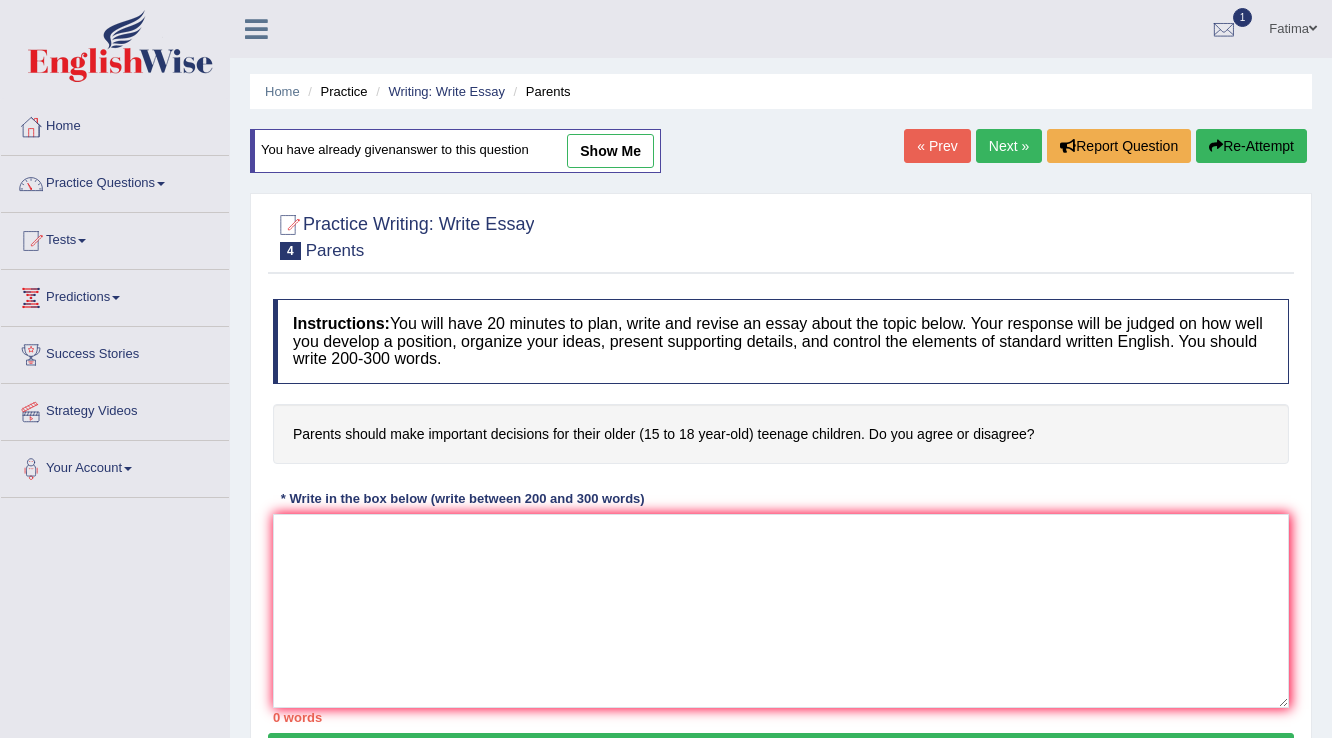 scroll, scrollTop: 0, scrollLeft: 0, axis: both 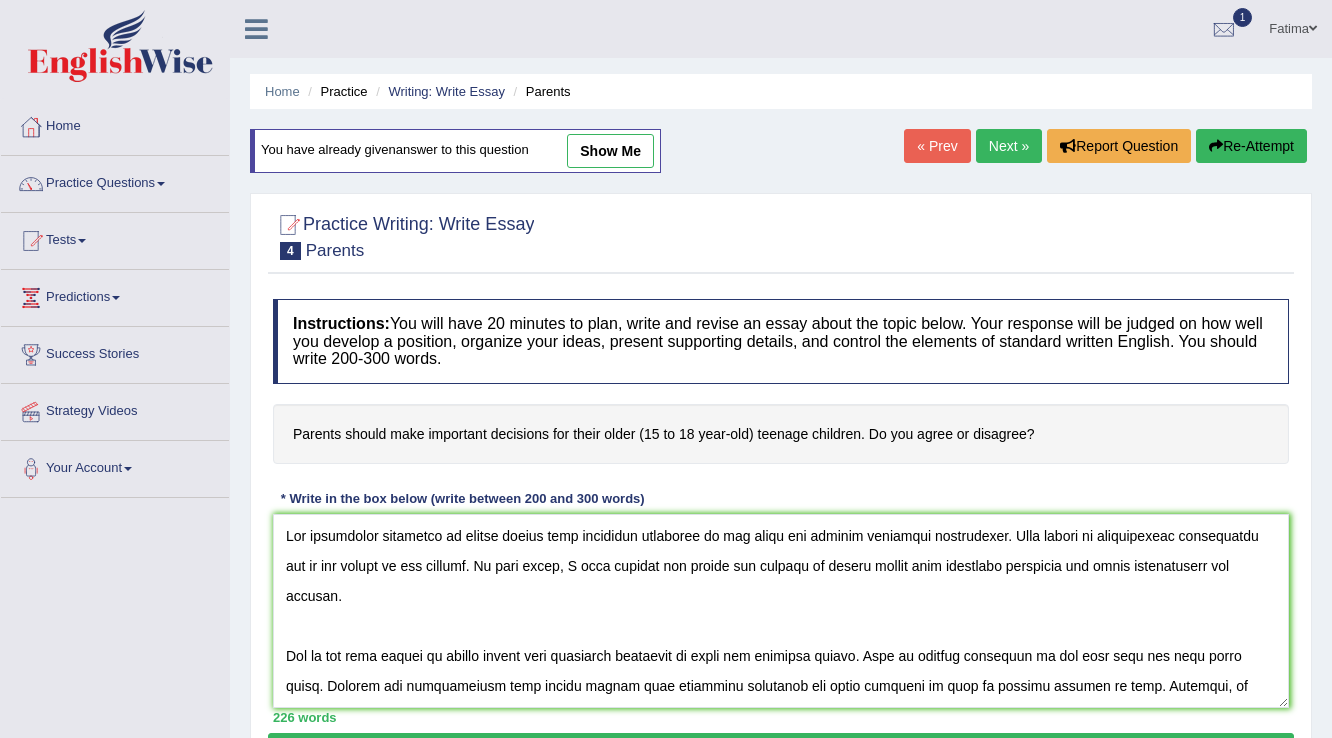 click at bounding box center [781, 611] 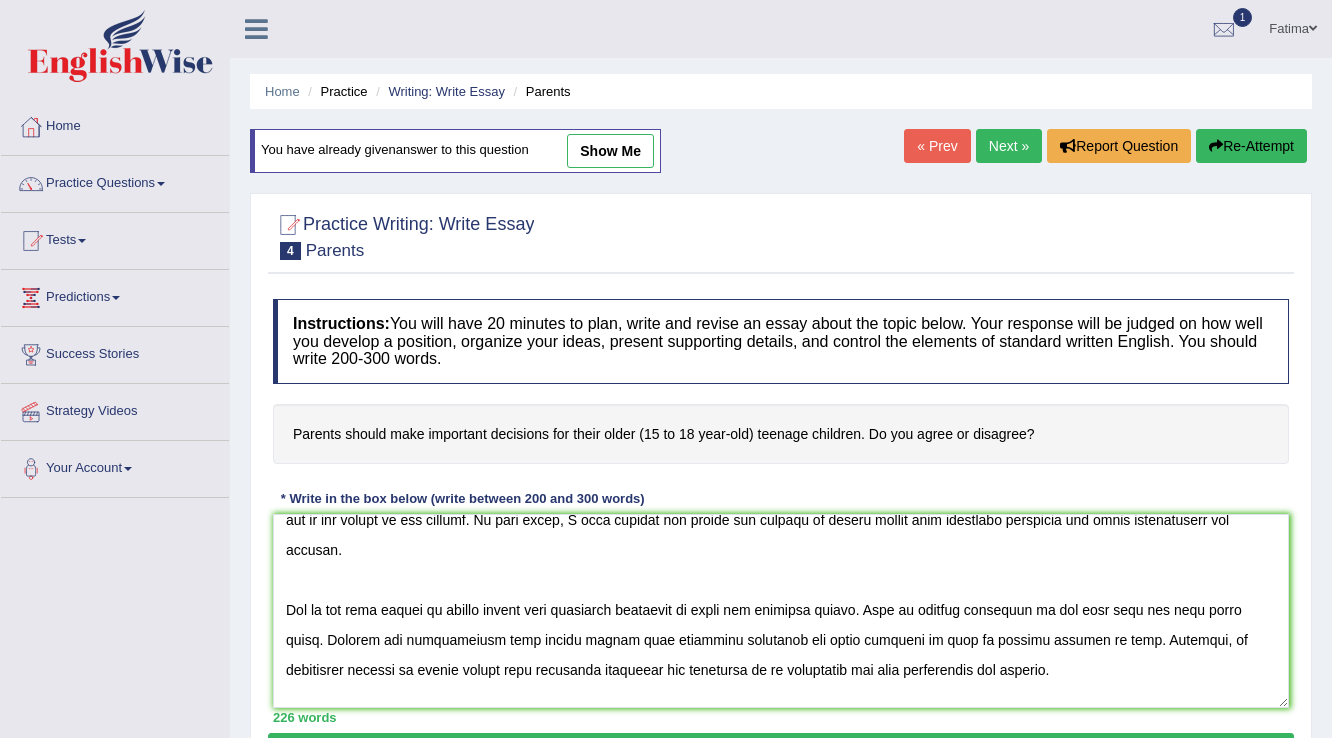 scroll, scrollTop: 0, scrollLeft: 0, axis: both 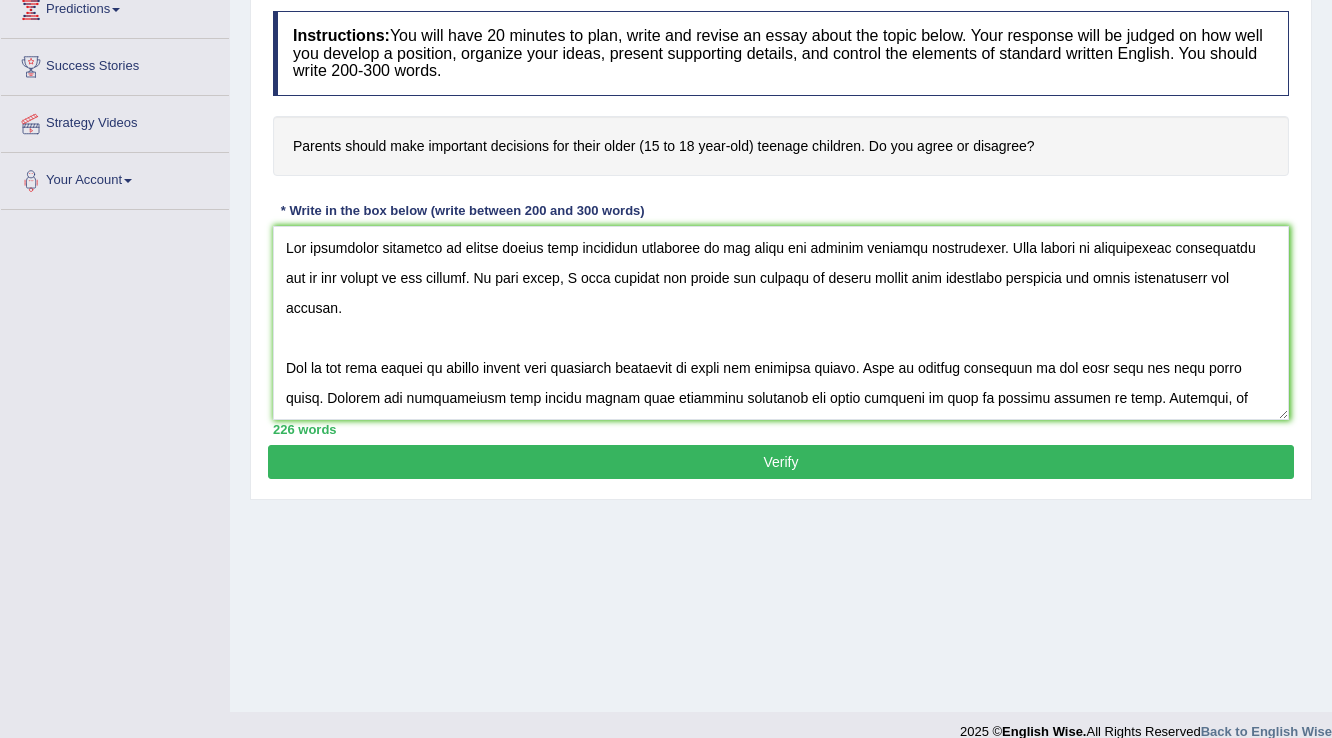 drag, startPoint x: 775, startPoint y: 273, endPoint x: 656, endPoint y: 264, distance: 119.33985 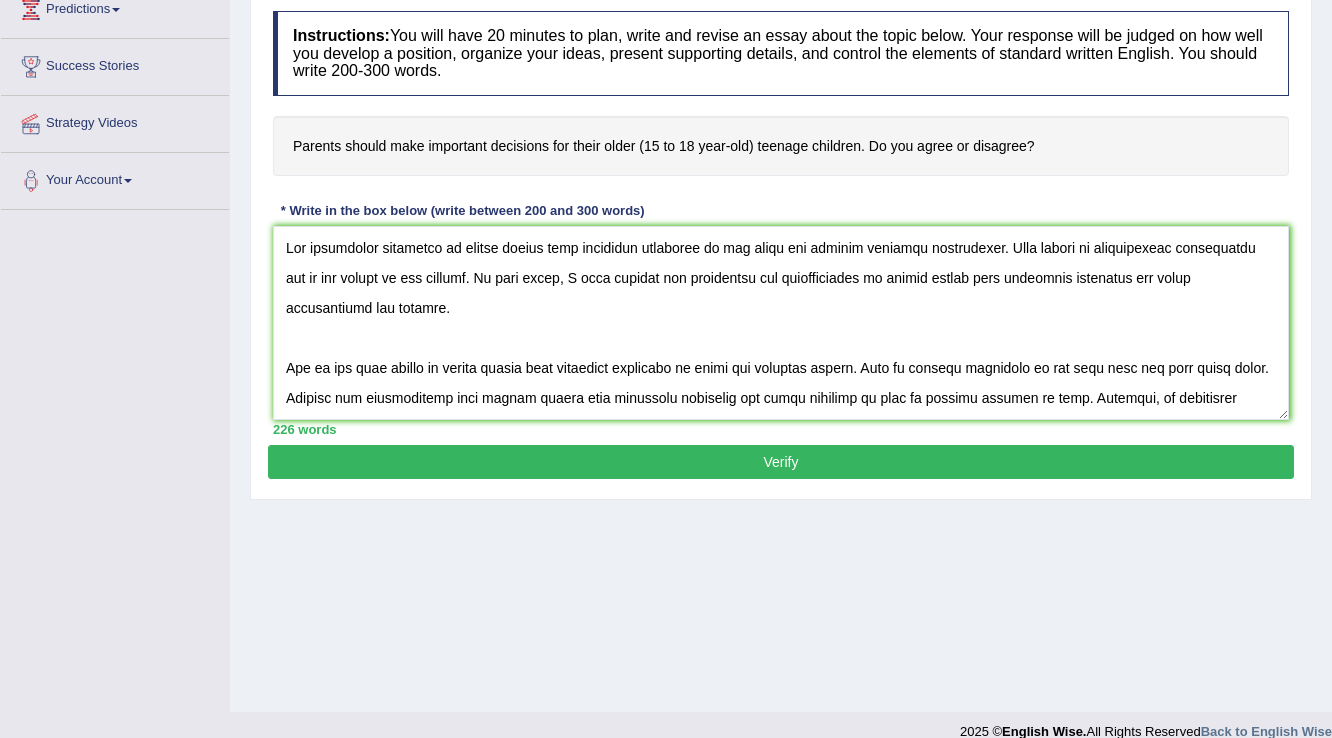 drag, startPoint x: 955, startPoint y: 277, endPoint x: 917, endPoint y: 276, distance: 38.013157 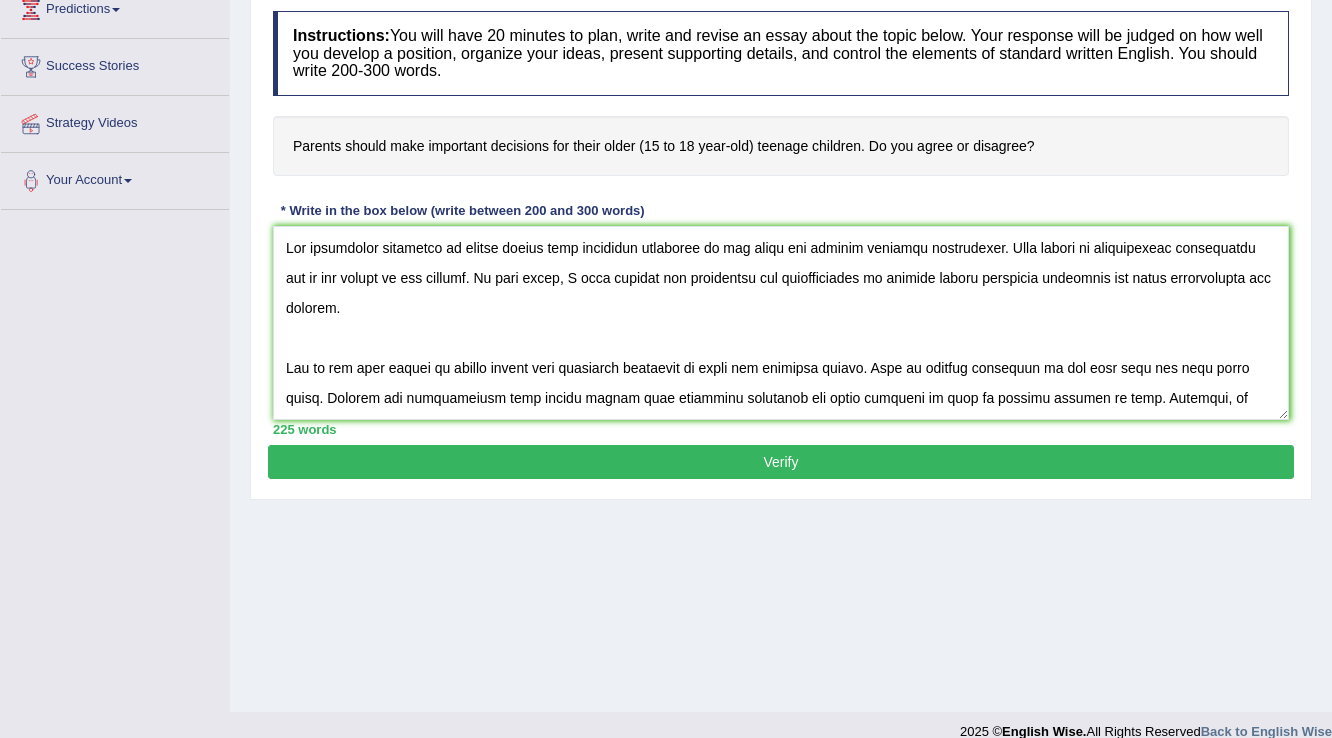 click at bounding box center [781, 323] 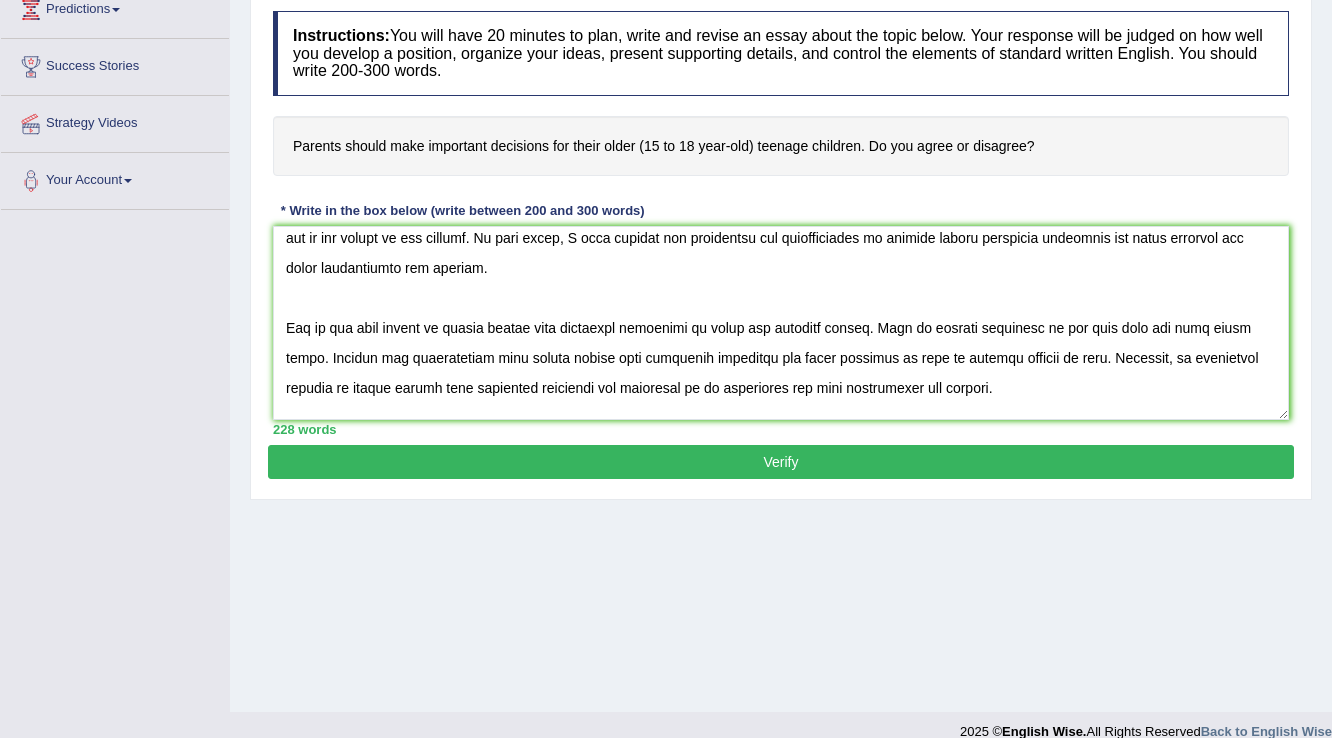 scroll, scrollTop: 80, scrollLeft: 0, axis: vertical 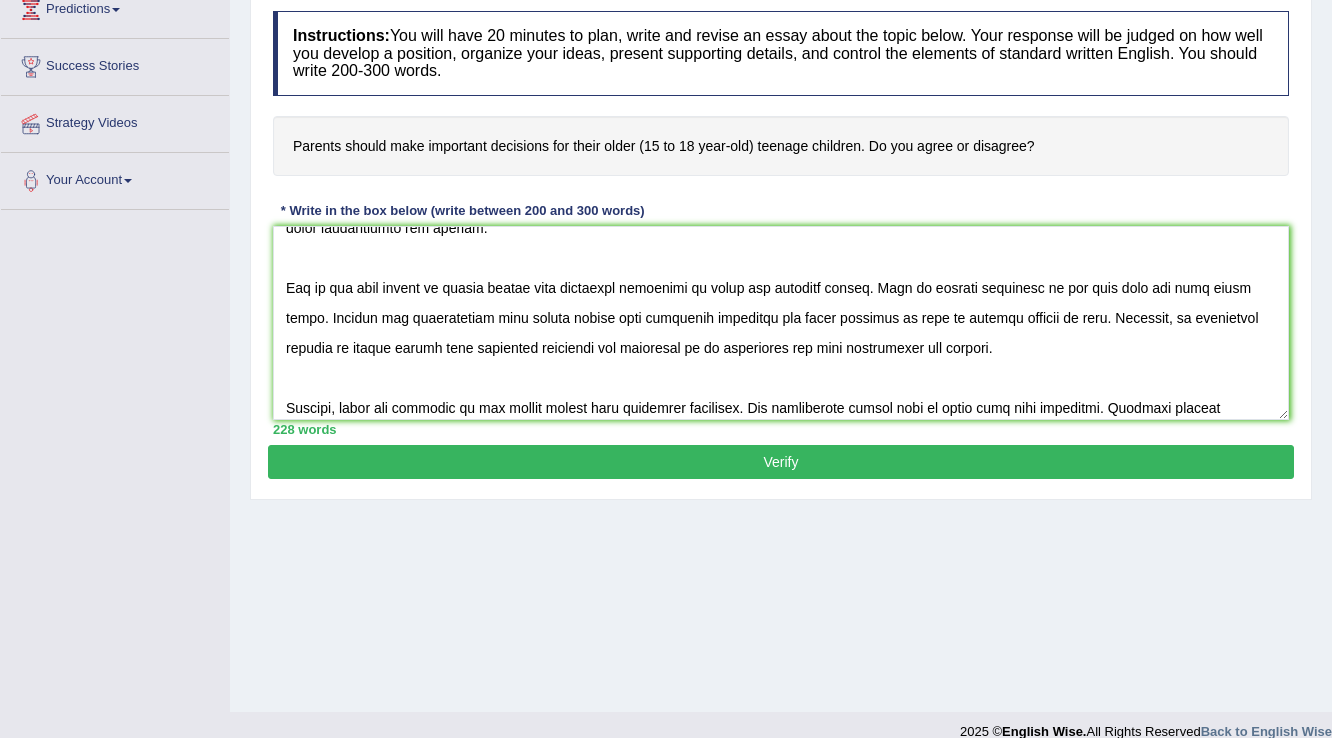 drag, startPoint x: 396, startPoint y: 280, endPoint x: 424, endPoint y: 289, distance: 29.410883 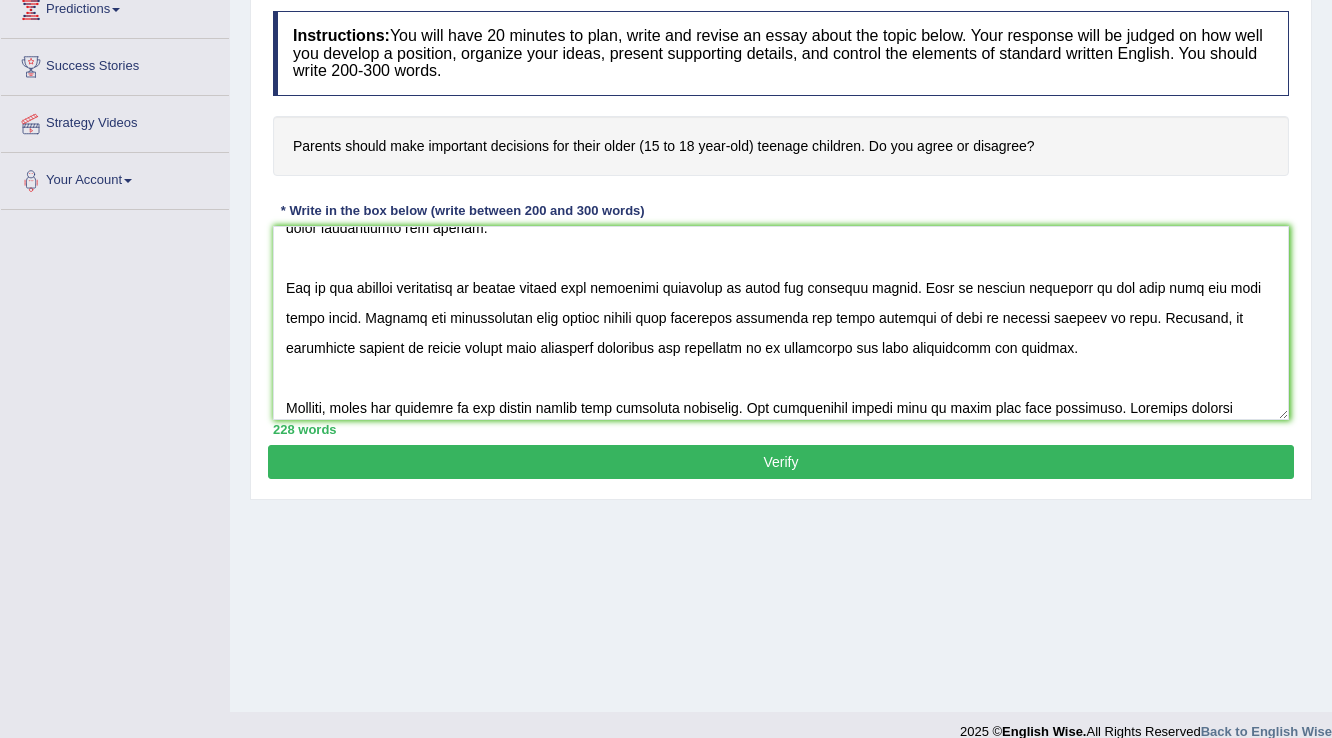 click at bounding box center (781, 323) 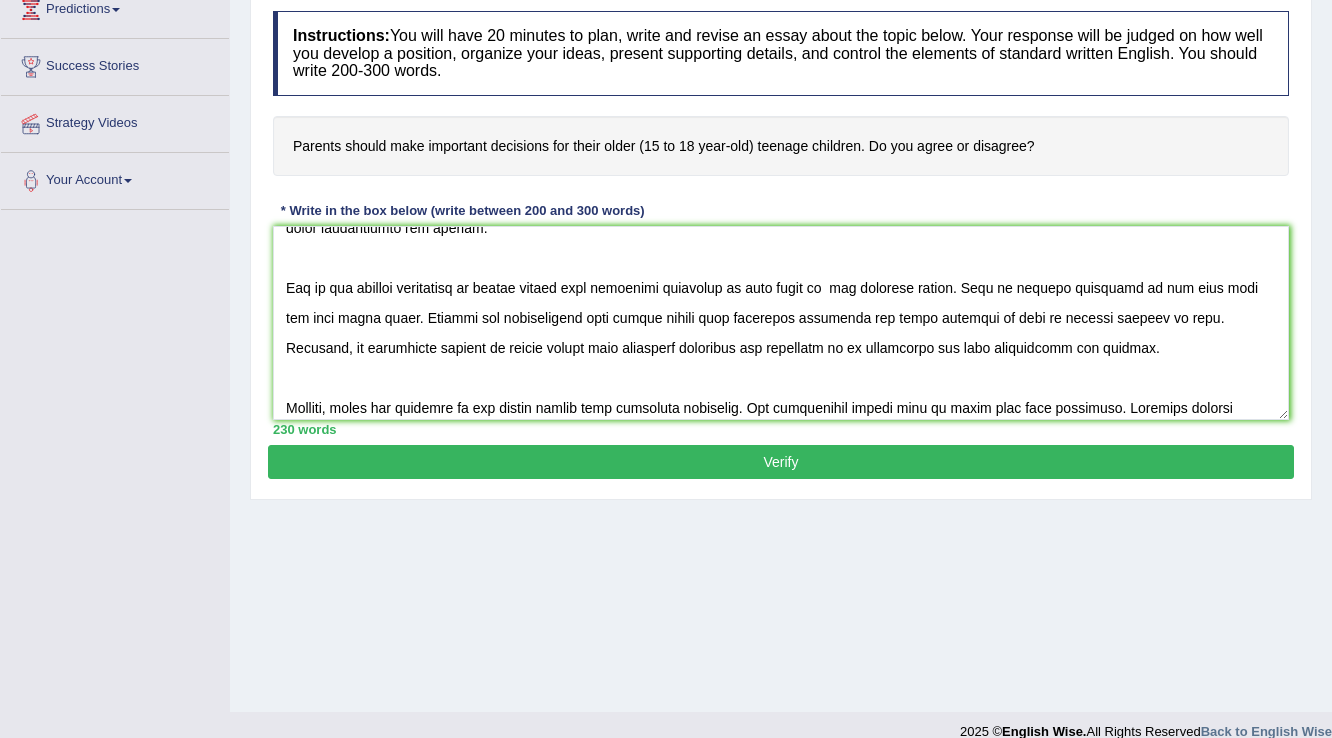 drag, startPoint x: 933, startPoint y: 314, endPoint x: 908, endPoint y: 315, distance: 25.019993 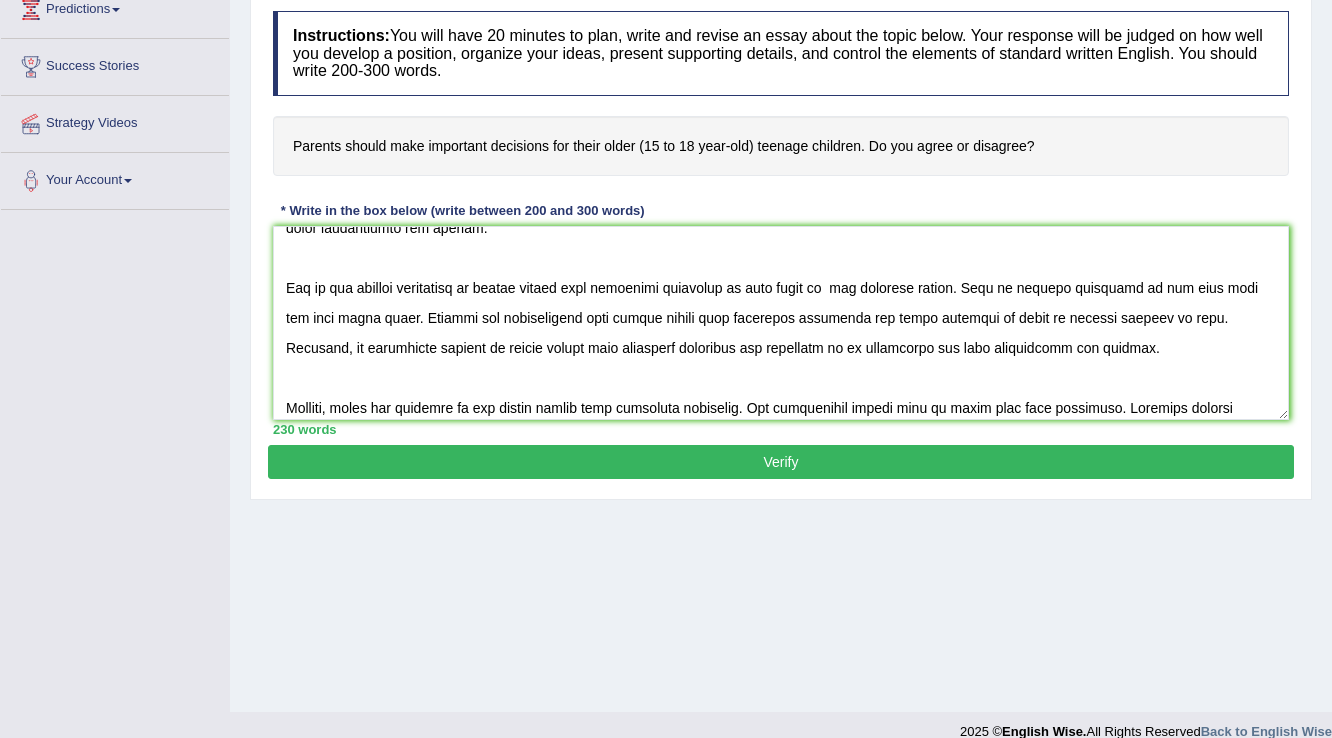 drag, startPoint x: 1053, startPoint y: 312, endPoint x: 1014, endPoint y: 312, distance: 39 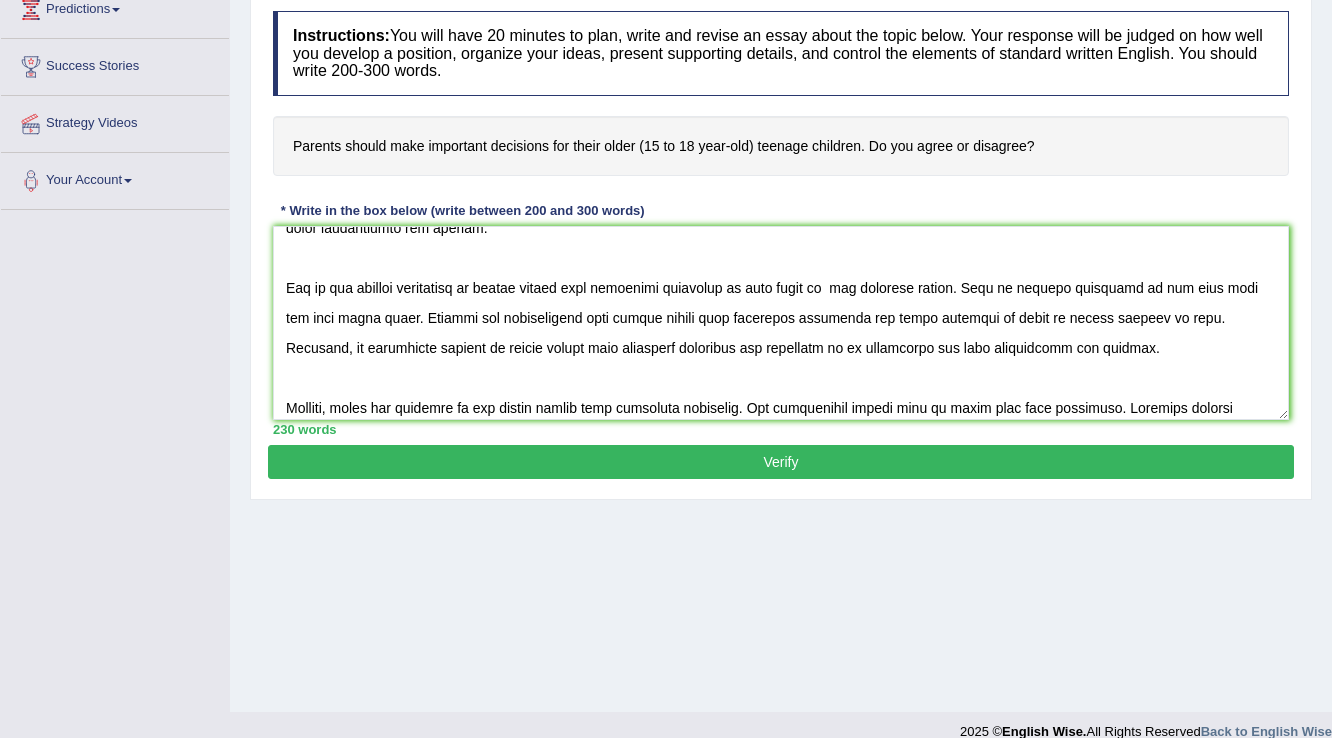 drag, startPoint x: 396, startPoint y: 341, endPoint x: 348, endPoint y: 344, distance: 48.09366 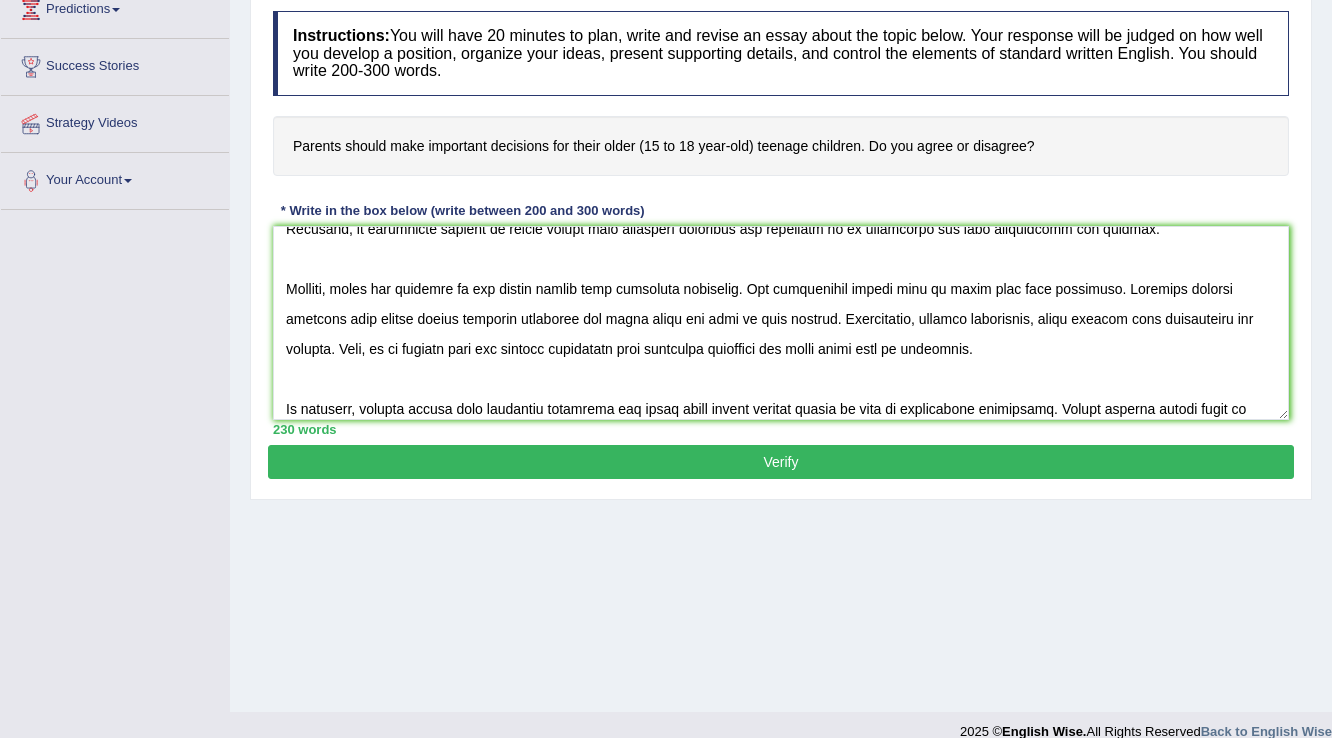 scroll, scrollTop: 160, scrollLeft: 0, axis: vertical 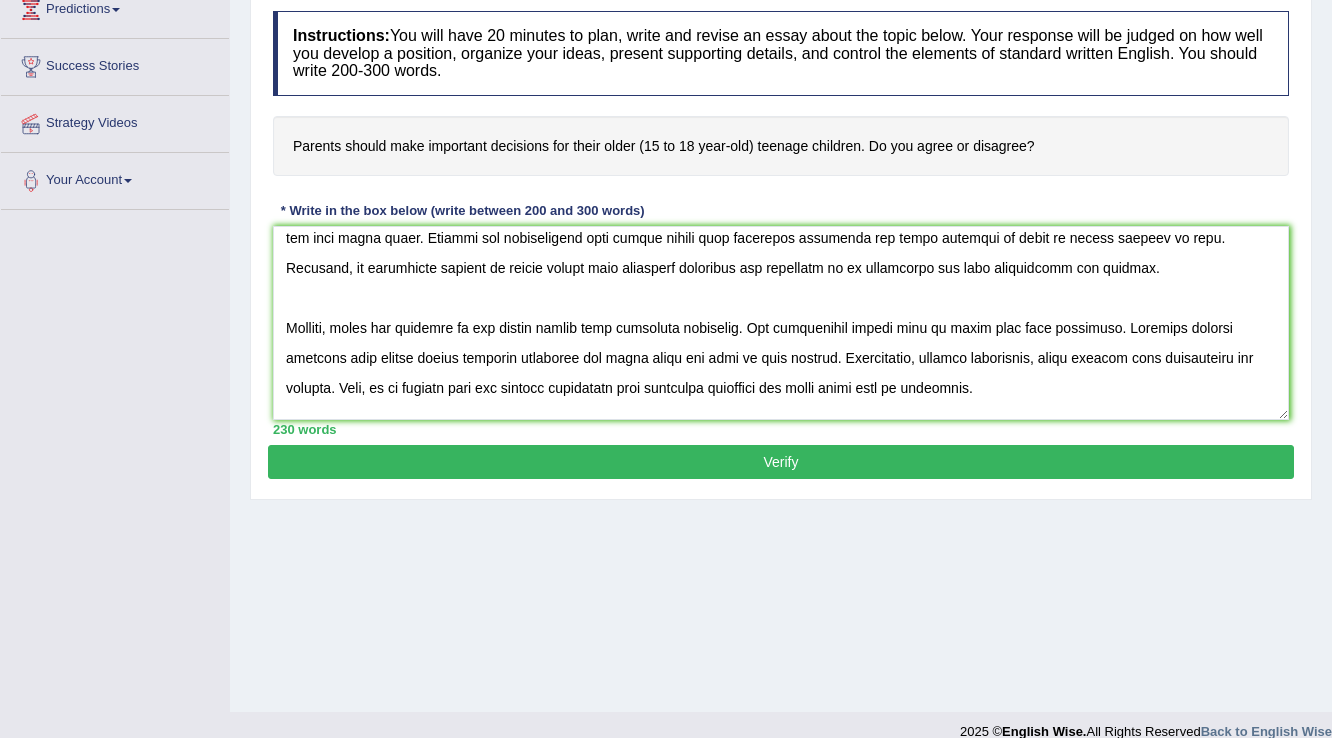 click at bounding box center [781, 323] 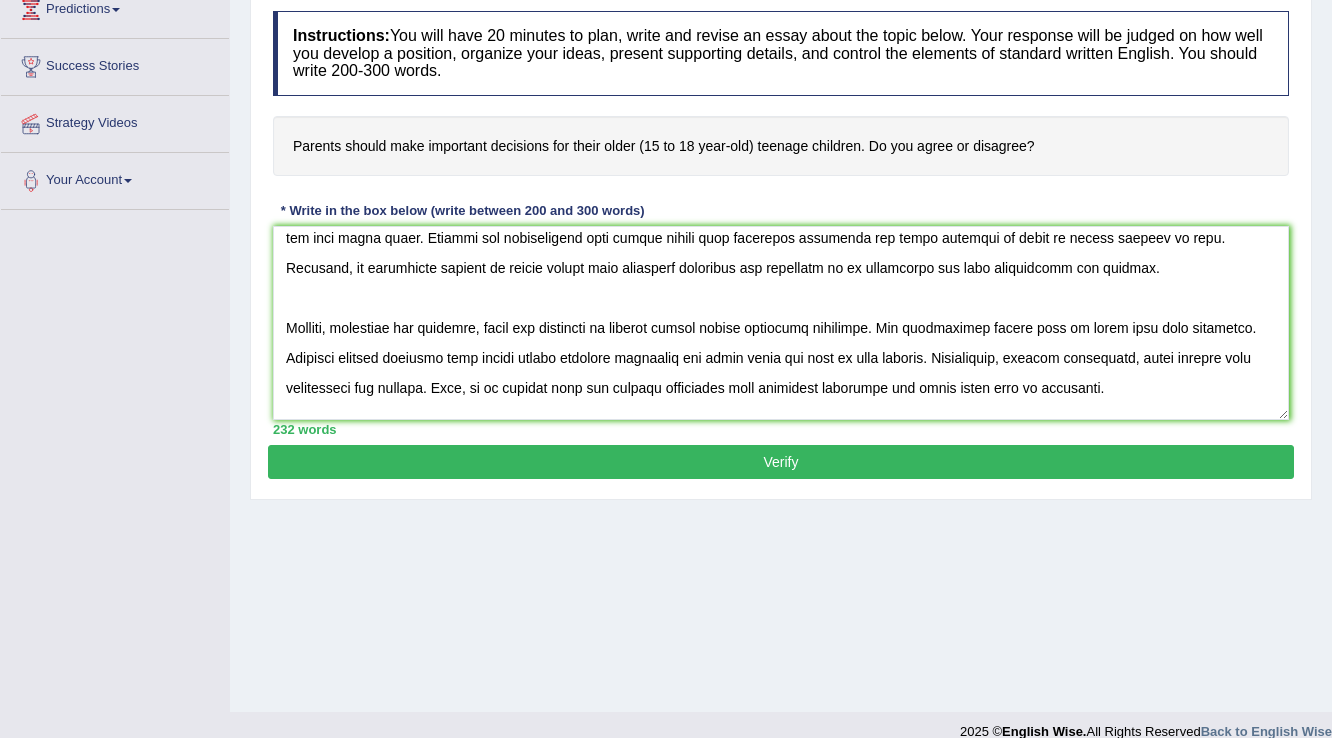 drag, startPoint x: 1044, startPoint y: 326, endPoint x: 1003, endPoint y: 320, distance: 41.4367 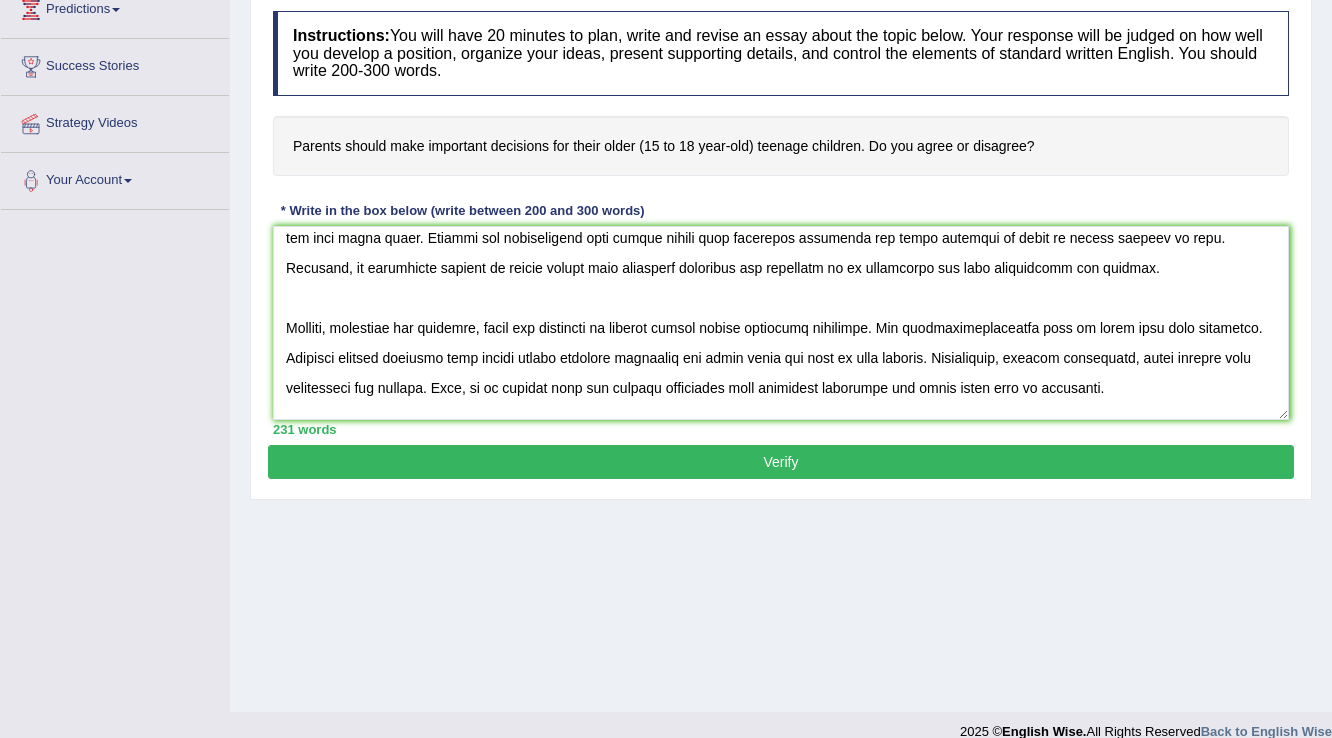 click at bounding box center [781, 323] 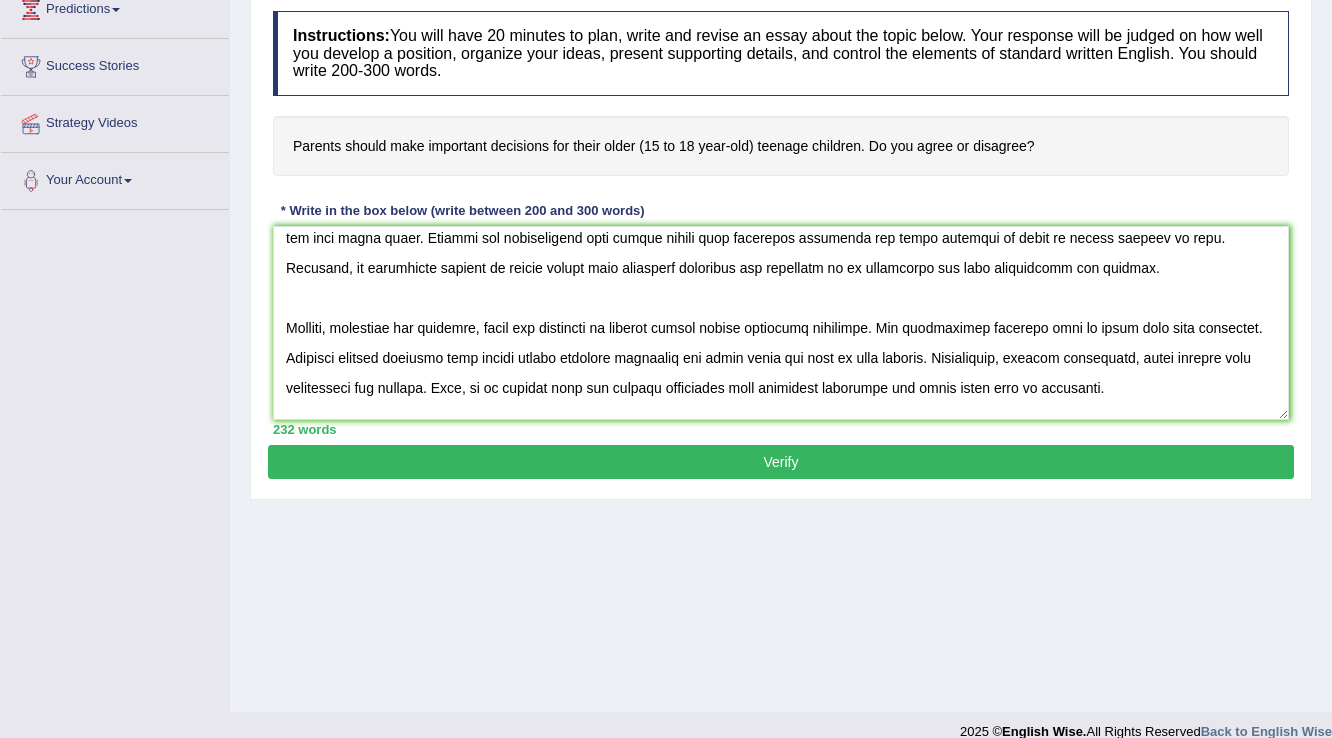 drag, startPoint x: 347, startPoint y: 351, endPoint x: 271, endPoint y: 352, distance: 76.00658 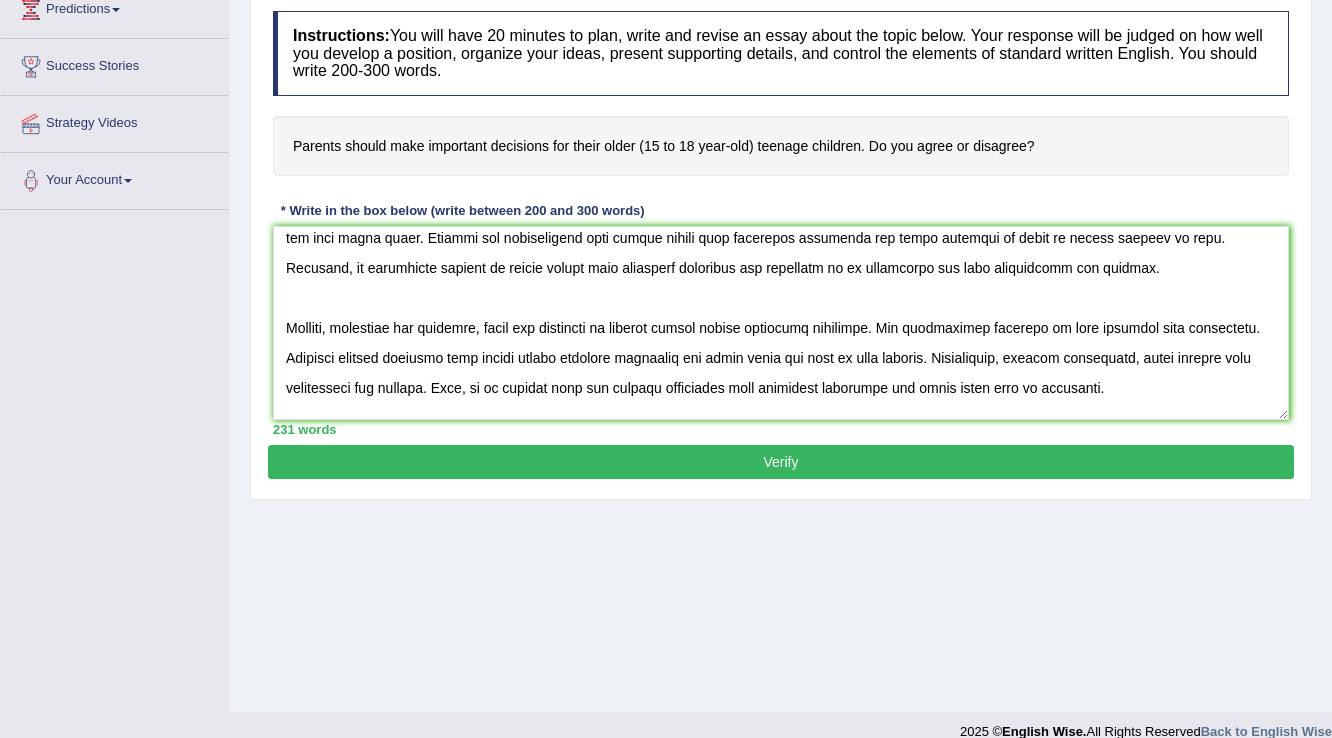 click at bounding box center [781, 323] 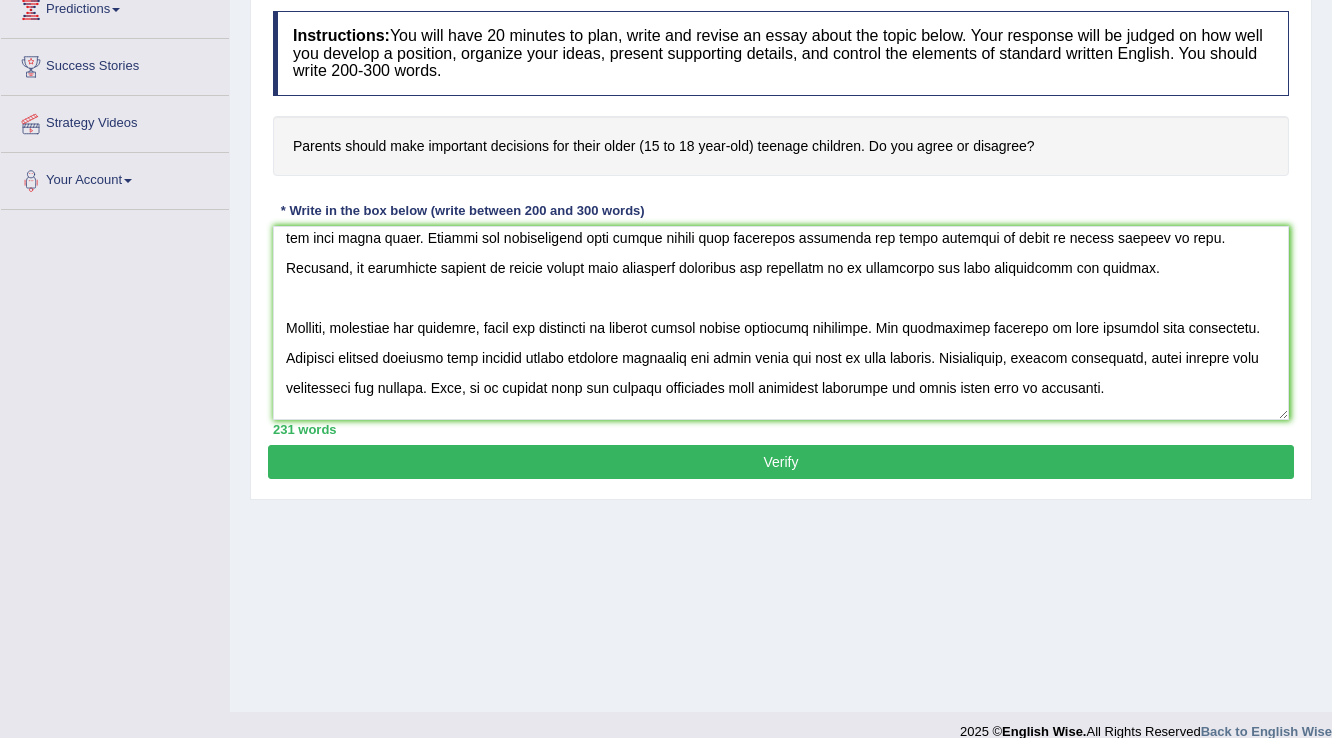 drag, startPoint x: 860, startPoint y: 352, endPoint x: 826, endPoint y: 350, distance: 34.058773 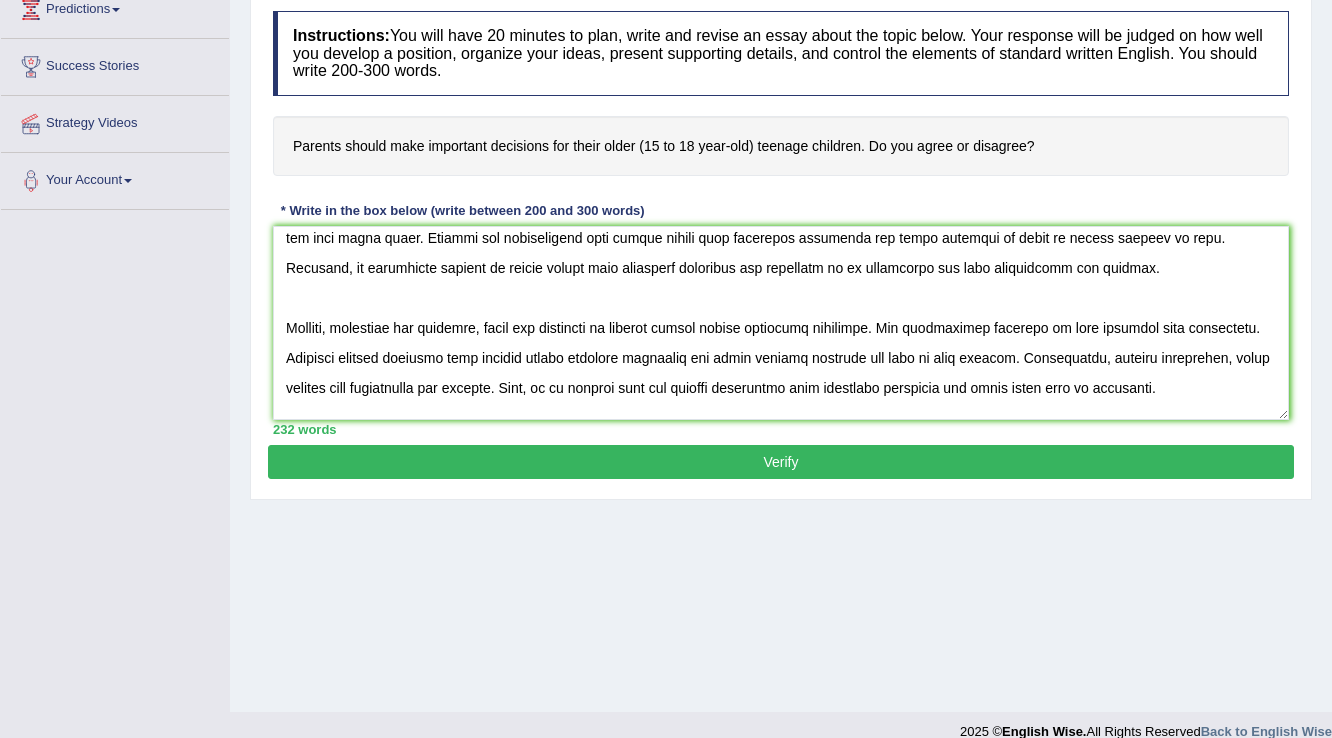 drag, startPoint x: 1086, startPoint y: 352, endPoint x: 1012, endPoint y: 345, distance: 74.330345 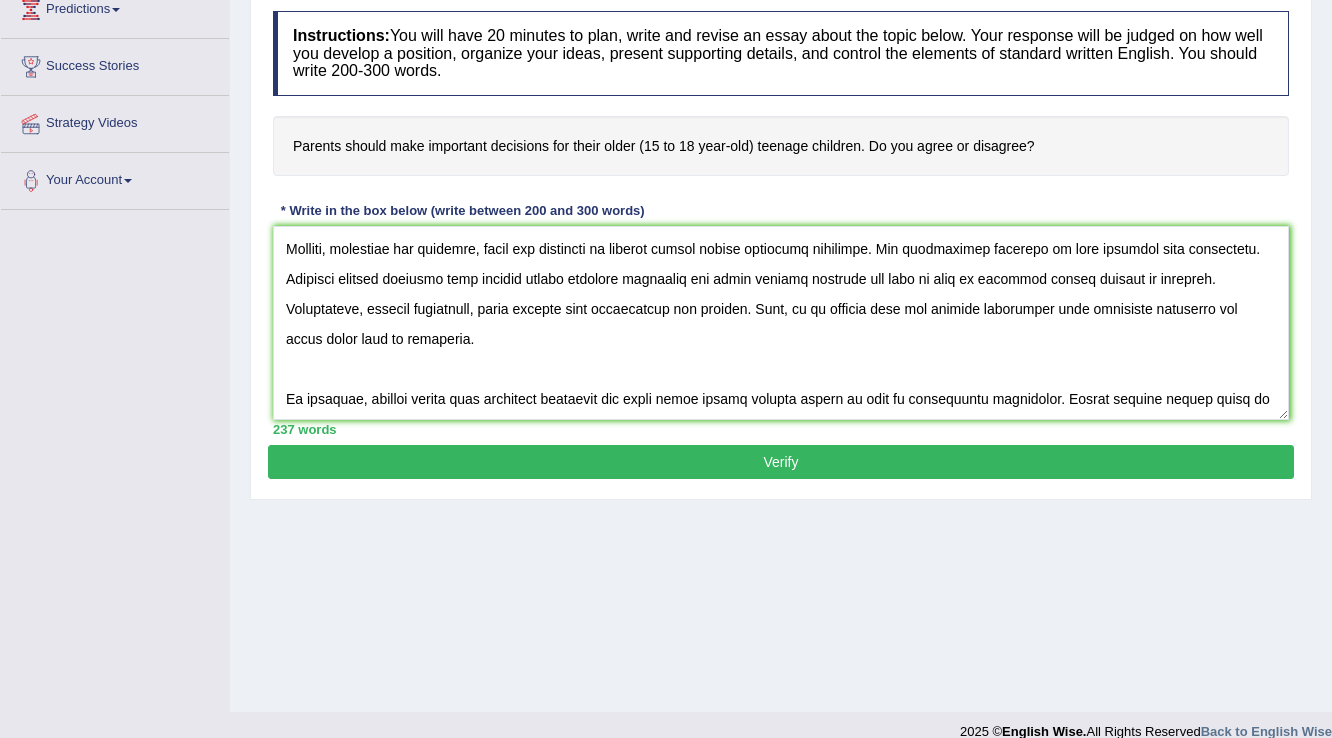 scroll, scrollTop: 240, scrollLeft: 0, axis: vertical 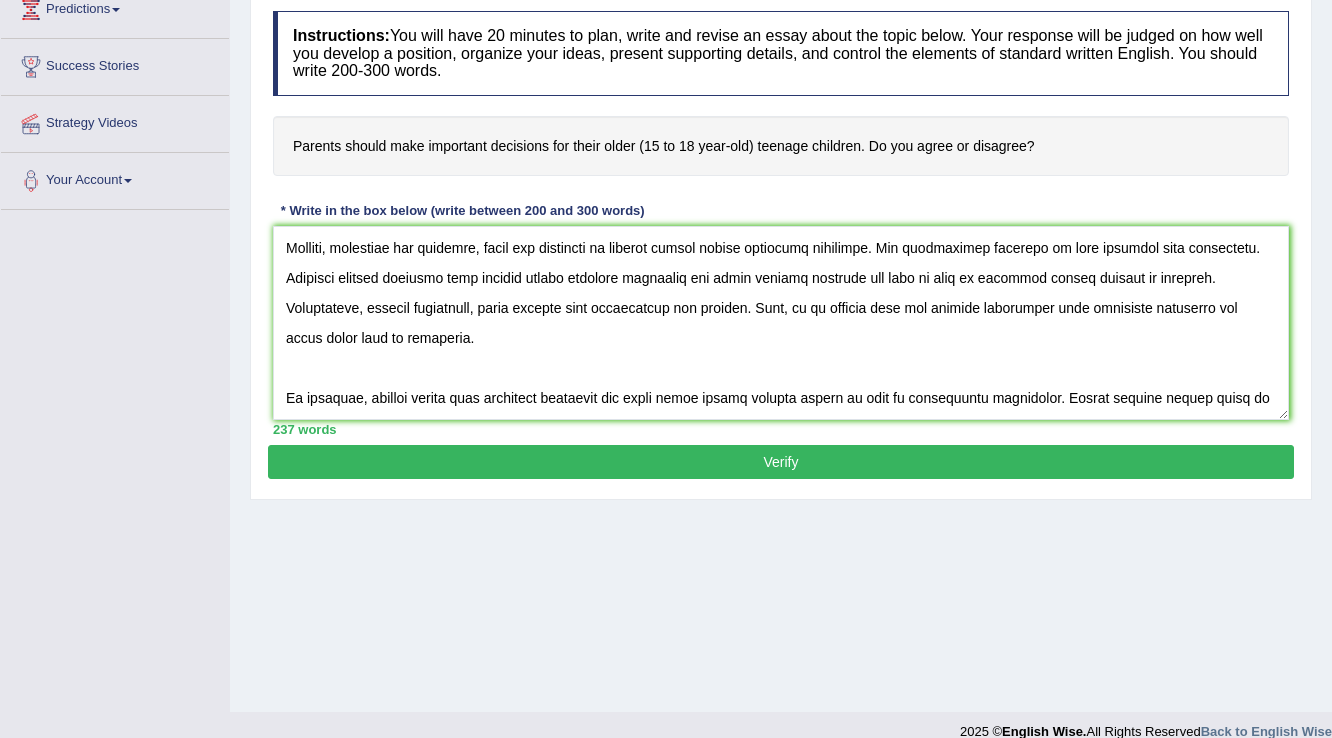drag, startPoint x: 470, startPoint y: 301, endPoint x: 437, endPoint y: 300, distance: 33.01515 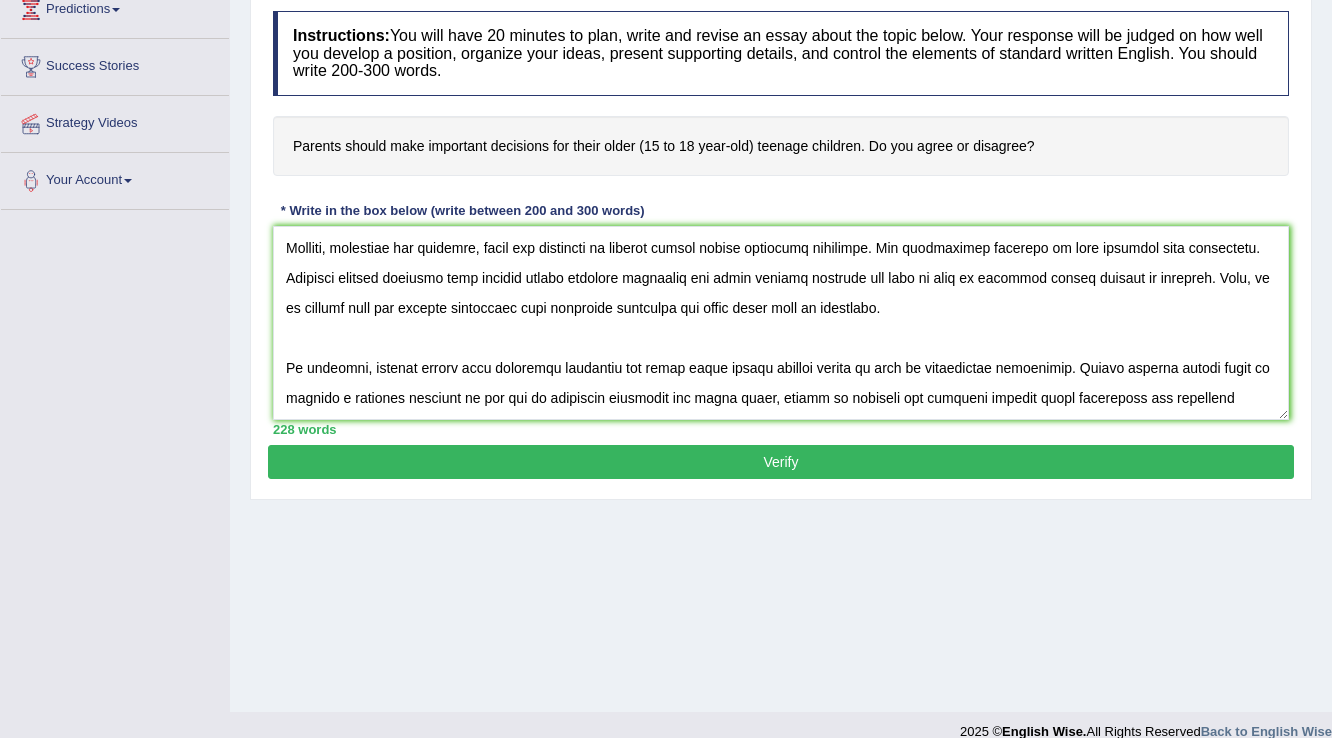 drag, startPoint x: 544, startPoint y: 301, endPoint x: 502, endPoint y: 292, distance: 42.953465 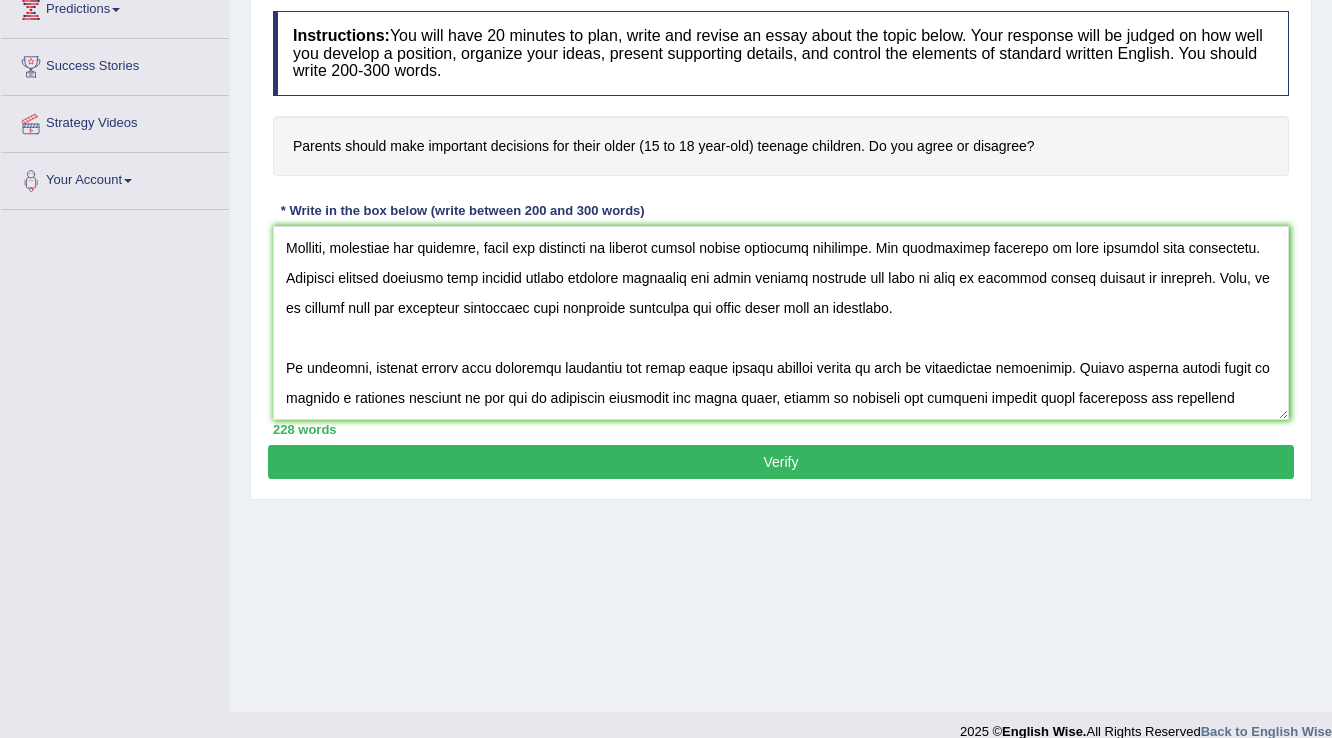 drag, startPoint x: 858, startPoint y: 296, endPoint x: 672, endPoint y: 298, distance: 186.01076 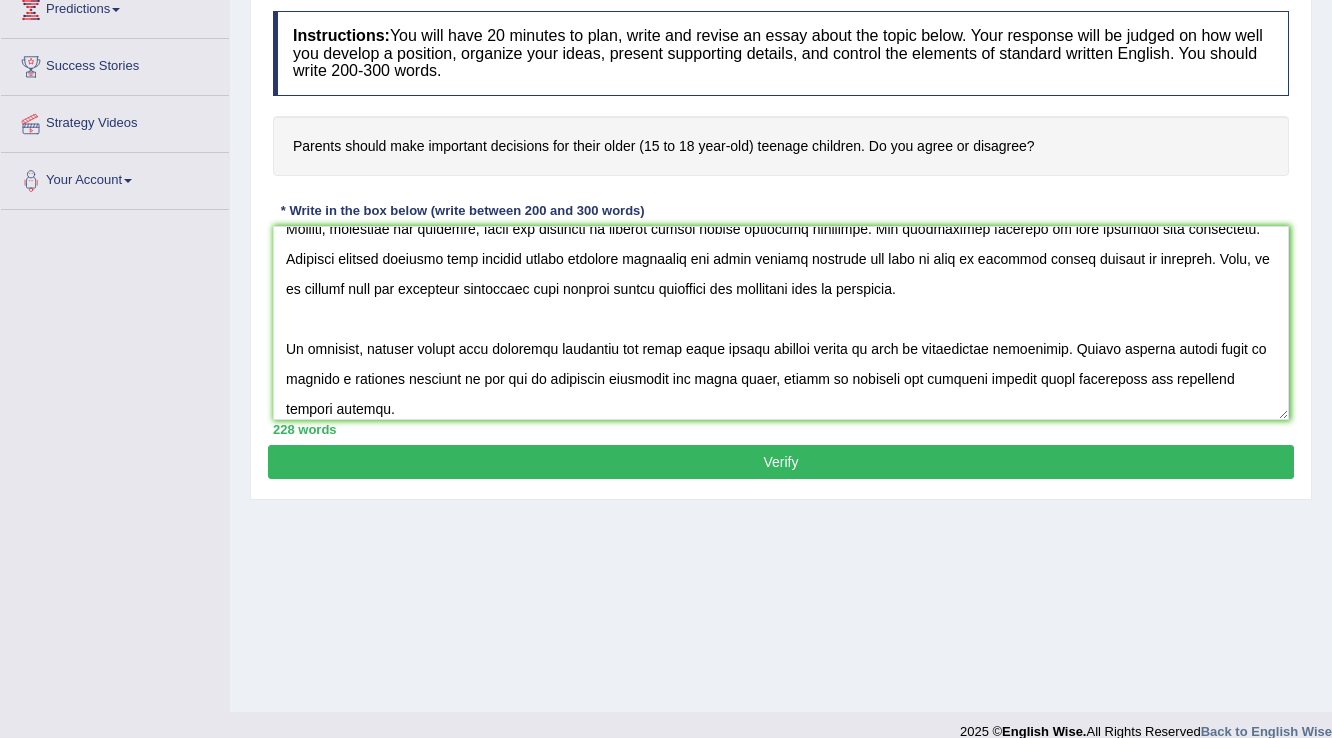 scroll, scrollTop: 269, scrollLeft: 0, axis: vertical 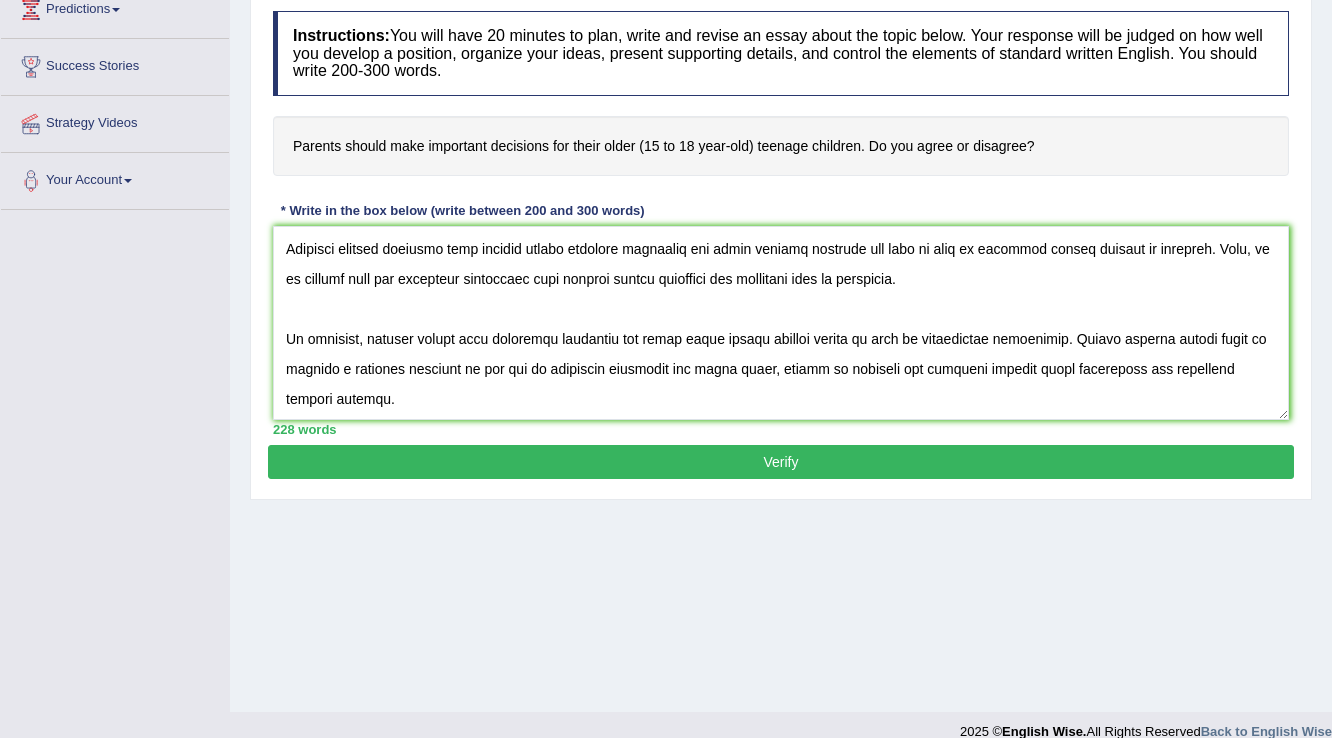 type on "The increasing influence of parent should make important decisions on our lives has ignited numerous discussions. This matter is particularly significant due to its impact on our society. In this essay, I will examine the advantaged and disadvantages of parents making important decisions for their children and their implications for society.
One of the primary advantages of parent should make important decisions is they think of  the childern future. This is further supported by the fact that can make their lives. Reserch has demonstrated that parent should make important decisions for their children it leads to better quality of life. Moreover, an additional benefit of parent should make important decisions are essential to be considered for both individuals and society.
However, alongside the benefits, there are drawbacks of parents should making important decisions. One significant drawback is that children lack confidence. Numerous studies indicate that parents making impotant decisions for their tee..." 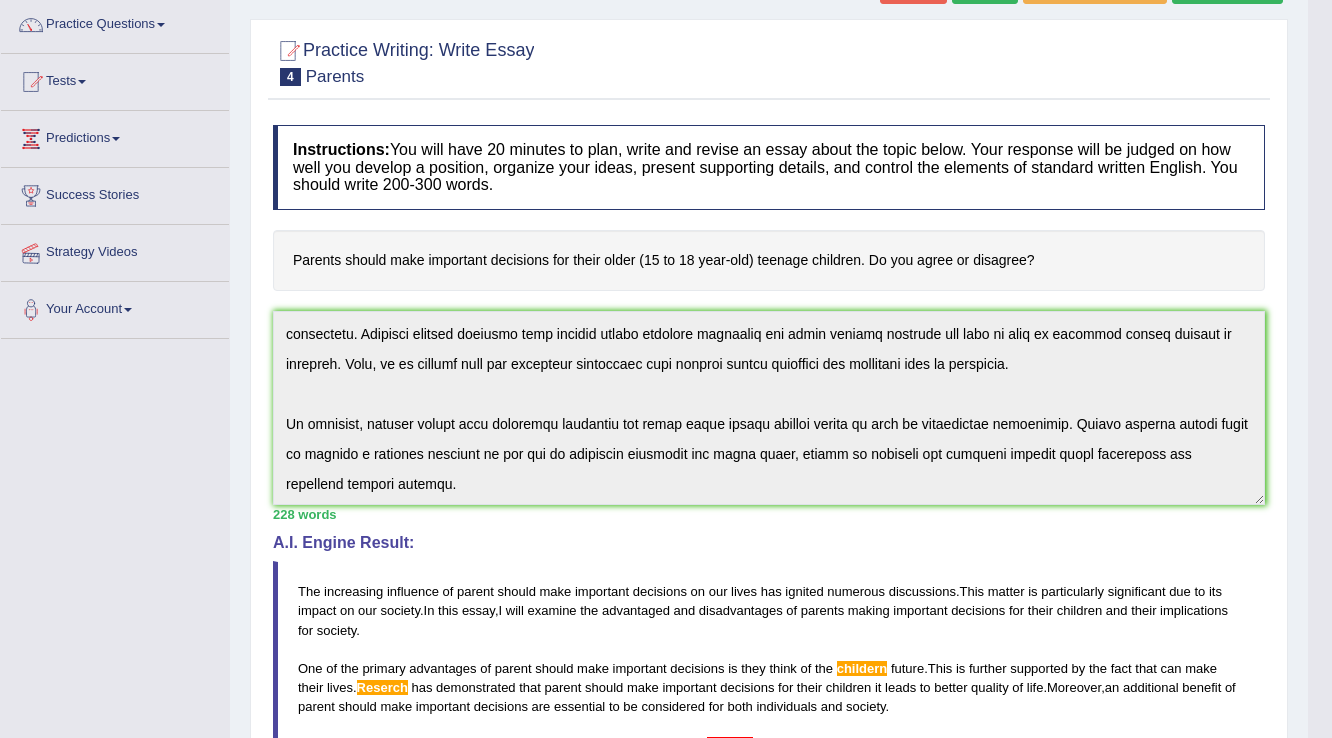 scroll, scrollTop: 0, scrollLeft: 0, axis: both 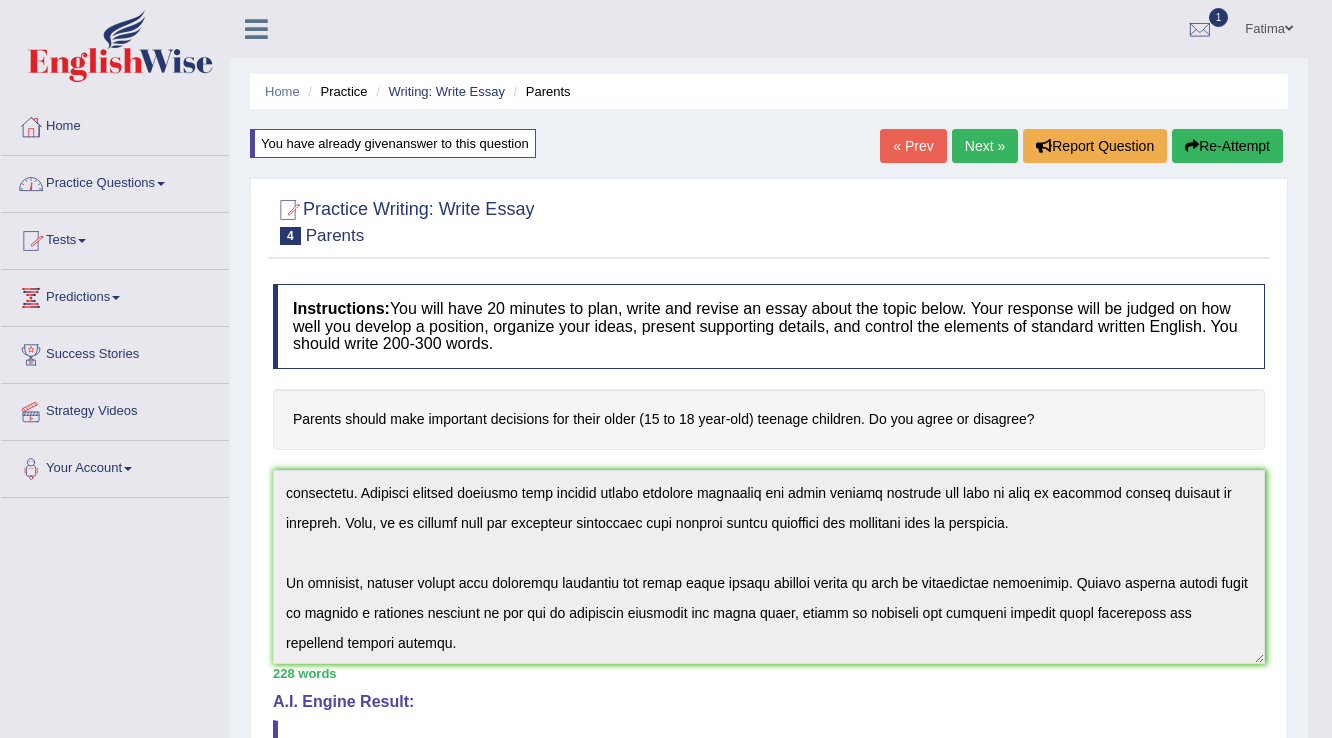 click on "Next »" at bounding box center [985, 146] 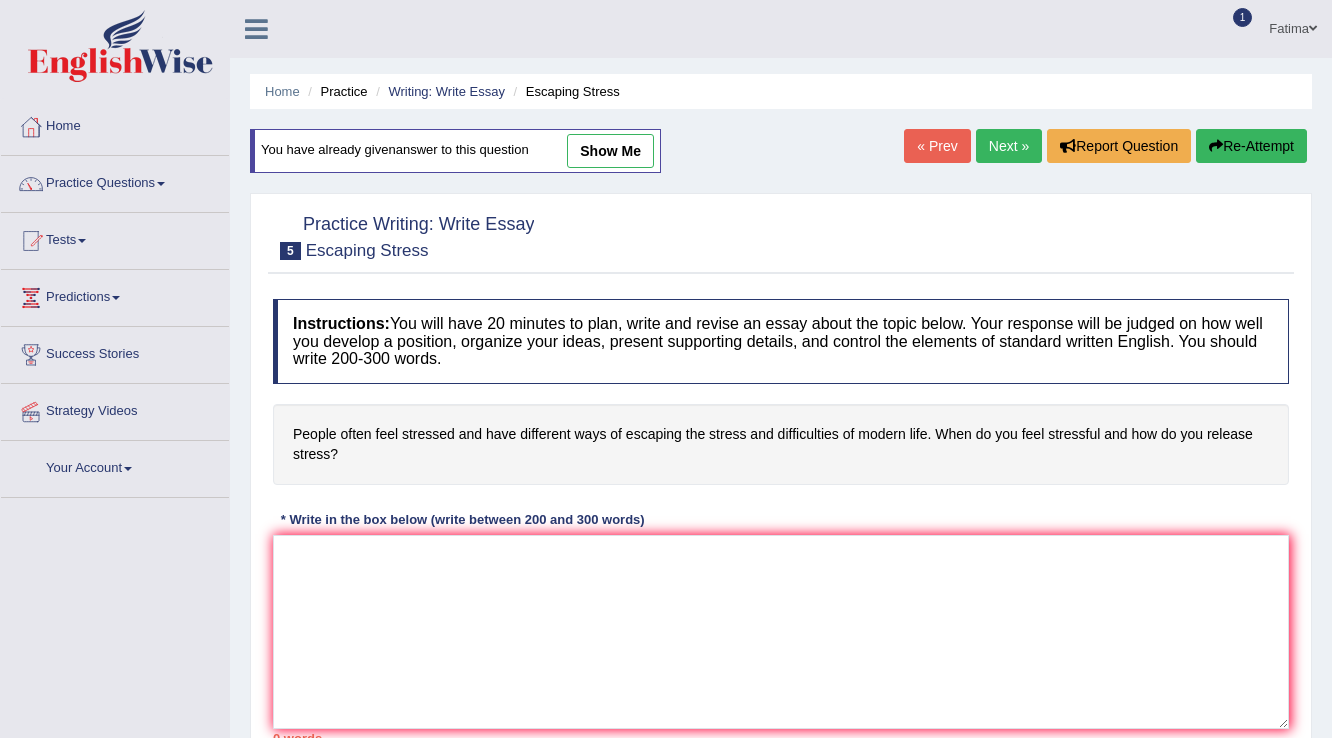 scroll, scrollTop: 0, scrollLeft: 0, axis: both 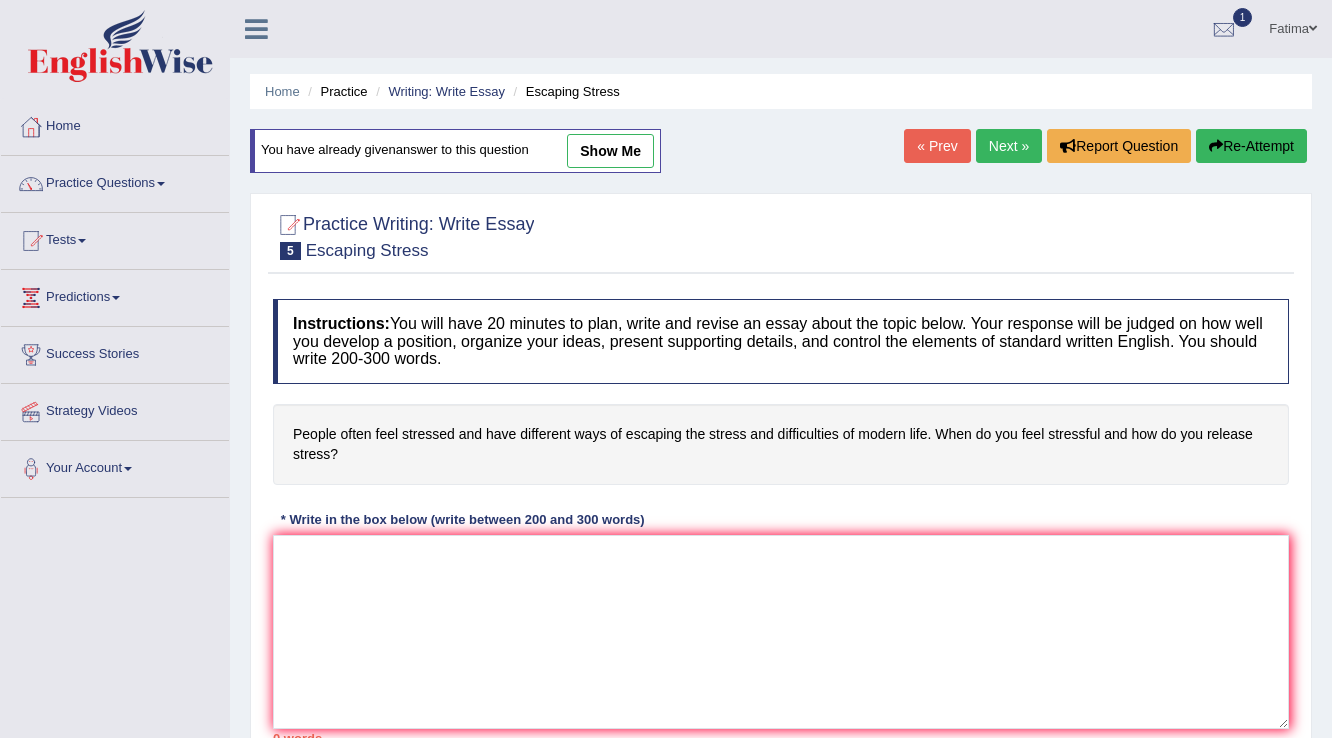 click on "Next »" at bounding box center (1009, 146) 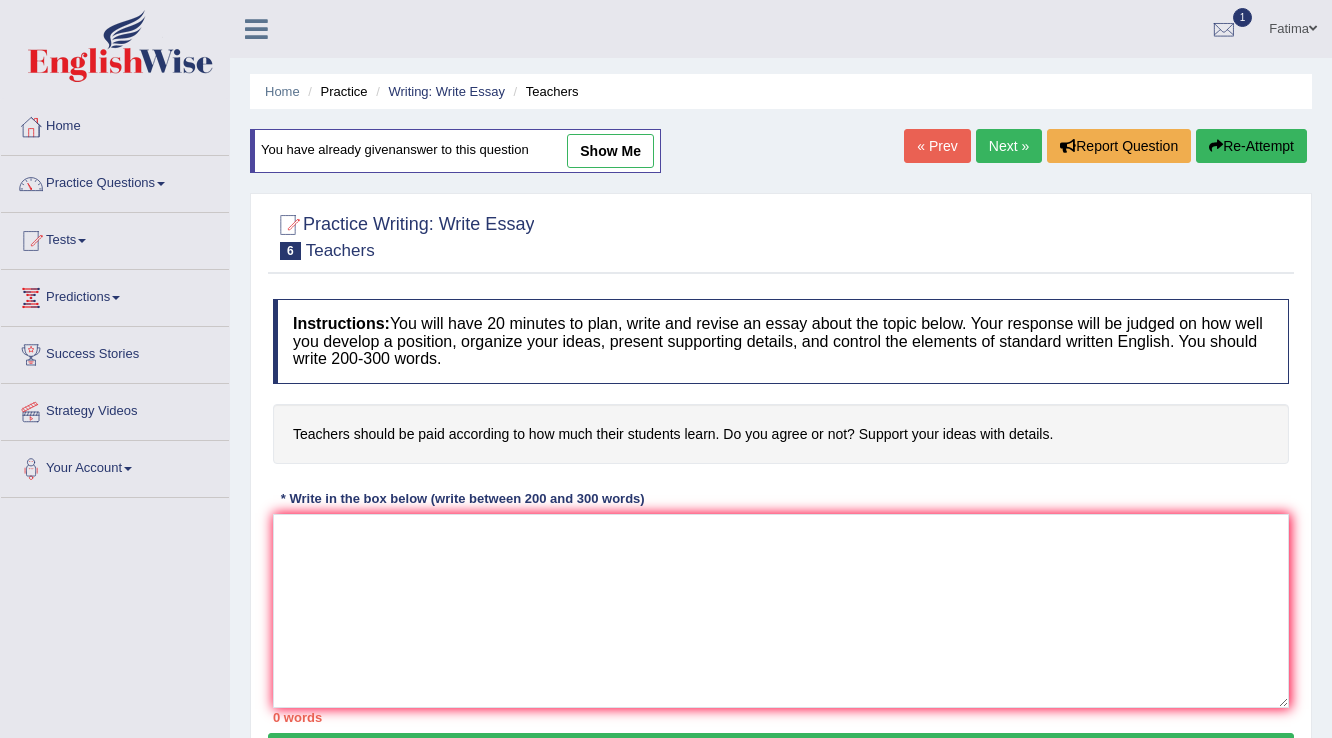 scroll, scrollTop: 0, scrollLeft: 0, axis: both 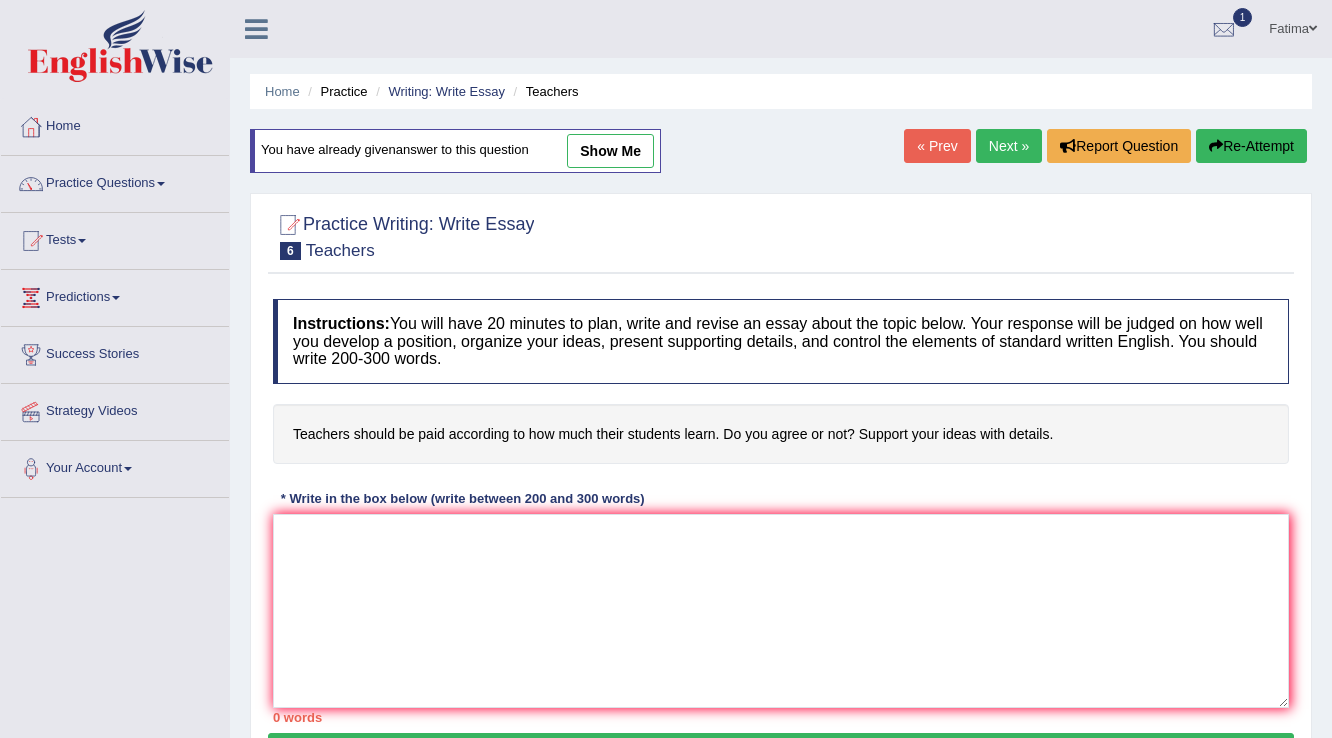 click on "Next »" at bounding box center [1009, 146] 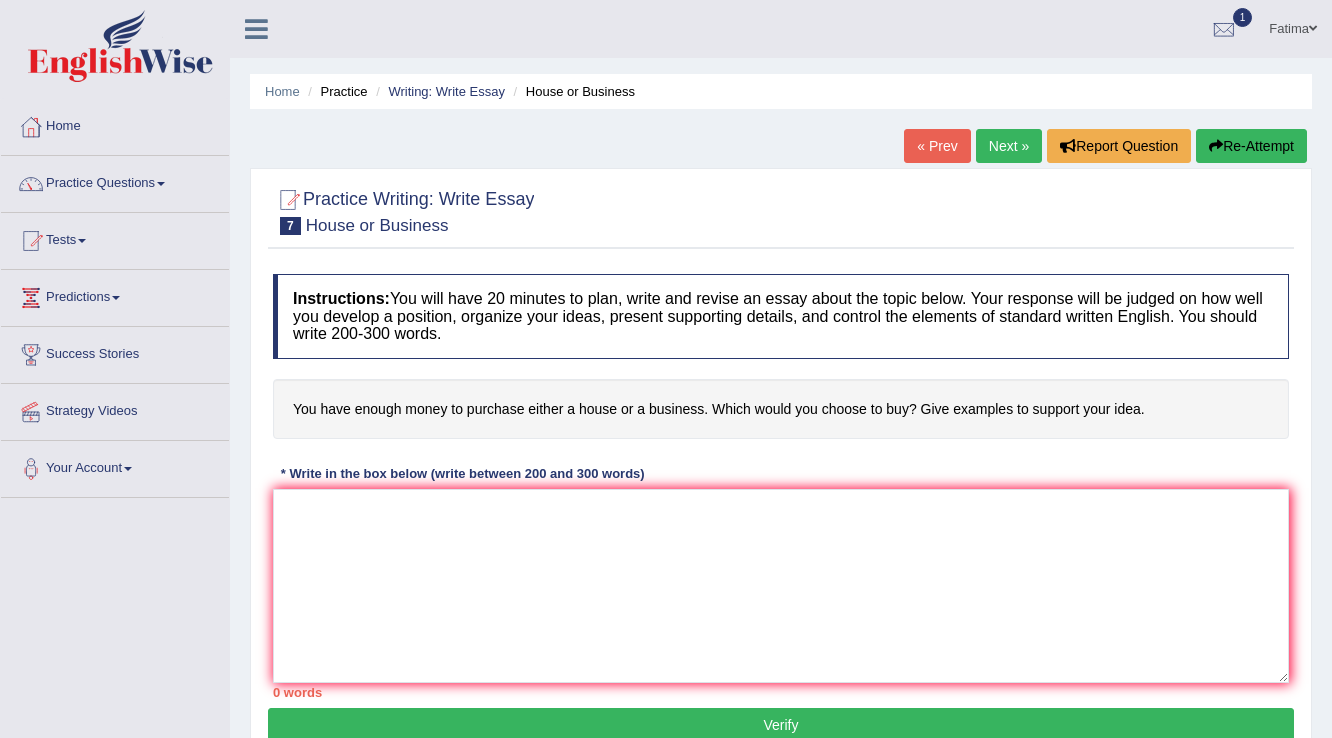 scroll, scrollTop: 0, scrollLeft: 0, axis: both 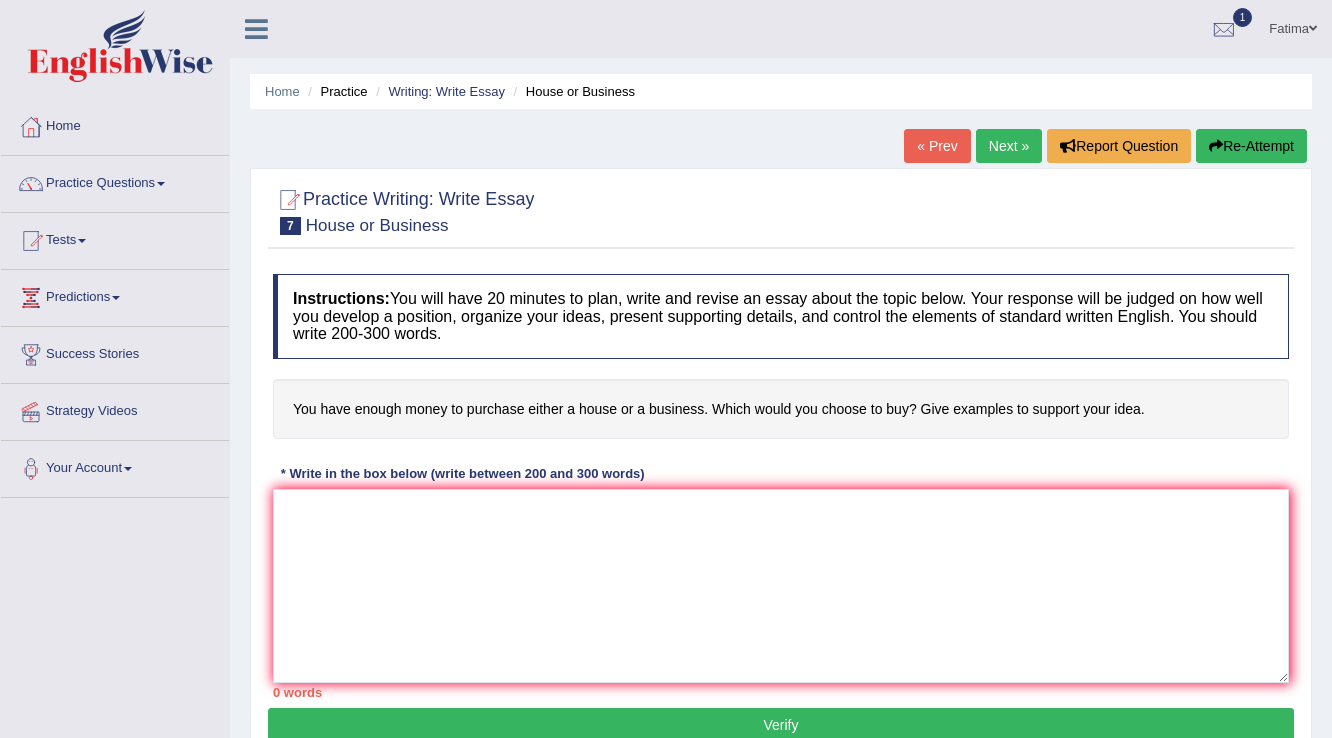 click on "Next »" at bounding box center (1009, 146) 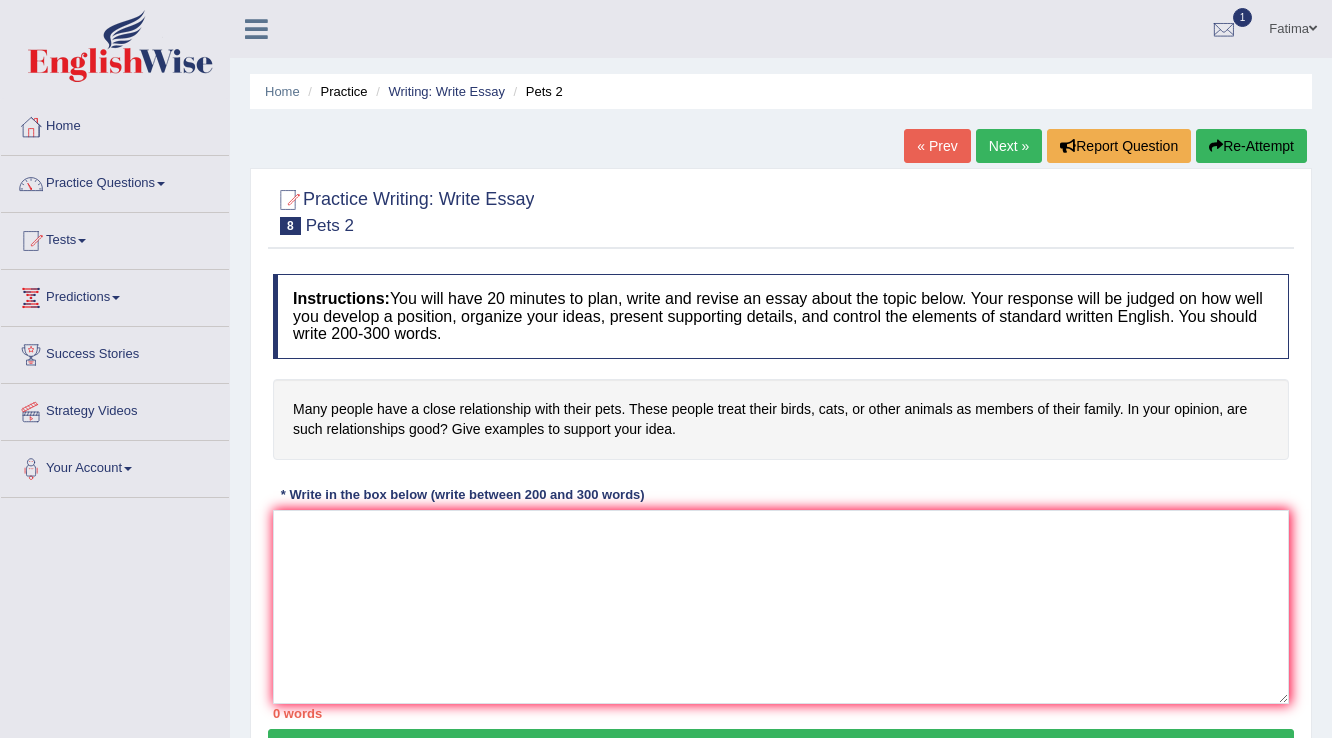 scroll, scrollTop: 0, scrollLeft: 0, axis: both 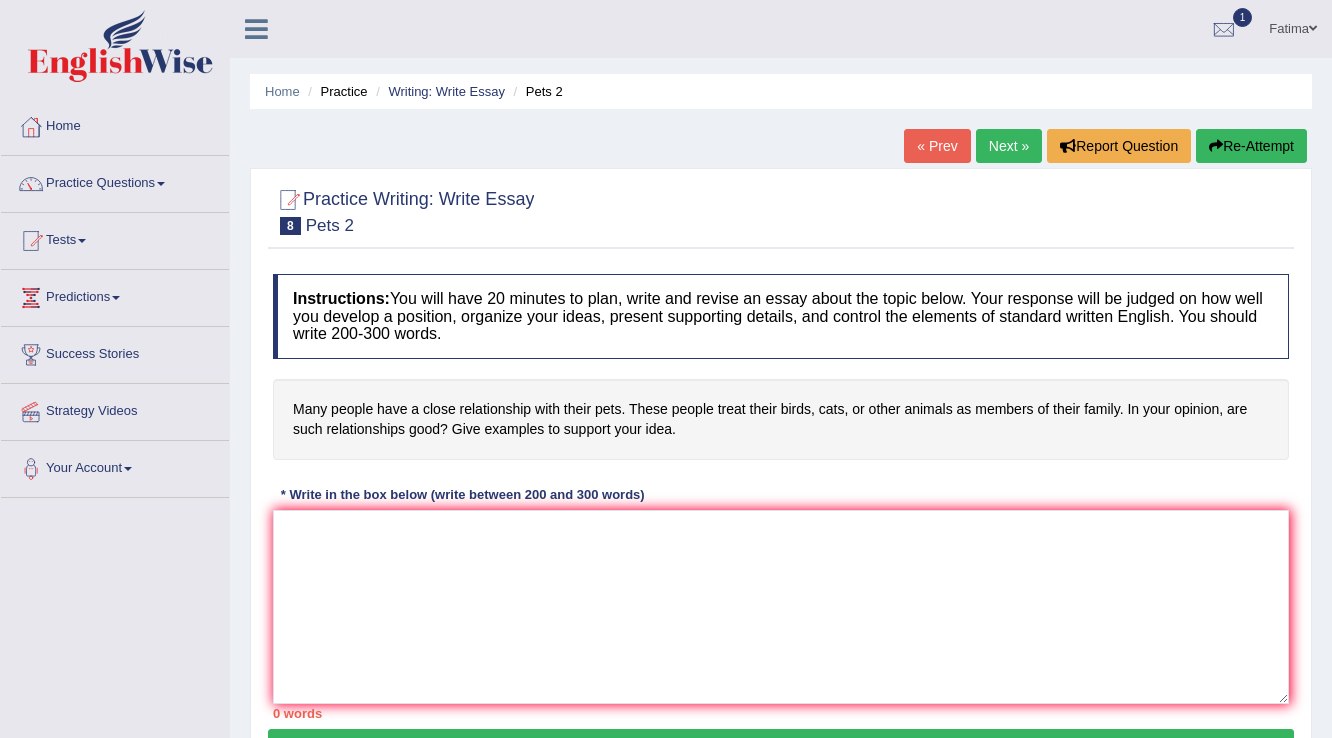 click on "Next »" at bounding box center [1009, 146] 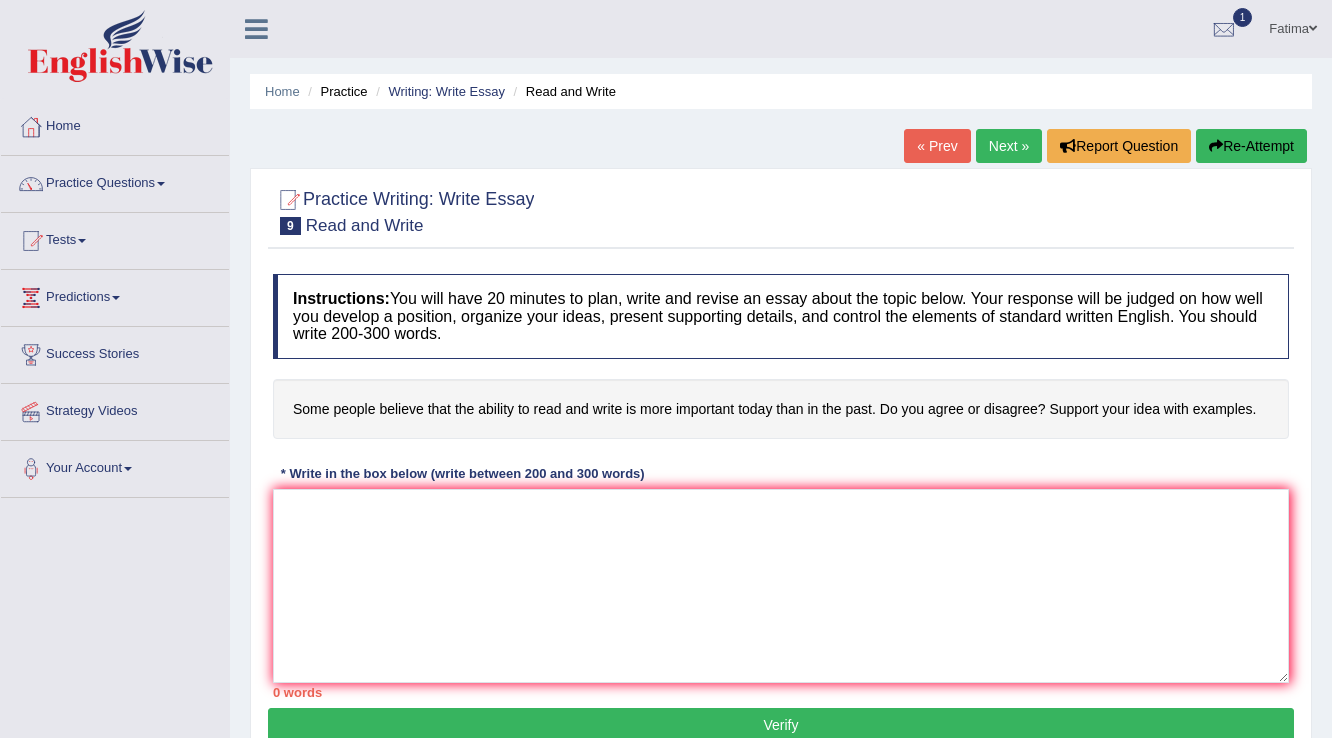 scroll, scrollTop: 0, scrollLeft: 0, axis: both 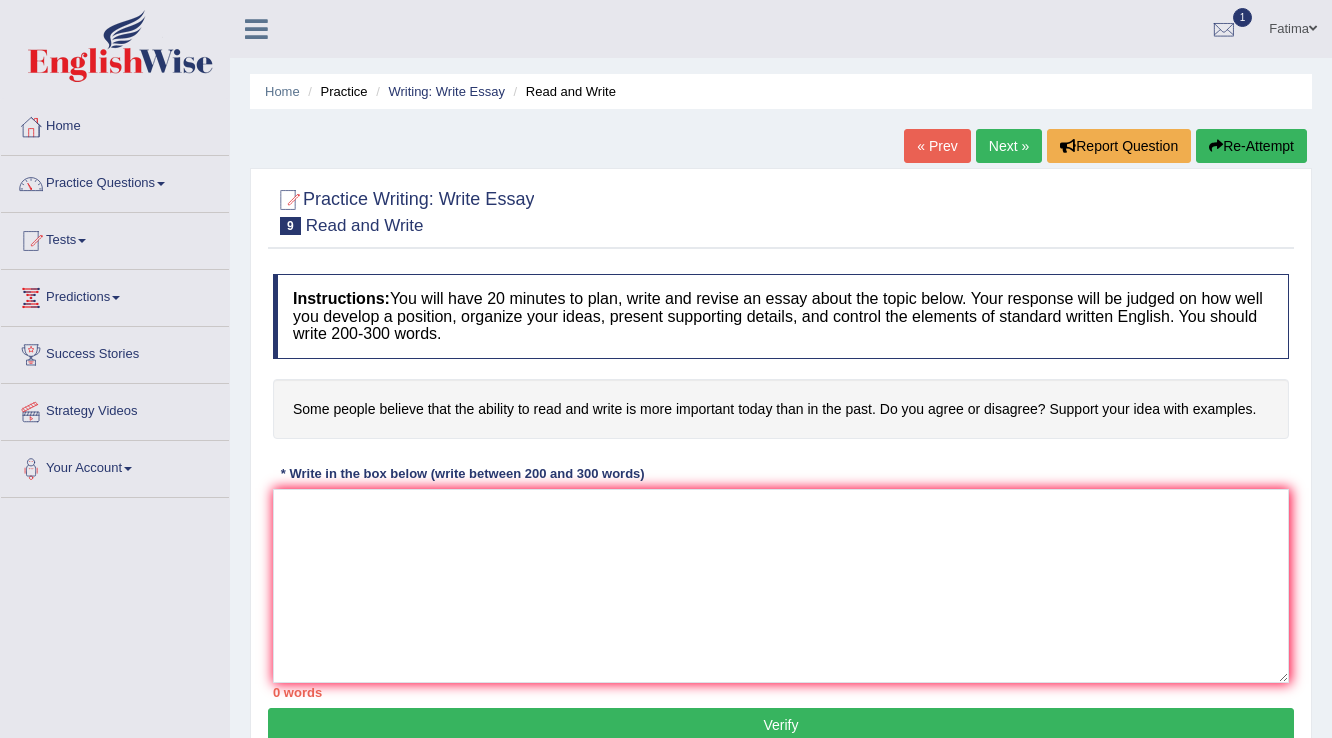 click on "Next »" at bounding box center [1009, 146] 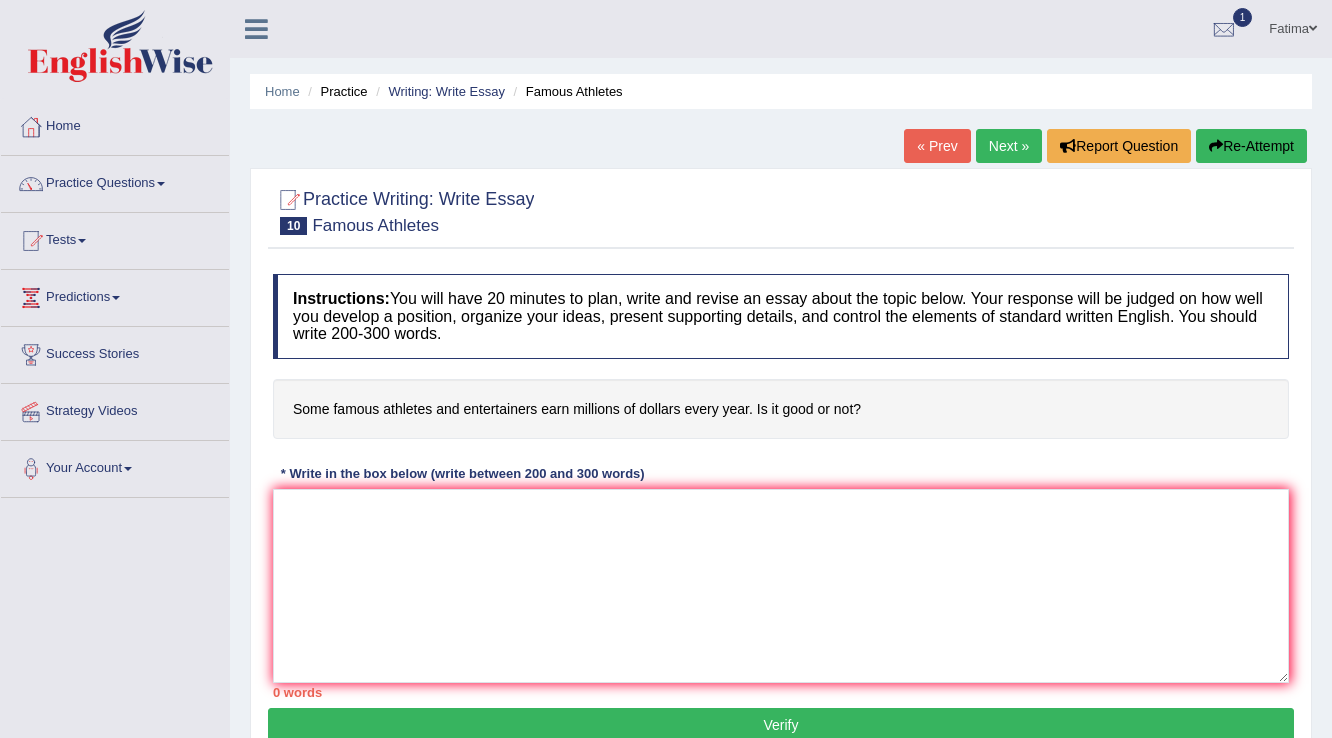 scroll, scrollTop: 0, scrollLeft: 0, axis: both 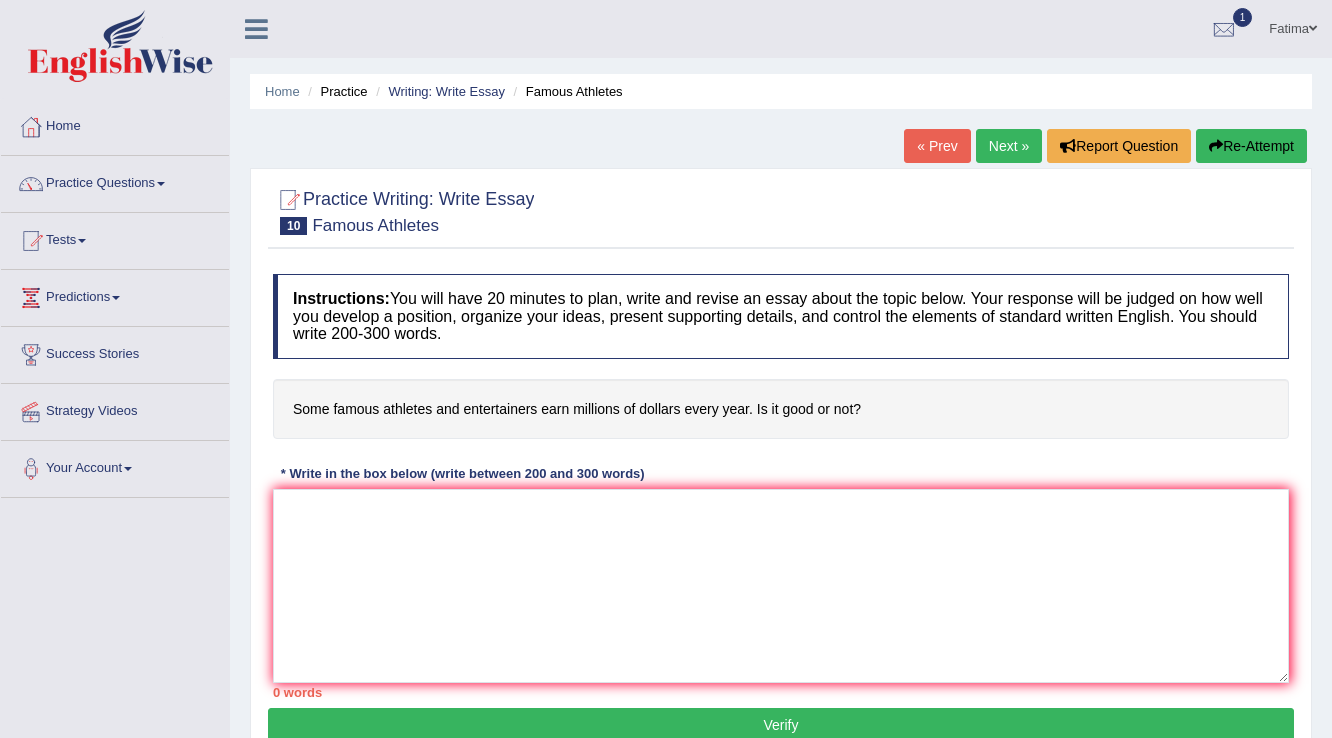 click on "Next »" at bounding box center [1009, 146] 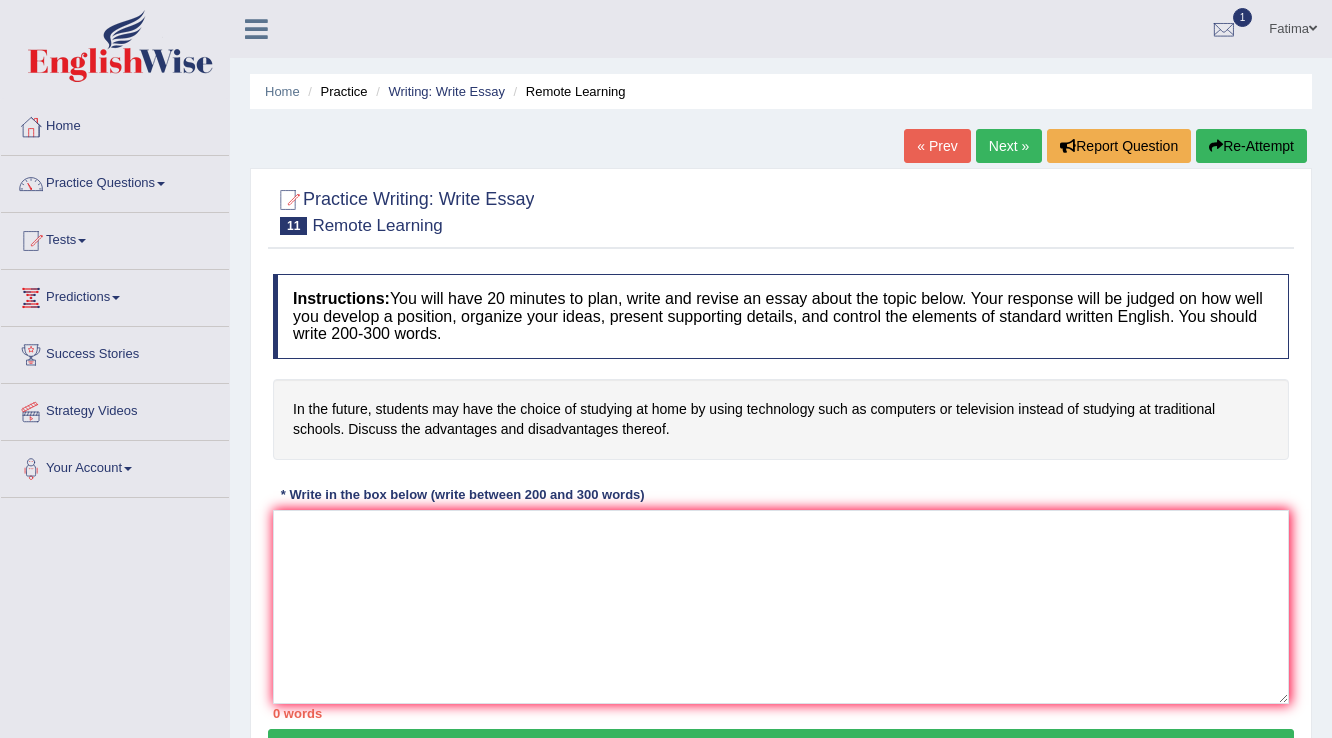 scroll, scrollTop: 0, scrollLeft: 0, axis: both 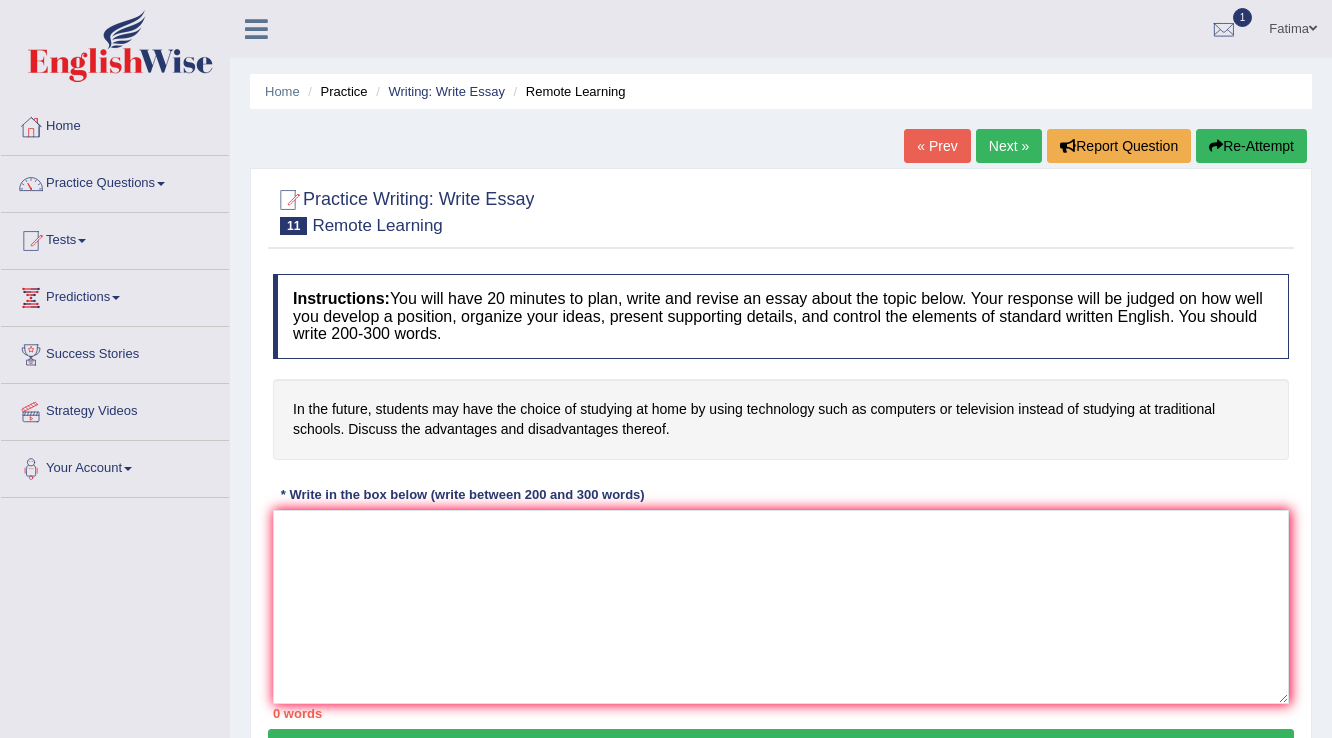 click on "In the future, students may have the choice of studying at home by using technology such as computers or television instead of studying at traditional schools. Discuss the advantages and disadvantages thereof." at bounding box center (781, 419) 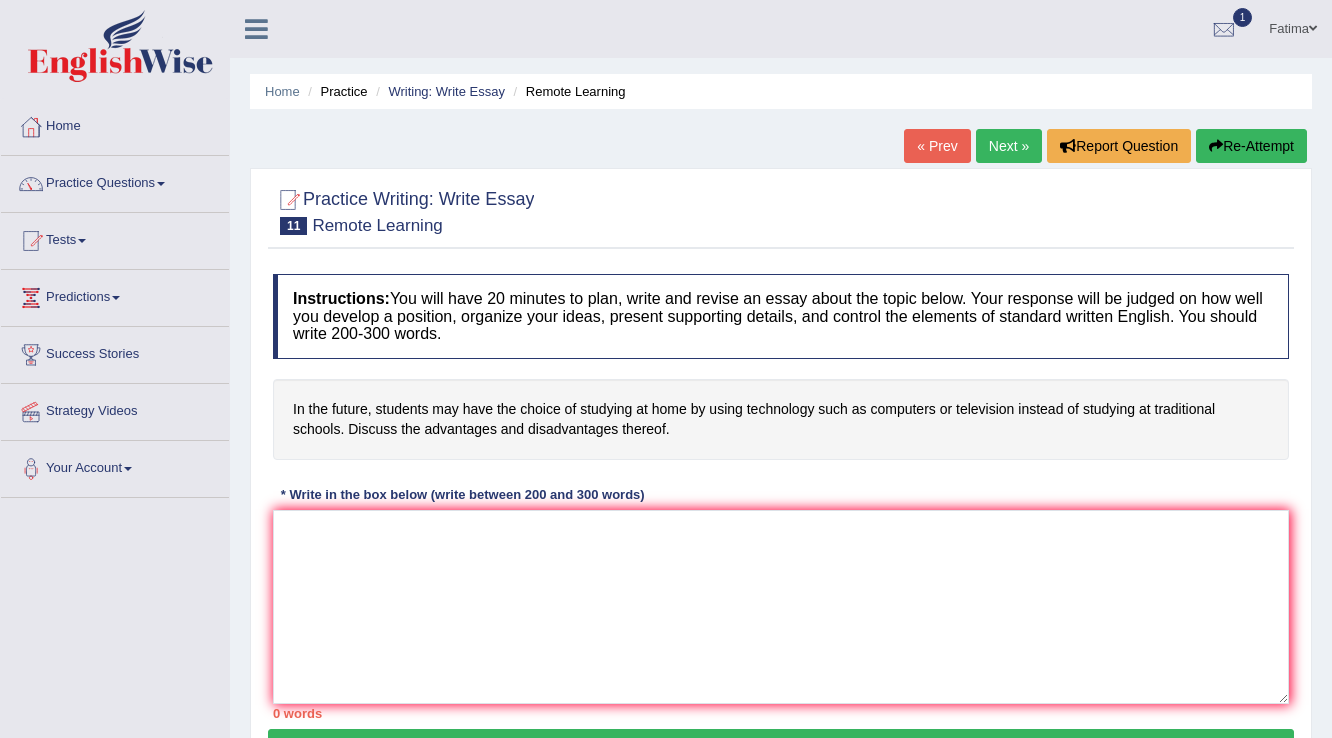 click at bounding box center [1313, 28] 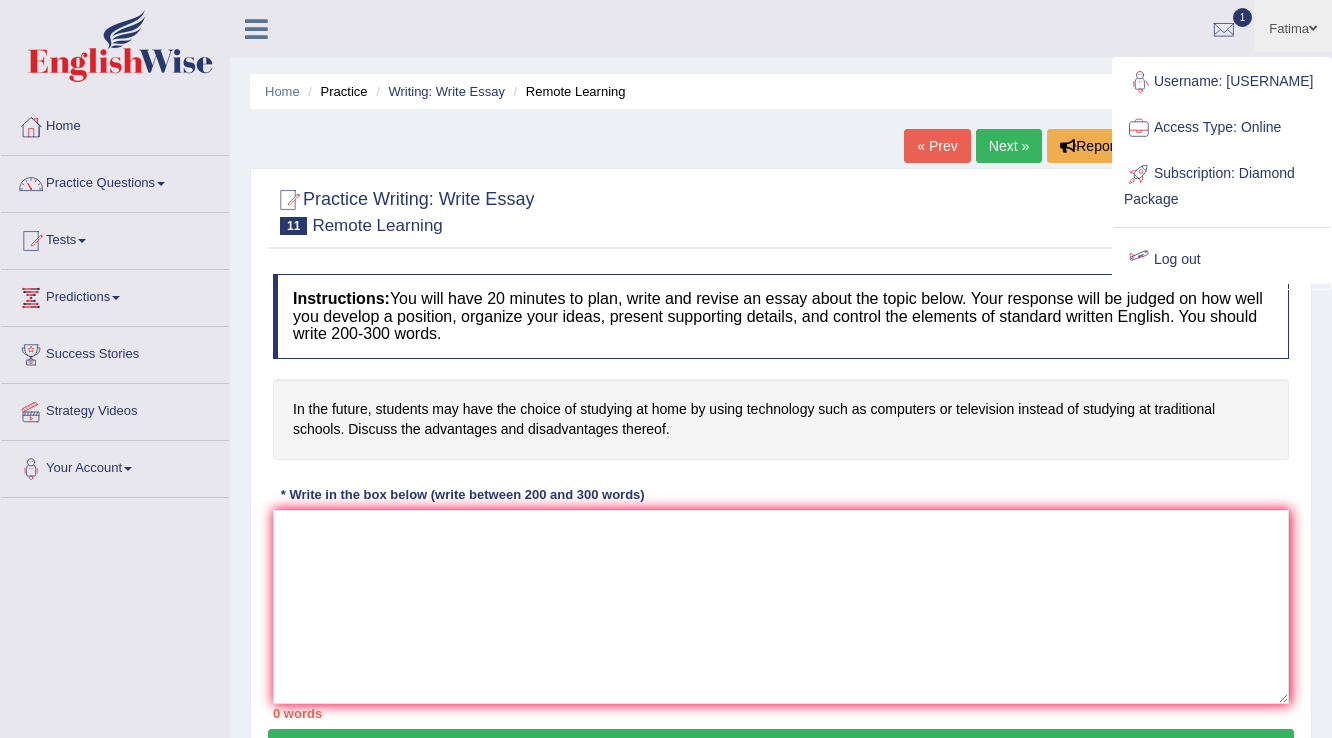 click on "Log out" at bounding box center (1222, 260) 